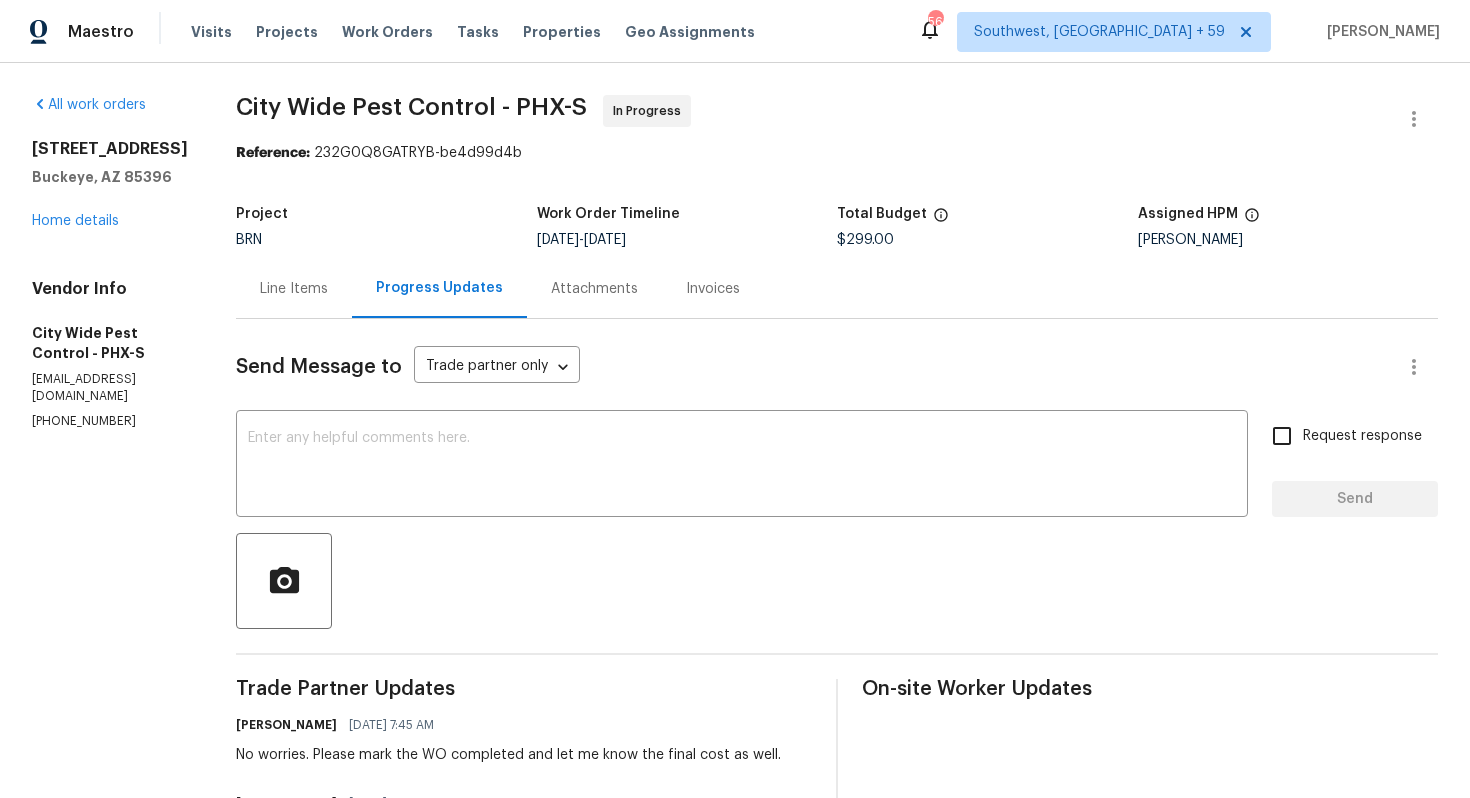 scroll, scrollTop: 0, scrollLeft: 0, axis: both 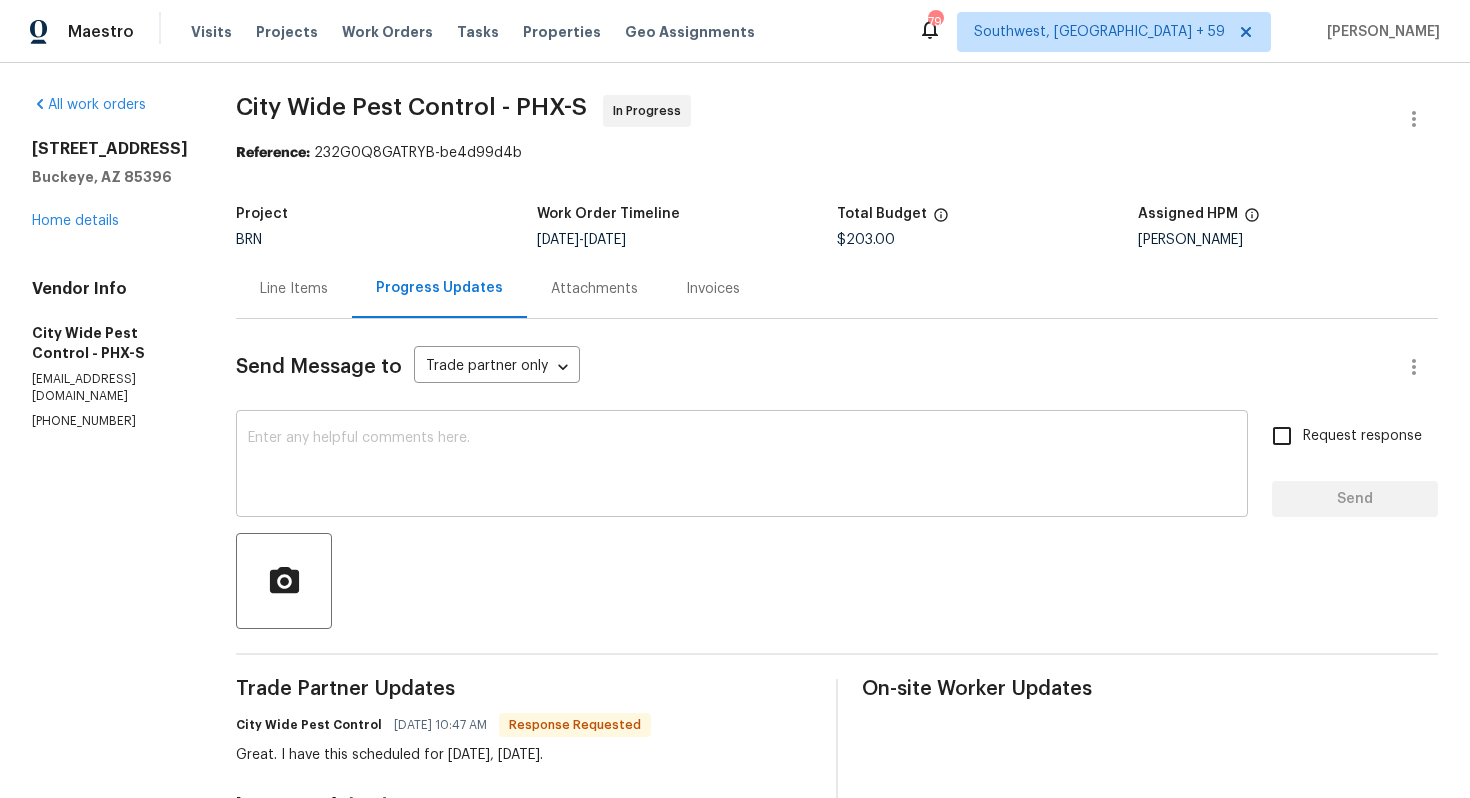 click at bounding box center [742, 466] 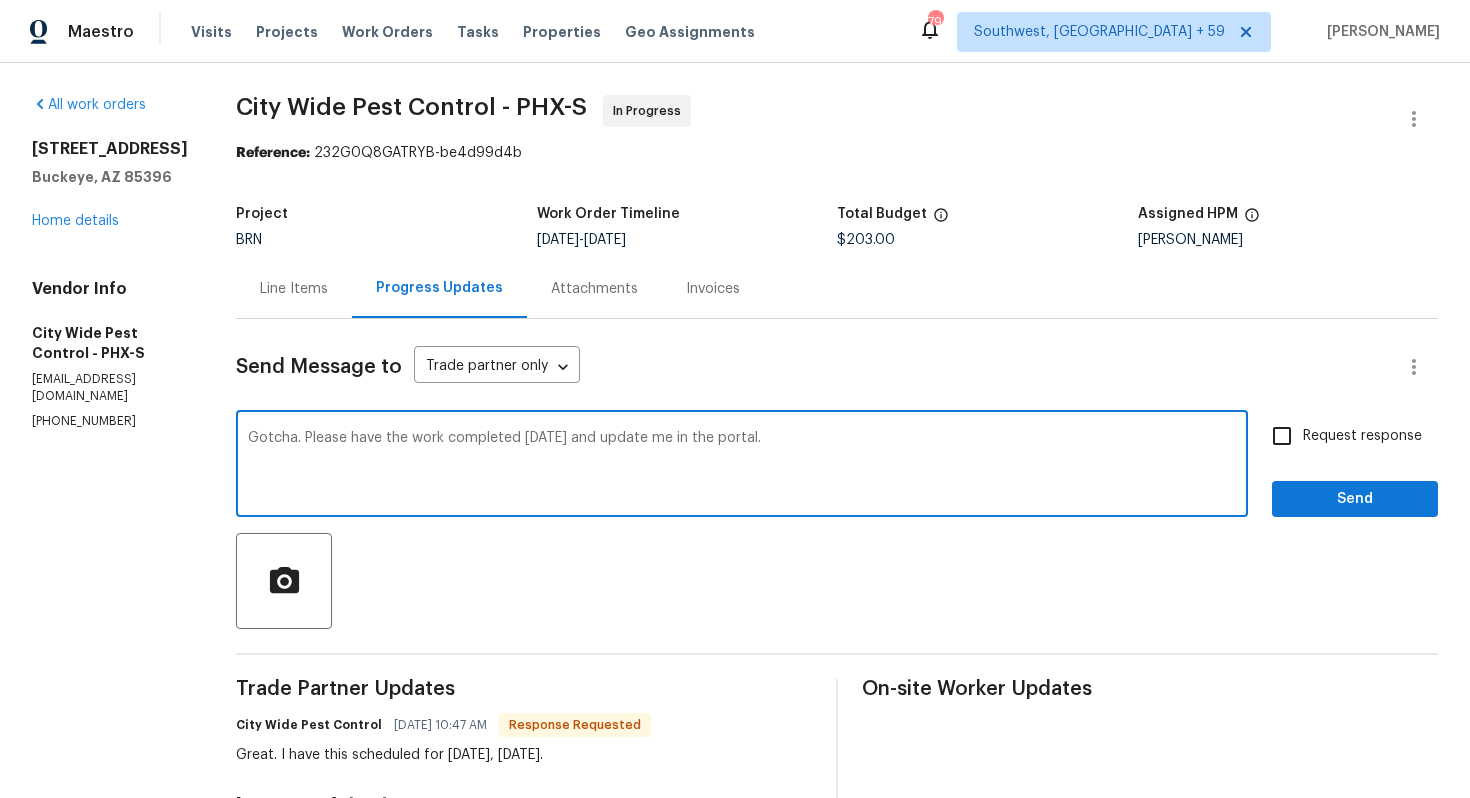 type on "Gotcha. Please have the work completed today and update me in the portal." 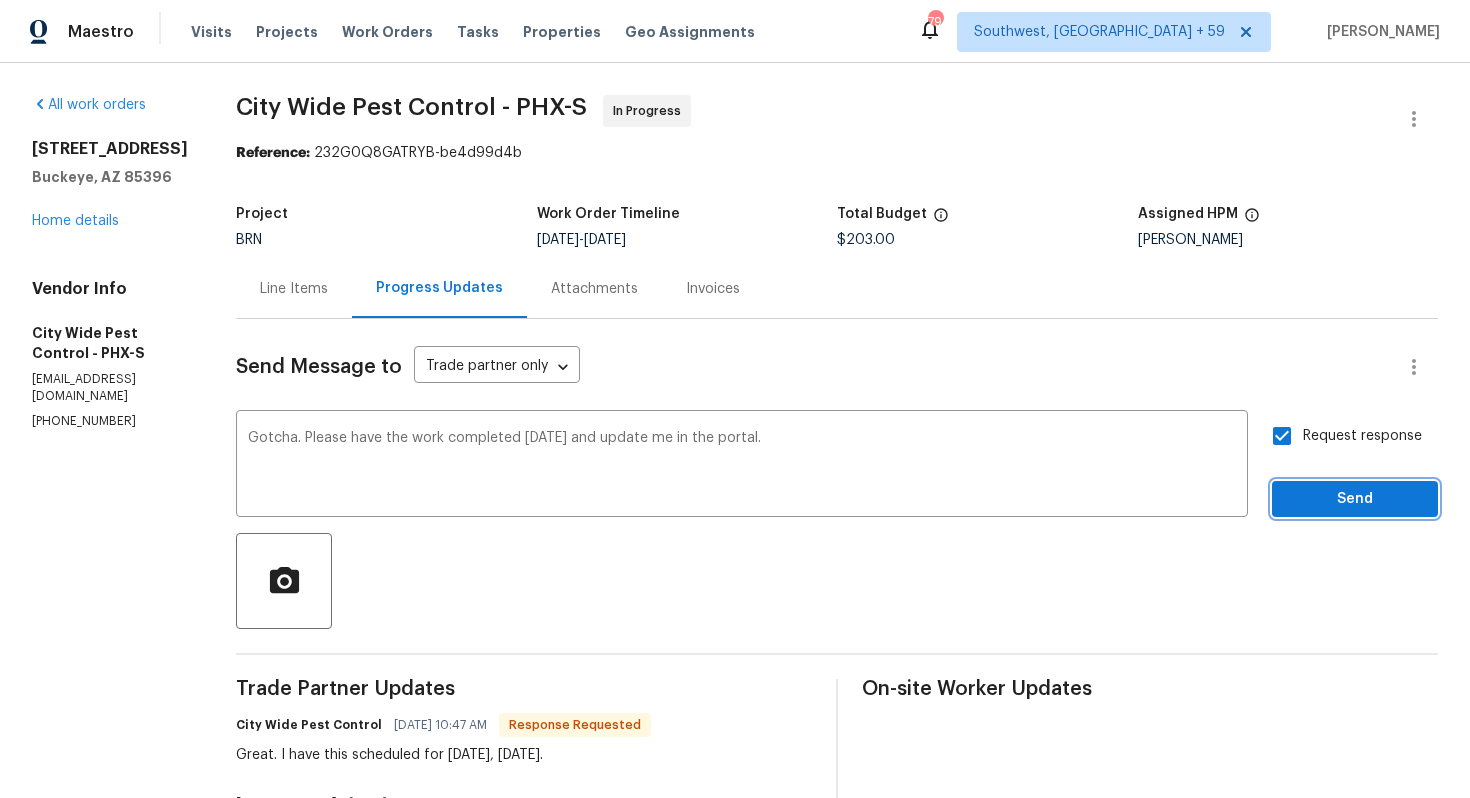 click on "Send" at bounding box center [1355, 499] 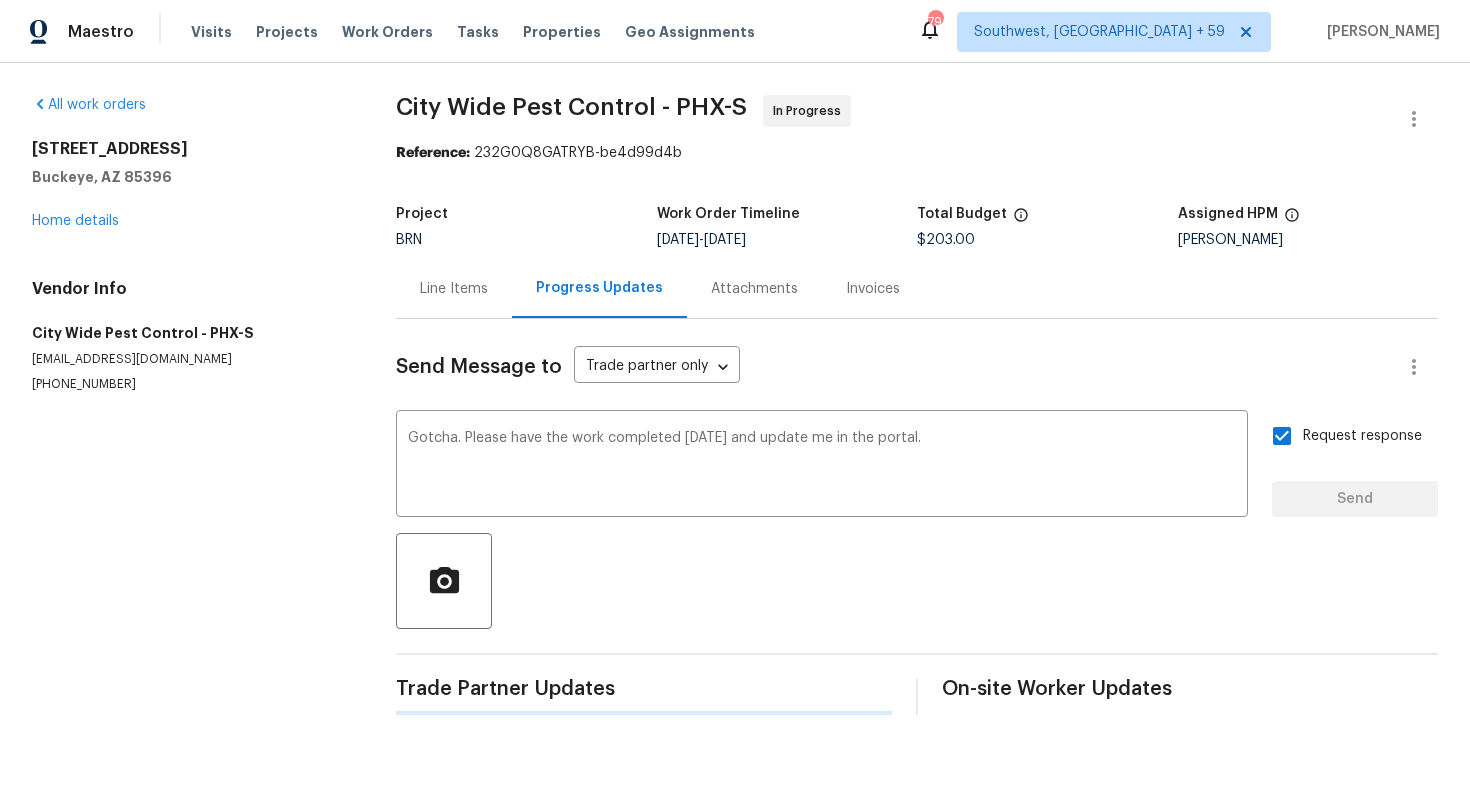type 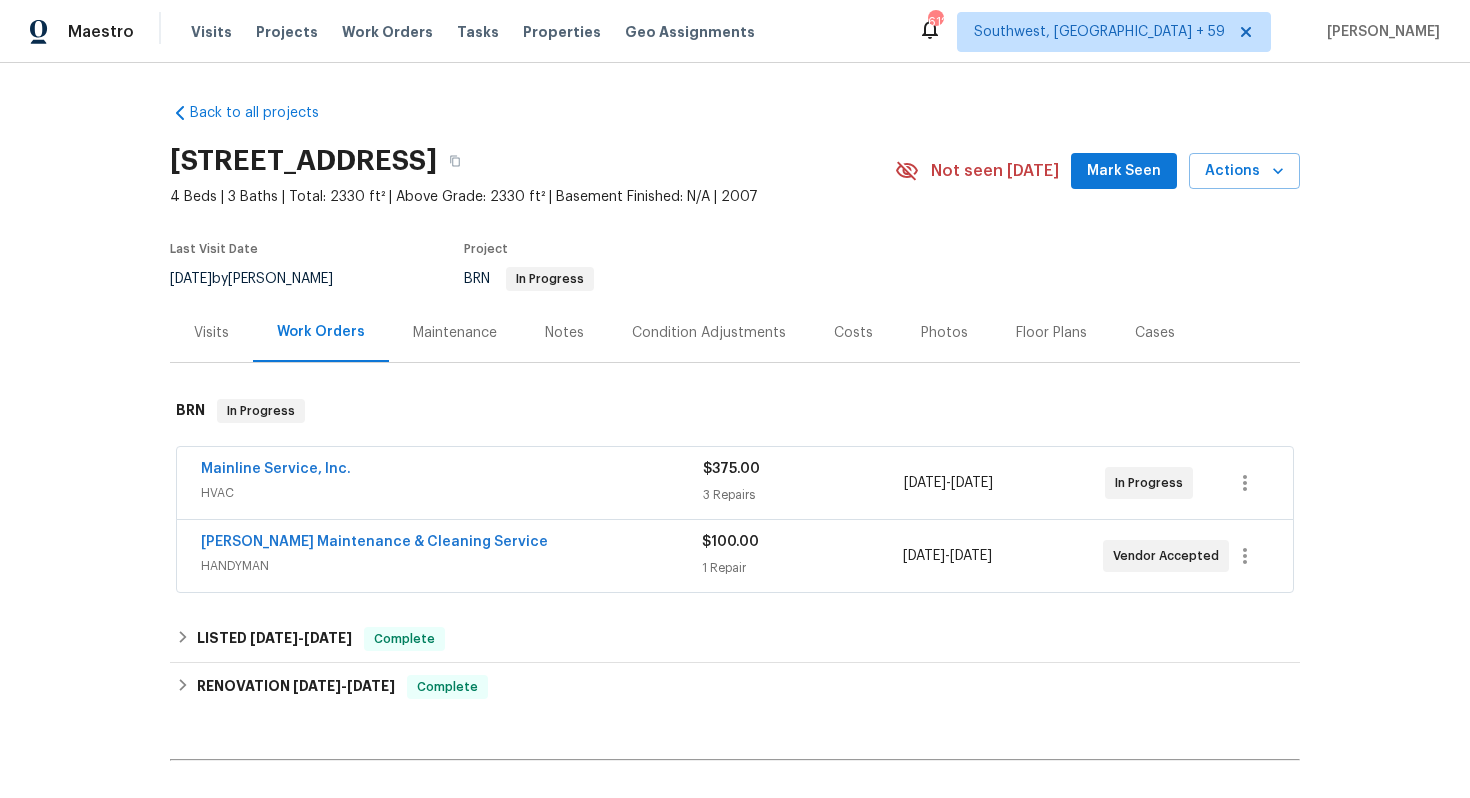 scroll, scrollTop: 0, scrollLeft: 0, axis: both 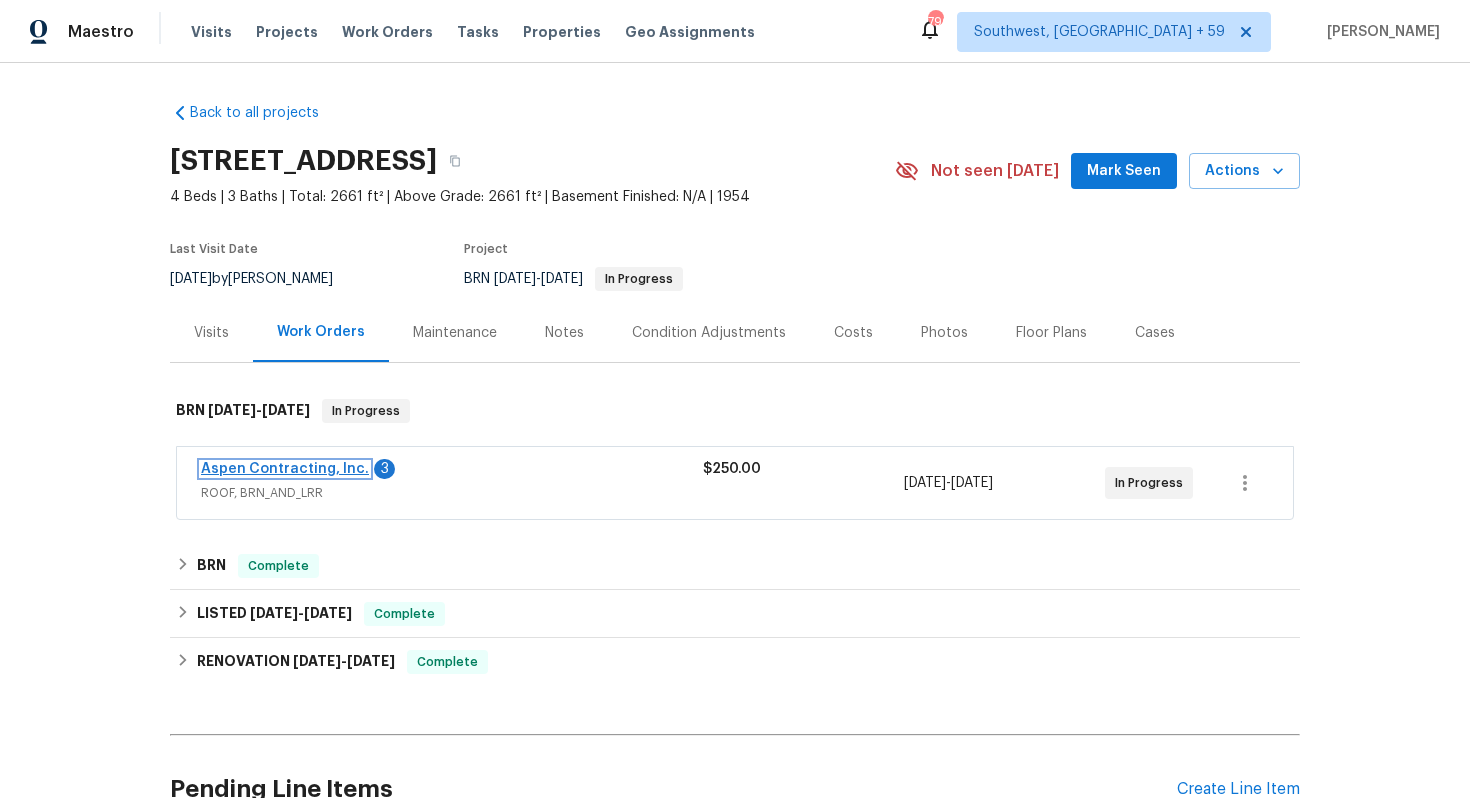 click on "Aspen Contracting, Inc." at bounding box center (285, 469) 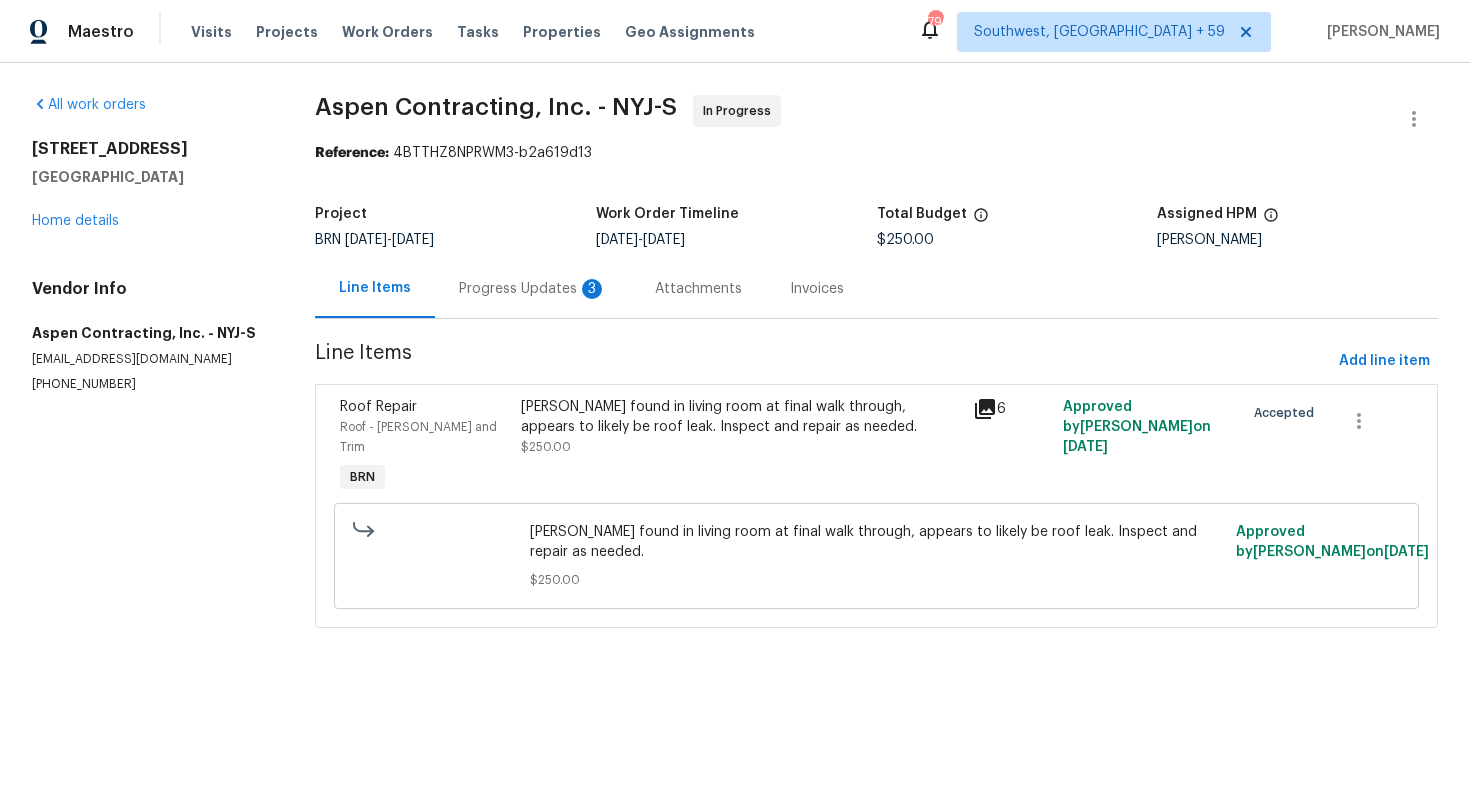 click on "Progress Updates 3" at bounding box center (533, 289) 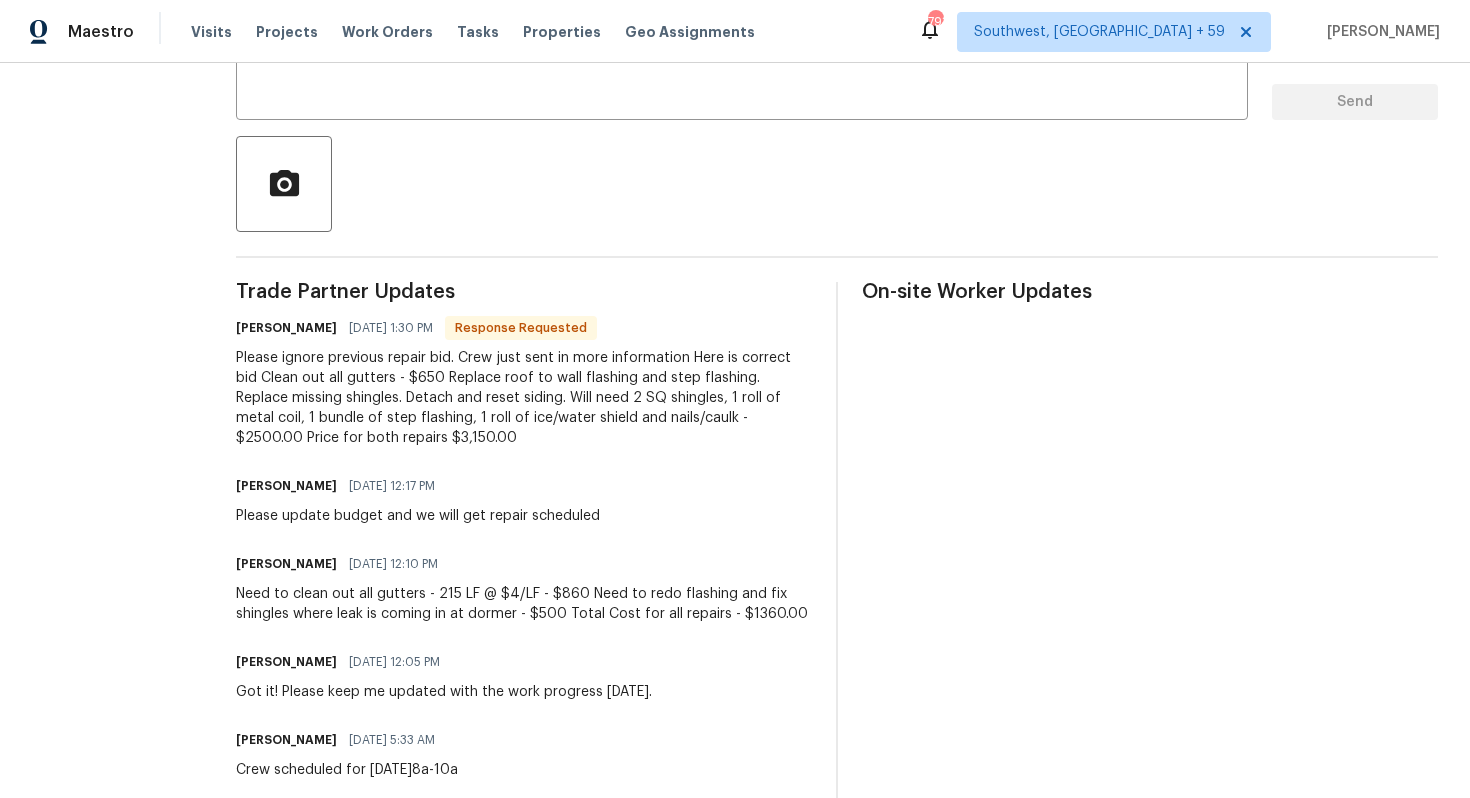 scroll, scrollTop: 0, scrollLeft: 0, axis: both 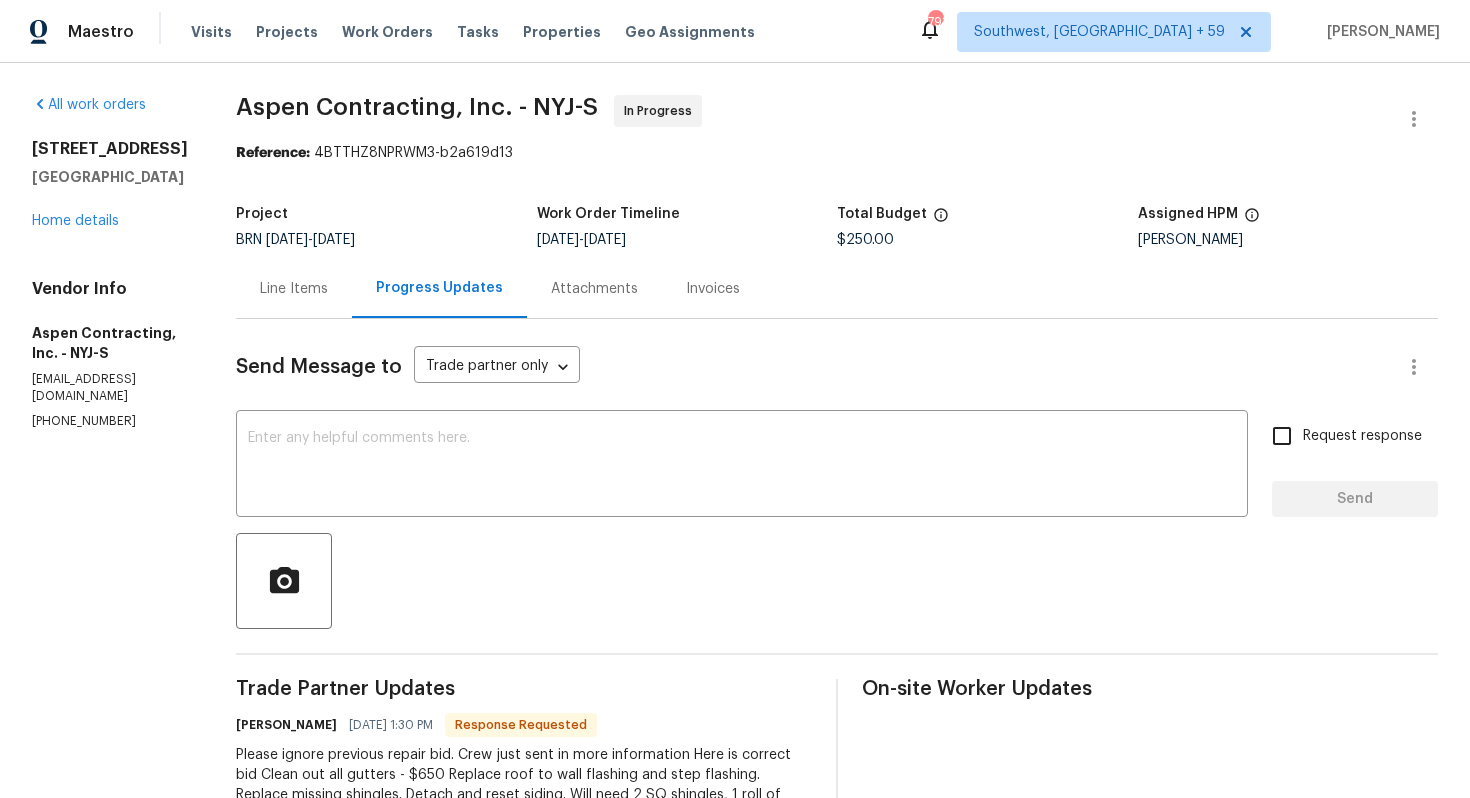 click on "Line Items" at bounding box center [294, 289] 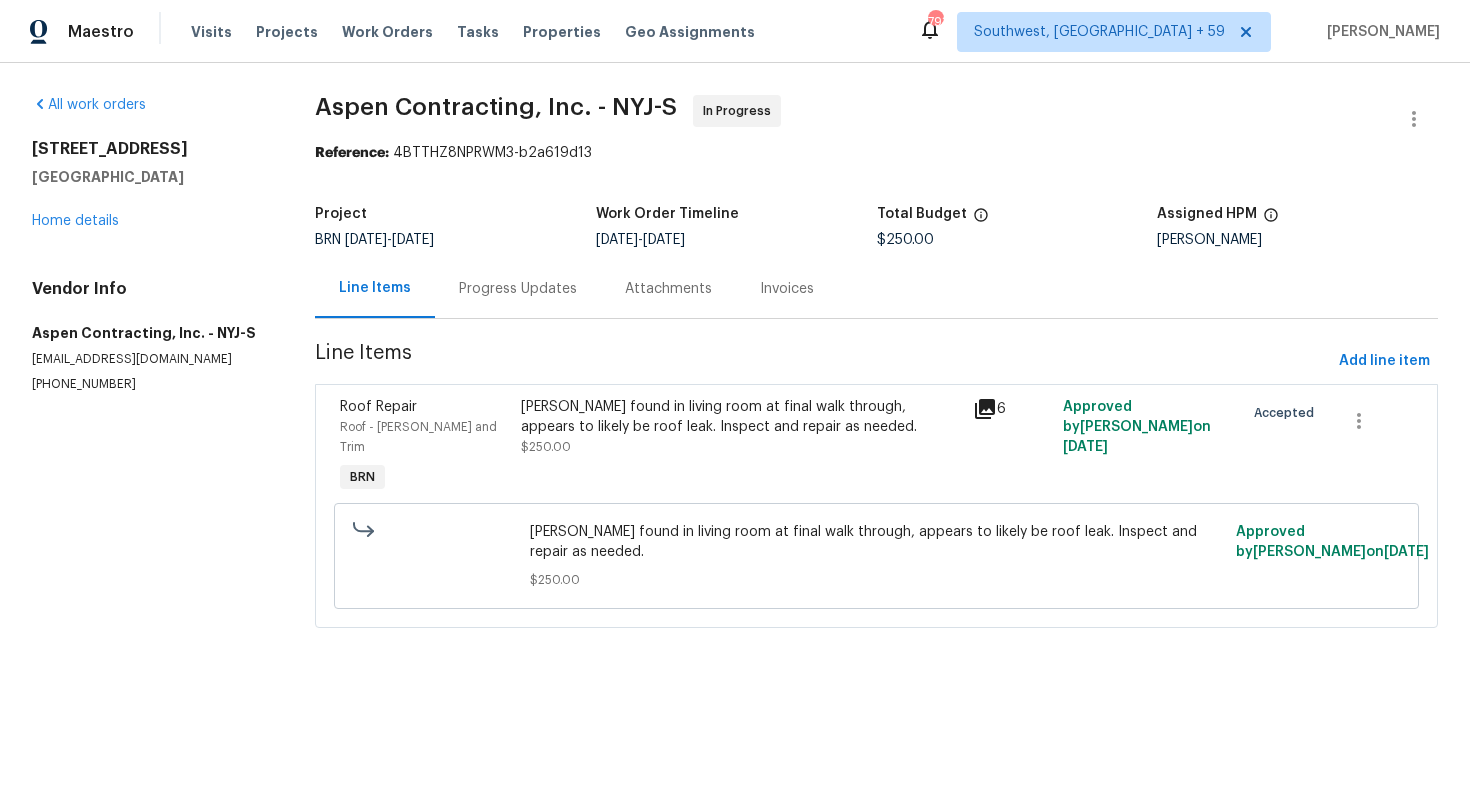 click on "Progress Updates" at bounding box center (518, 288) 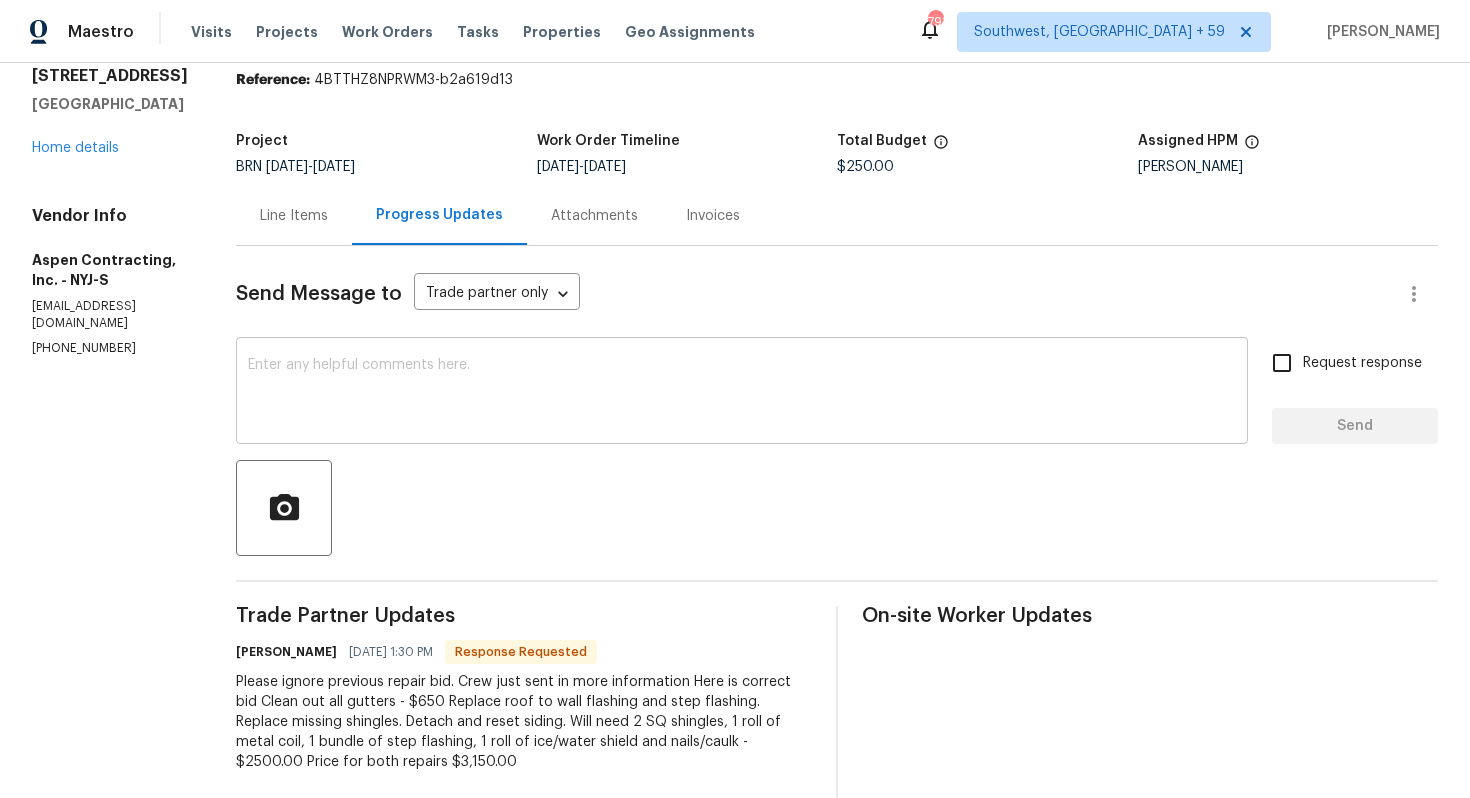 scroll, scrollTop: 56, scrollLeft: 0, axis: vertical 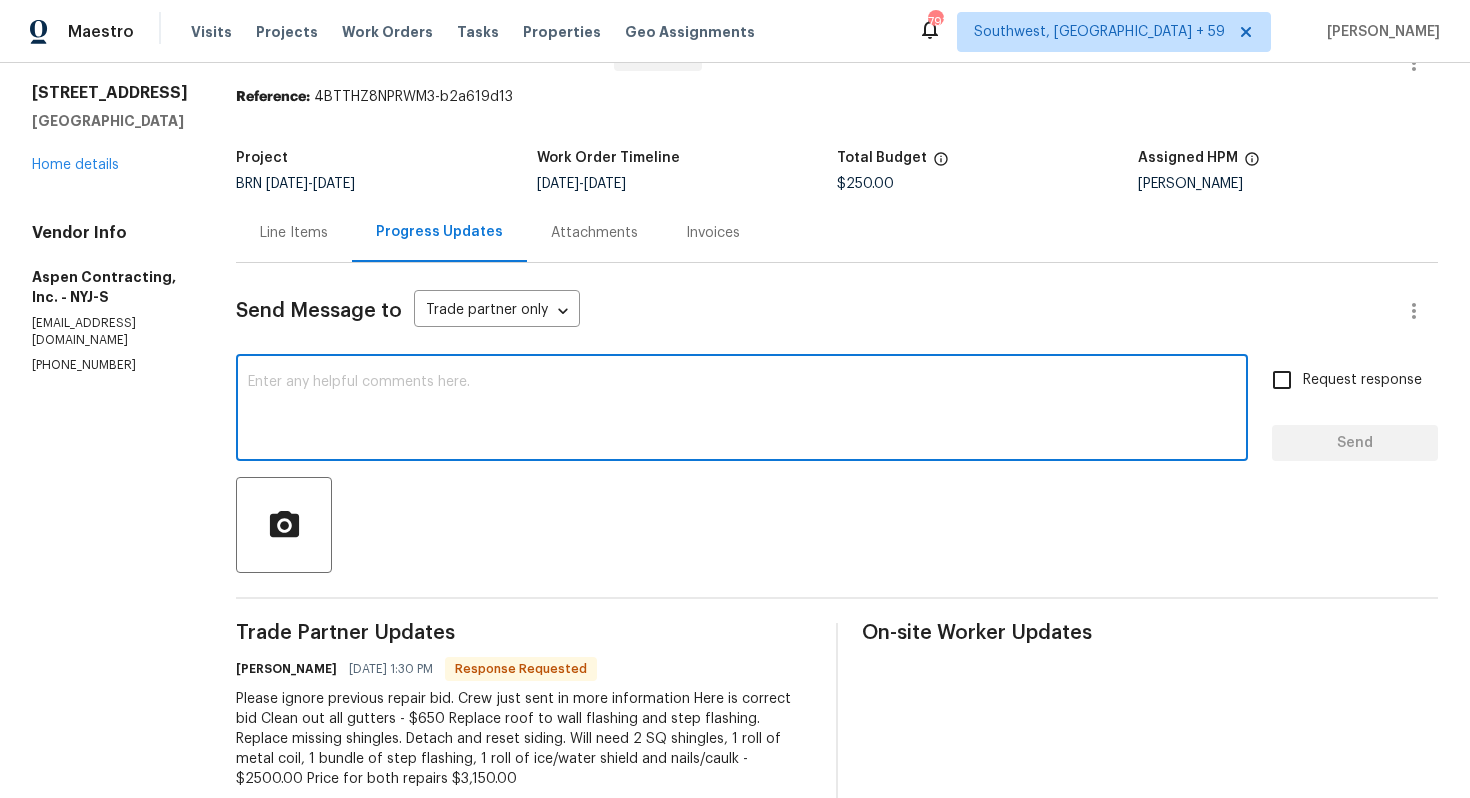 click at bounding box center (742, 410) 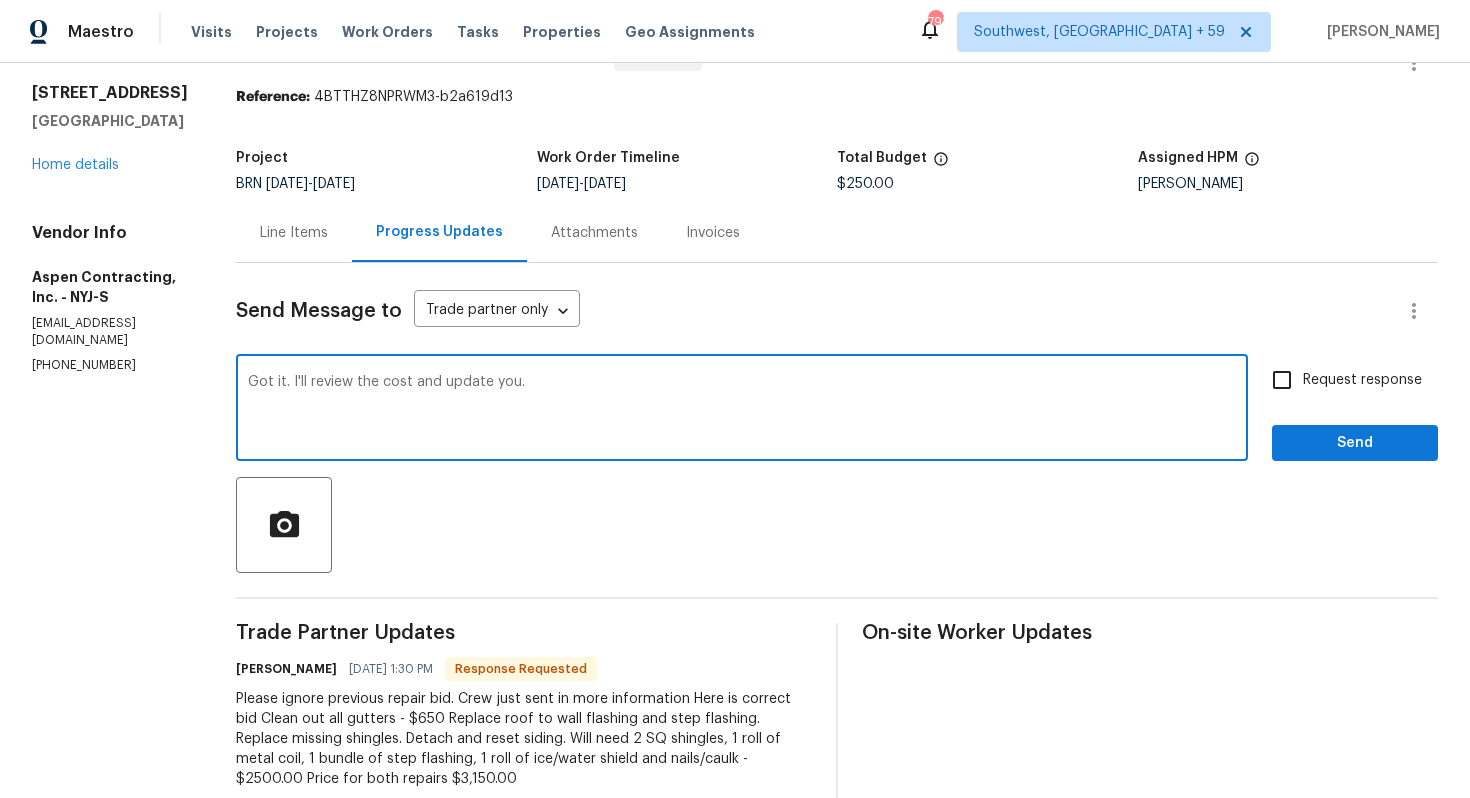 type on "Got it. I'll review the cost and update you." 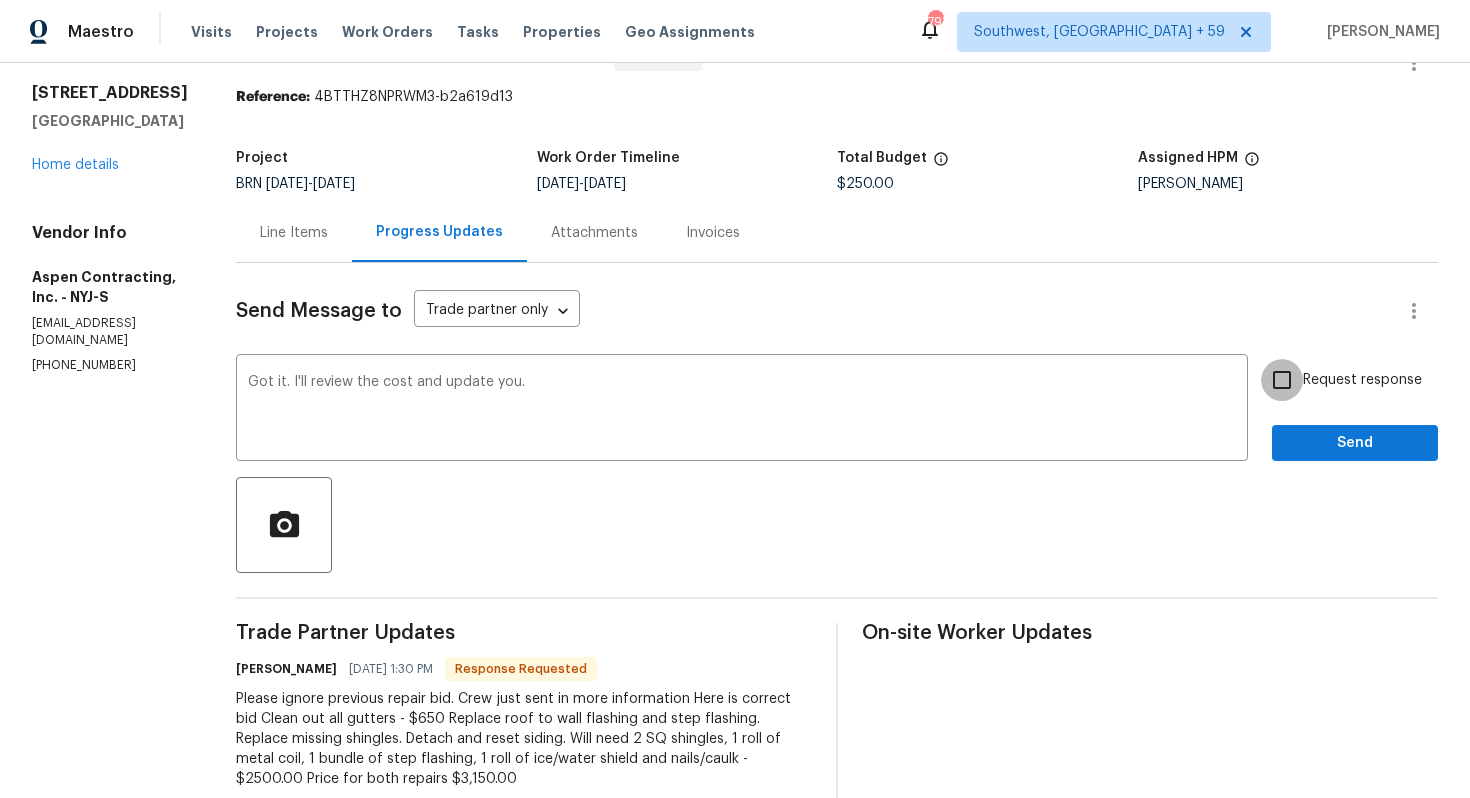 click on "Request response" at bounding box center [1282, 380] 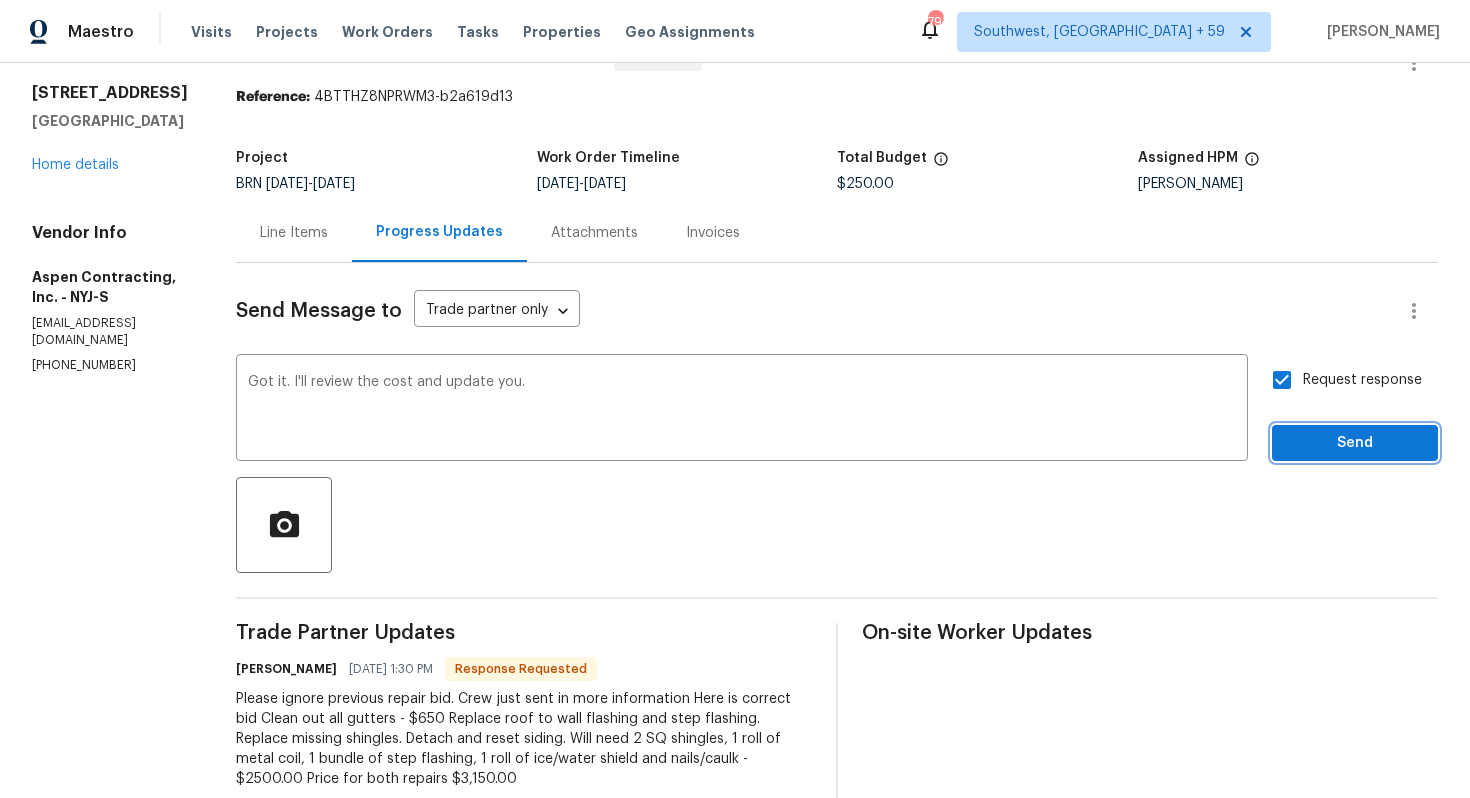 click on "Send" at bounding box center [1355, 443] 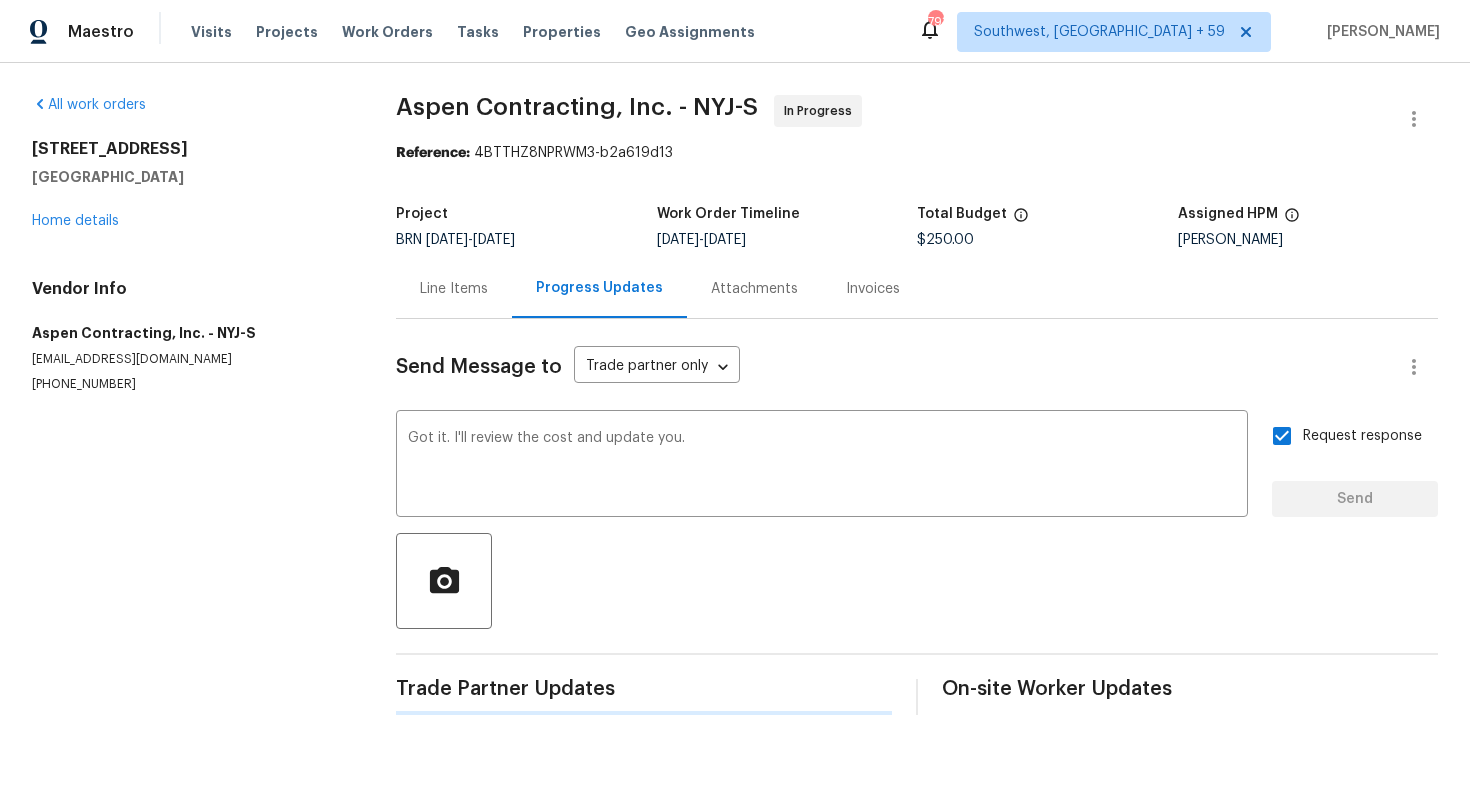 scroll, scrollTop: 0, scrollLeft: 0, axis: both 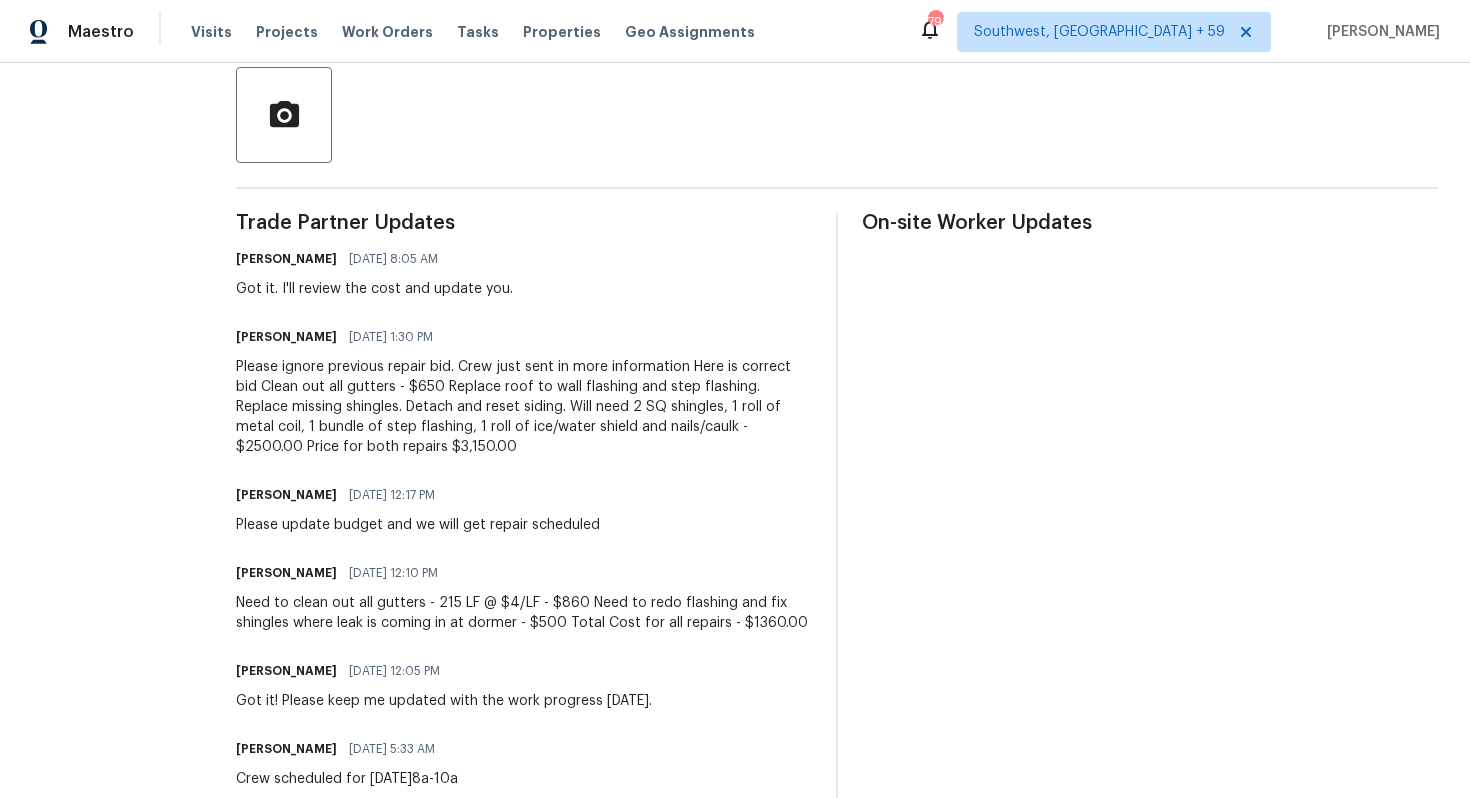 click on "Please ignore previous repair bid. Crew just sent in more information
Here is correct bid
Clean out all gutters - $650
Replace roof to wall flashing and step flashing. Replace missing shingles. Detach and reset siding. Will need 2 SQ shingles, 1 roll of metal coil, 1 bundle of step flashing, 1 roll of ice/water shield and nails/caulk - $2500.00
Price for both repairs $3,150.00" at bounding box center [524, 407] 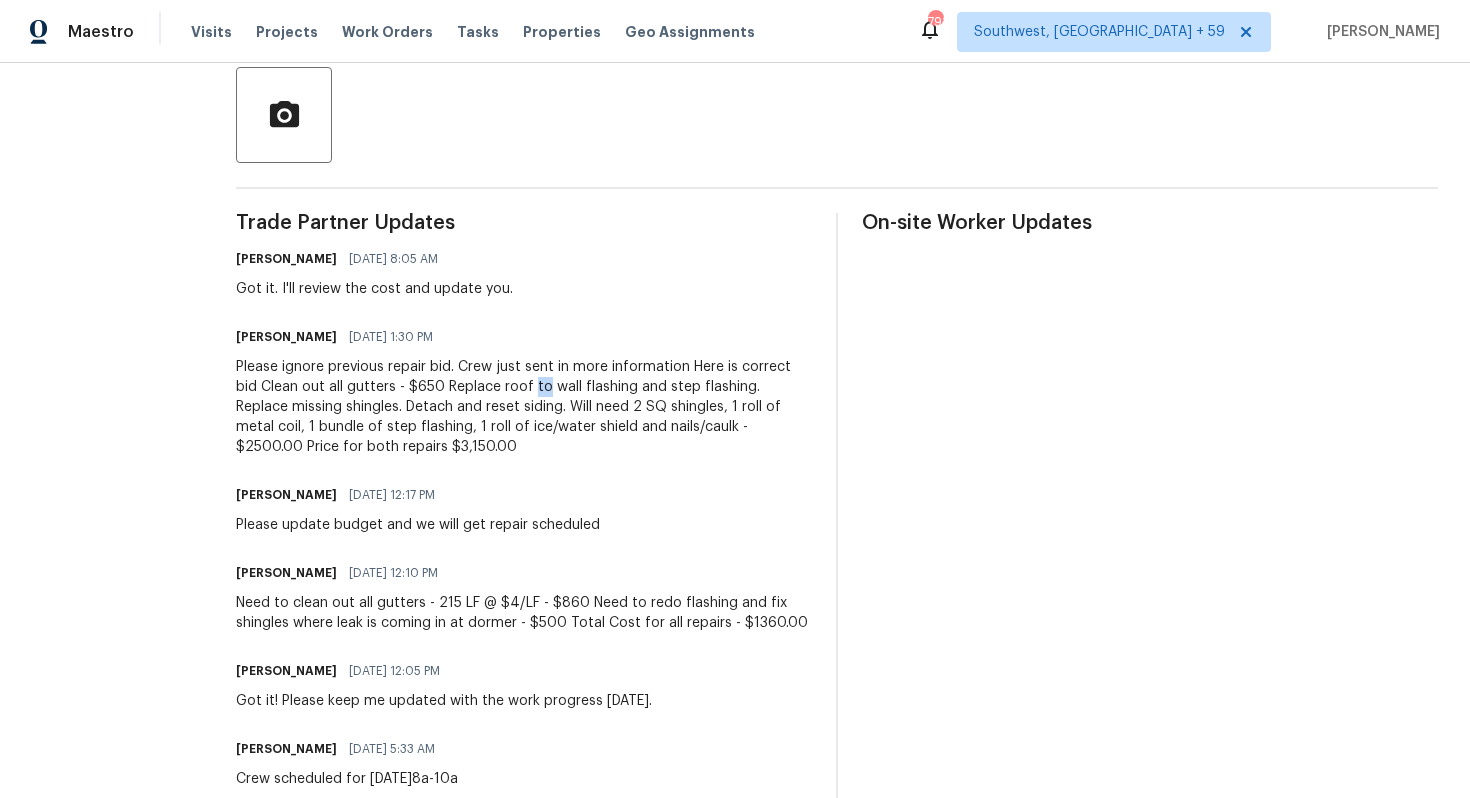 click on "Please ignore previous repair bid. Crew just sent in more information
Here is correct bid
Clean out all gutters - $650
Replace roof to wall flashing and step flashing. Replace missing shingles. Detach and reset siding. Will need 2 SQ shingles, 1 roll of metal coil, 1 bundle of step flashing, 1 roll of ice/water shield and nails/caulk - $2500.00
Price for both repairs $3,150.00" at bounding box center (524, 407) 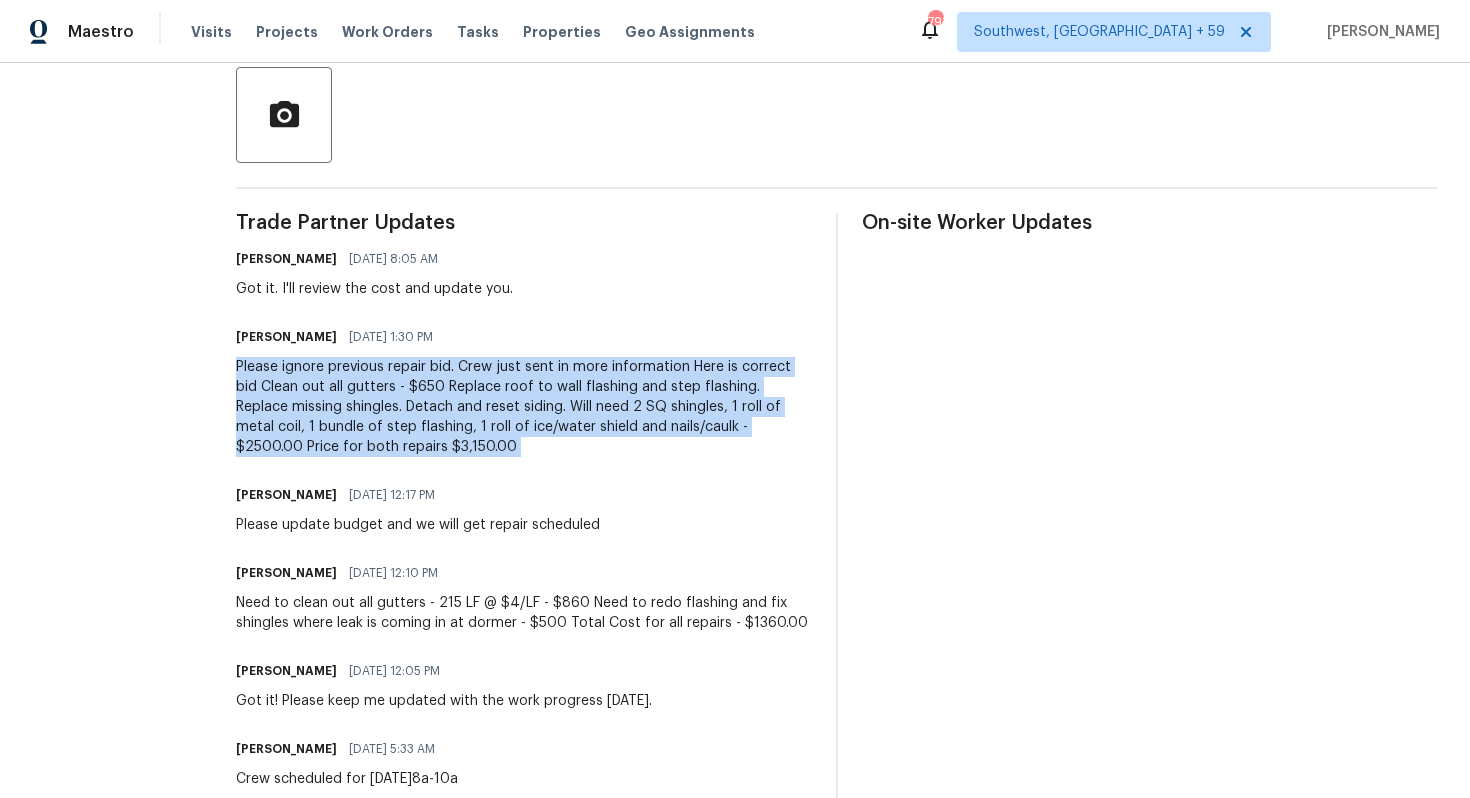 copy on "Please ignore previous repair bid. Crew just sent in more information
Here is correct bid
Clean out all gutters - $650
Replace roof to wall flashing and step flashing. Replace missing shingles. Detach and reset siding. Will need 2 SQ shingles, 1 roll of metal coil, 1 bundle of step flashing, 1 roll of ice/water shield and nails/caulk - $2500.00
Price for both repairs $3,150.00" 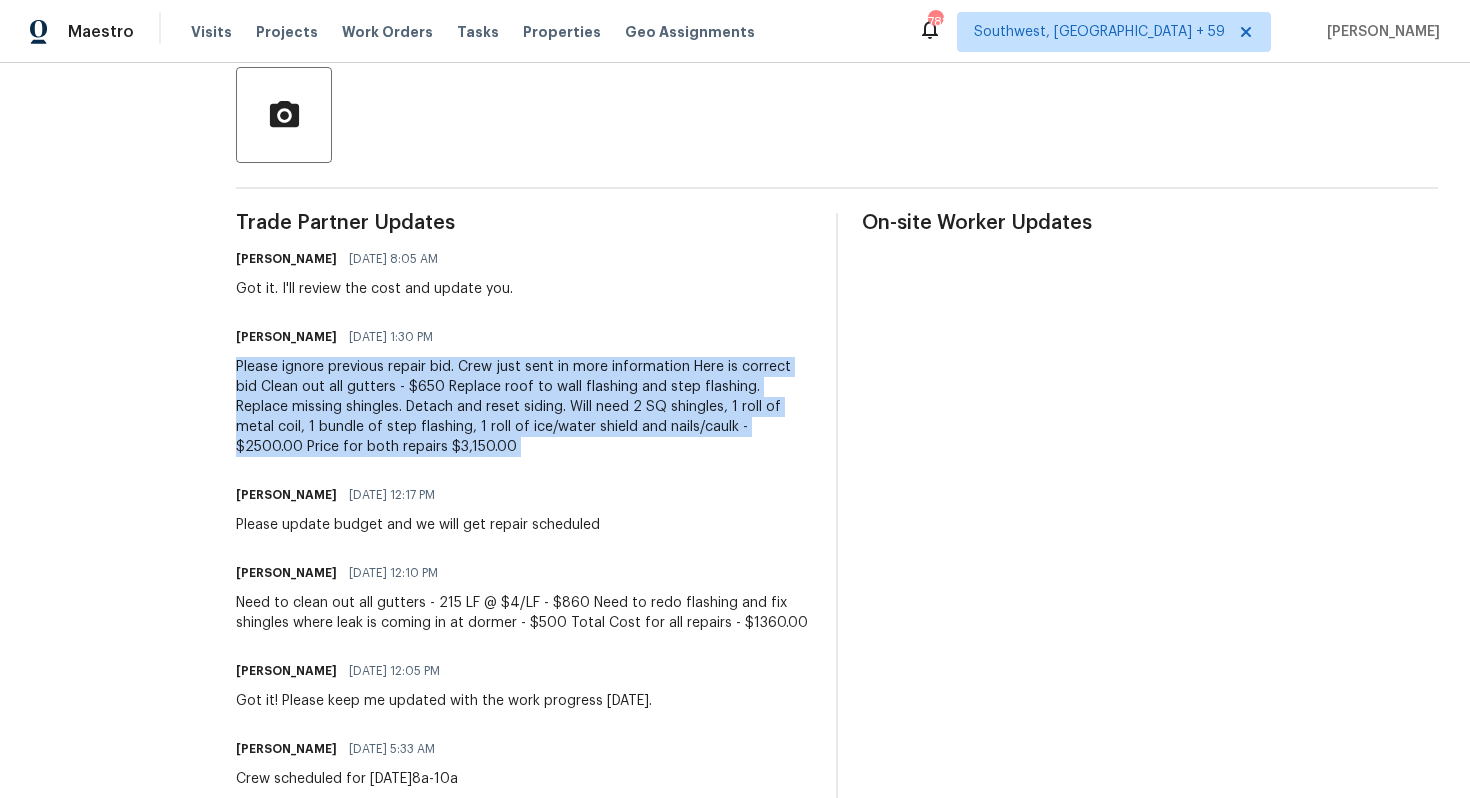 scroll, scrollTop: 0, scrollLeft: 0, axis: both 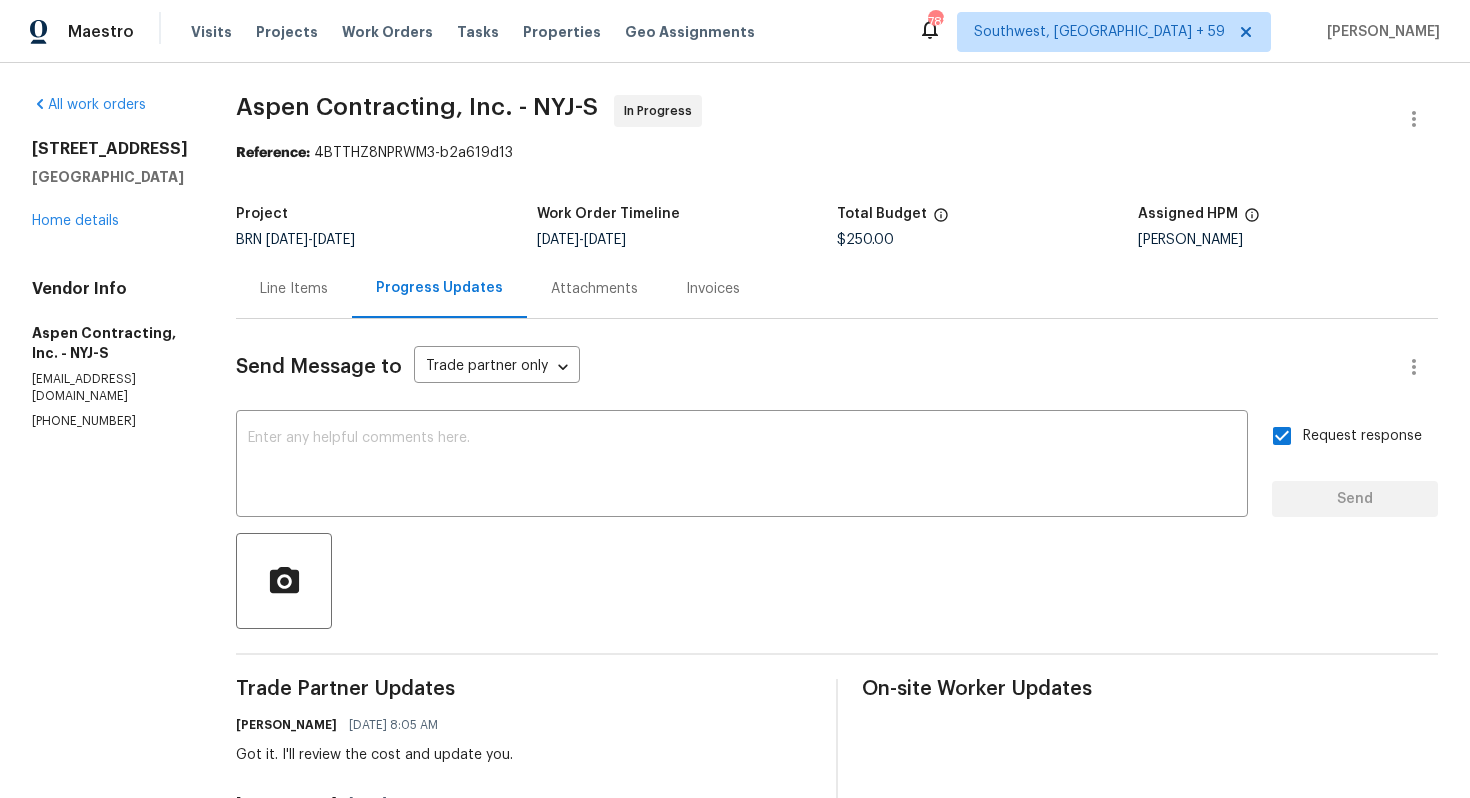 click on "Line Items" at bounding box center (294, 288) 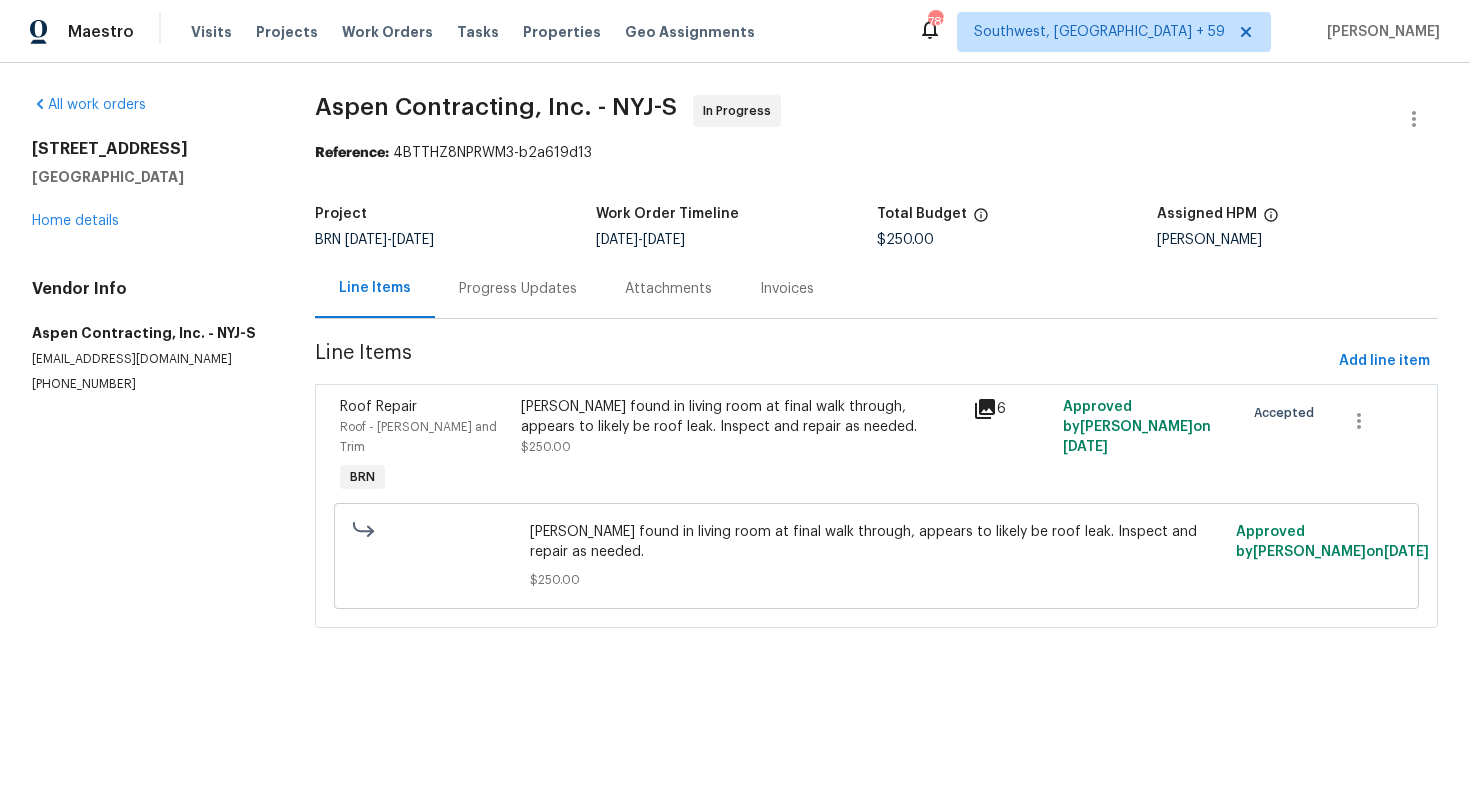 click on "Leak found in living room at final walk through, appears to likely be roof leak. Inspect and repair as needed. $250.00" at bounding box center [741, 427] 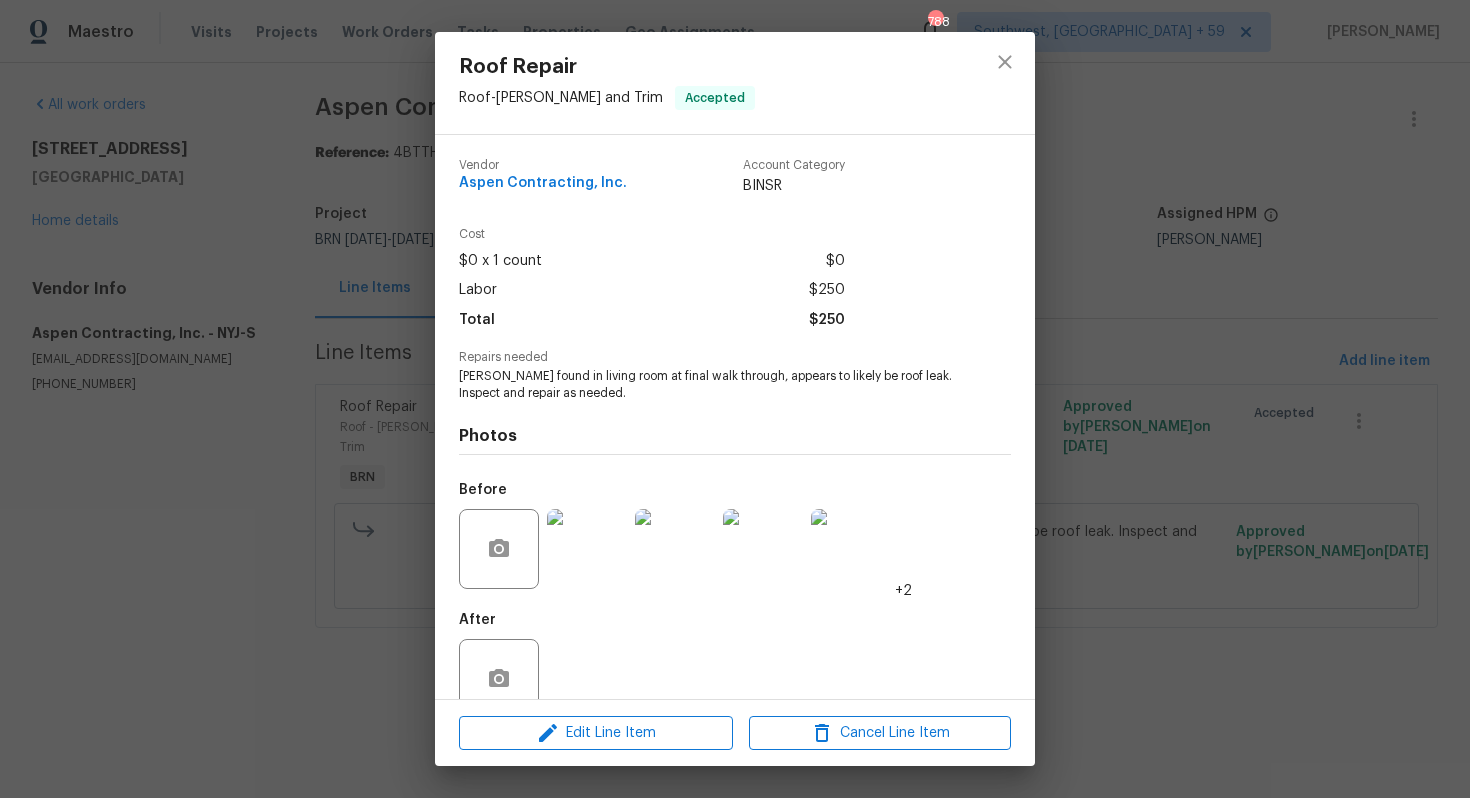 click on "Leak found in living room at final walk through, appears to likely be roof leak. Inspect and repair as needed." at bounding box center [707, 385] 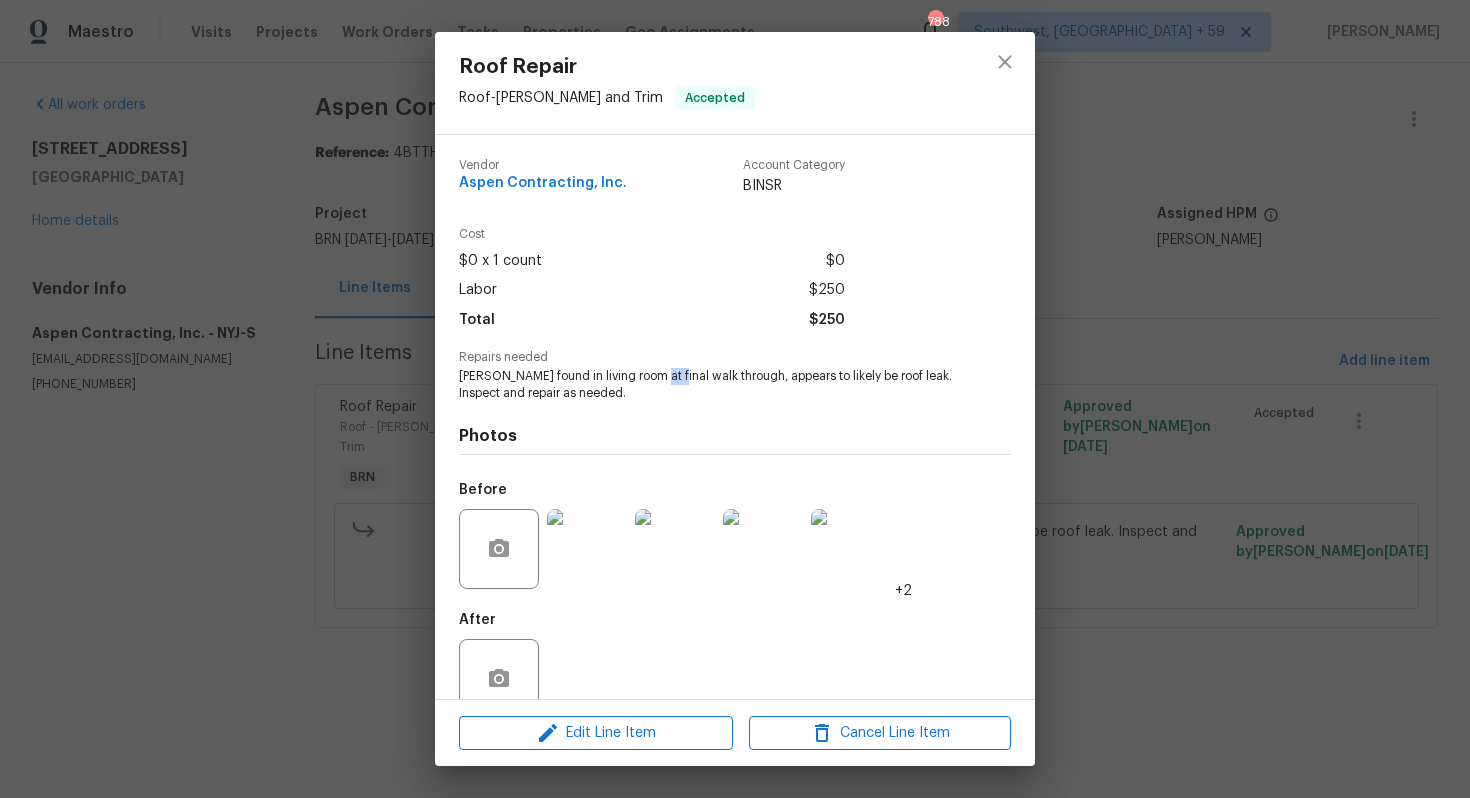 click on "Leak found in living room at final walk through, appears to likely be roof leak. Inspect and repair as needed." at bounding box center (707, 385) 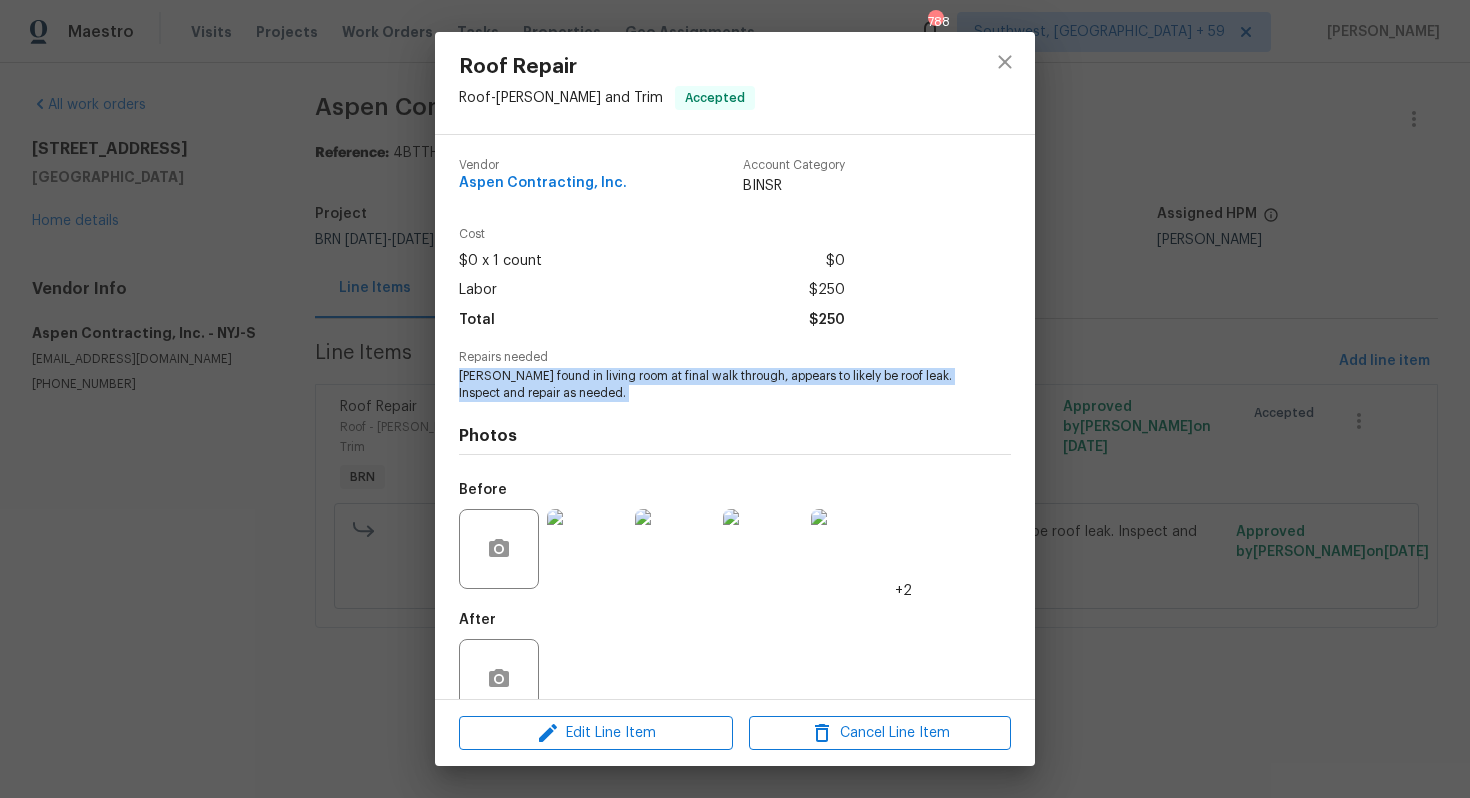 copy on "Leak found in living room at final walk through, appears to likely be roof leak. Inspect and repair as needed." 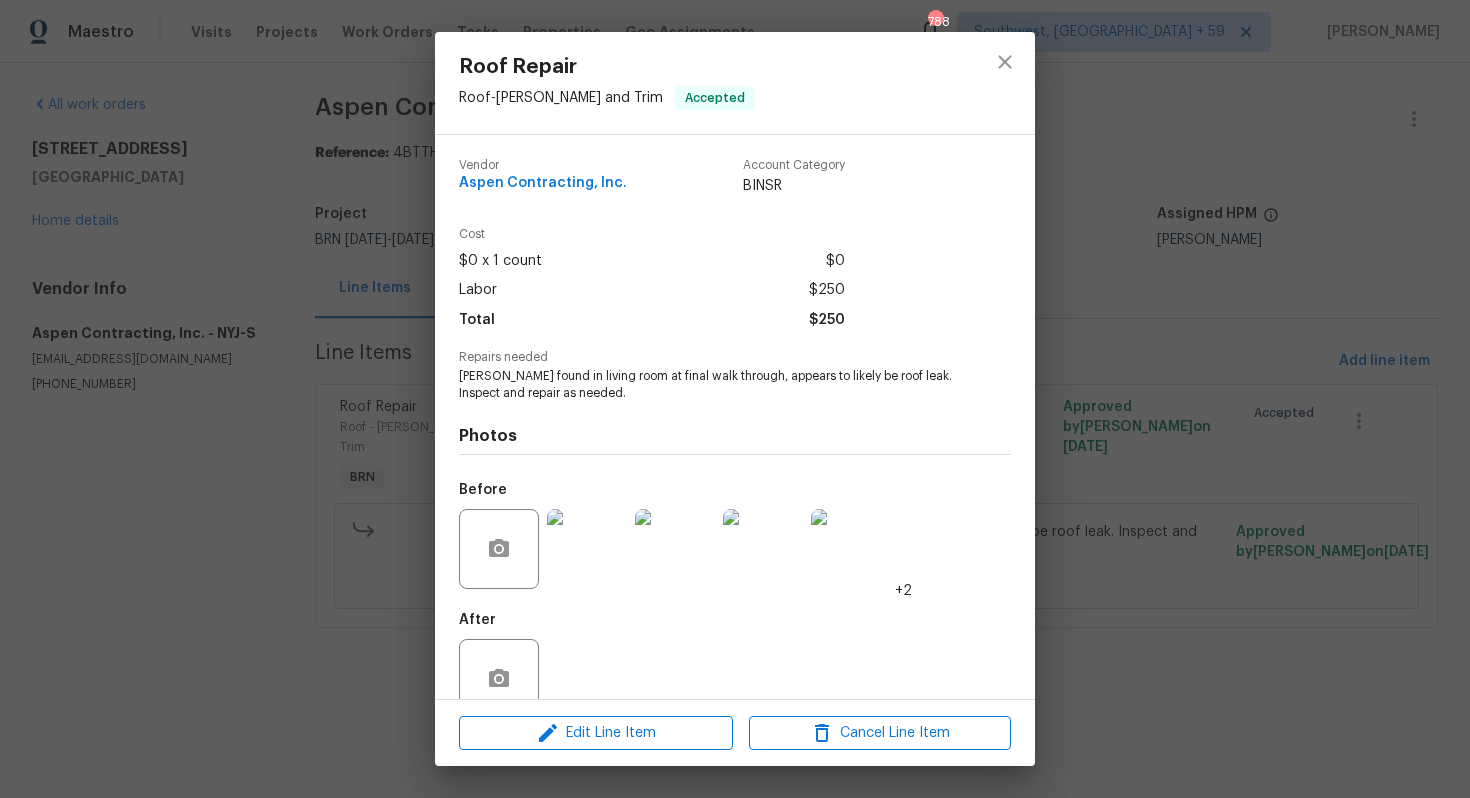 click on "Roof Repair Roof  -  Eaves and Trim Accepted Vendor Aspen Contracting, Inc. Account Category BINSR Cost $0 x 1 count $0 Labor $250 Total $250 Repairs needed Leak found in living room at final walk through, appears to likely be roof leak. Inspect and repair as needed. Photos Before  +2 After  Edit Line Item  Cancel Line Item" at bounding box center [735, 399] 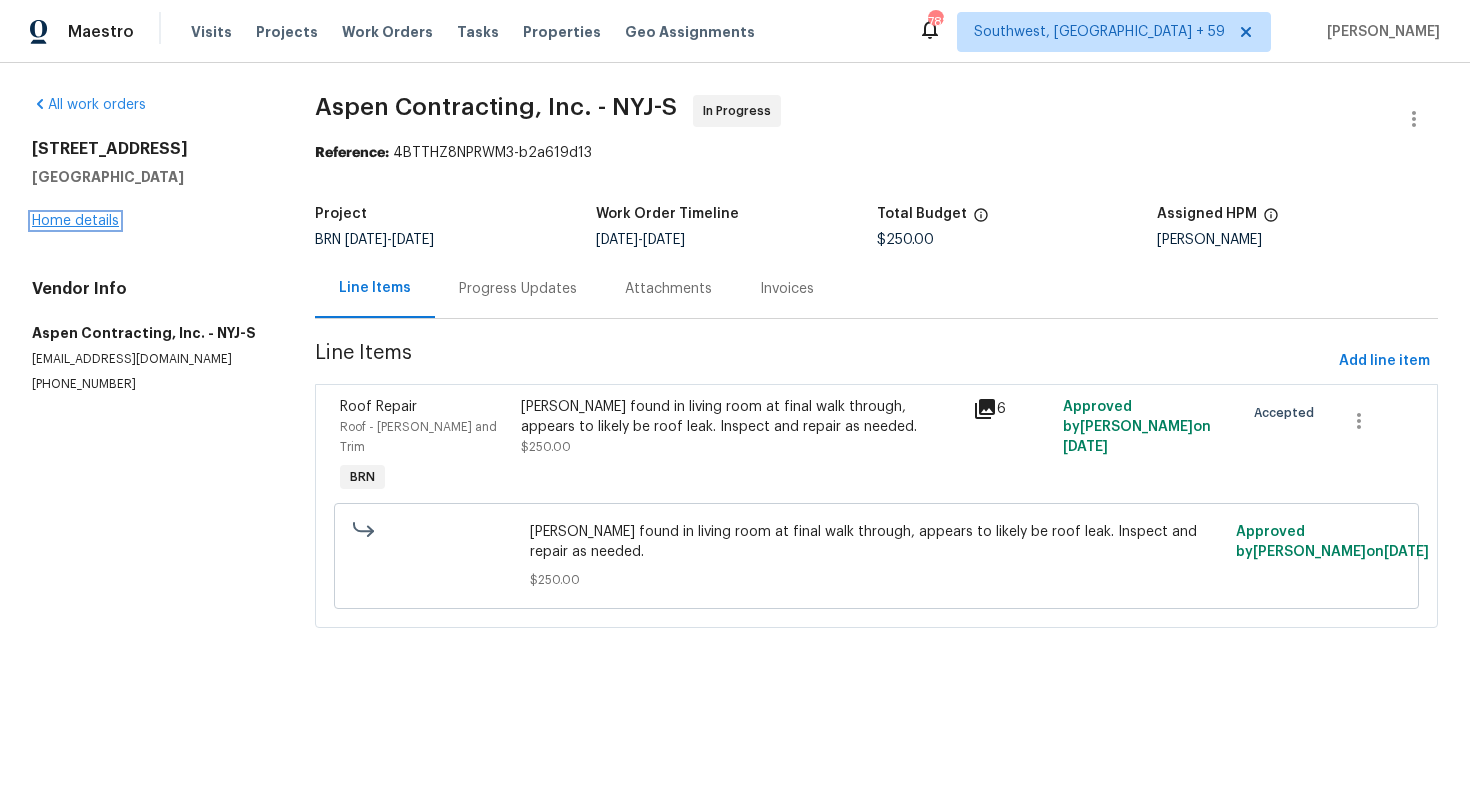 click on "Home details" at bounding box center (75, 221) 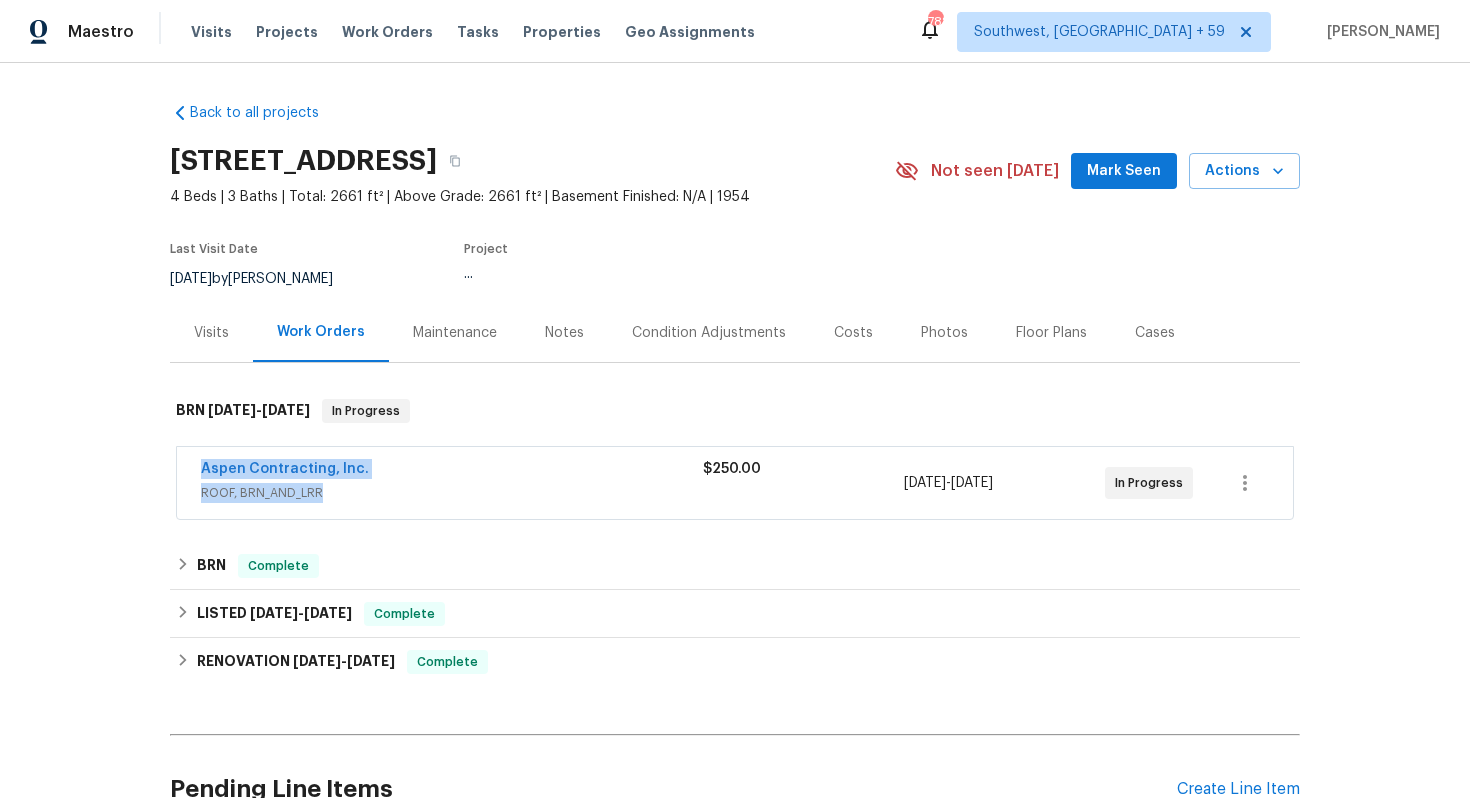 drag, startPoint x: 199, startPoint y: 471, endPoint x: 410, endPoint y: 494, distance: 212.24985 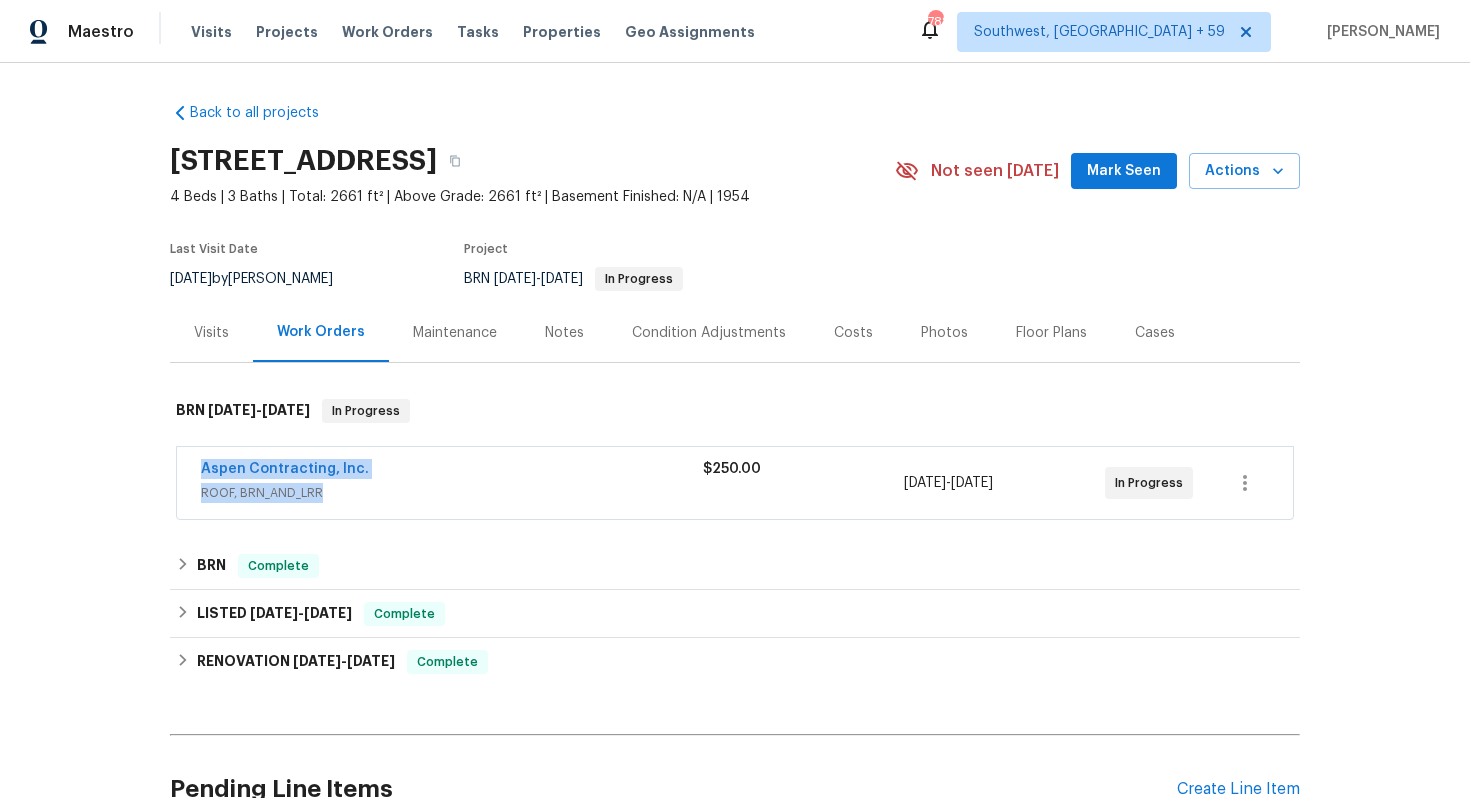 click on "ROOF, BRN_AND_LRR" at bounding box center [452, 493] 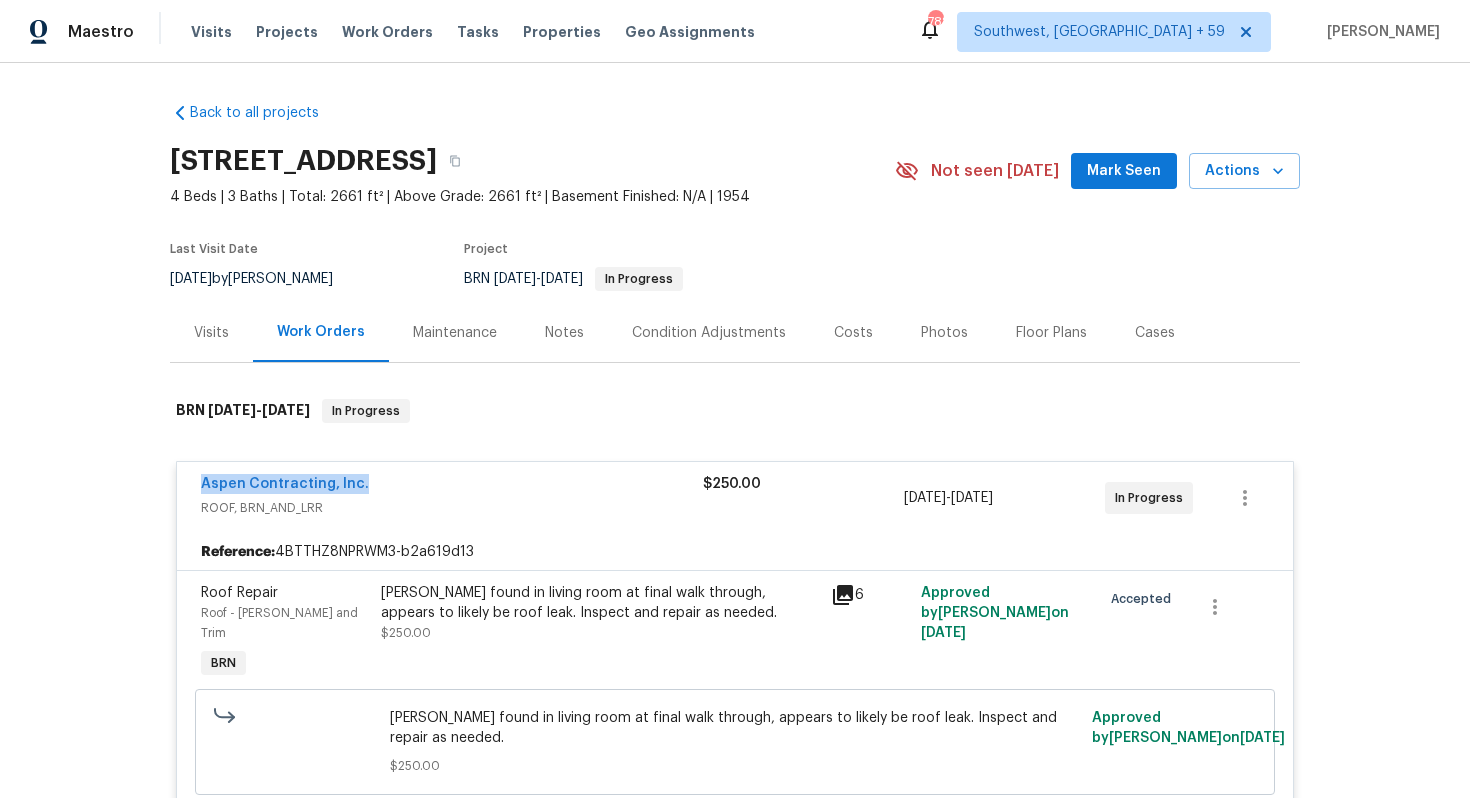 drag, startPoint x: 191, startPoint y: 483, endPoint x: 364, endPoint y: 486, distance: 173.02602 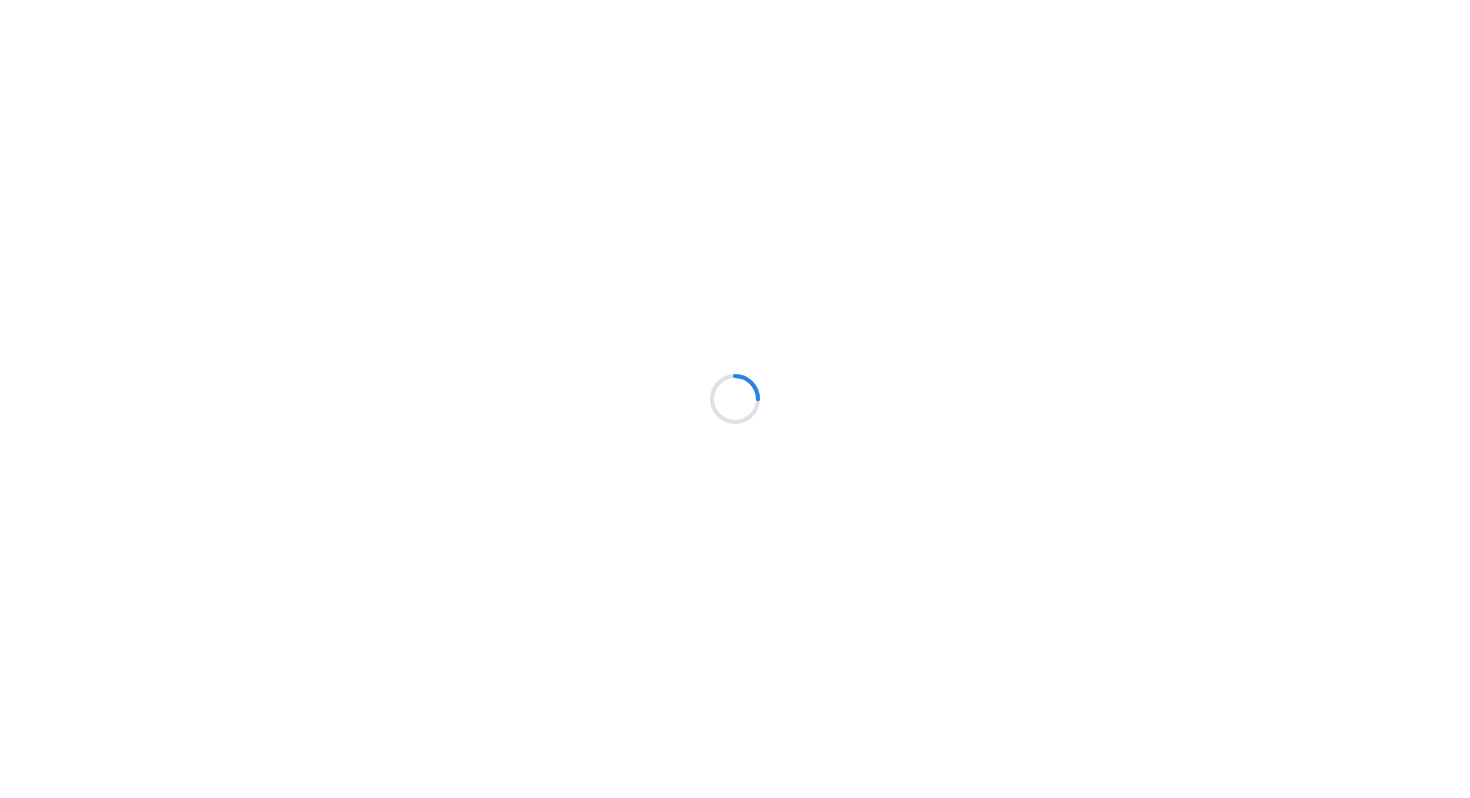 scroll, scrollTop: 0, scrollLeft: 0, axis: both 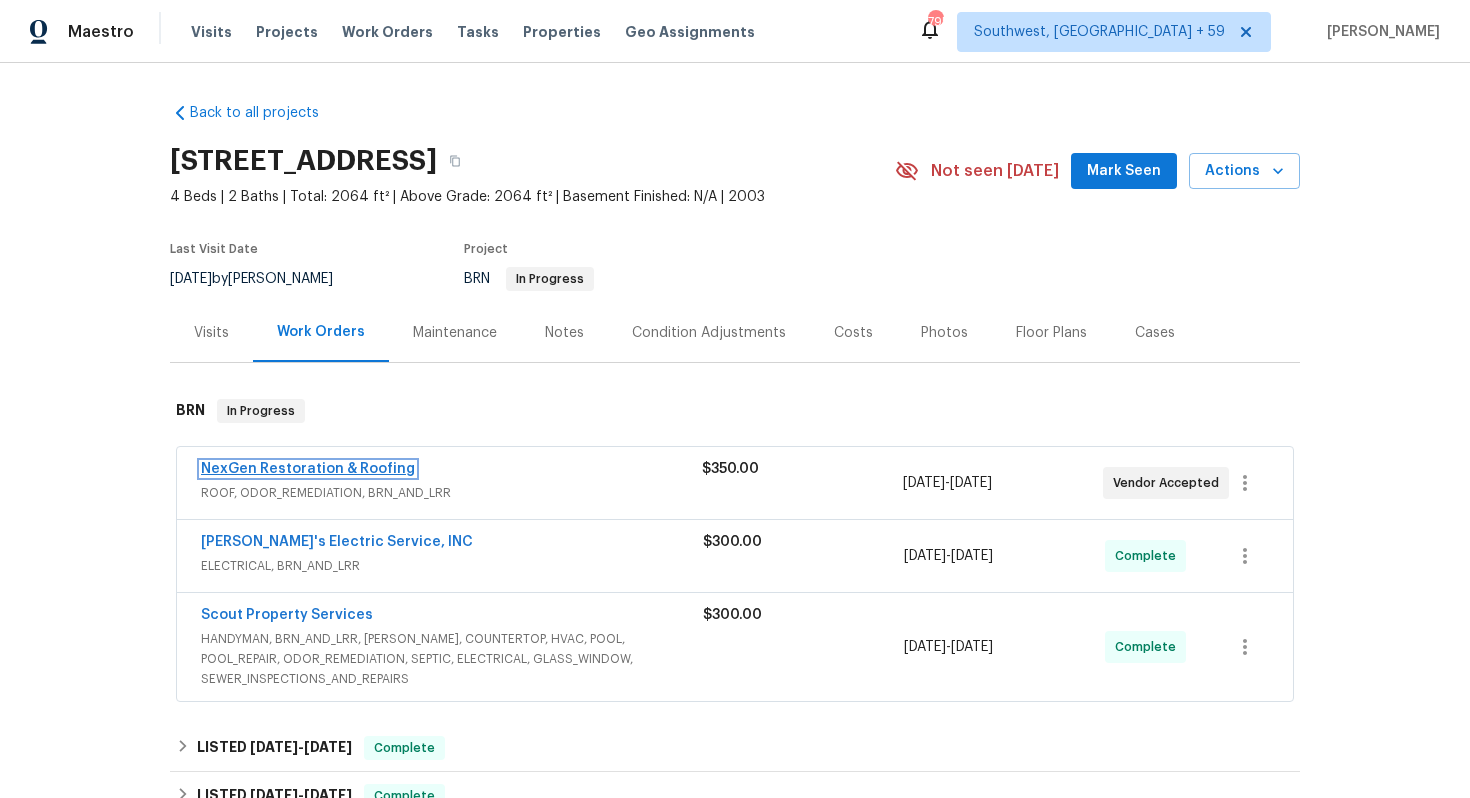 click on "NexGen Restoration & Roofing" at bounding box center [308, 469] 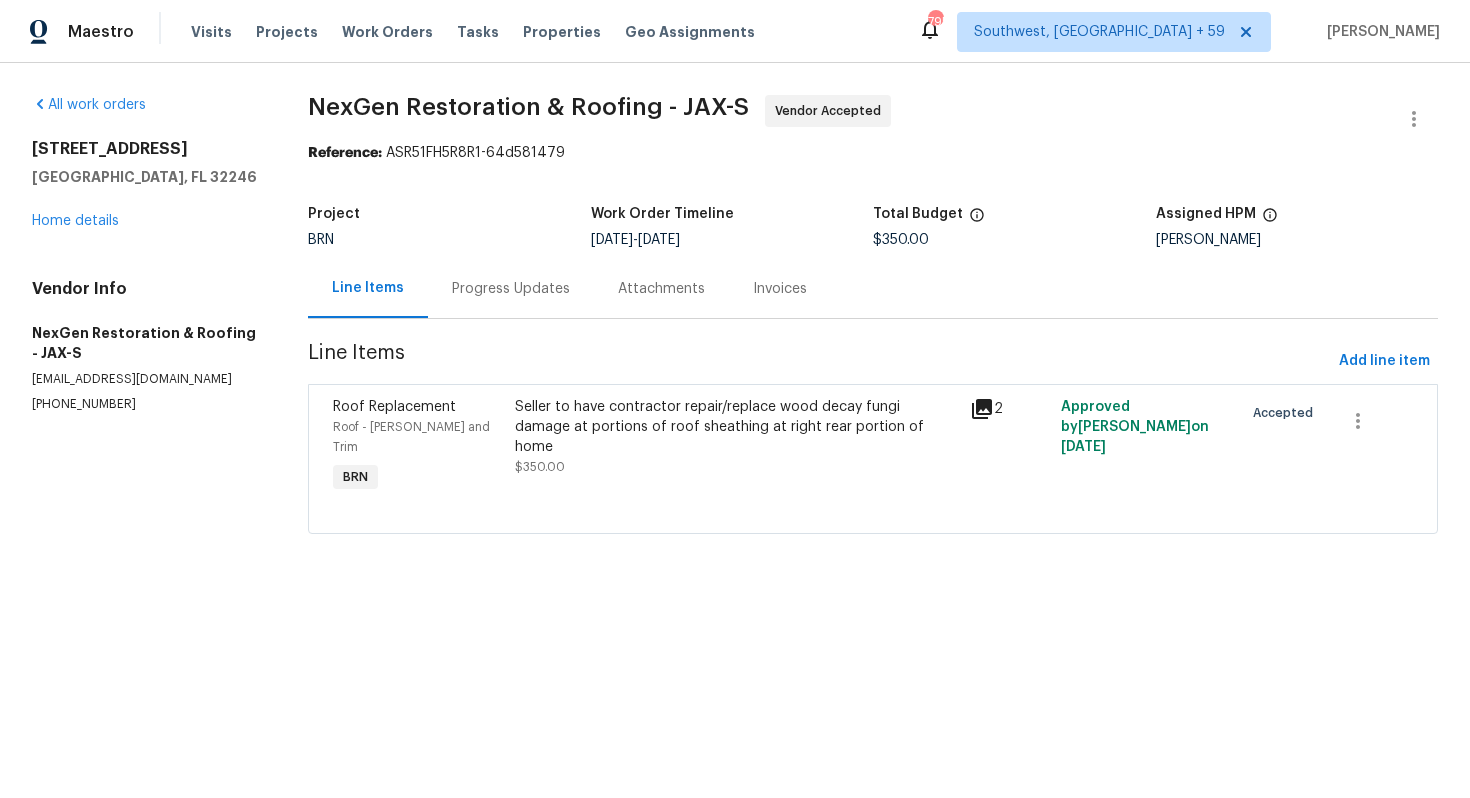 click on "Seller to have contractor repair/replace wood decay fungi damage at portions of roof sheathing at right rear portion of home $350.00" at bounding box center (736, 437) 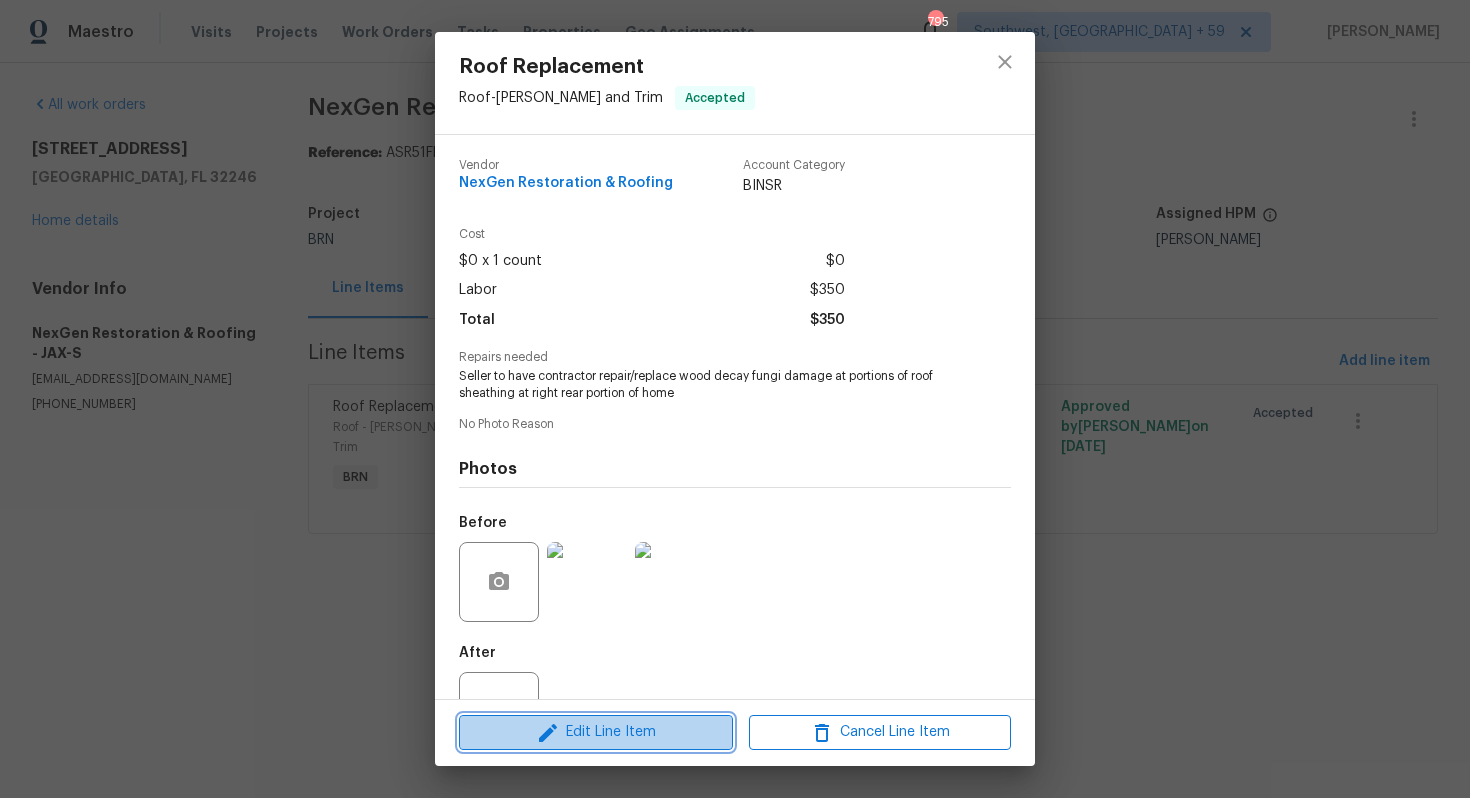 click on "Edit Line Item" at bounding box center [596, 732] 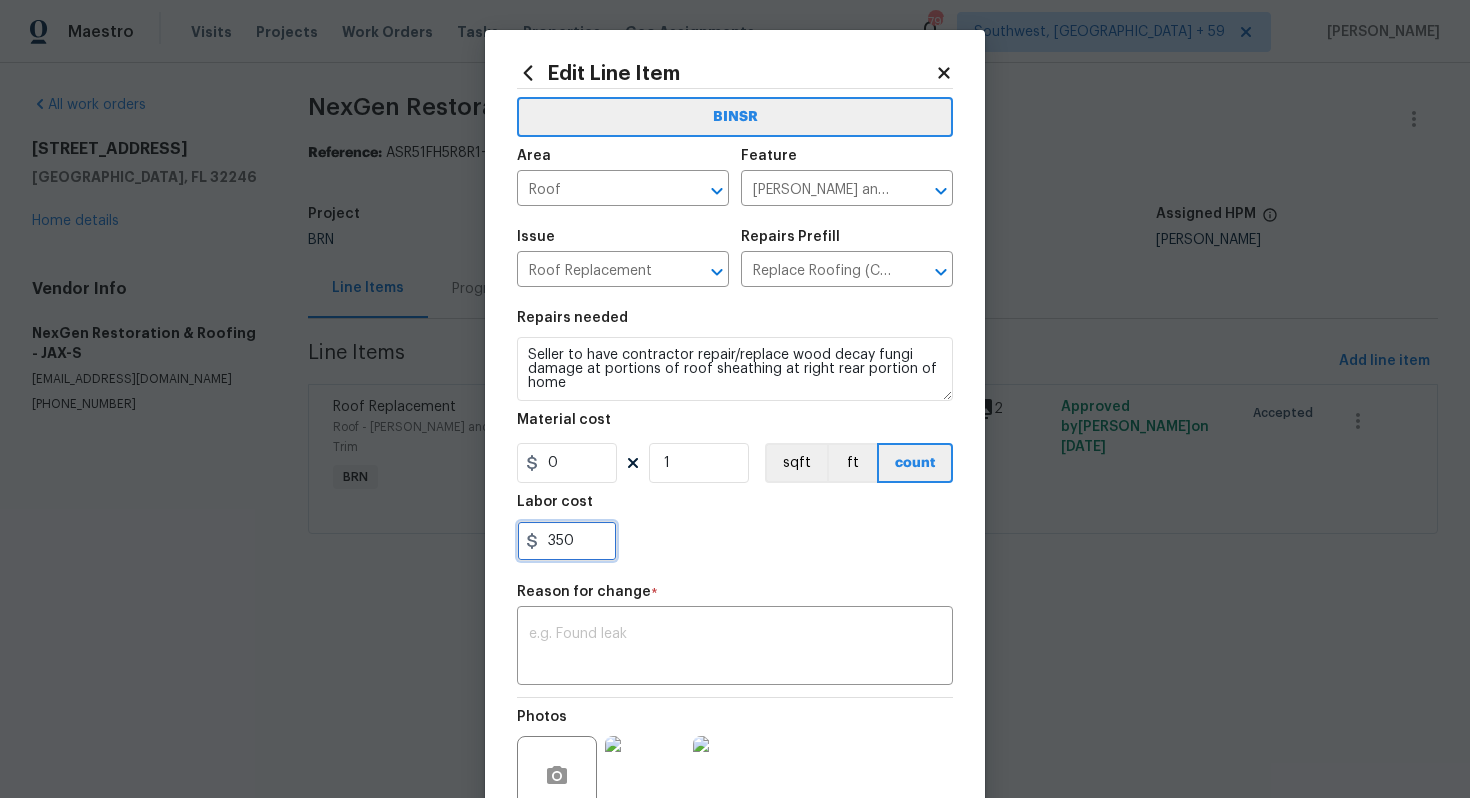 click on "350" at bounding box center [567, 541] 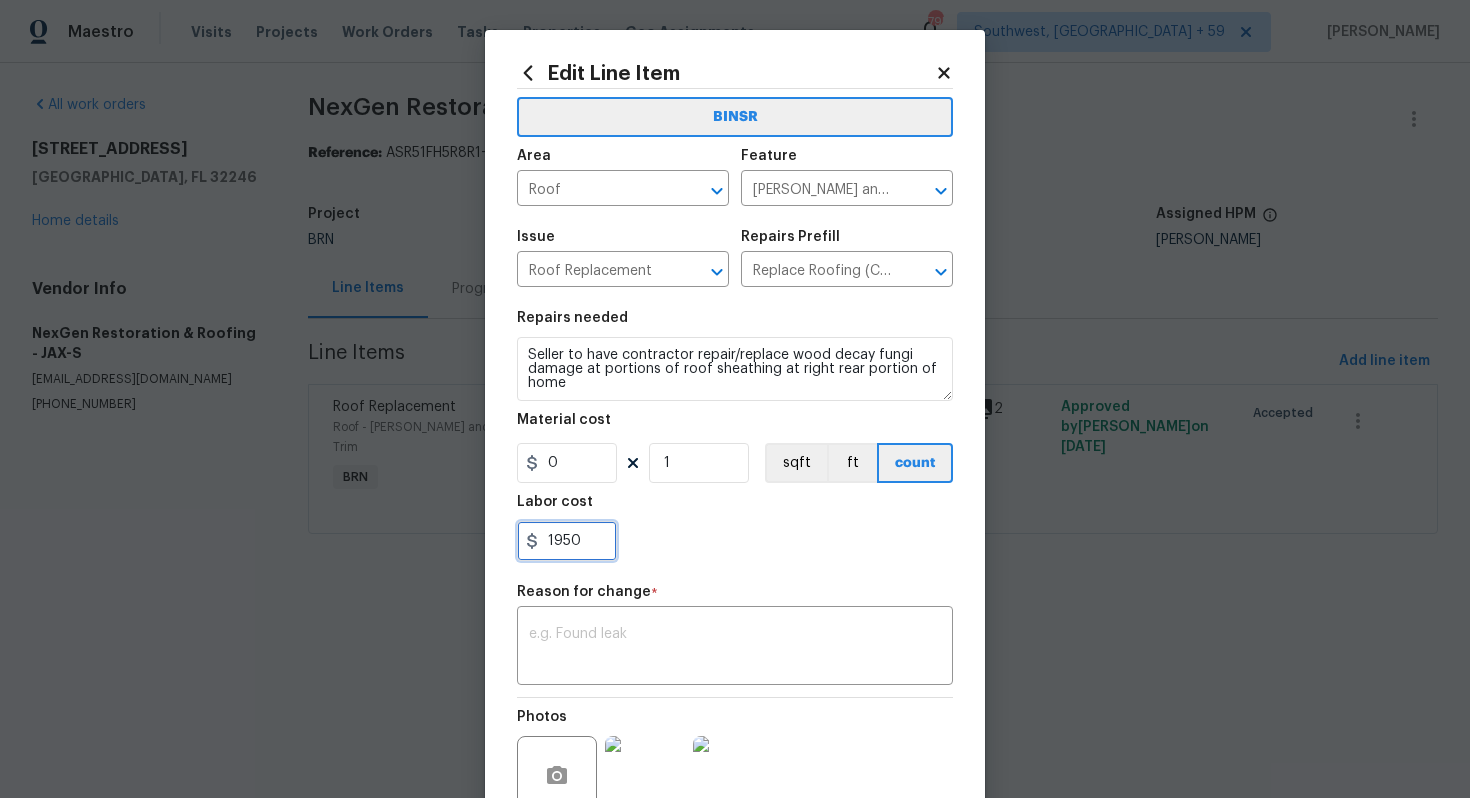 type on "1950" 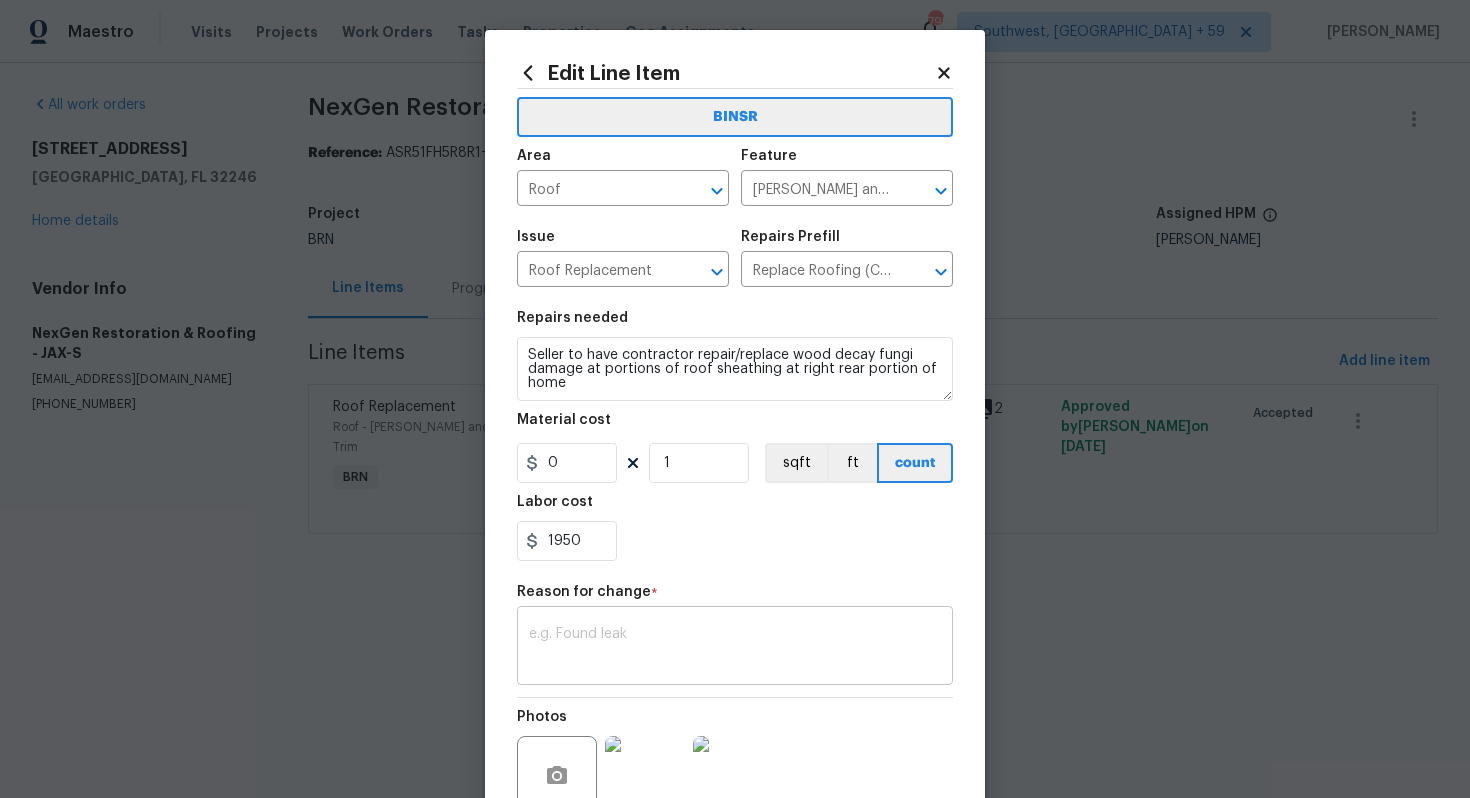 click at bounding box center (735, 648) 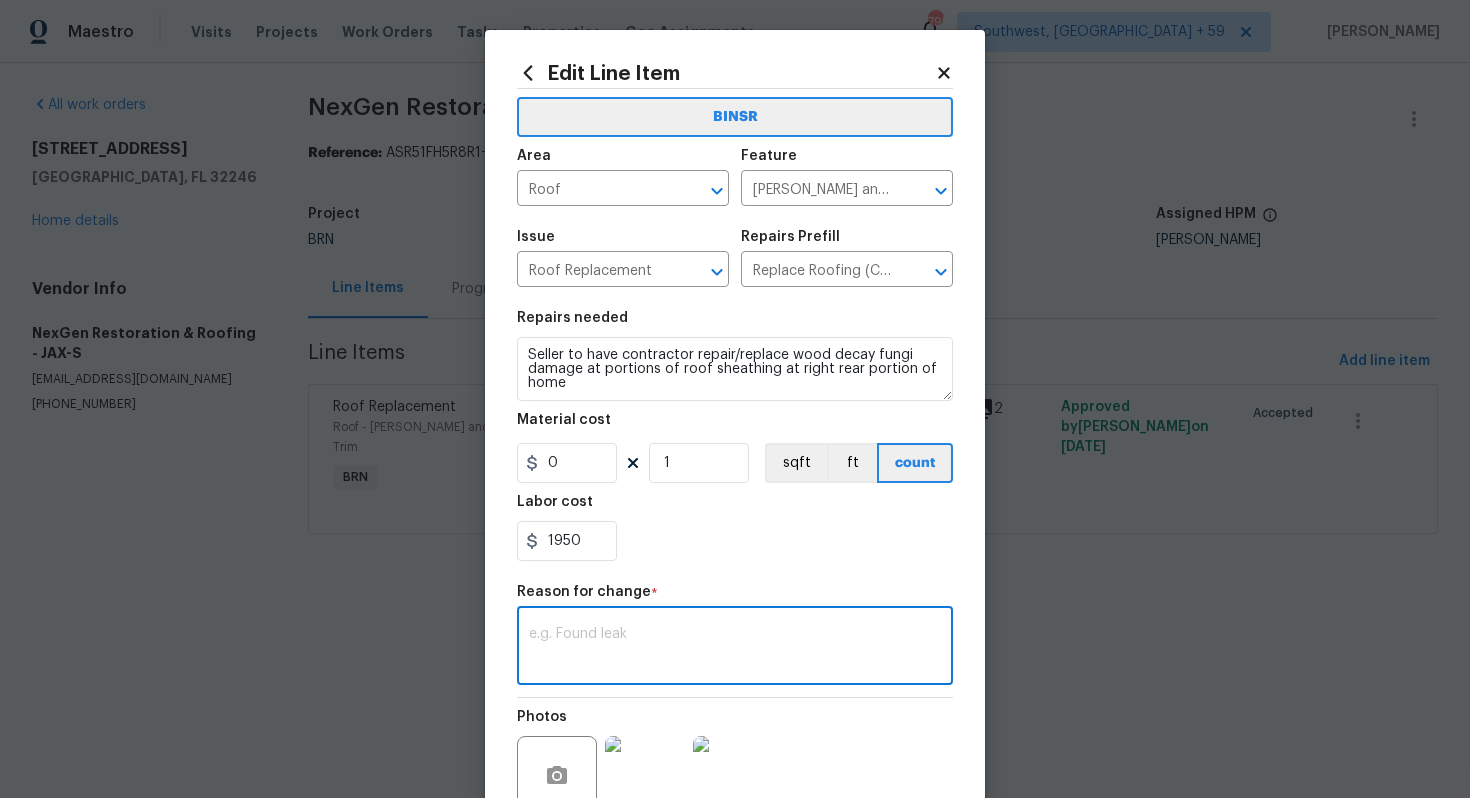 paste on "(AG) Updated cost per BR team’s approval." 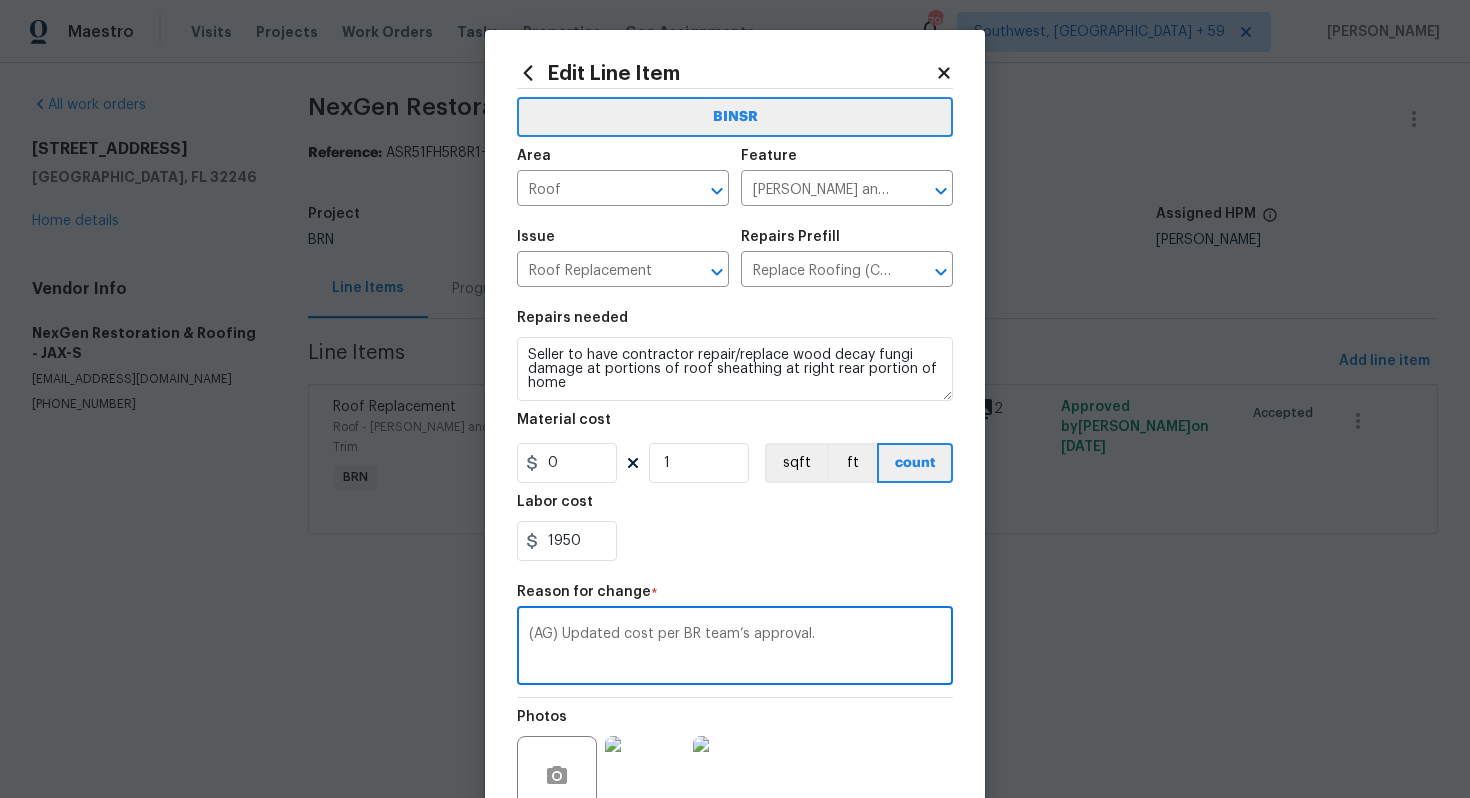 scroll, scrollTop: 188, scrollLeft: 0, axis: vertical 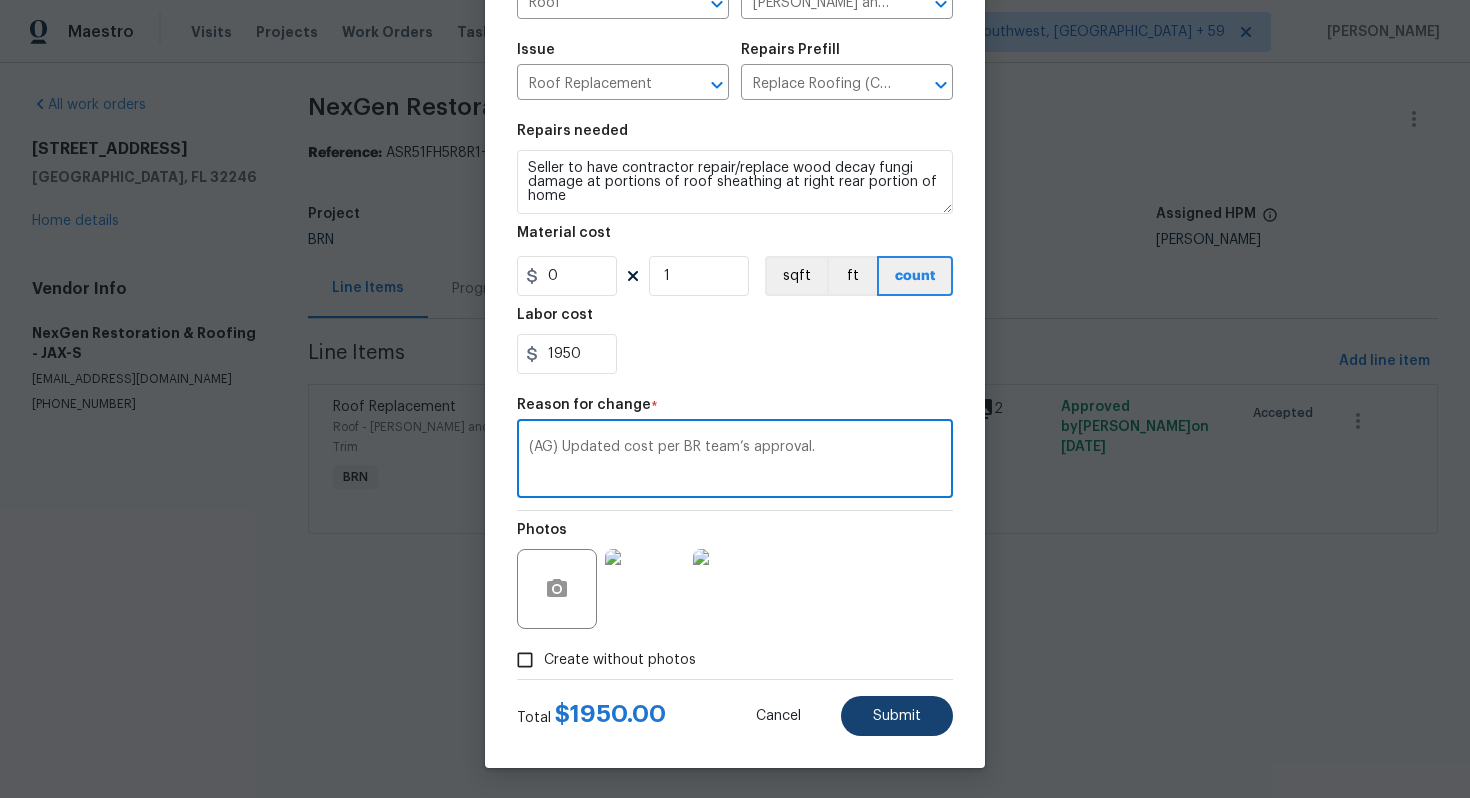 type on "(AG) Updated cost per BR team’s approval." 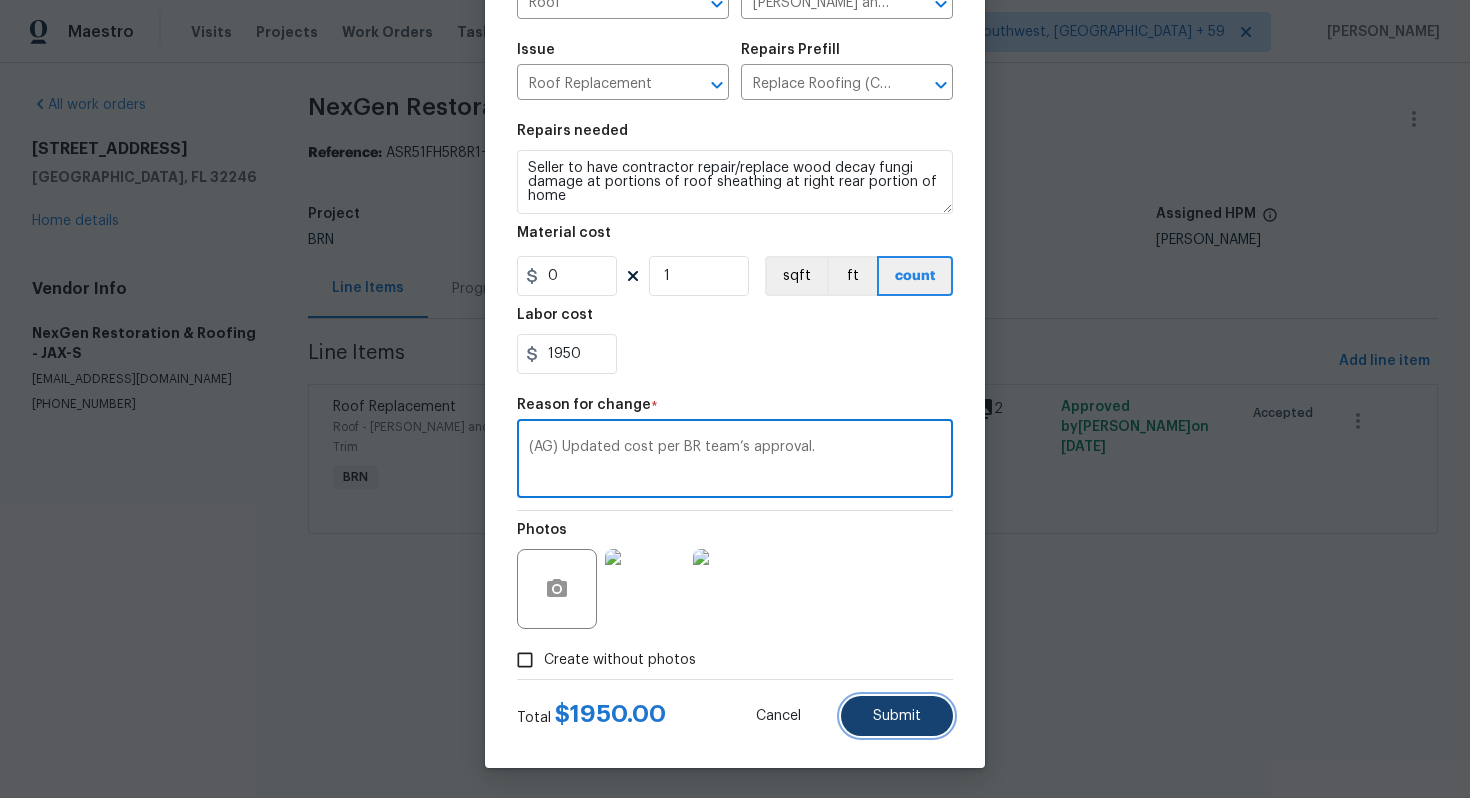 click on "Submit" at bounding box center [897, 716] 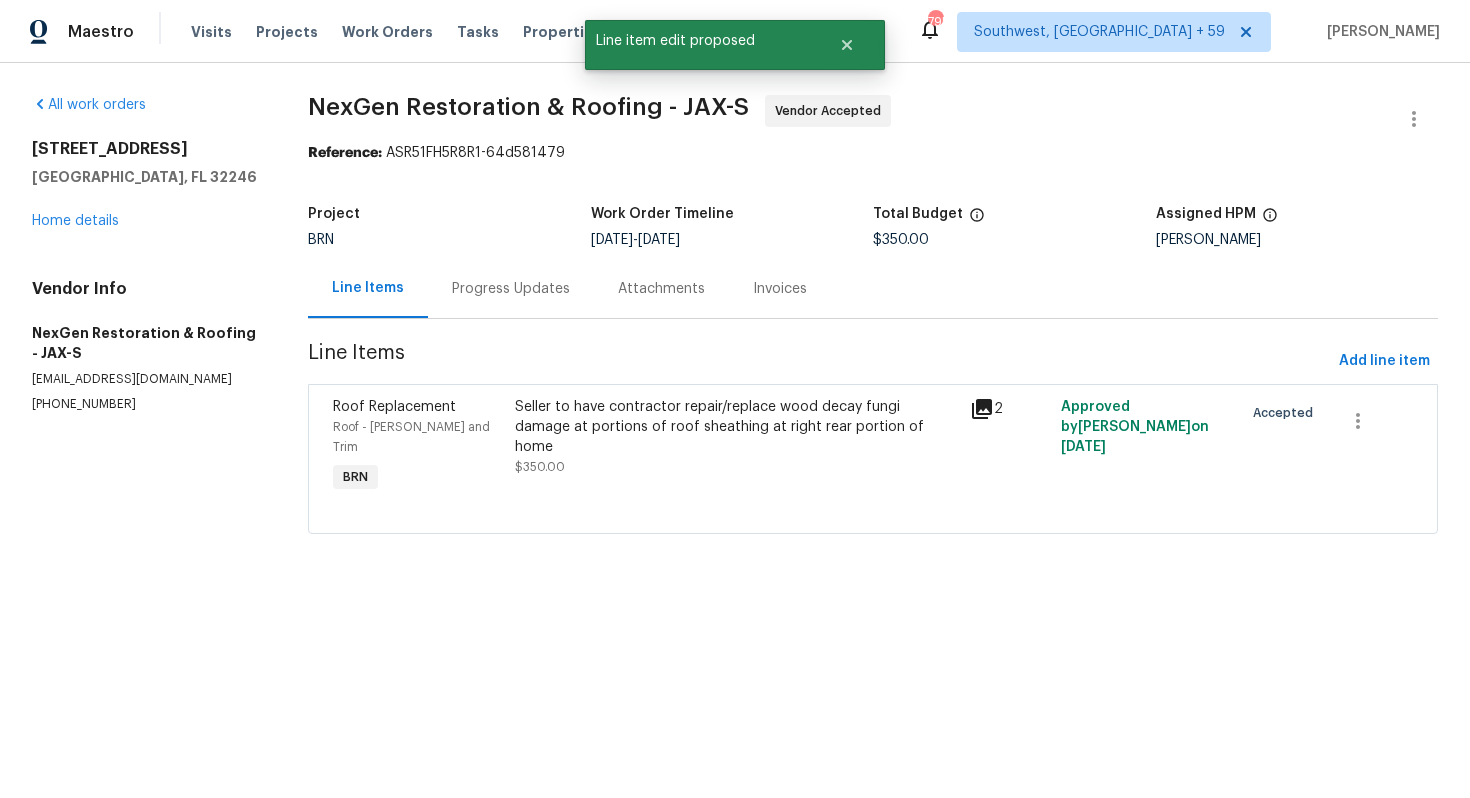 scroll, scrollTop: 0, scrollLeft: 0, axis: both 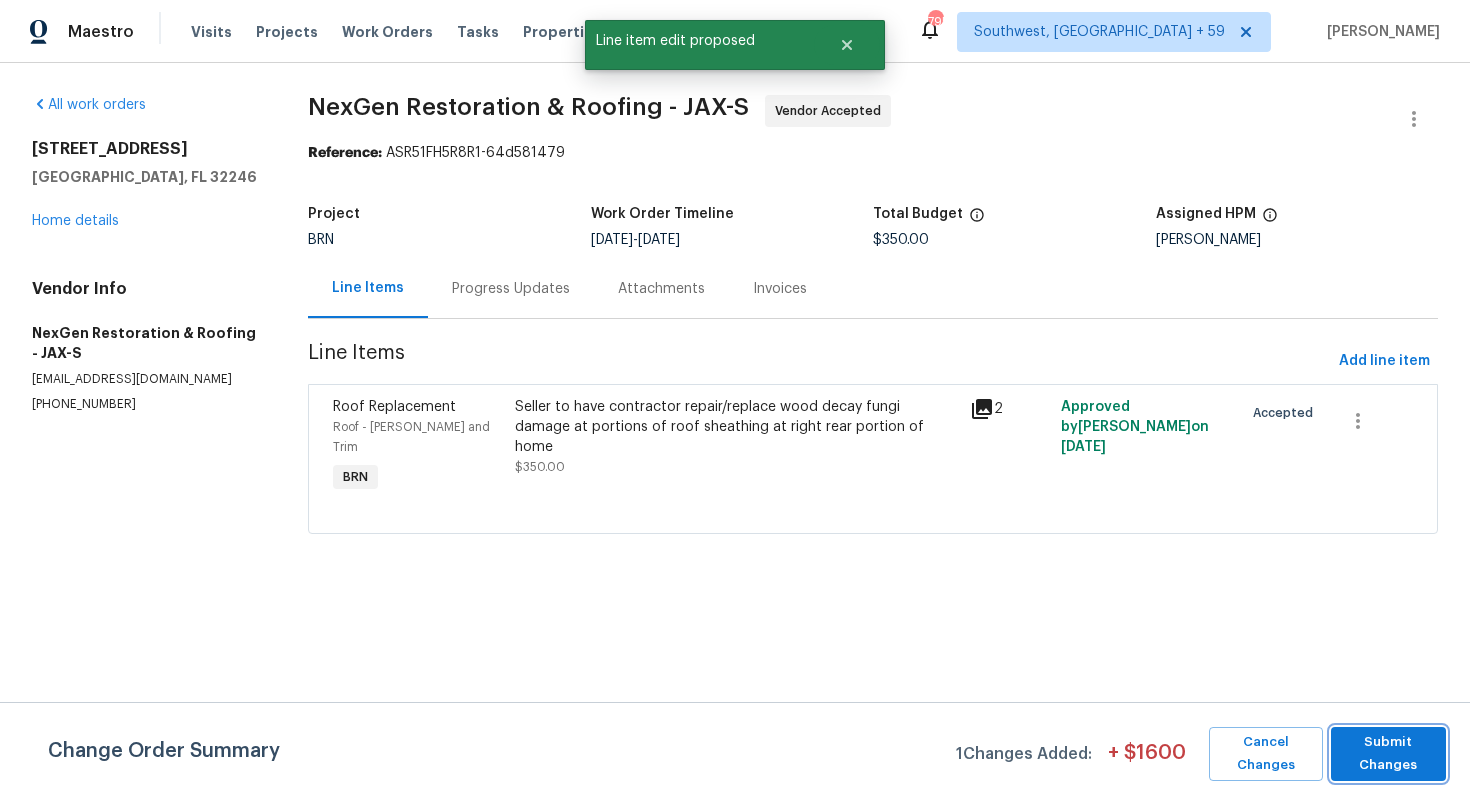 click on "Submit Changes" at bounding box center (1388, 754) 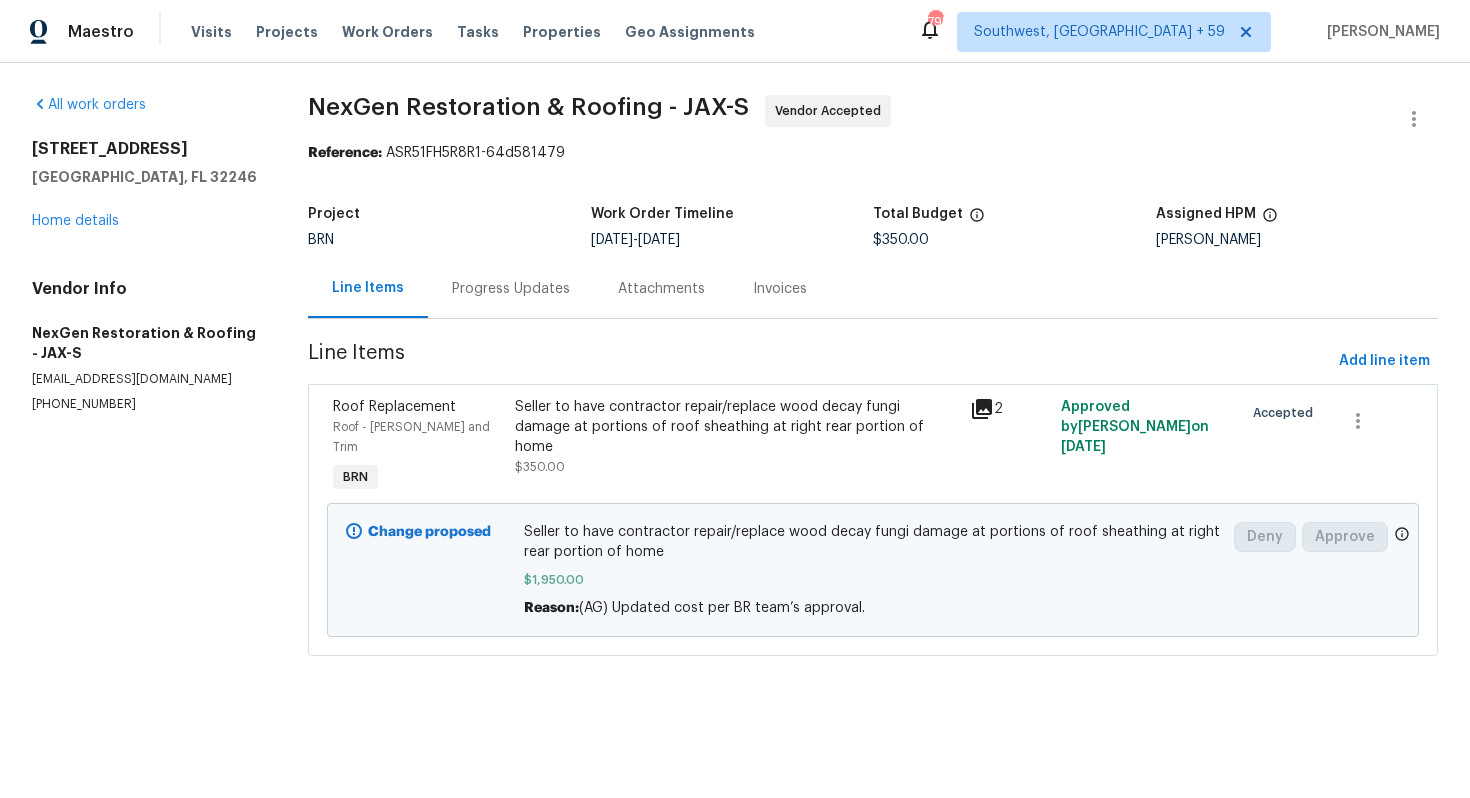 click on "Progress Updates" at bounding box center (511, 288) 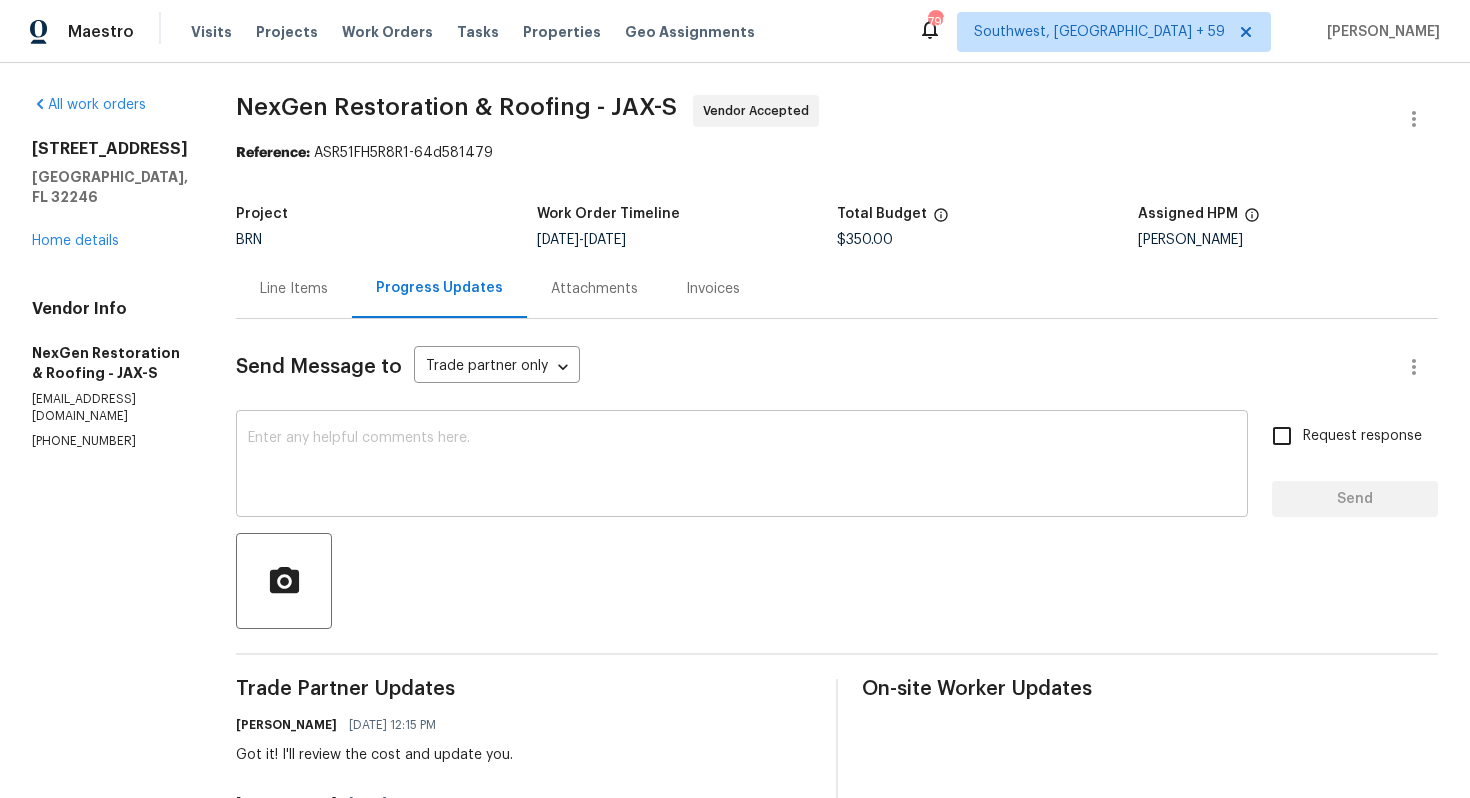 click at bounding box center [742, 466] 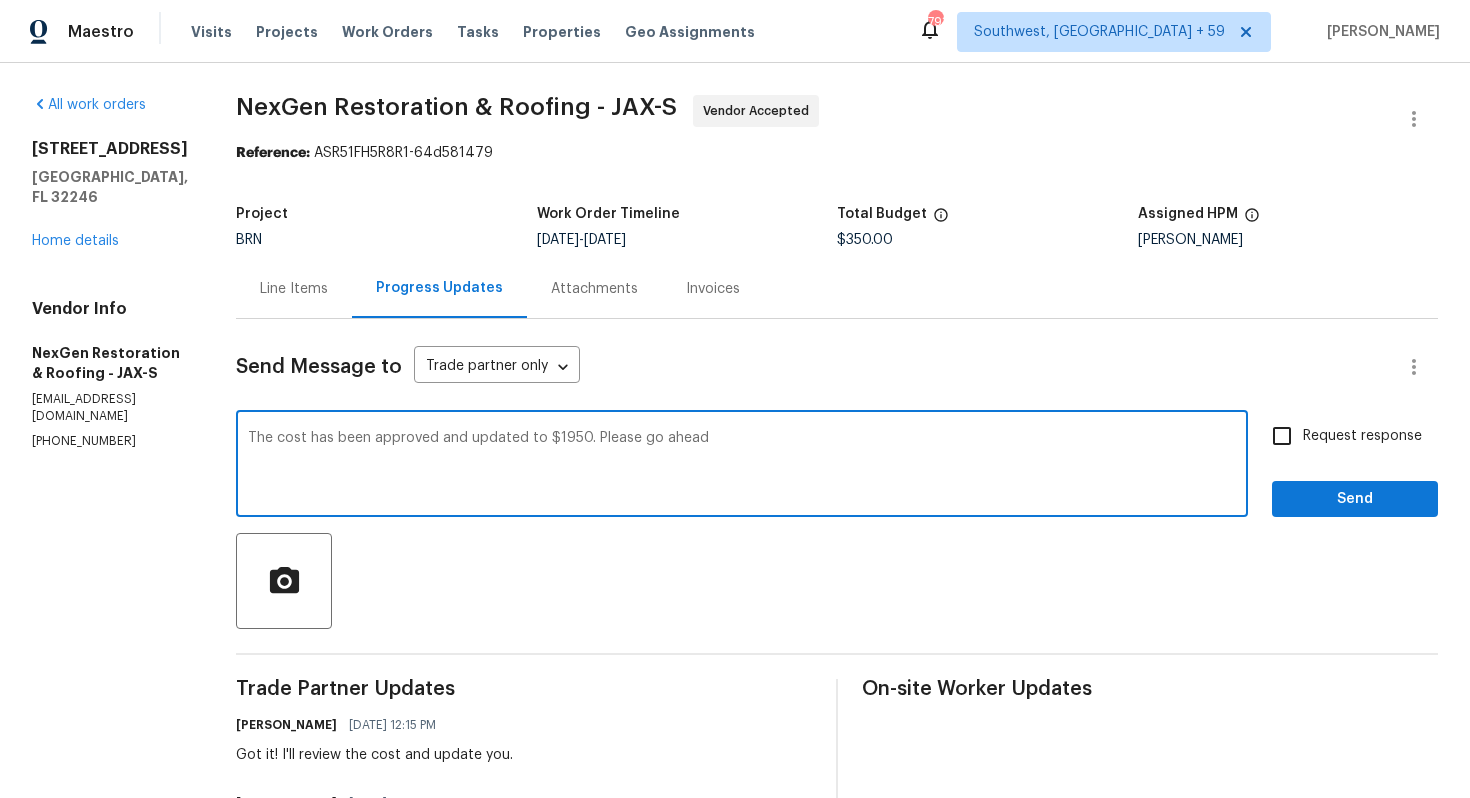 click on "The cost has been approved and updated to $1950. Please go ahead" at bounding box center [742, 466] 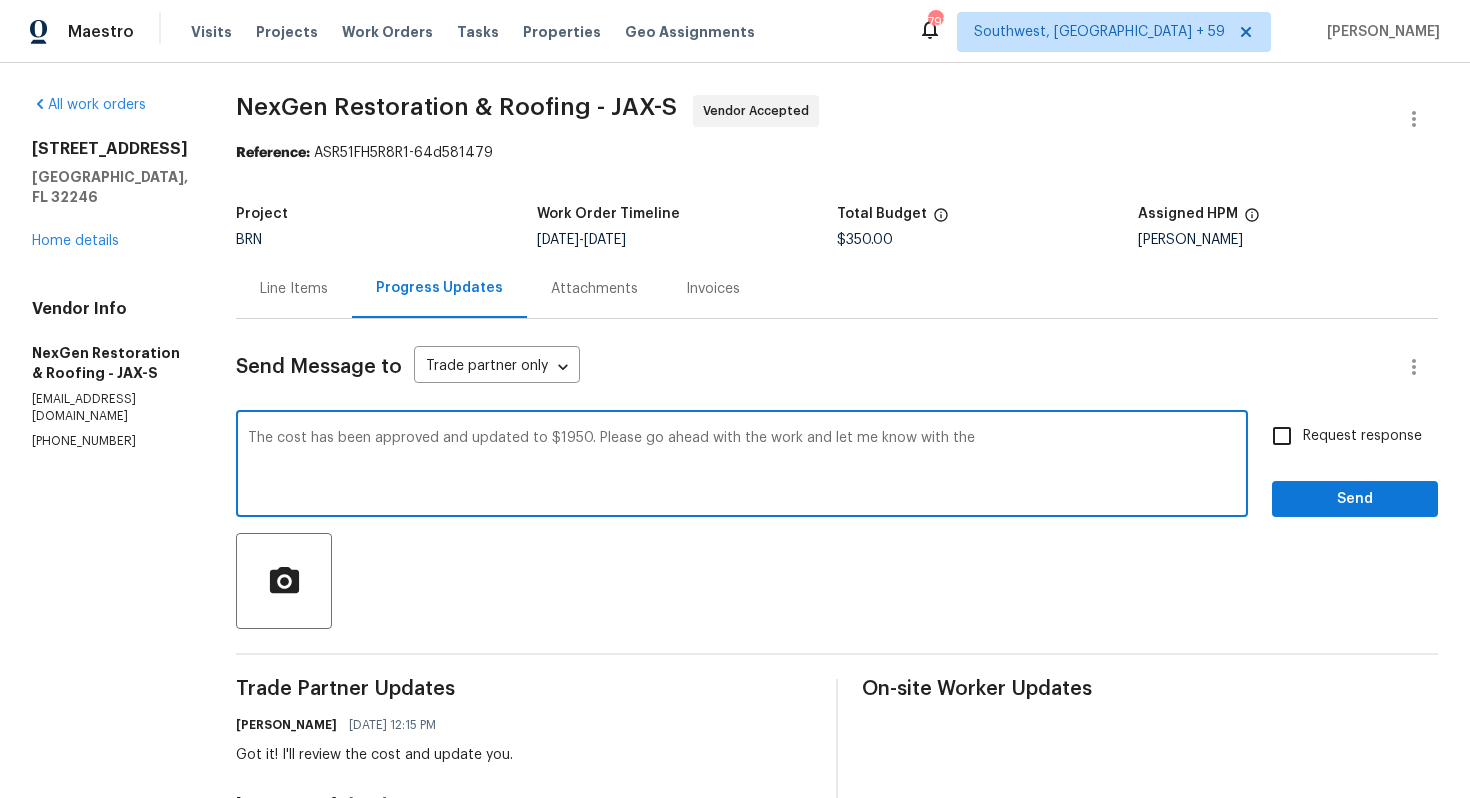 click on "The cost has been approved and updated to $1950. Please go ahead with the work and let me know with the" at bounding box center (742, 466) 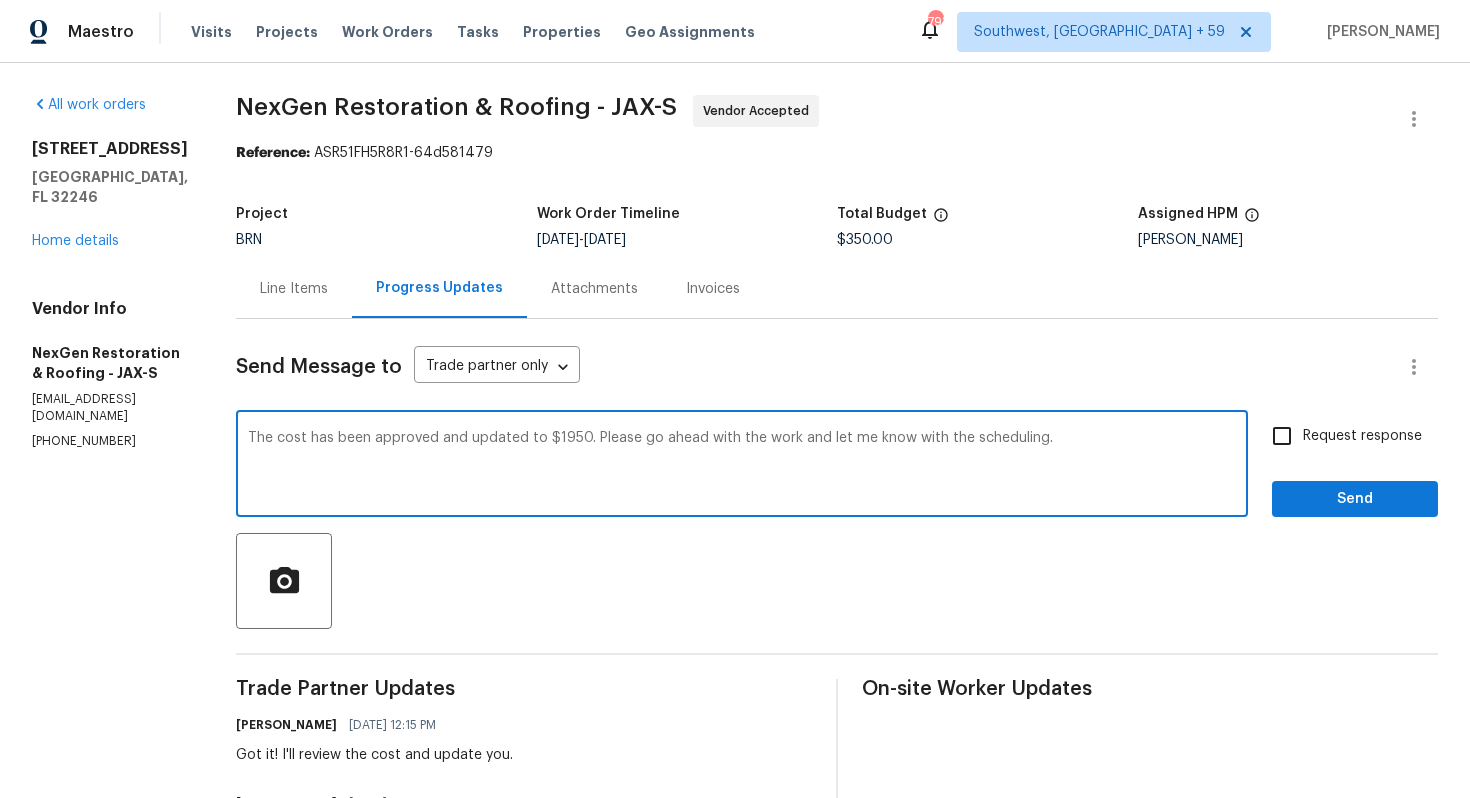 type on "The cost has been approved and updated to $1950. Please go ahead with the work and let me know with the scheduling." 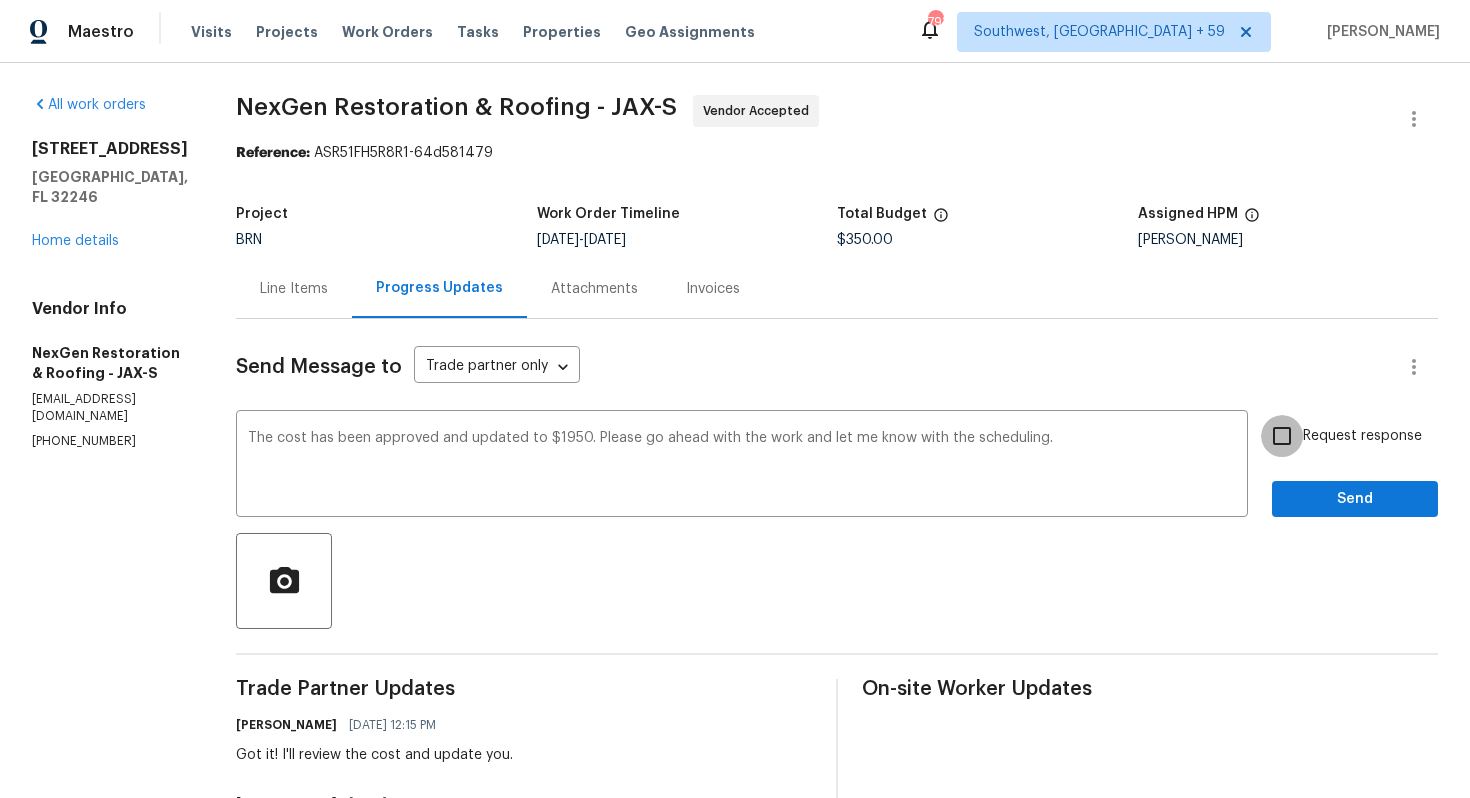 click on "Request response" at bounding box center [1282, 436] 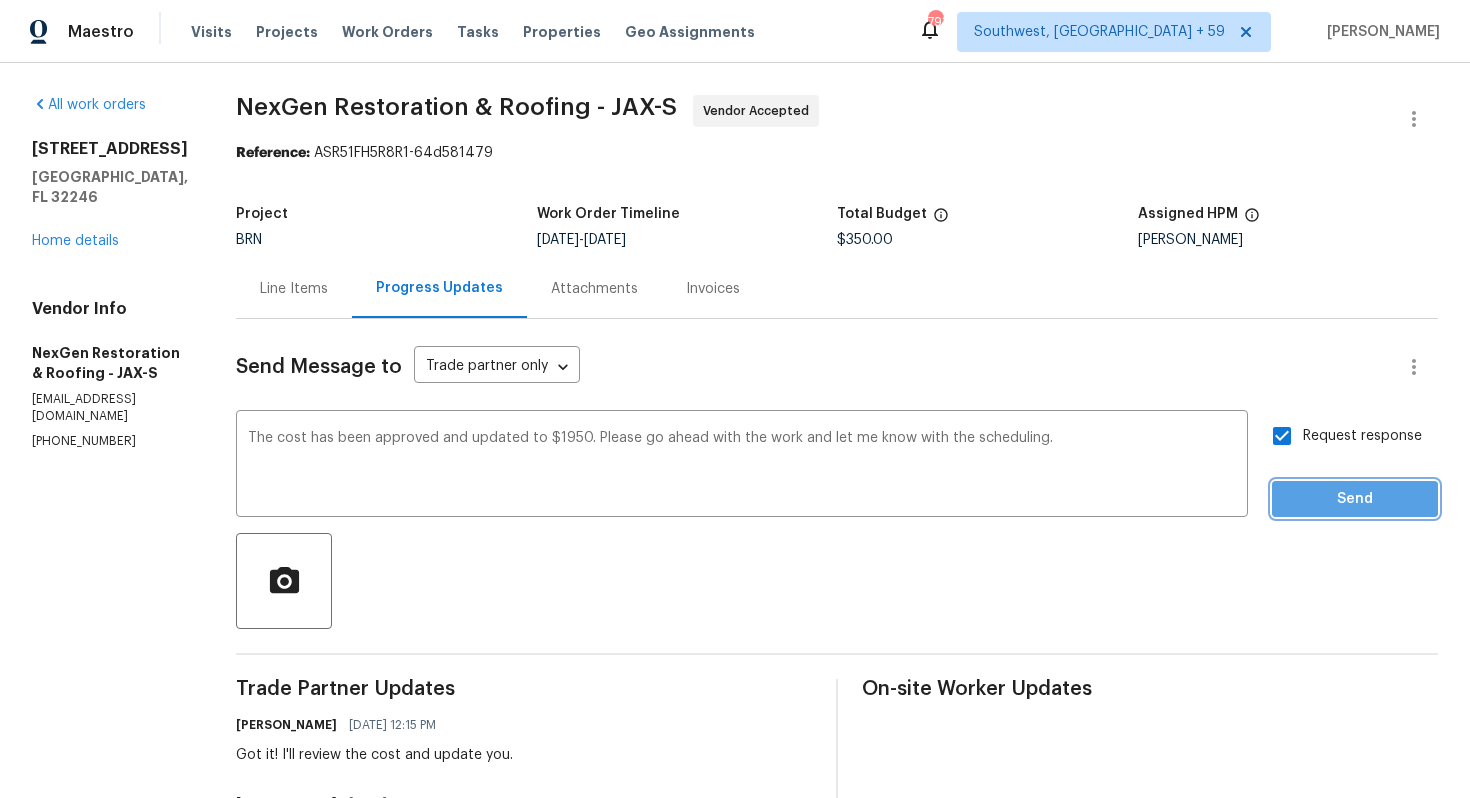 click on "Send" at bounding box center (1355, 499) 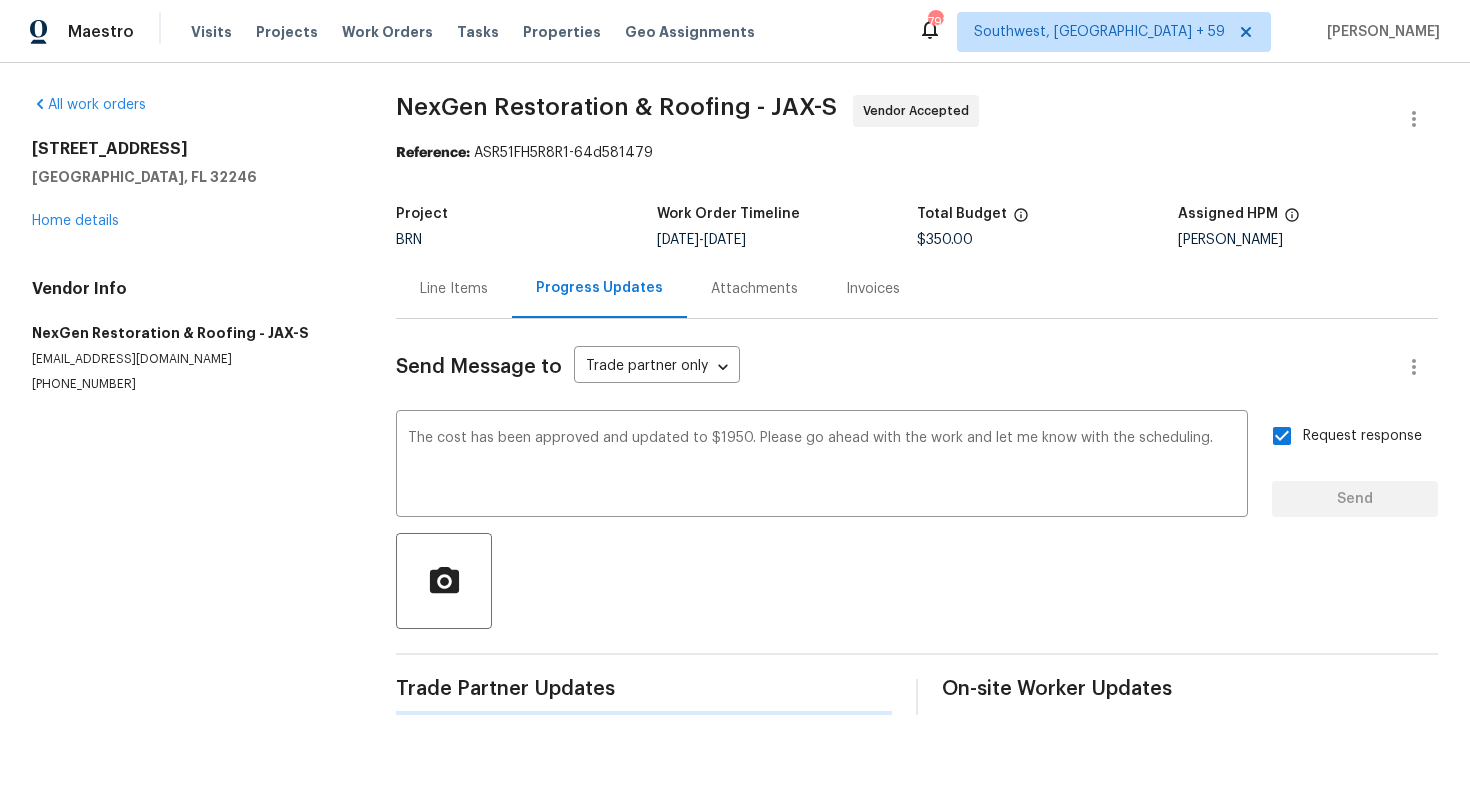 type 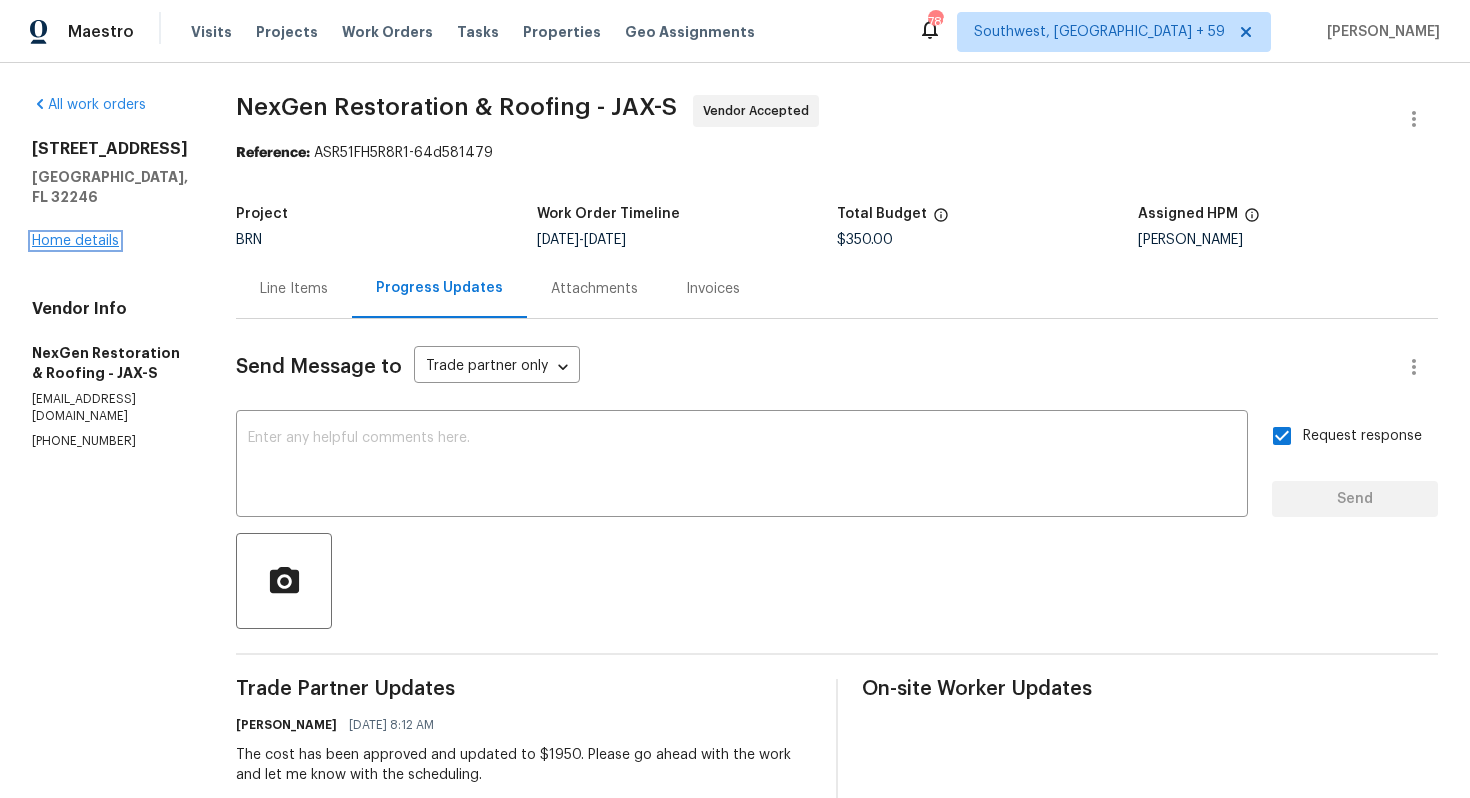 click on "Home details" at bounding box center (75, 241) 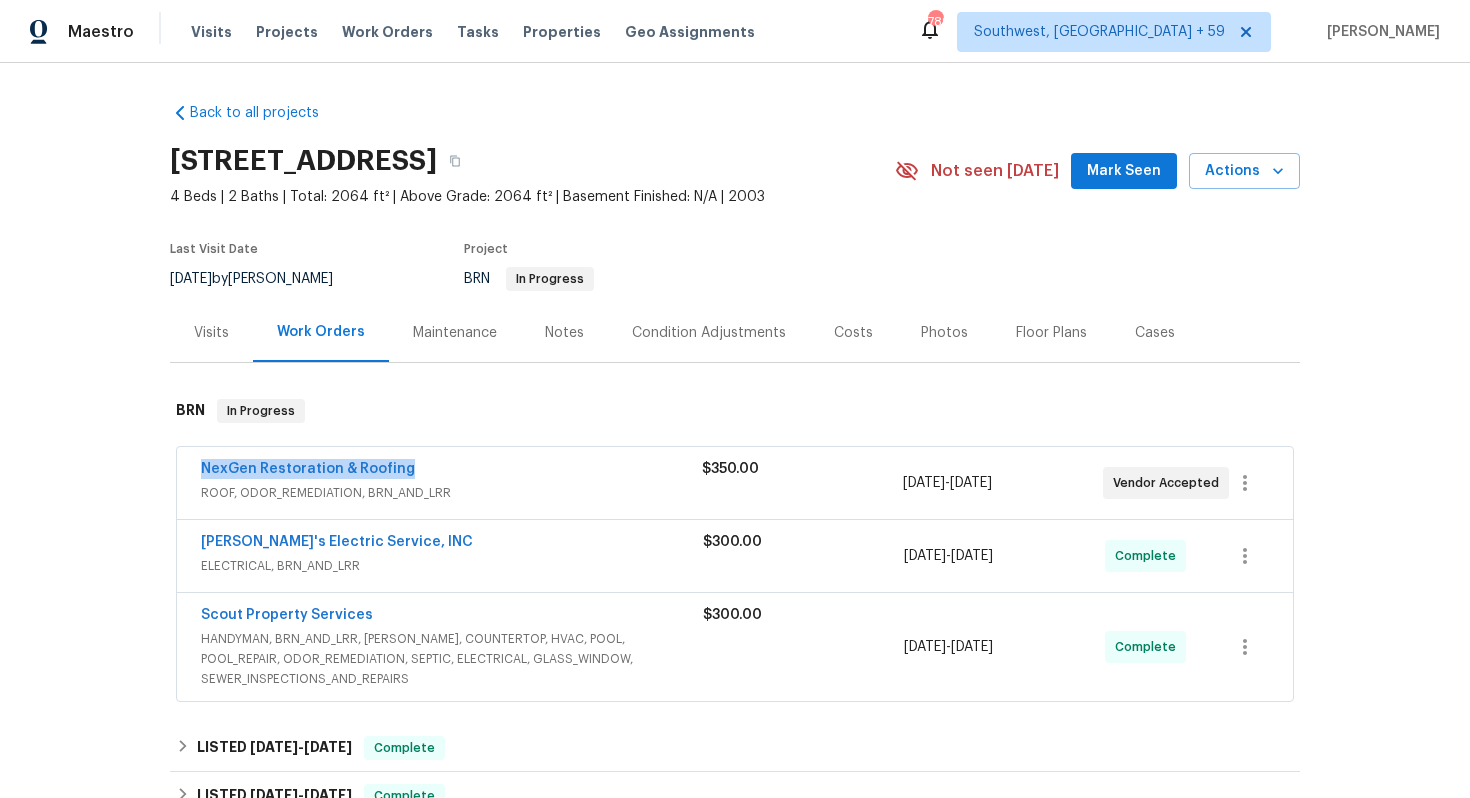 drag, startPoint x: 194, startPoint y: 469, endPoint x: 431, endPoint y: 468, distance: 237.0021 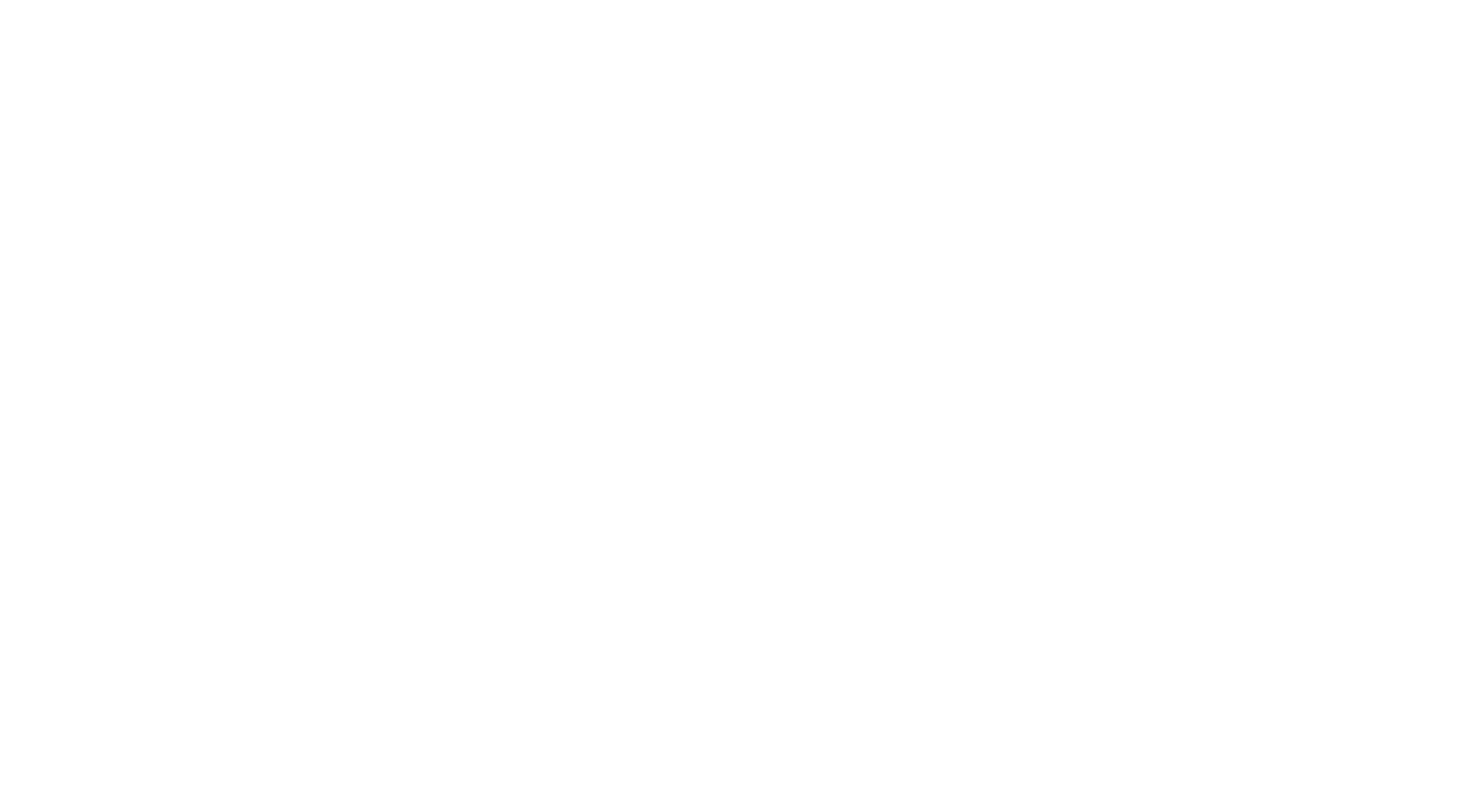 scroll, scrollTop: 0, scrollLeft: 0, axis: both 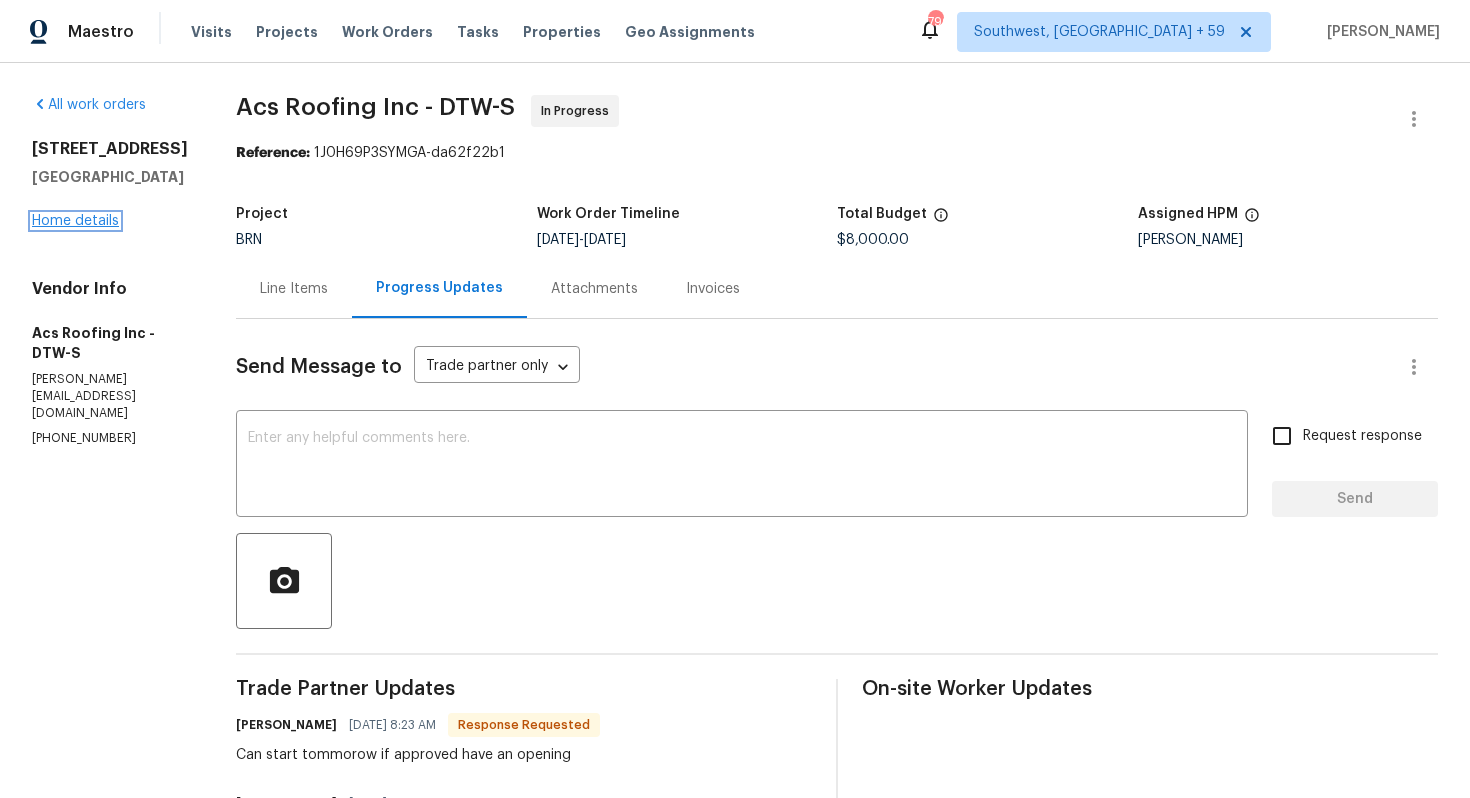 click on "Home details" at bounding box center (75, 221) 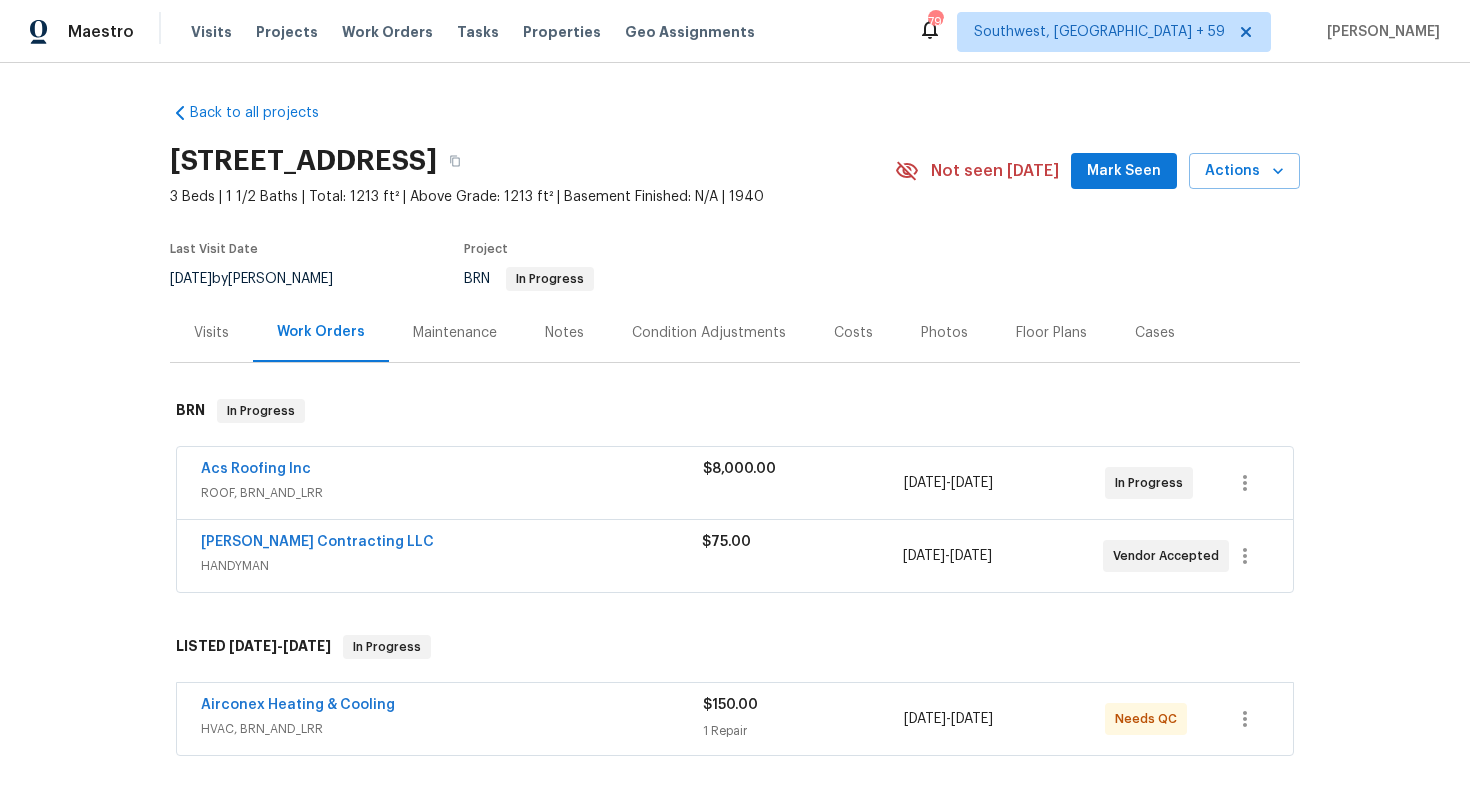 click on "Acs Roofing Inc" at bounding box center (256, 469) 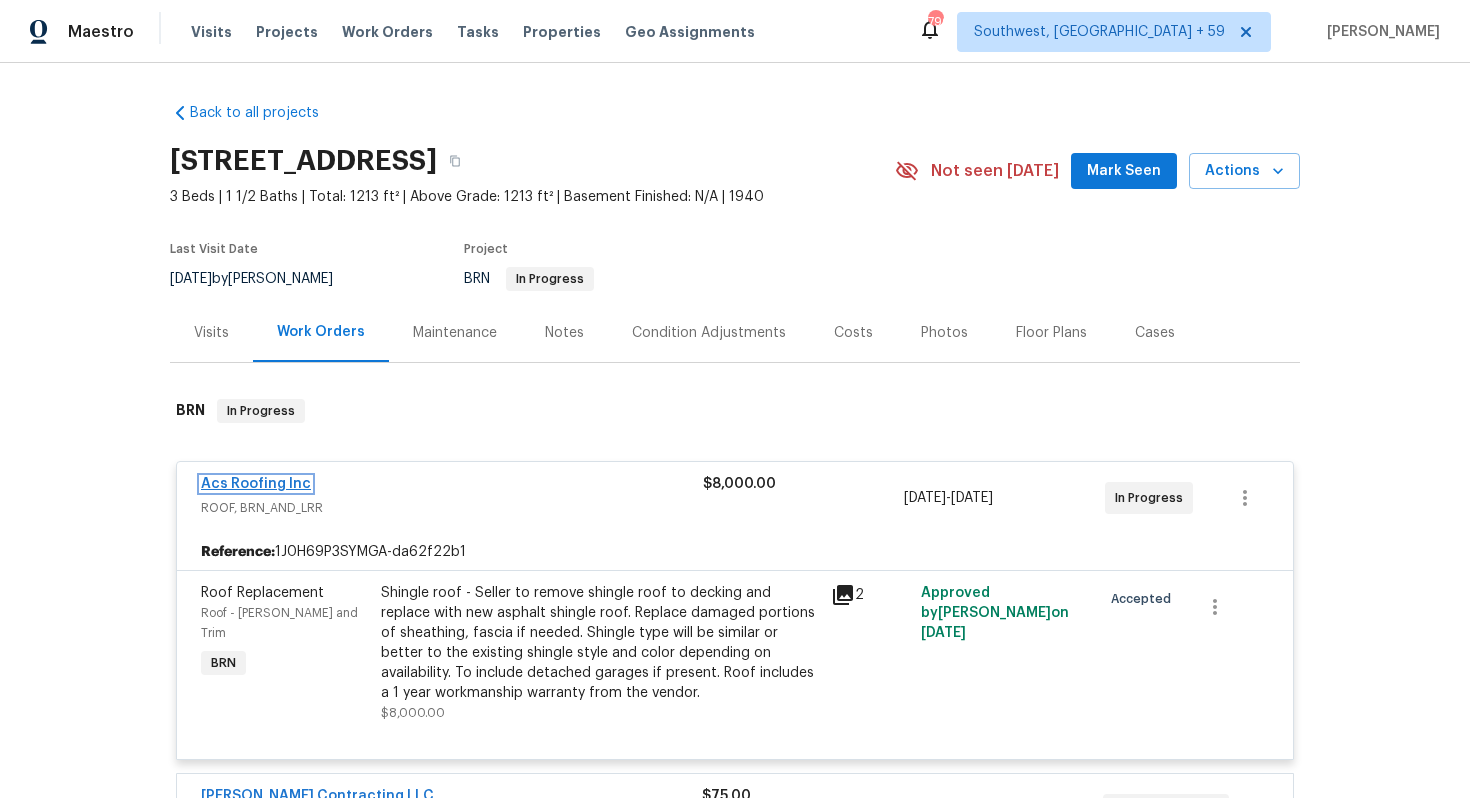 click on "Acs Roofing Inc" at bounding box center (256, 484) 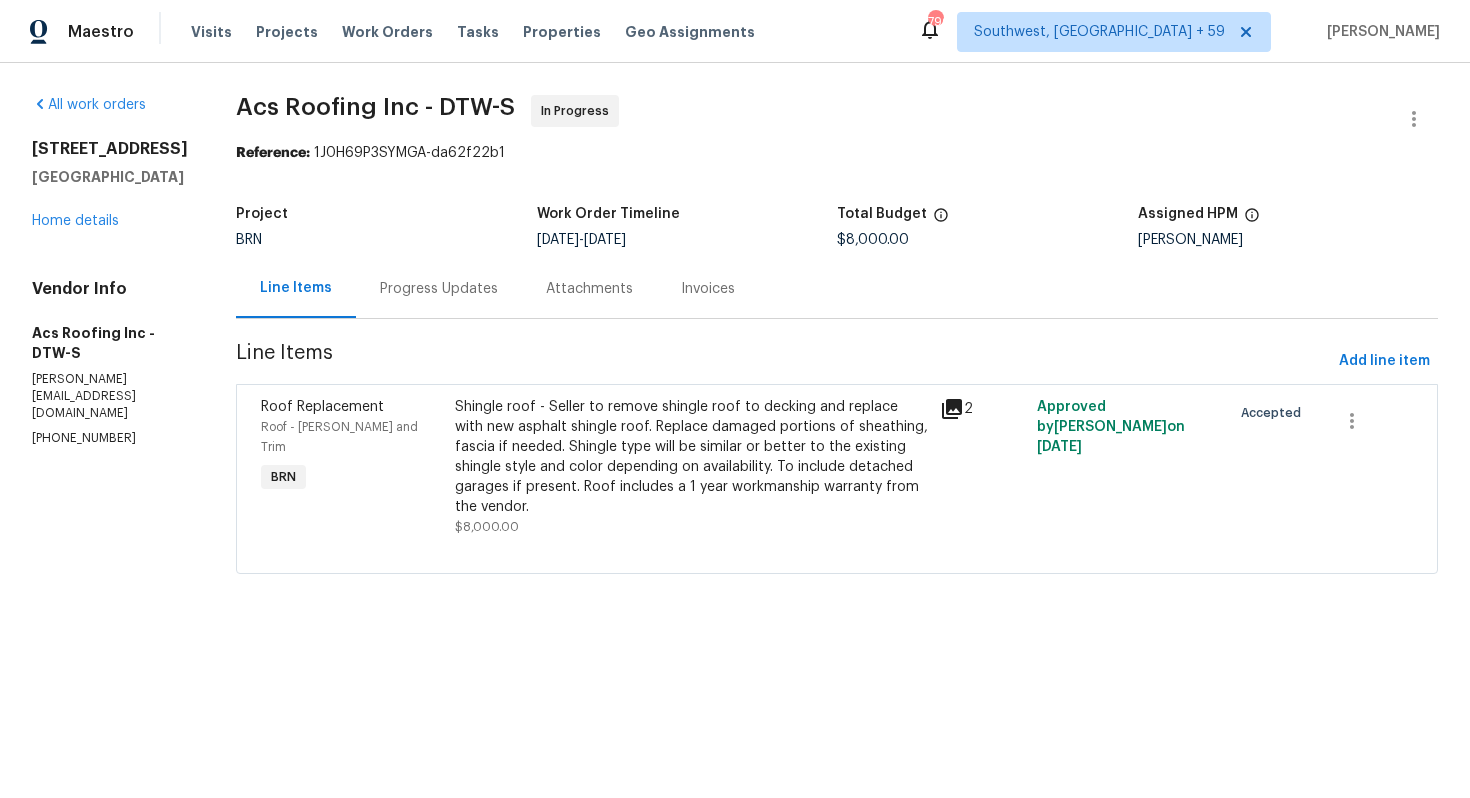 click on "Progress Updates" at bounding box center [439, 288] 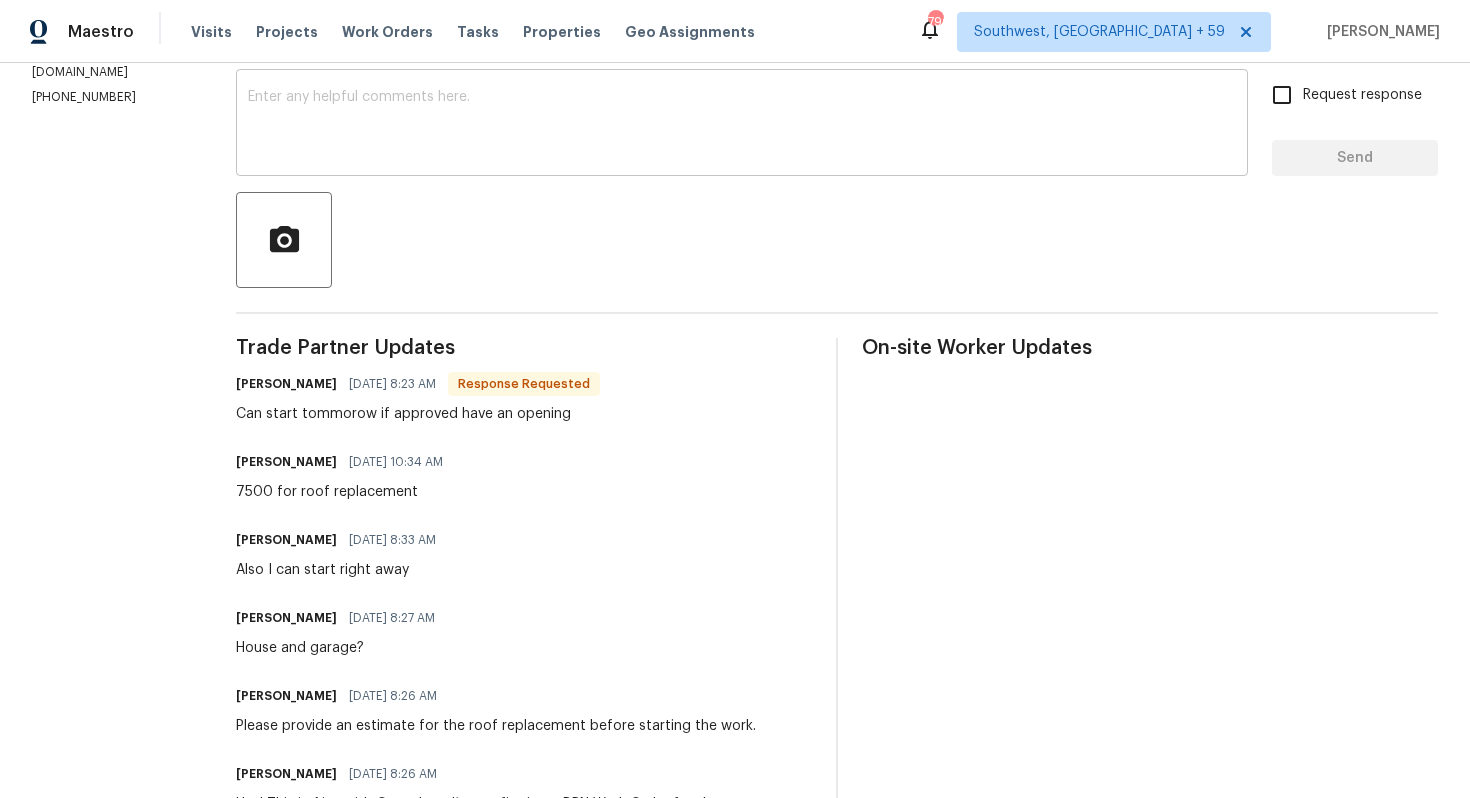 scroll, scrollTop: 0, scrollLeft: 0, axis: both 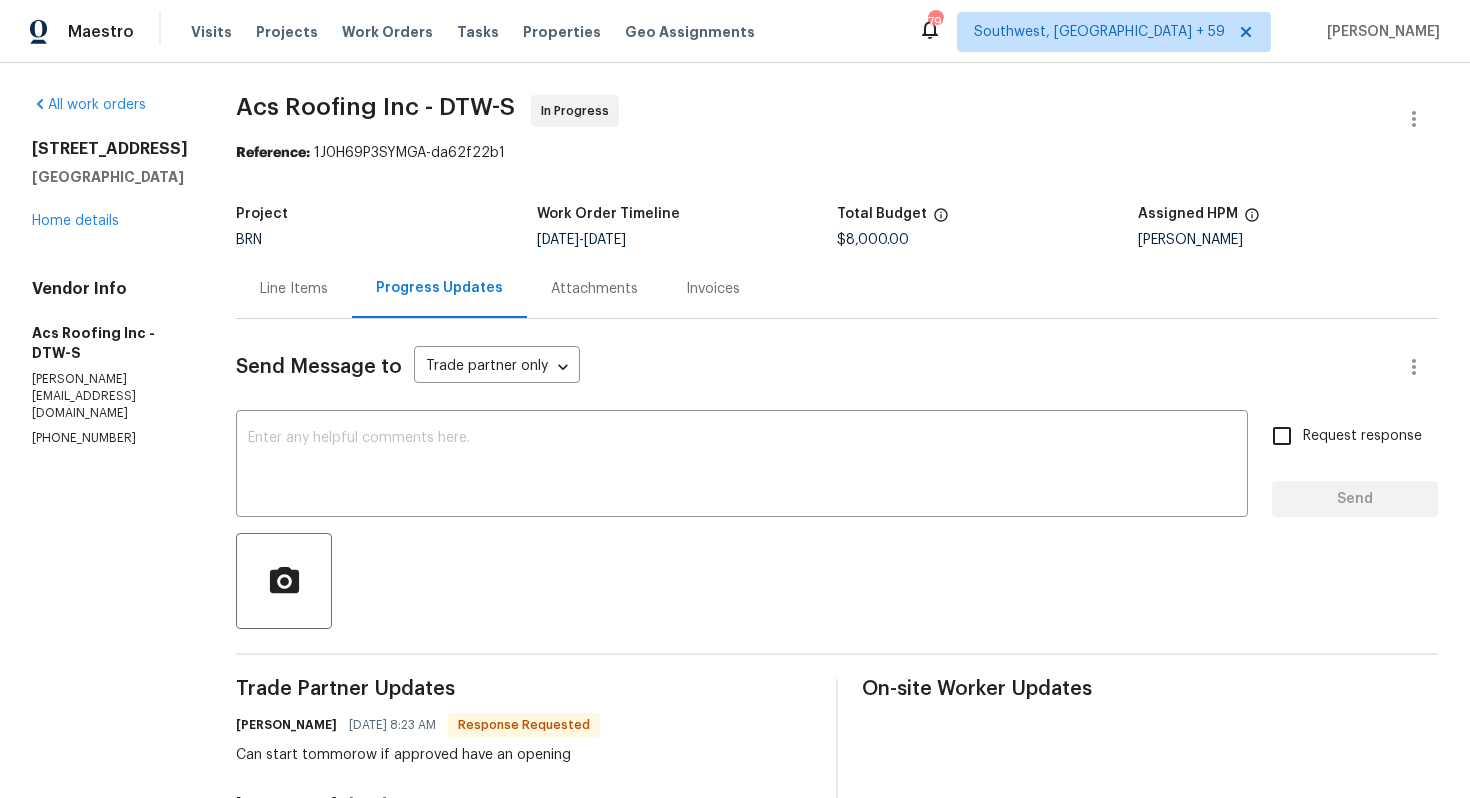 click on "Line Items" at bounding box center [294, 288] 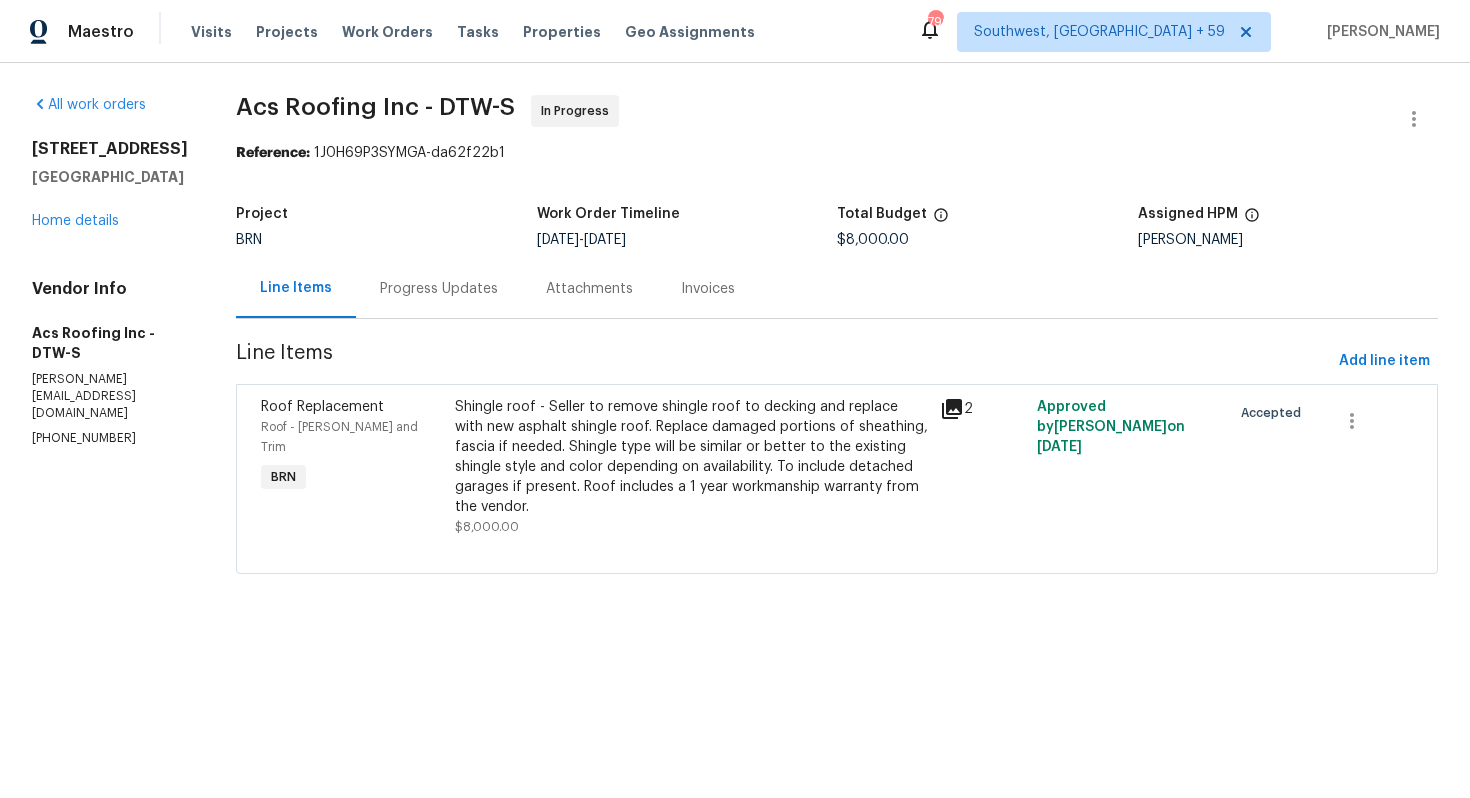 click on "Progress Updates" at bounding box center [439, 289] 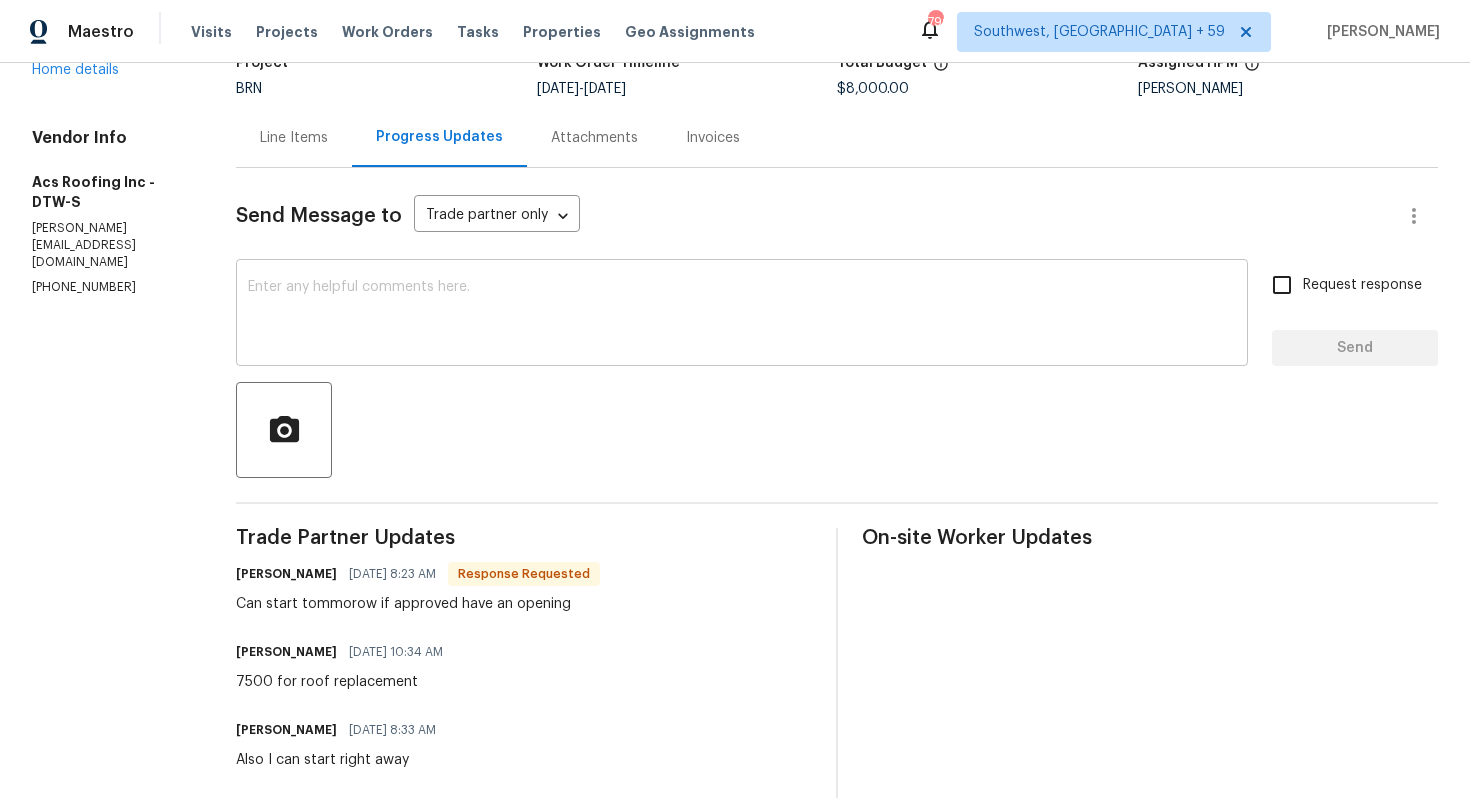 scroll, scrollTop: 0, scrollLeft: 0, axis: both 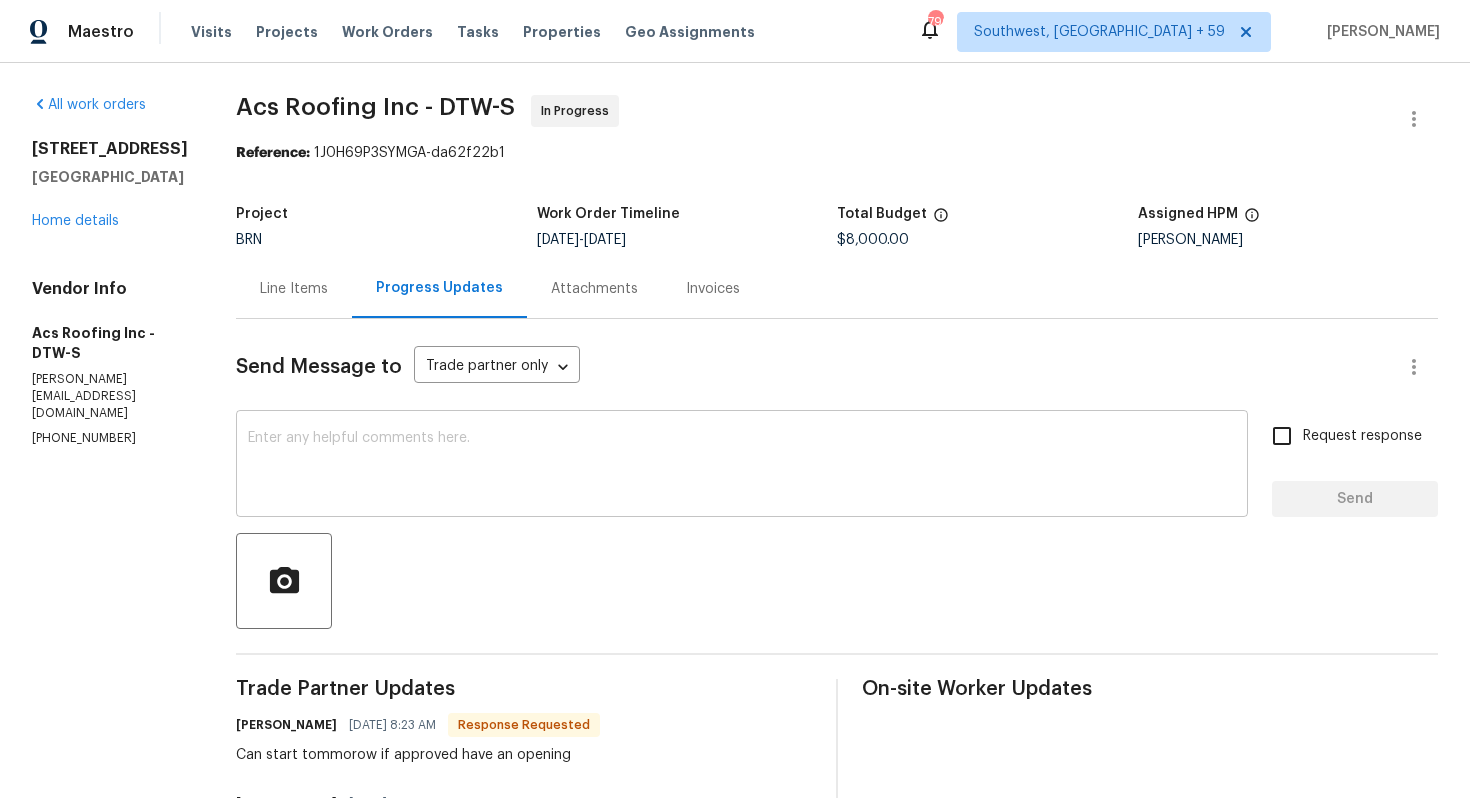 click at bounding box center [742, 466] 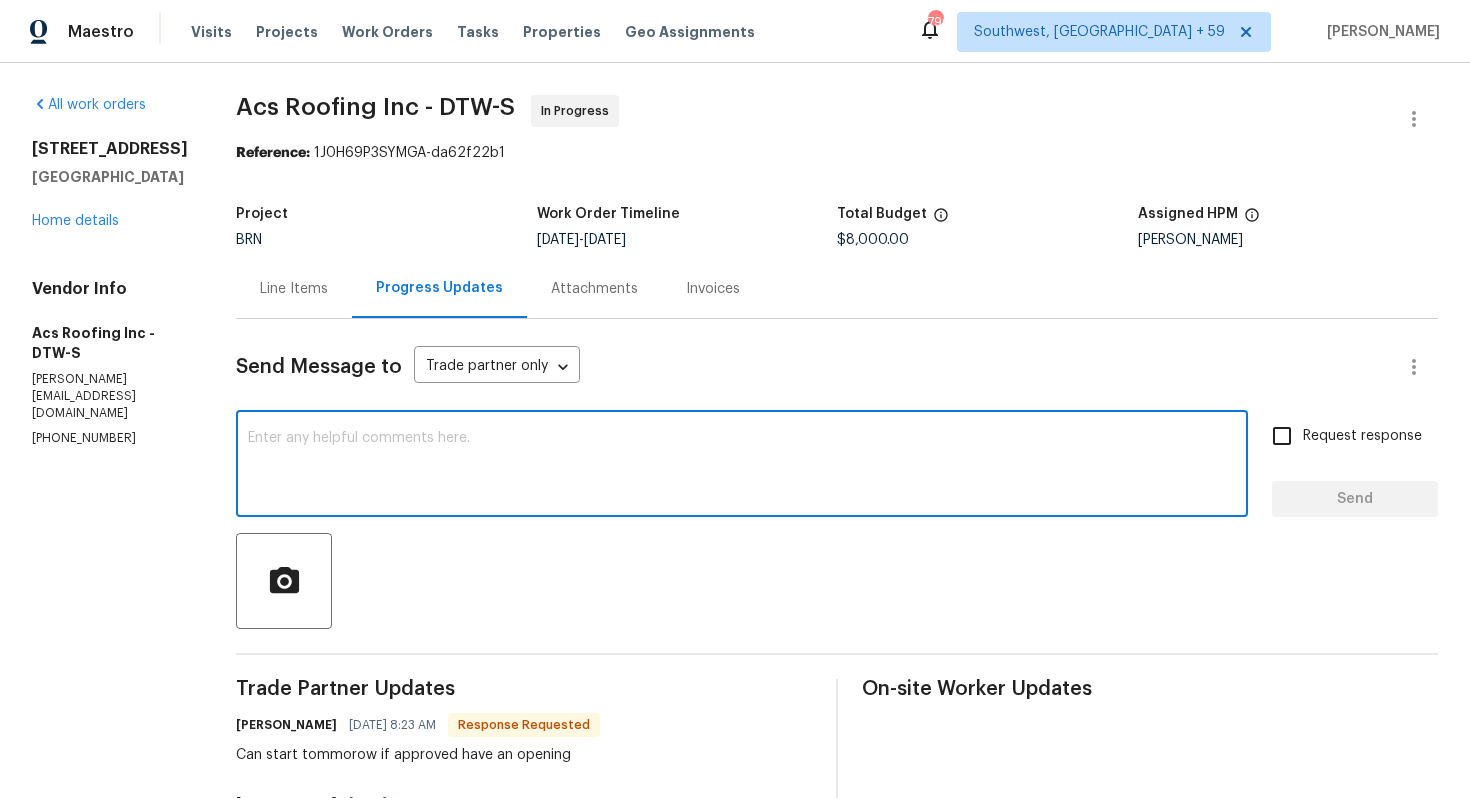 click on "Line Items" at bounding box center (294, 288) 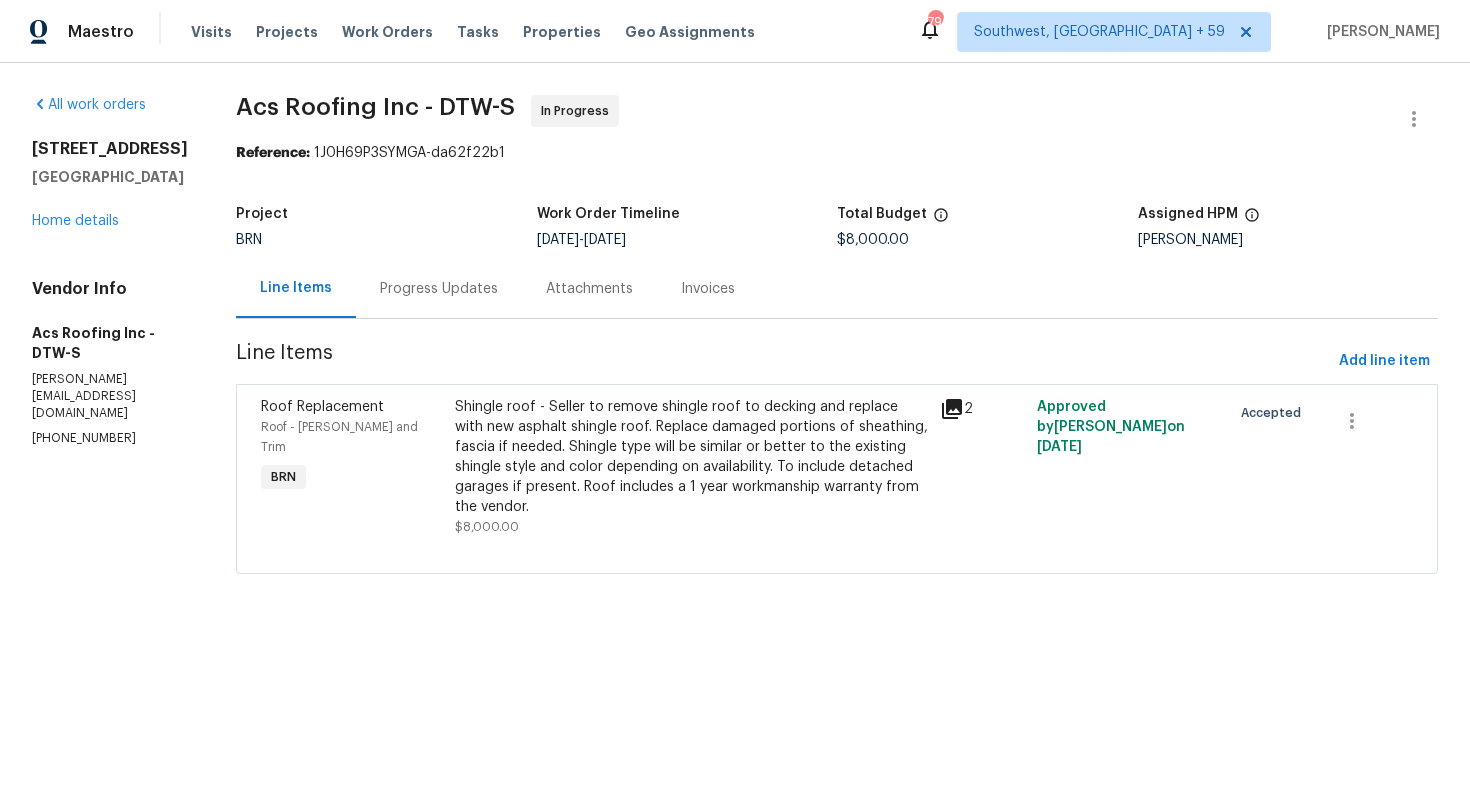click on "Shingle roof - Seller to remove shingle roof to decking and replace with new asphalt shingle roof. Replace damaged portions of sheathing, fascia if needed. Shingle type will be similar or better to the existing shingle style and color depending on availability. To include detached garages if present. Roof includes a 1 year workmanship warranty from the vendor." at bounding box center (691, 457) 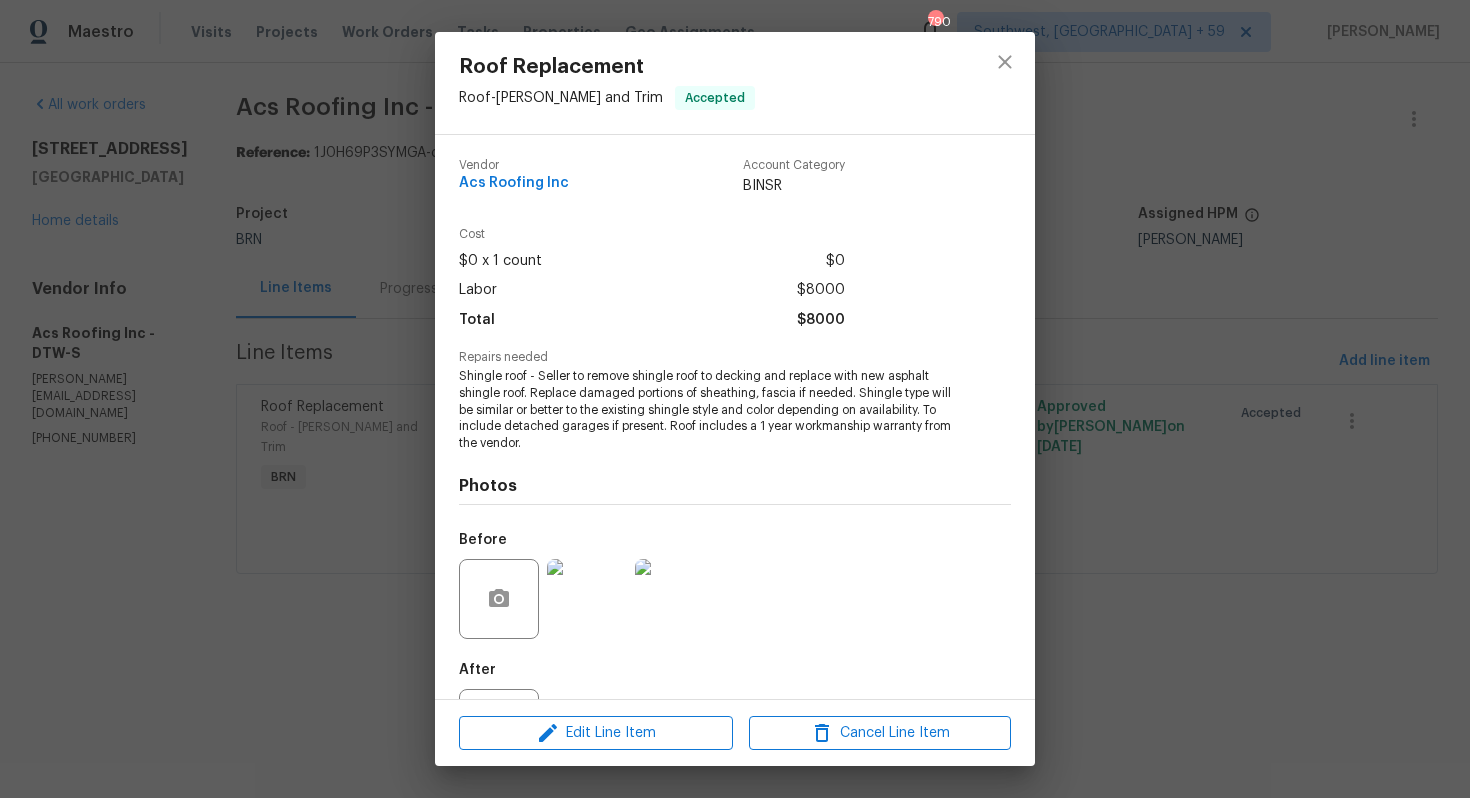 scroll, scrollTop: 90, scrollLeft: 0, axis: vertical 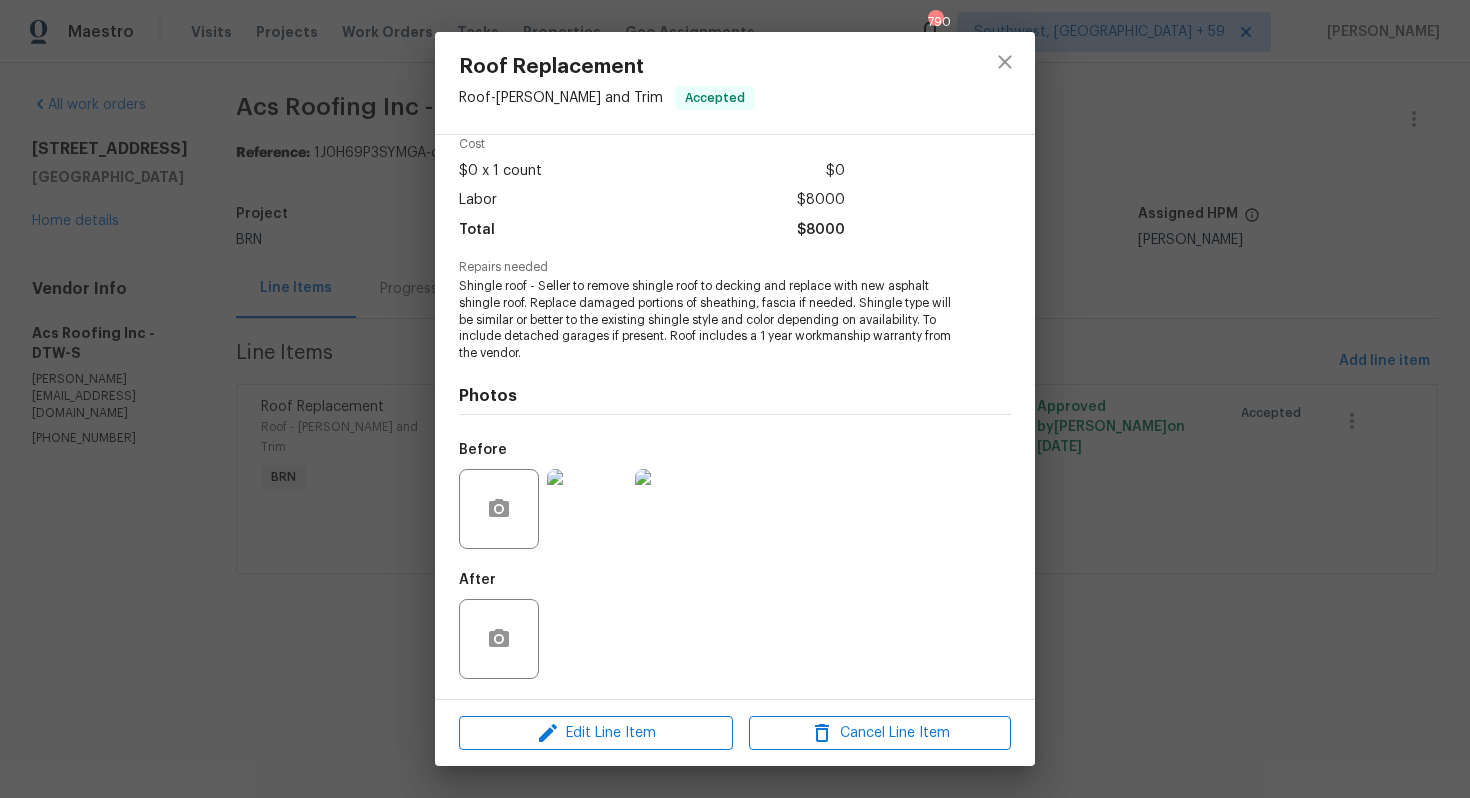 click at bounding box center [587, 509] 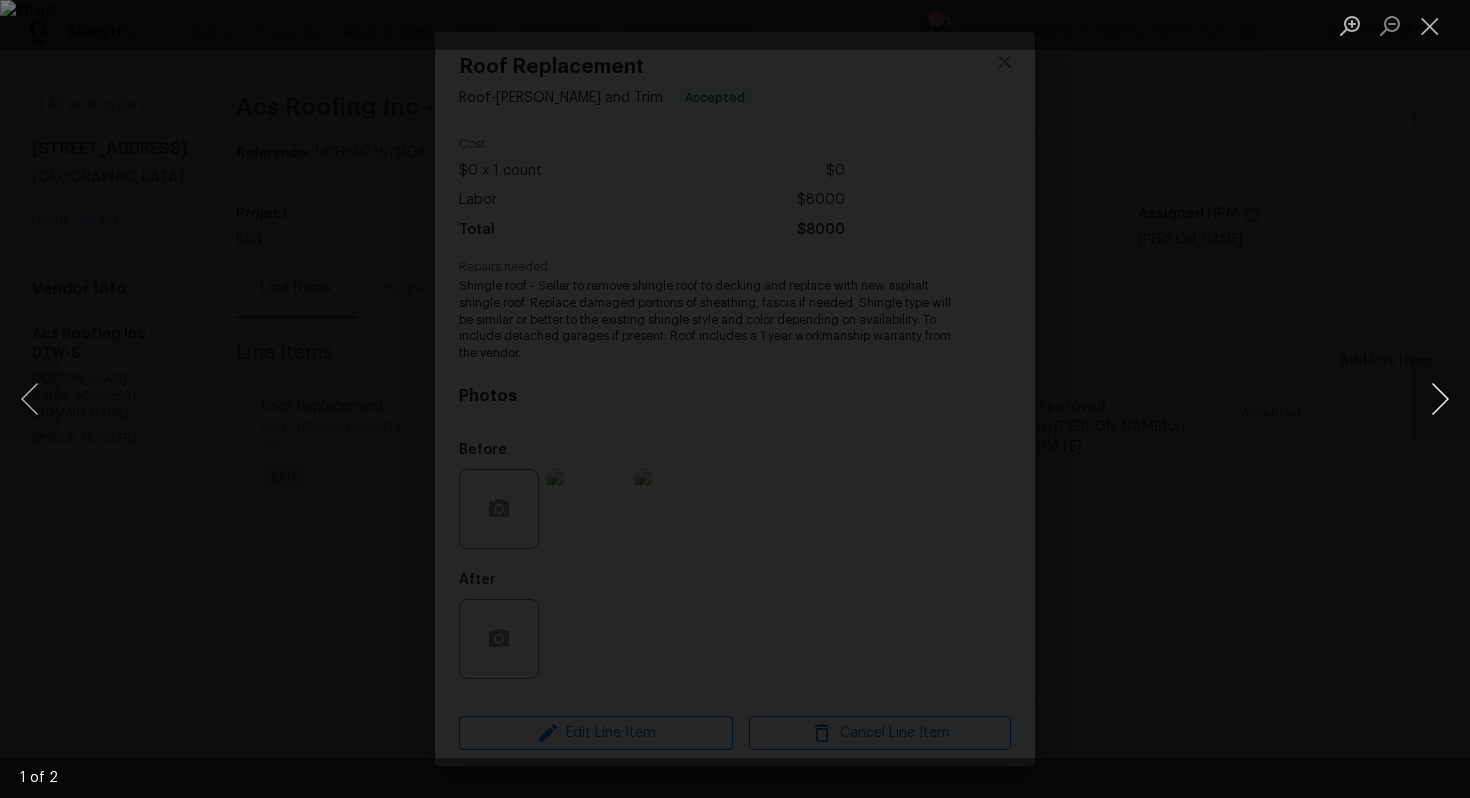 click at bounding box center [1440, 399] 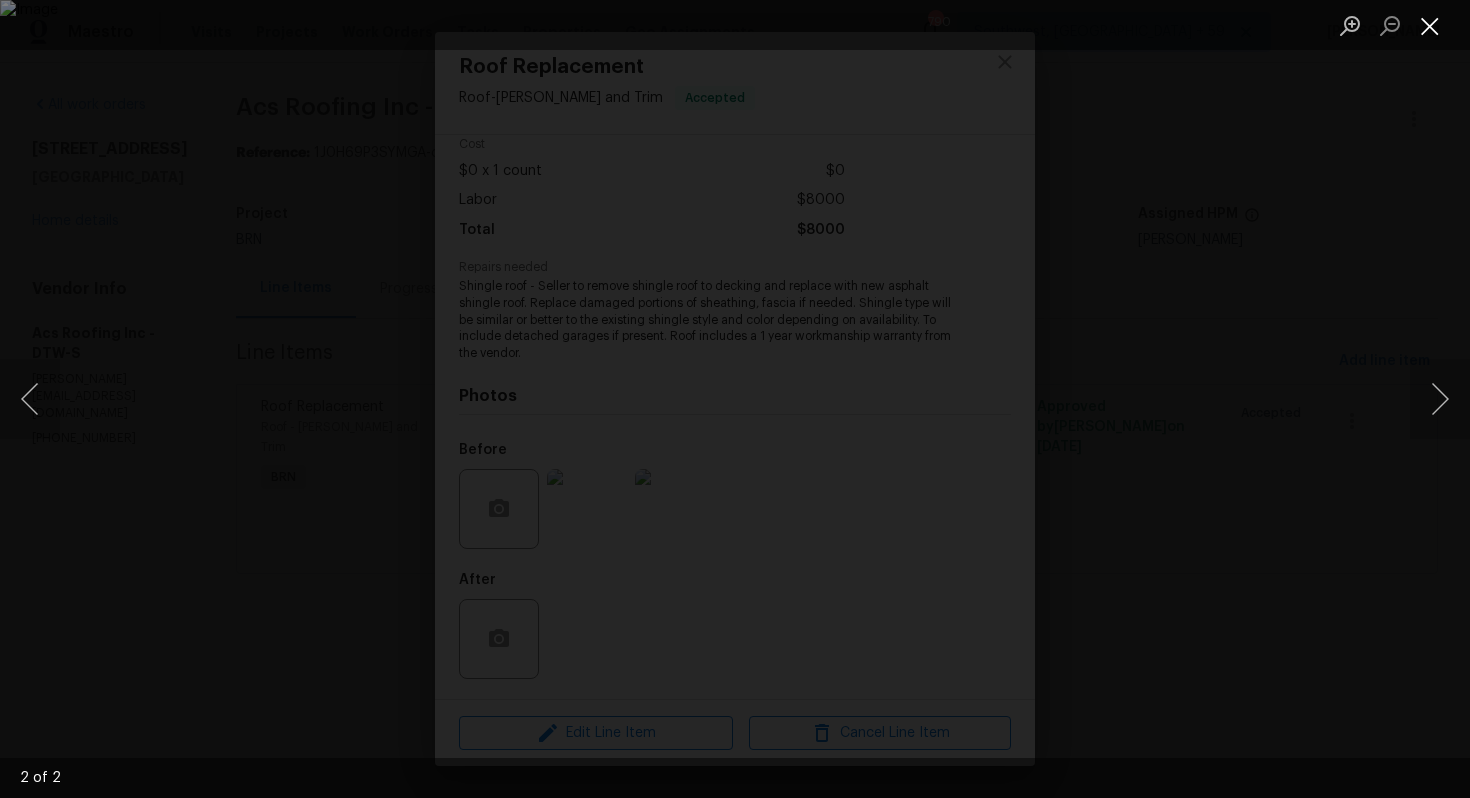 click at bounding box center (1430, 25) 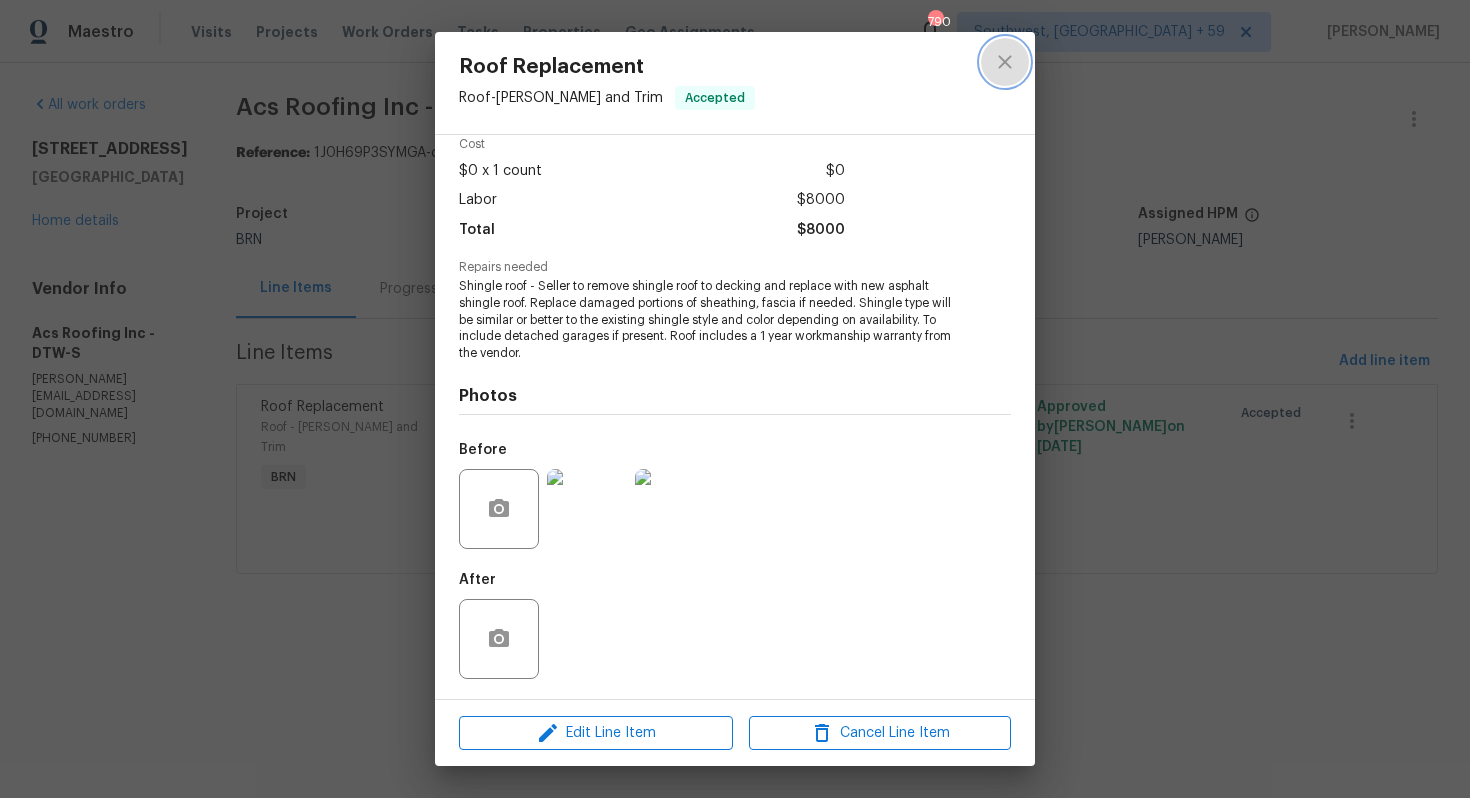 click 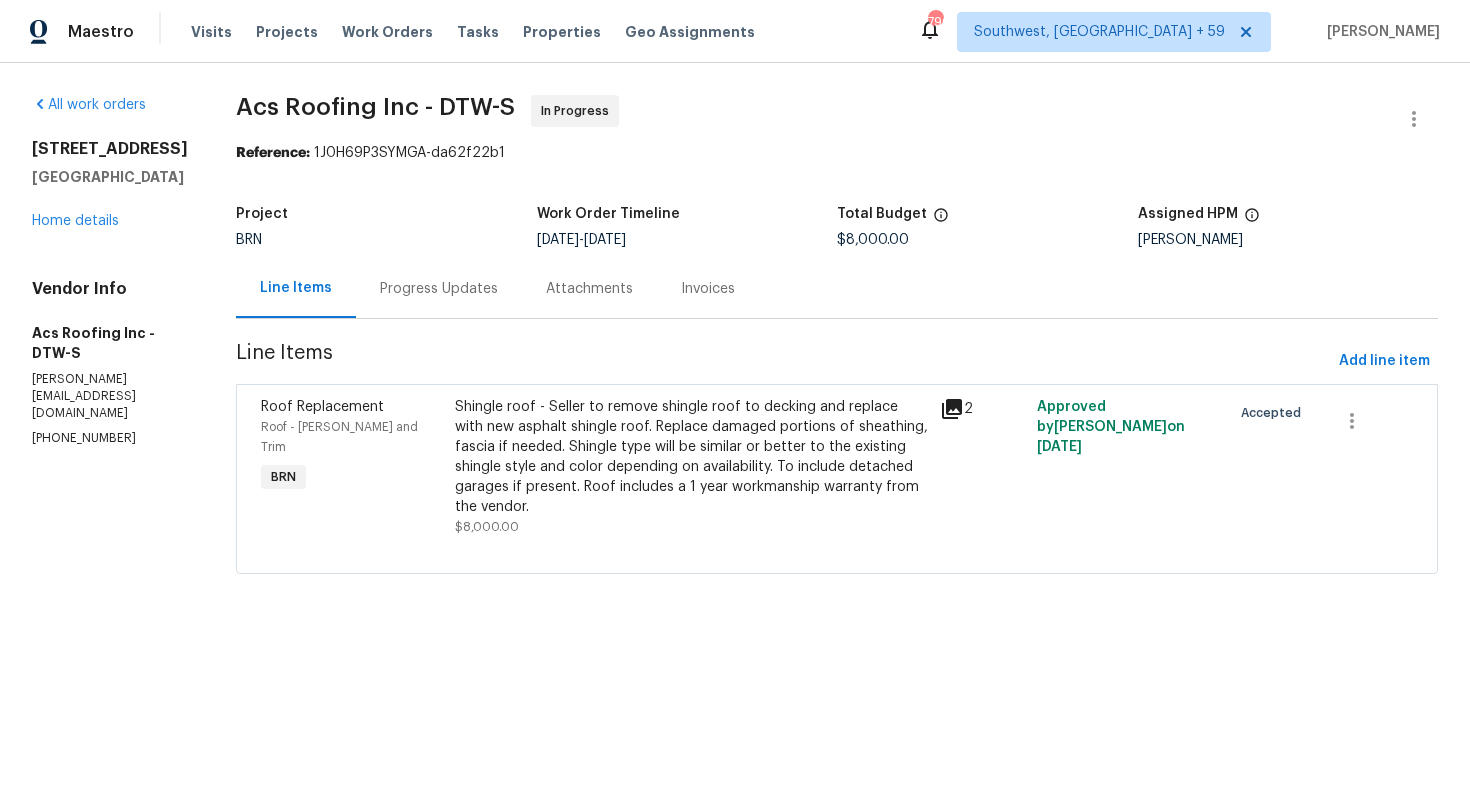 click on "Progress Updates" at bounding box center [439, 288] 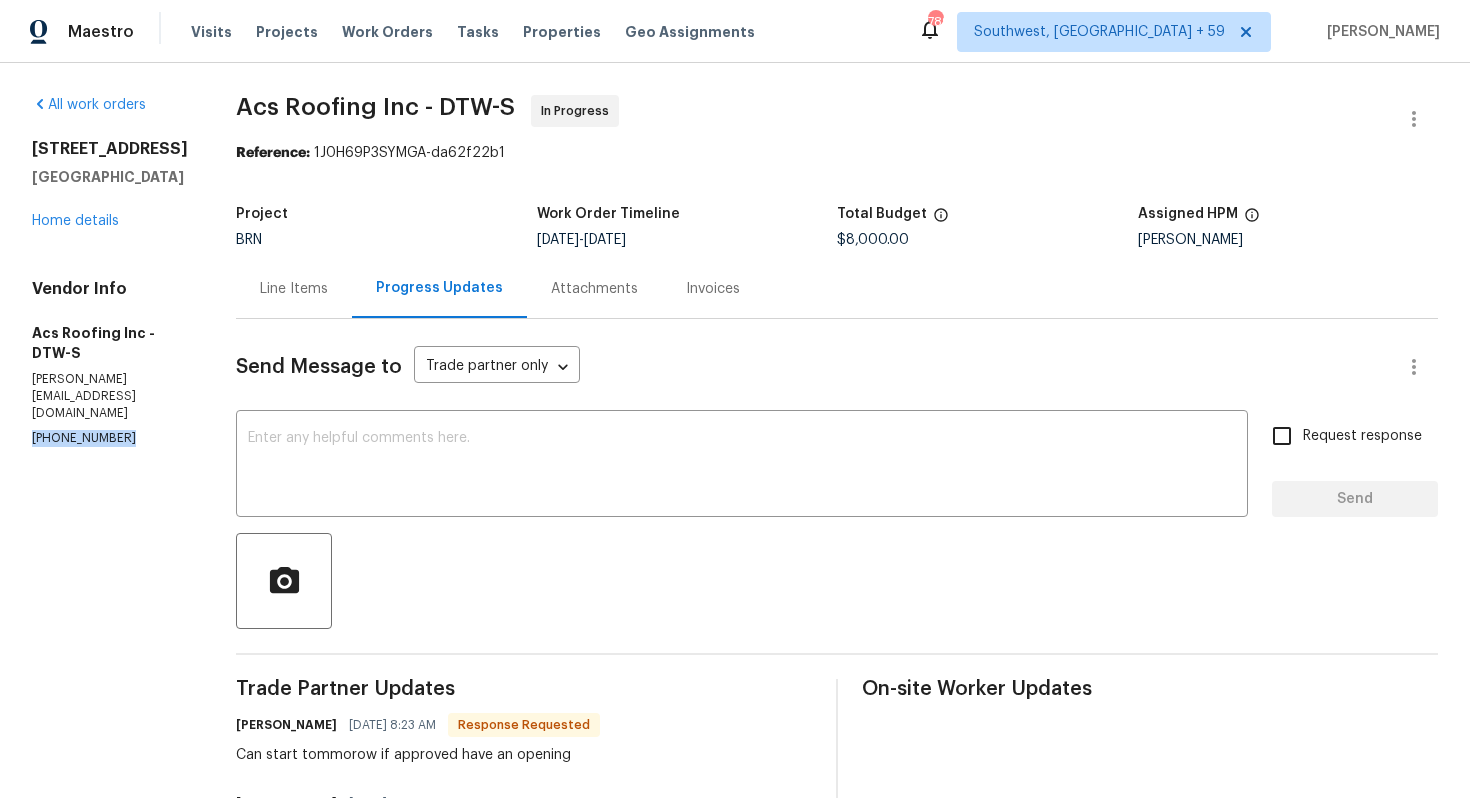 drag, startPoint x: 26, startPoint y: 441, endPoint x: 130, endPoint y: 452, distance: 104.58012 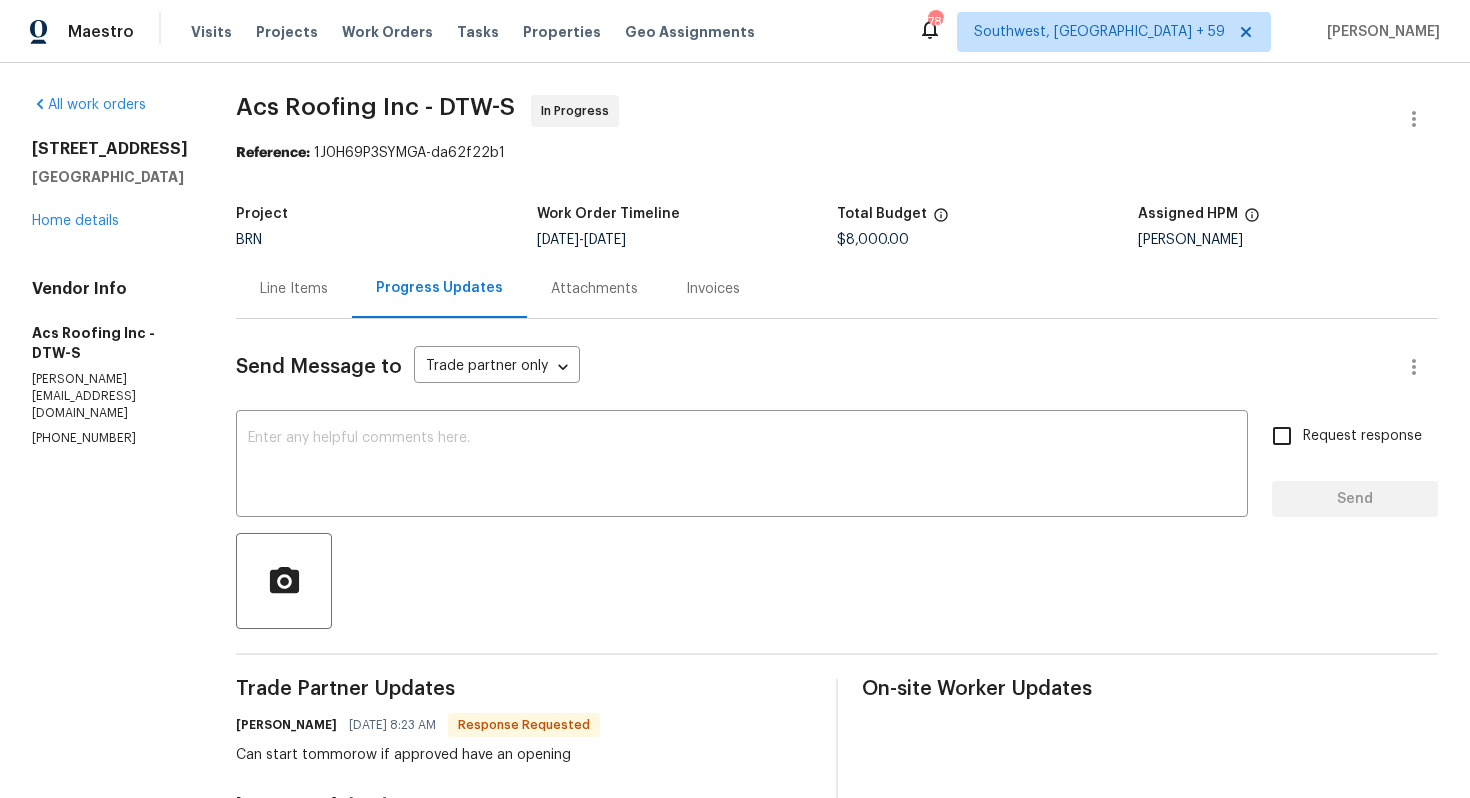 click on "All work orders 23432 Cayuga Ave Hazel Park, MI 48030 Home details Vendor Info Acs Roofing Inc - DTW-S david@acsroofers.com (586) 252-3835 Acs Roofing Inc - DTW-S In Progress Reference:   1J0H69P3SYMGA-da62f22b1 Project BRN   Work Order Timeline 7/16/2025  -  7/18/2025 Total Budget $8,000.00 Assigned HPM Kim Peshek Line Items Progress Updates Attachments Invoices Send Message to Trade partner only Trade partner only ​ x ​ Request response Send Trade Partner Updates David Kuczynski 07/16/2025 8:23 AM Response Requested Can start tommorow if approved have an opening David Kuczynski 07/15/2025 10:34 AM 7500 for roof replacement David Kuczynski 07/15/2025 8:33 AM Also I can start right away David Kuczynski 07/15/2025 8:27 AM House and garage? Ajay Godson 07/15/2025 8:26 AM Please provide an estimate for the roof replacement before starting the work. Ajay Godson 07/15/2025 8:26 AM On-site Worker Updates" at bounding box center [735, 697] 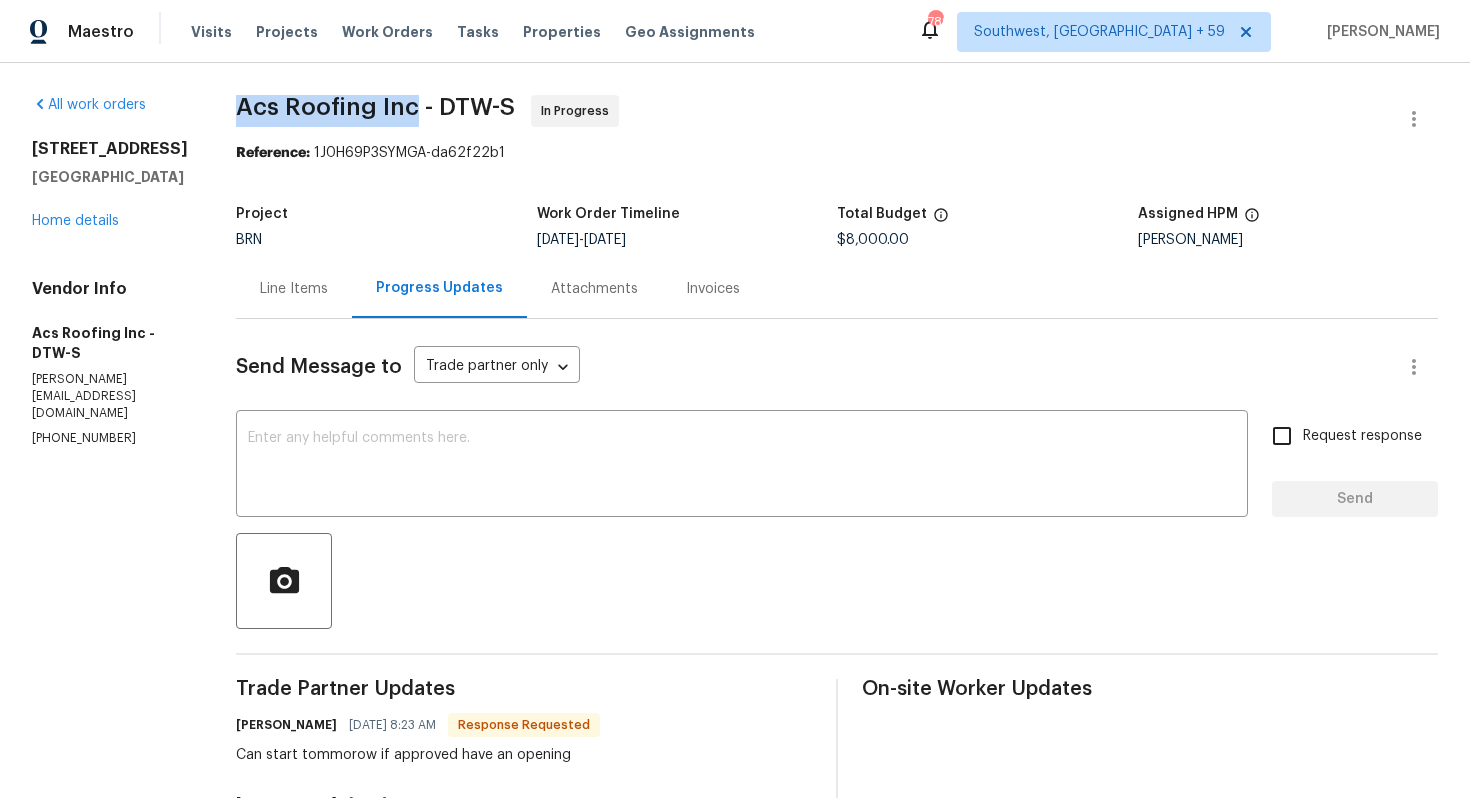 drag, startPoint x: 206, startPoint y: 104, endPoint x: 388, endPoint y: 104, distance: 182 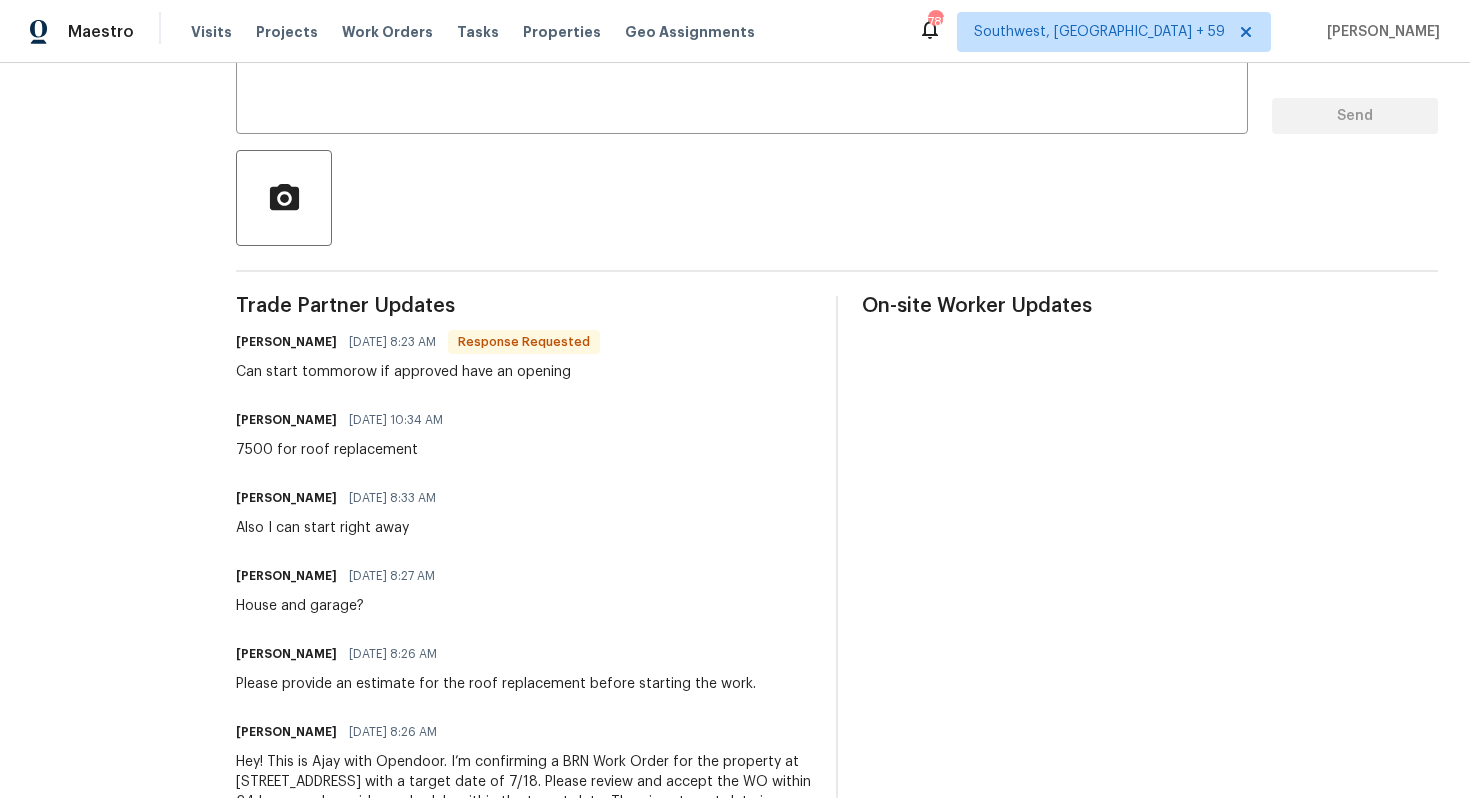scroll, scrollTop: 0, scrollLeft: 0, axis: both 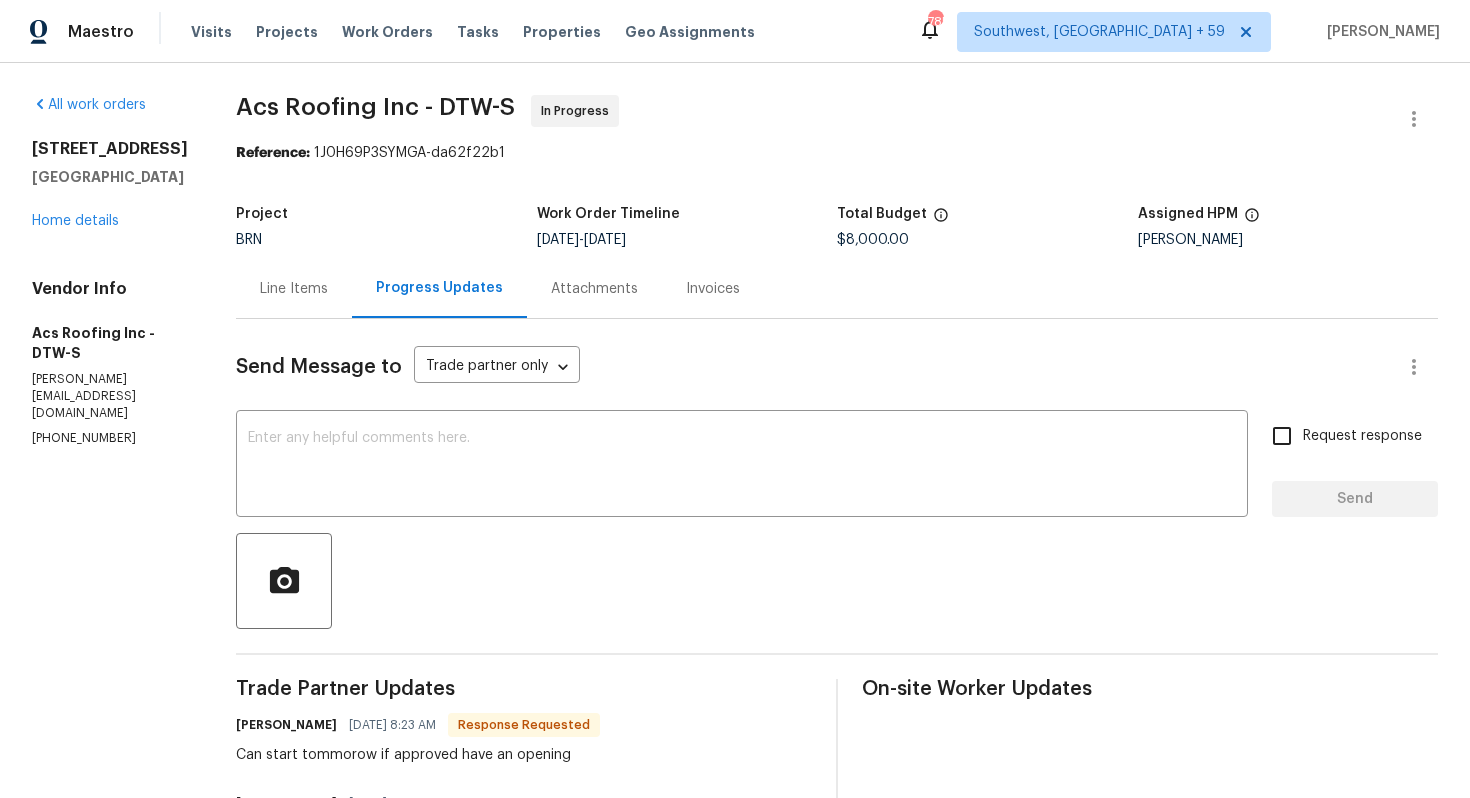 click on "Line Items" at bounding box center (294, 288) 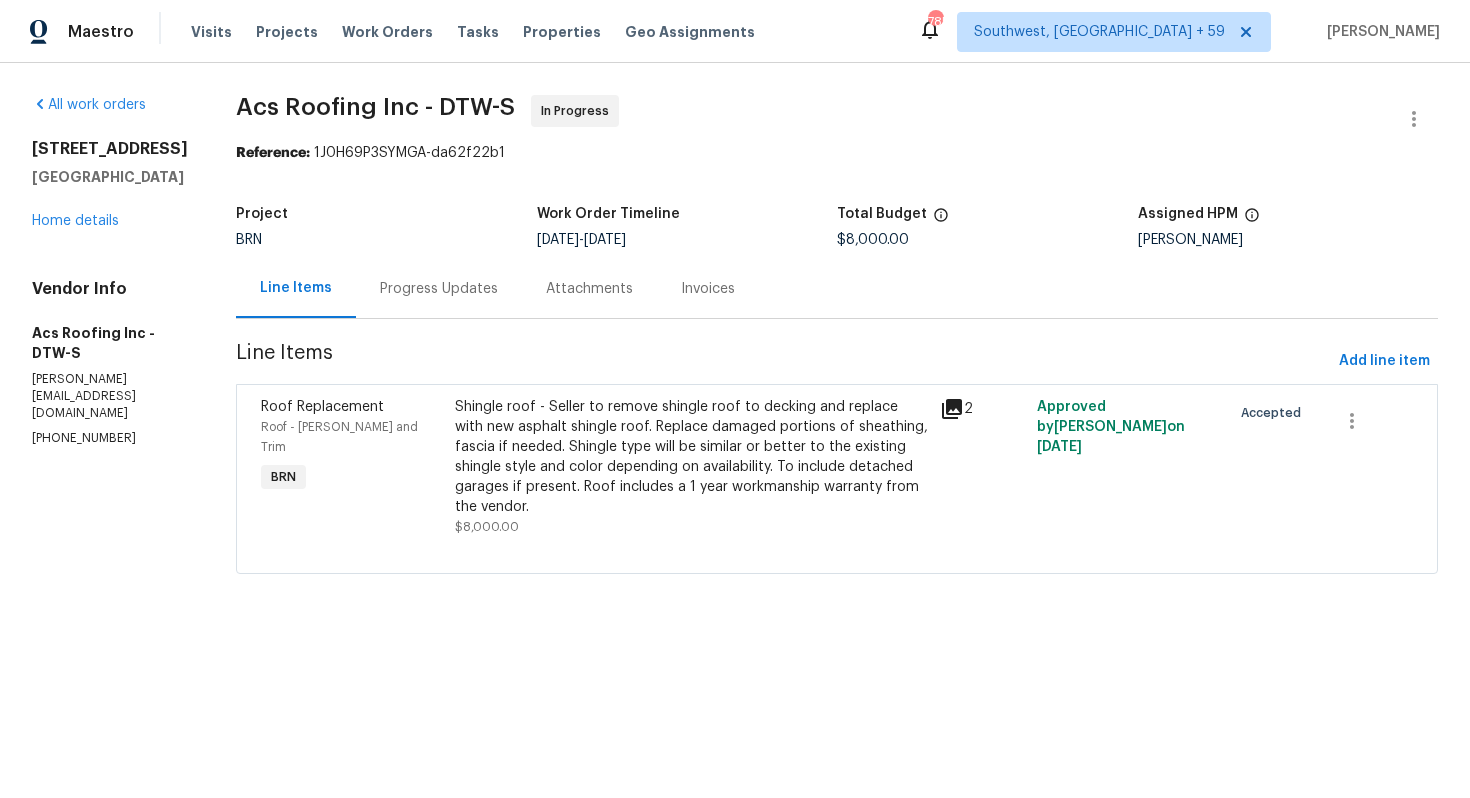 click on "Progress Updates" at bounding box center [439, 288] 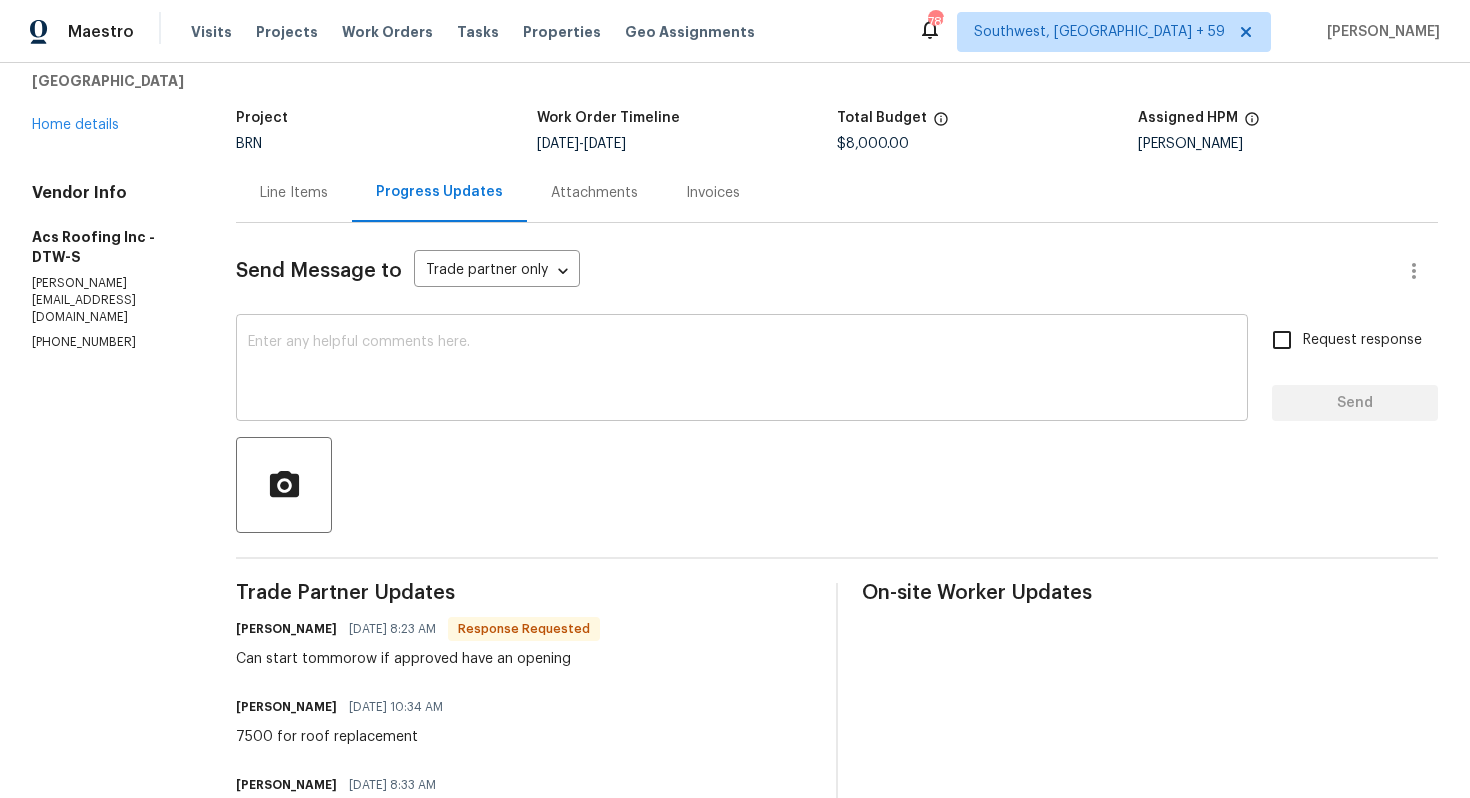 scroll, scrollTop: 101, scrollLeft: 0, axis: vertical 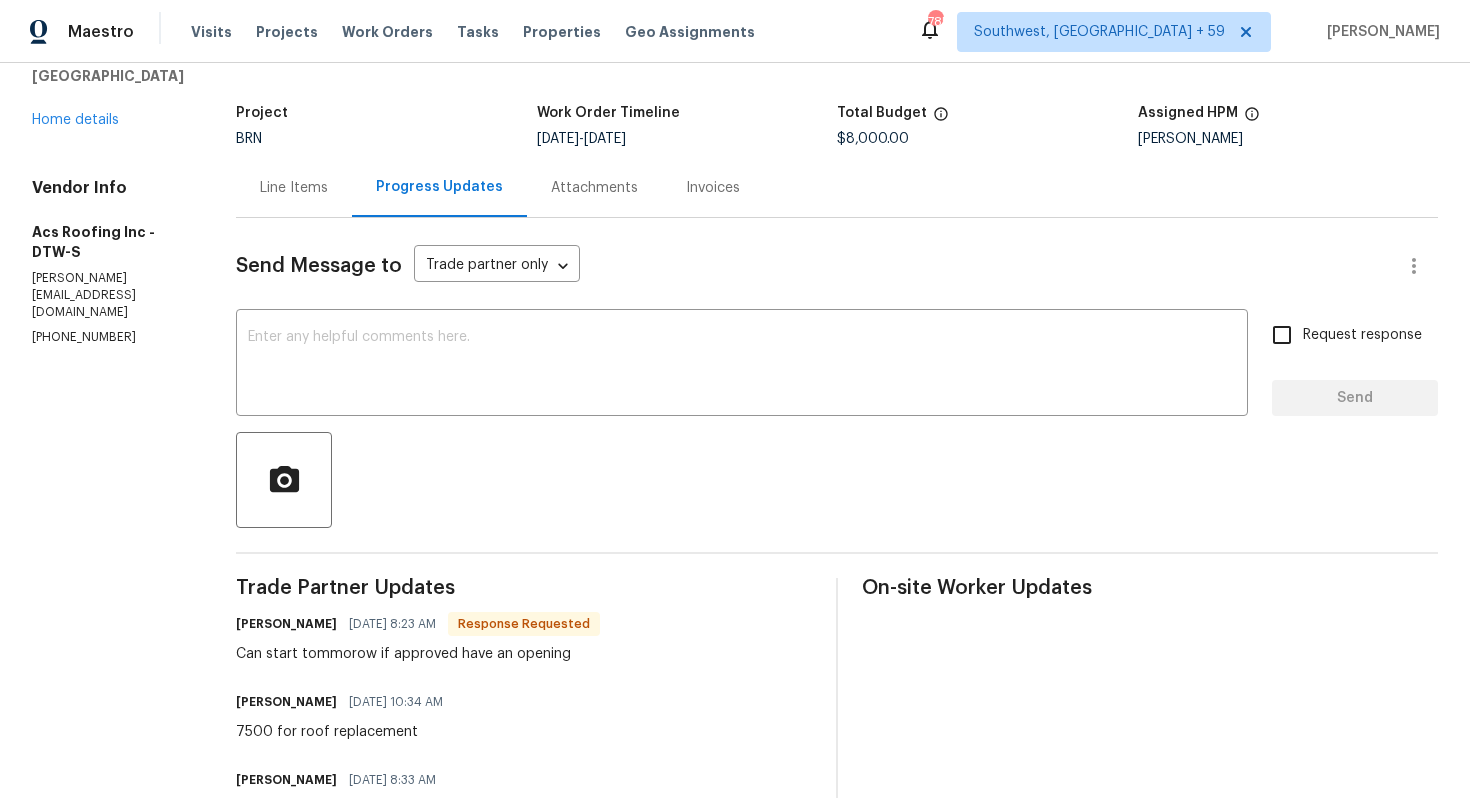 click on "Line Items" at bounding box center [294, 188] 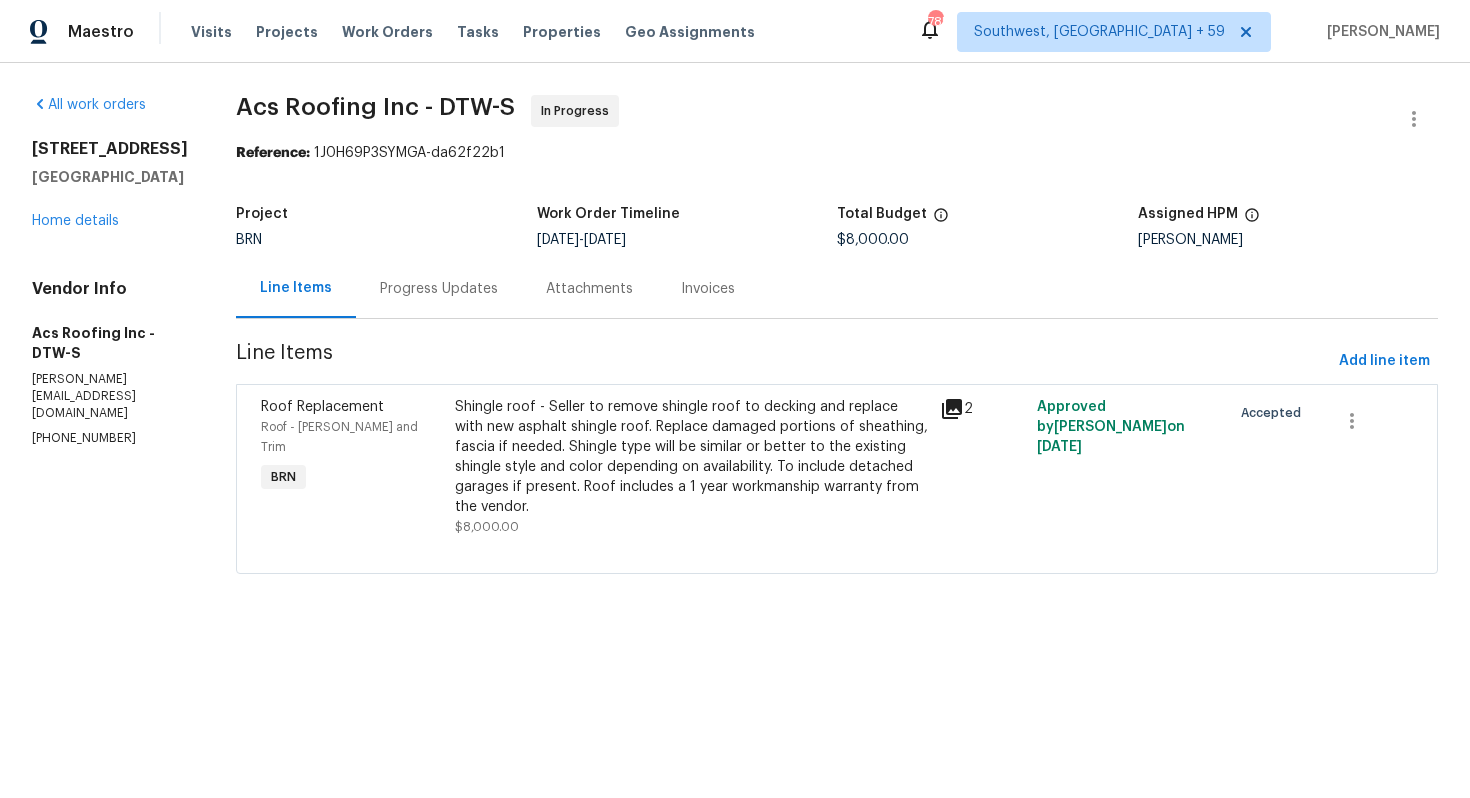scroll, scrollTop: 0, scrollLeft: 0, axis: both 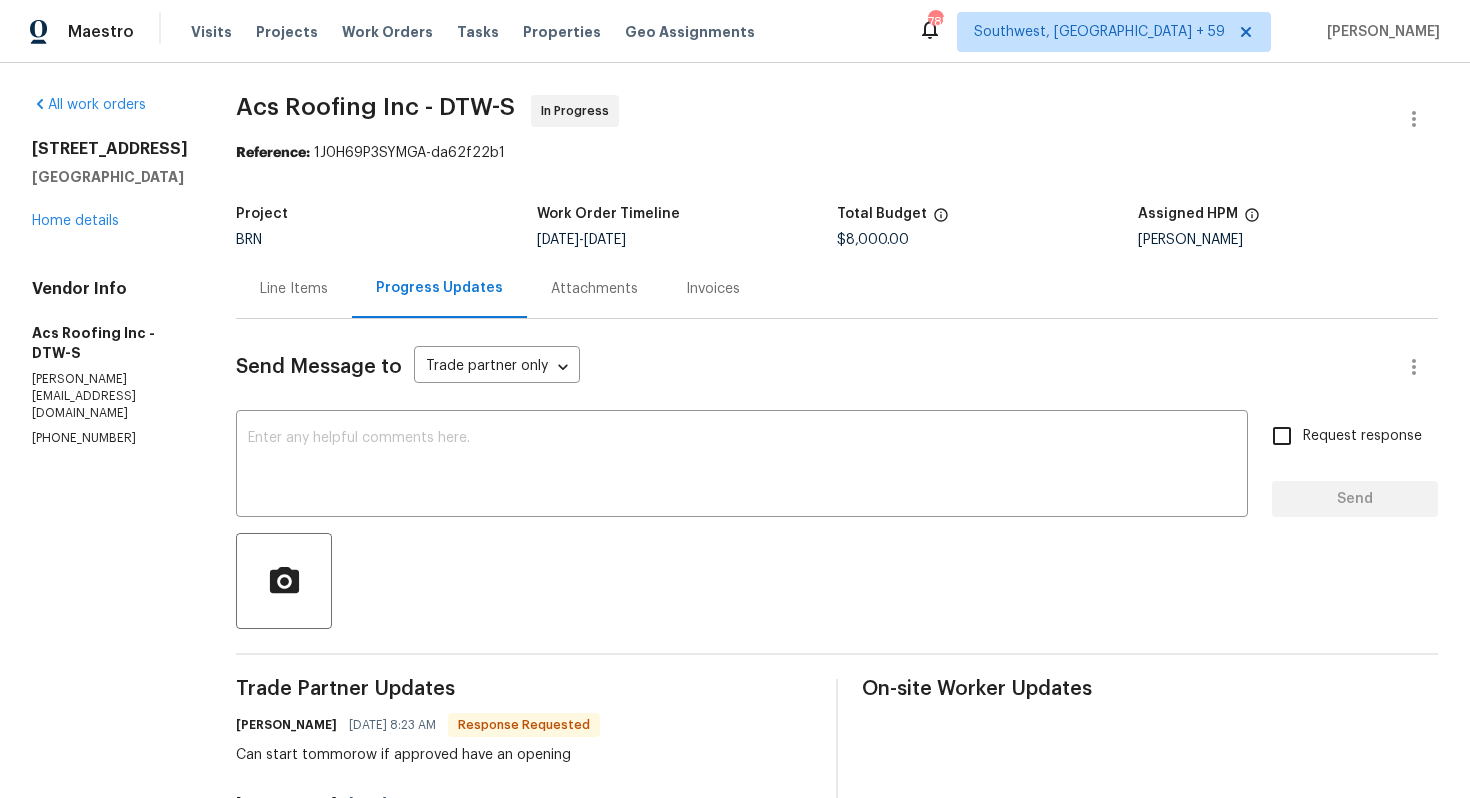 click on "Line Items" at bounding box center (294, 288) 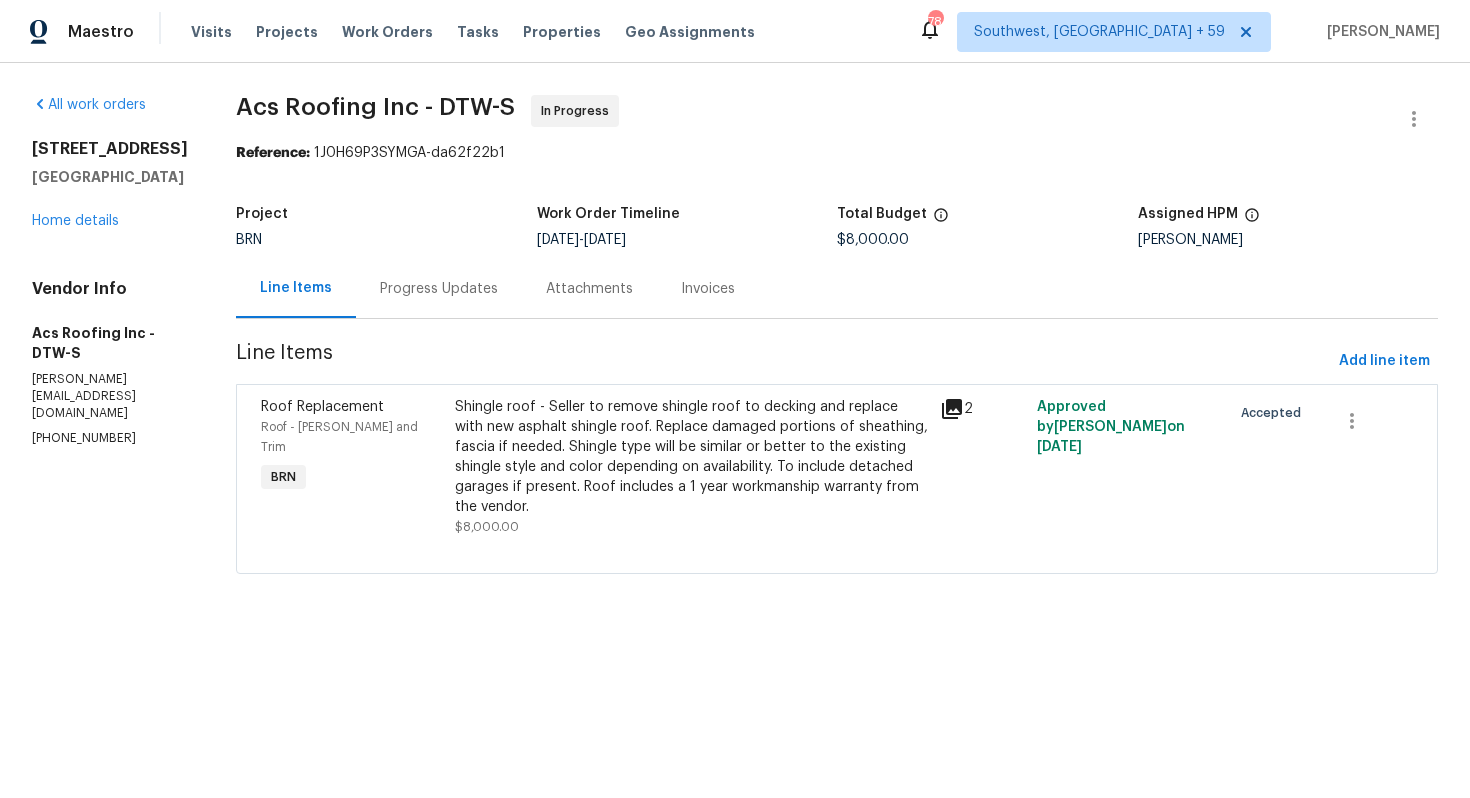 click on "Shingle roof - Seller to remove shingle roof to decking and replace with new asphalt shingle roof. Replace damaged portions of sheathing, fascia if needed. Shingle type will be similar or better to the existing shingle style and color depending on availability. To include detached garages if present. Roof includes a 1 year workmanship warranty from the vendor." at bounding box center (691, 457) 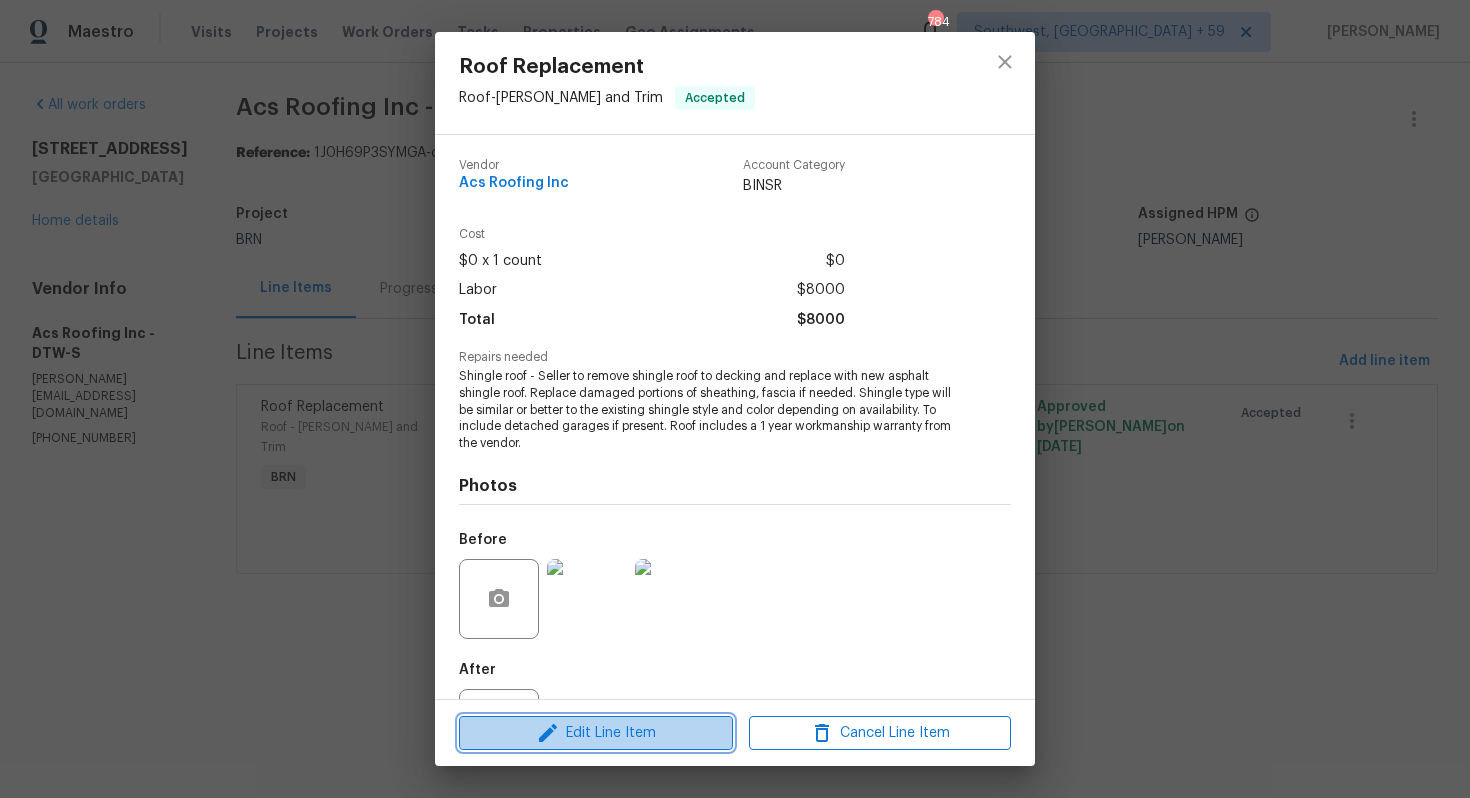 click on "Edit Line Item" at bounding box center [596, 733] 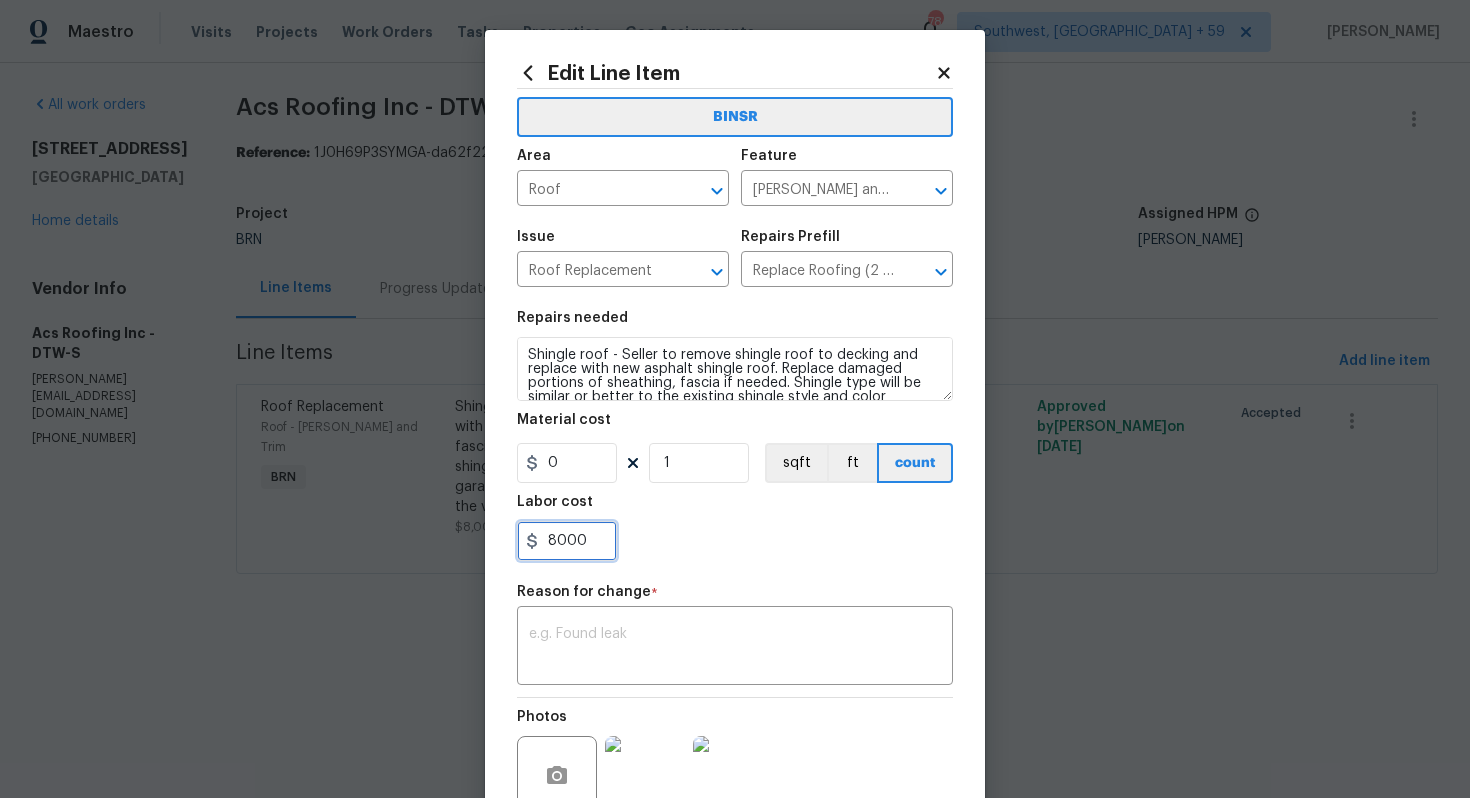 drag, startPoint x: 548, startPoint y: 545, endPoint x: 678, endPoint y: 553, distance: 130.24593 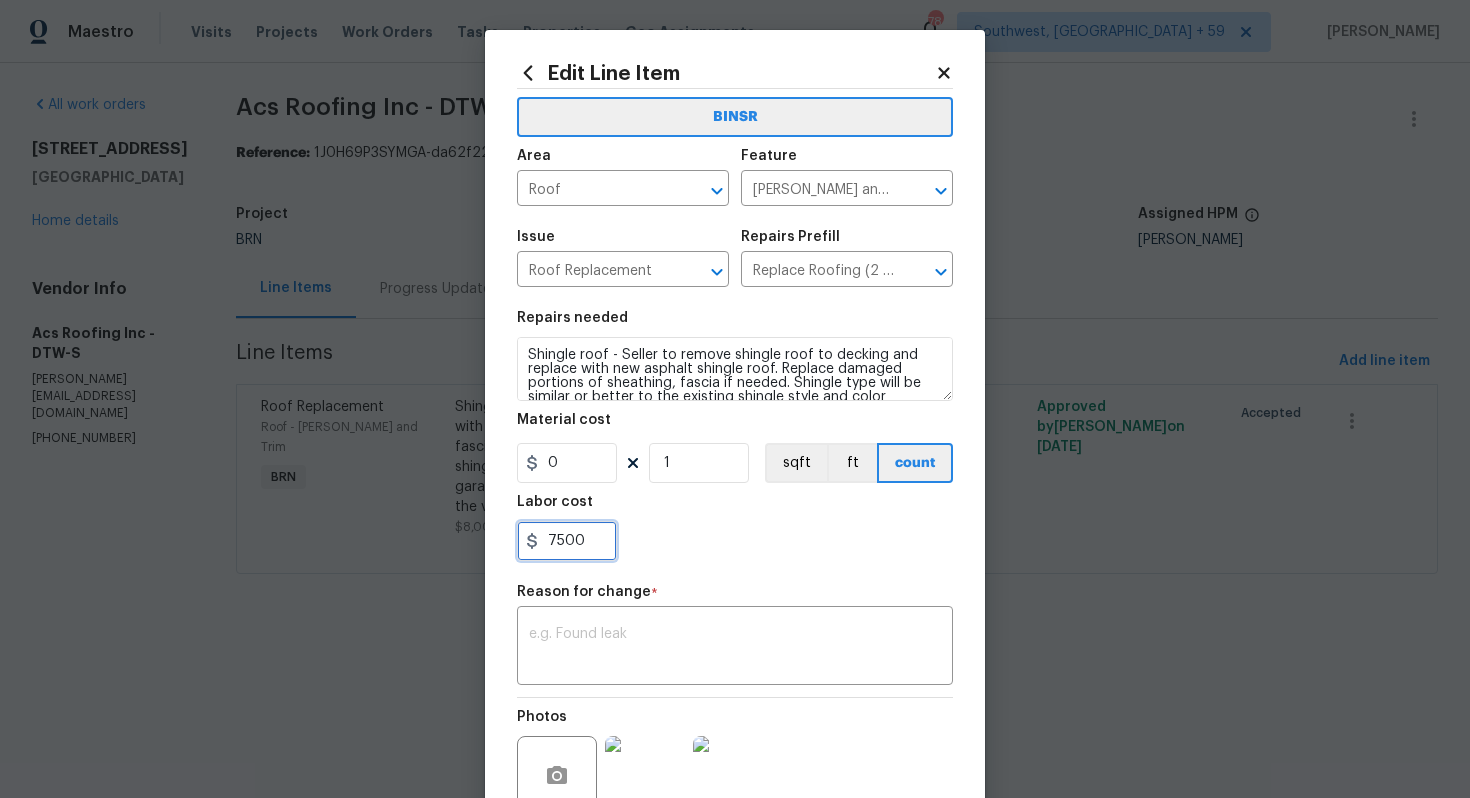 type on "7500" 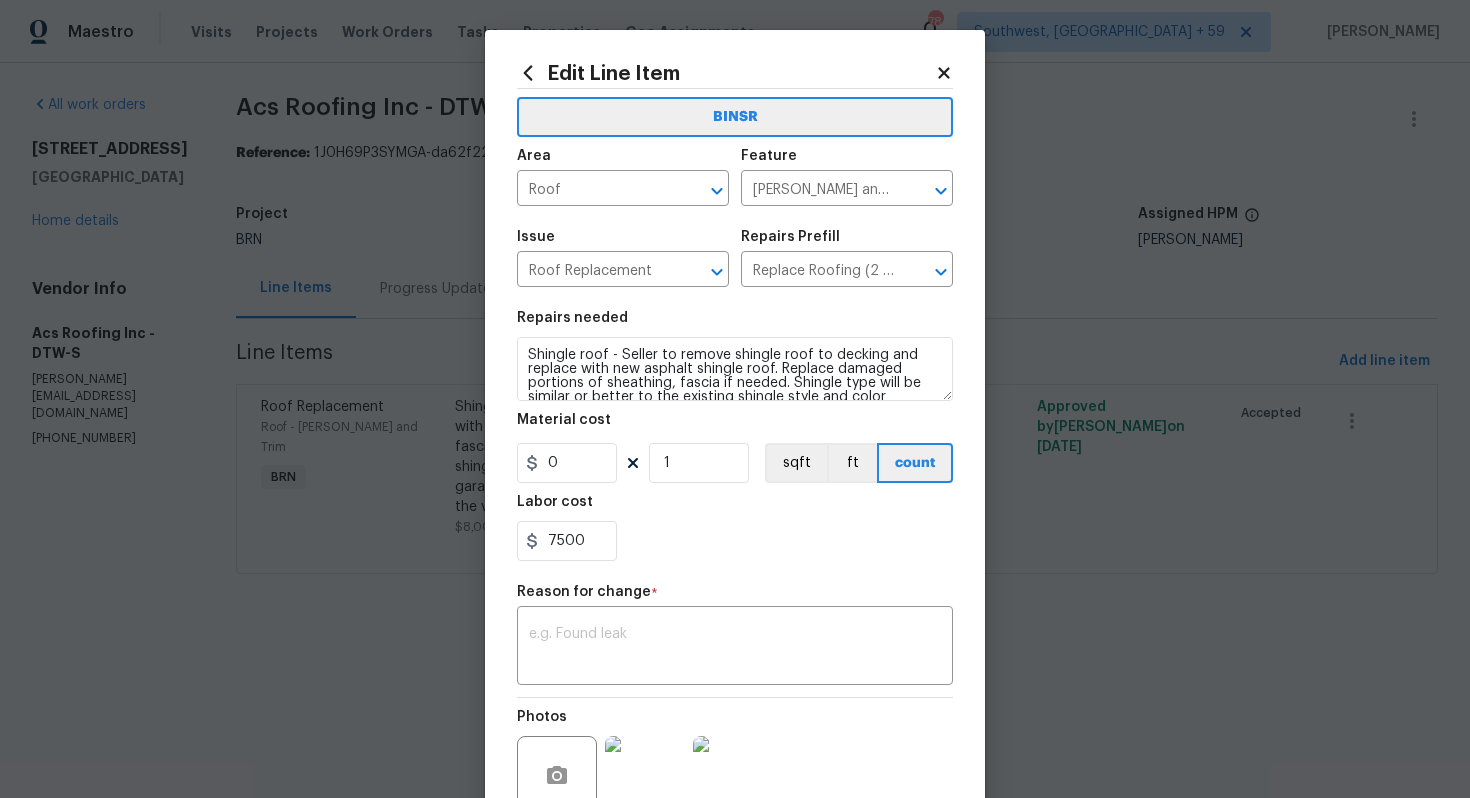 click on "Reason for change *" at bounding box center [735, 598] 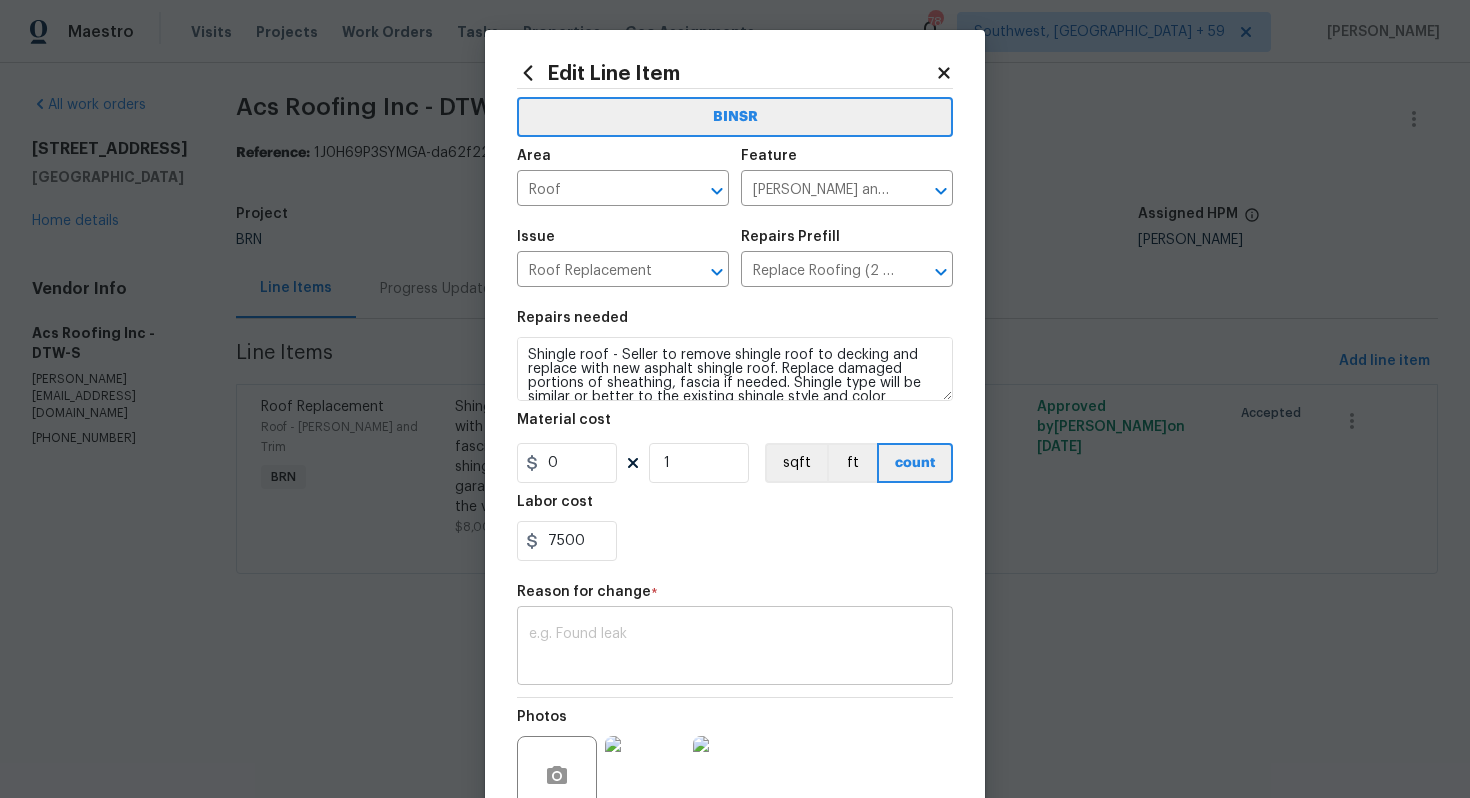 click at bounding box center [735, 648] 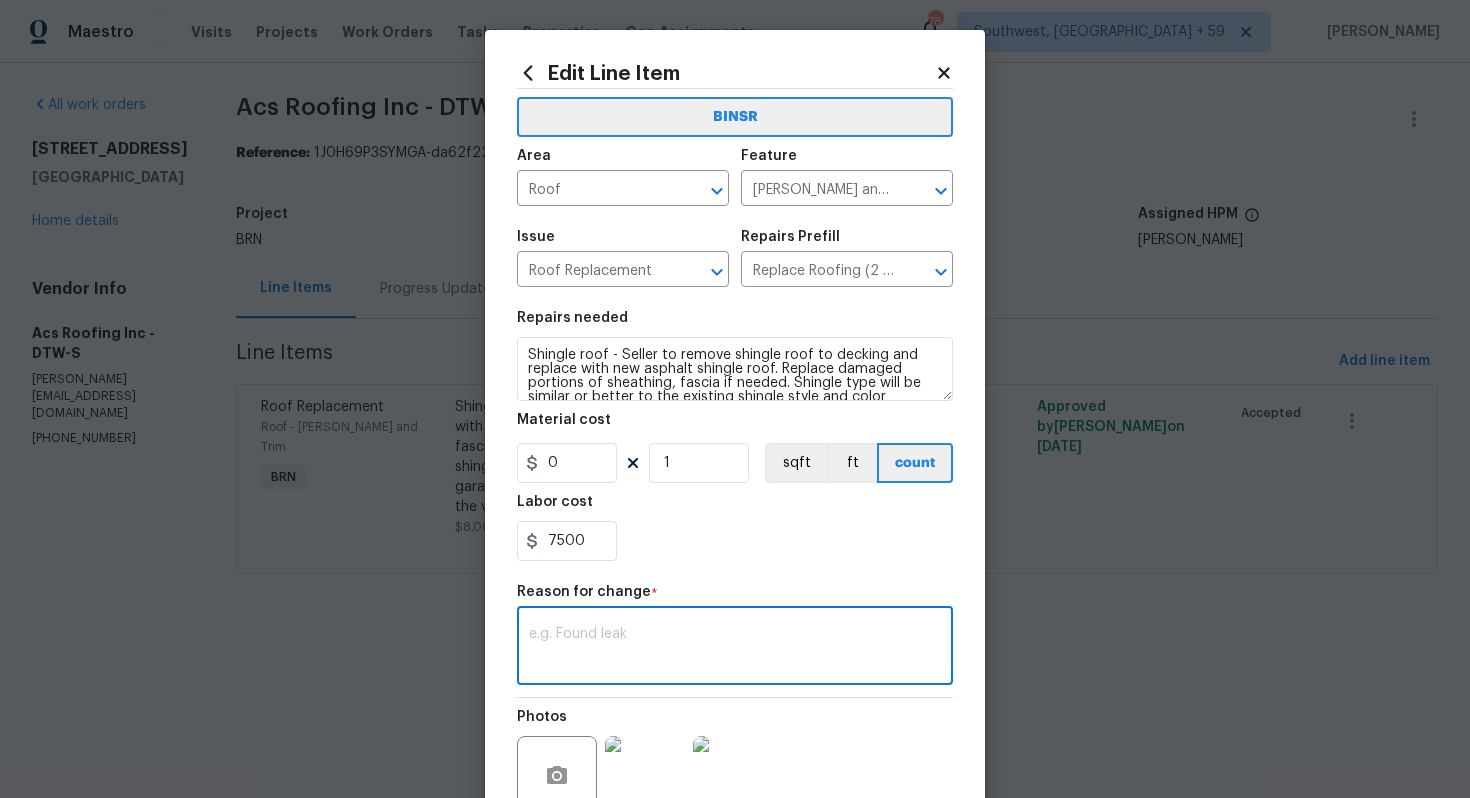 paste on "(AG) Updated per vendors final cost." 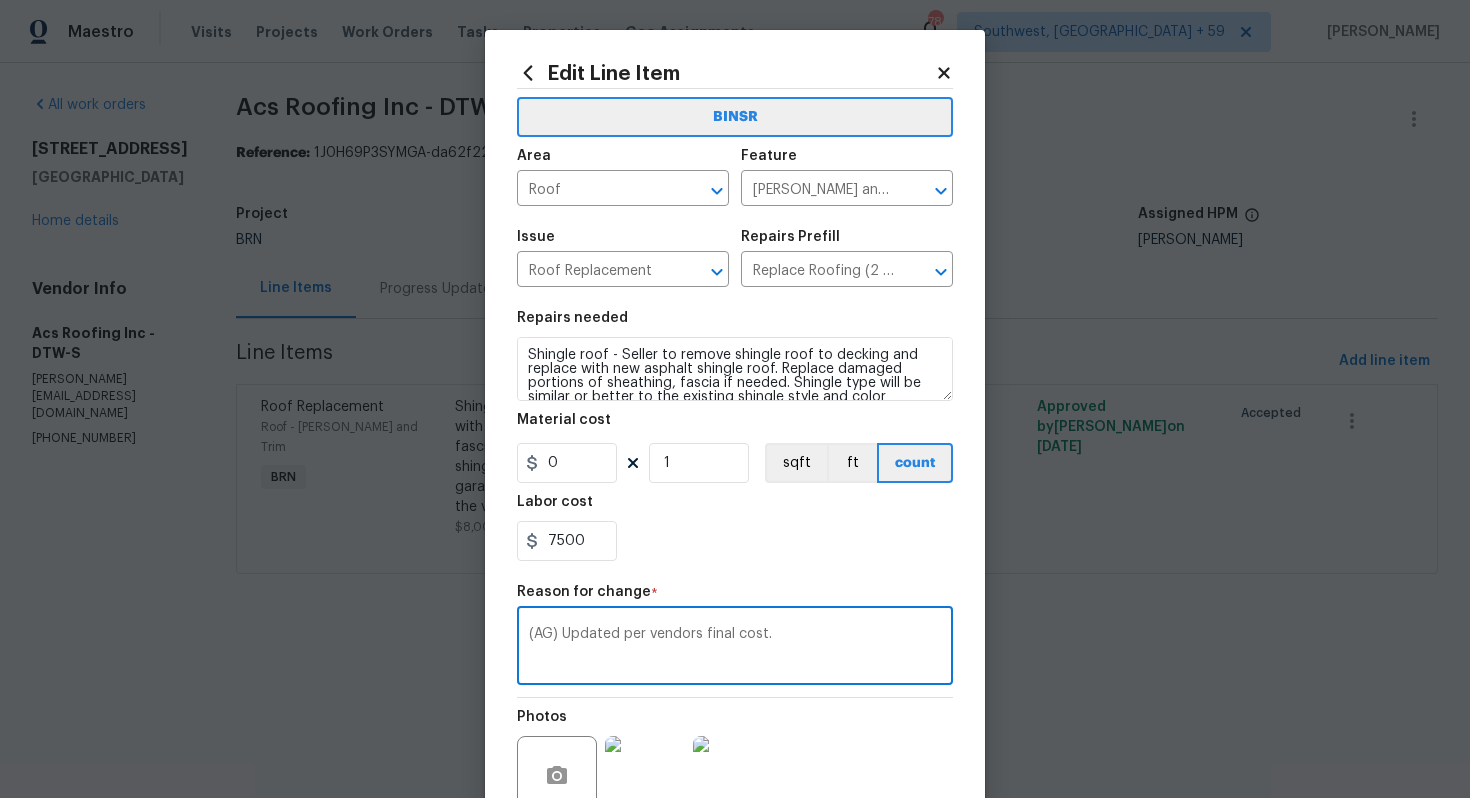 scroll, scrollTop: 188, scrollLeft: 0, axis: vertical 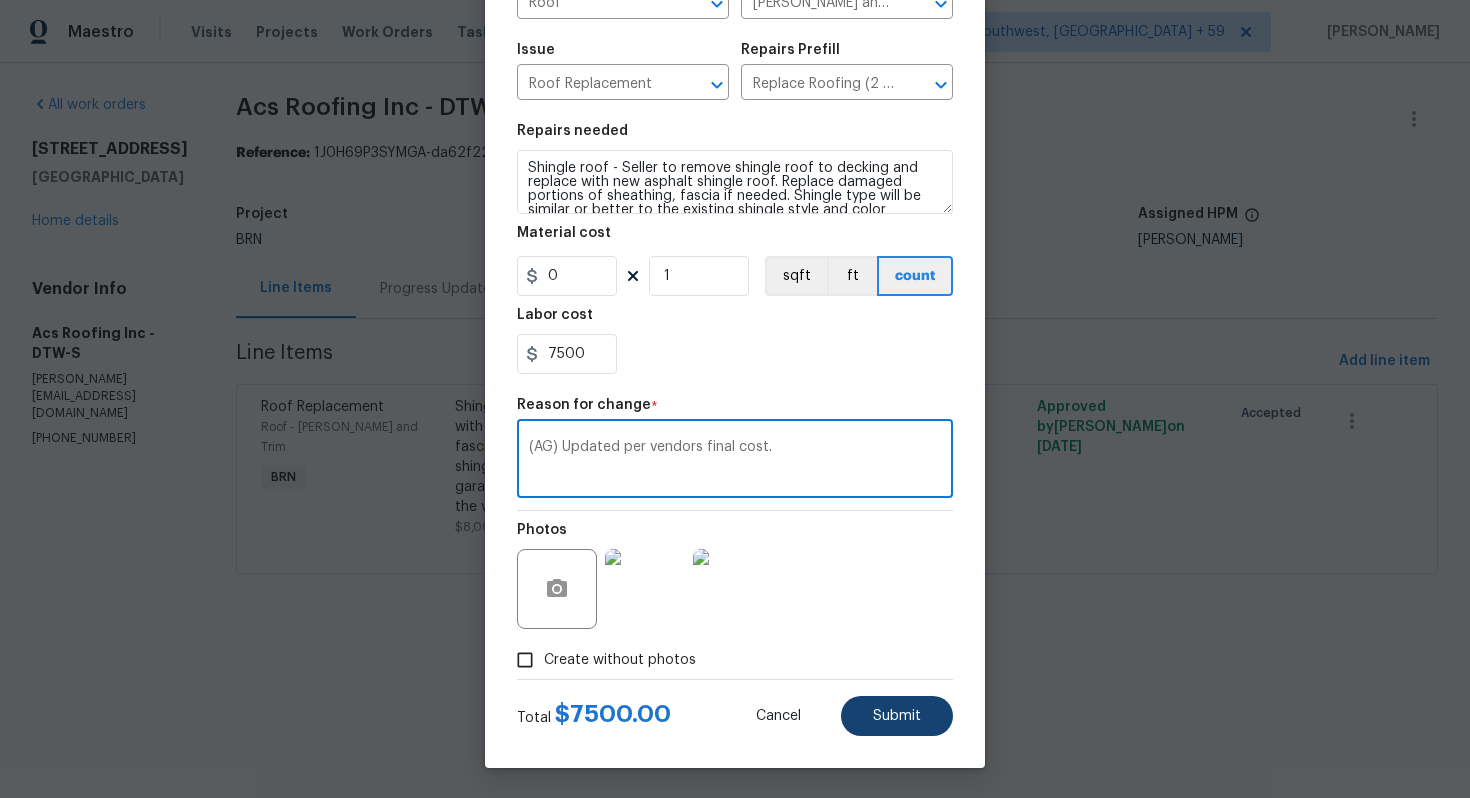 type on "(AG) Updated per vendors final cost." 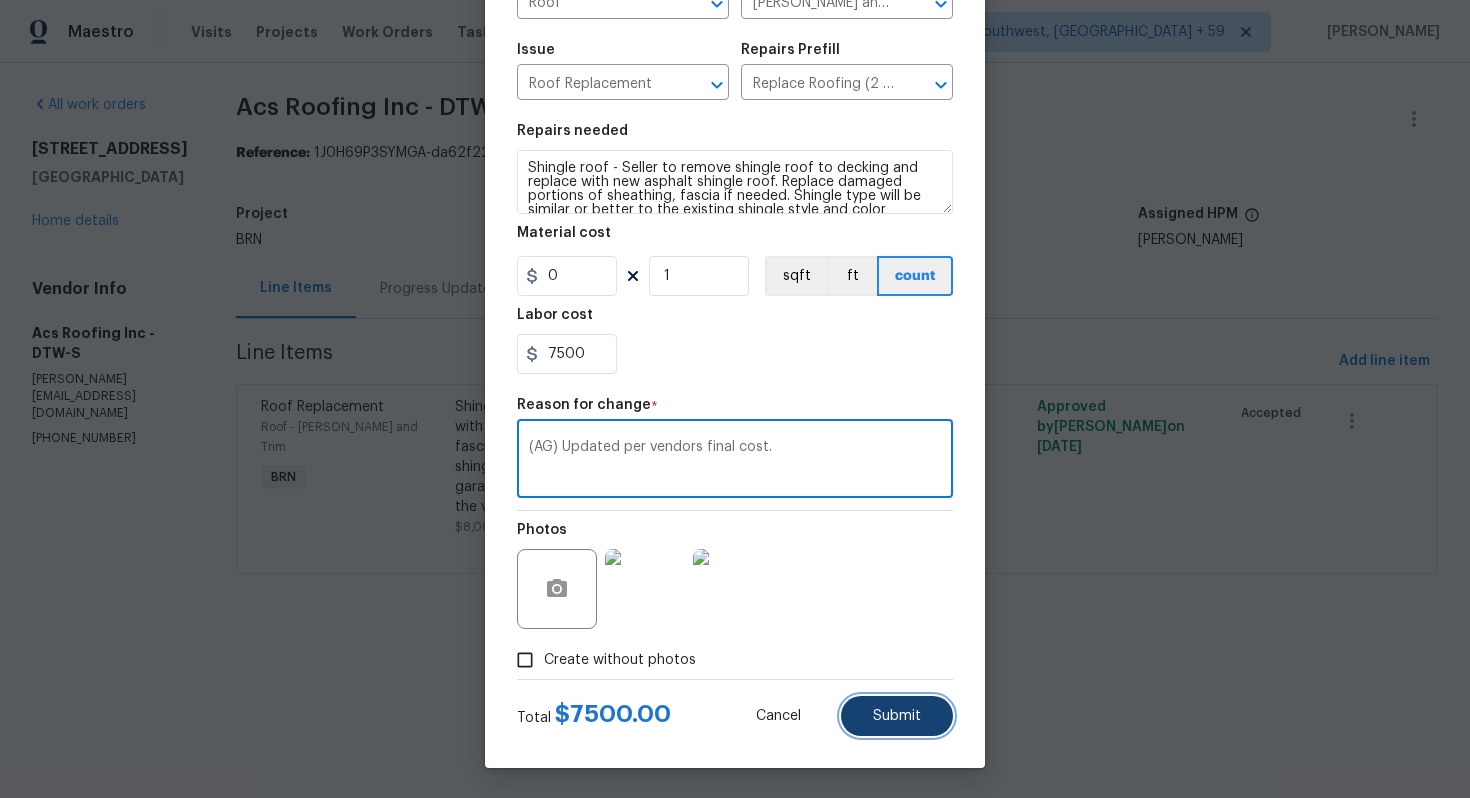 click on "Submit" at bounding box center (897, 716) 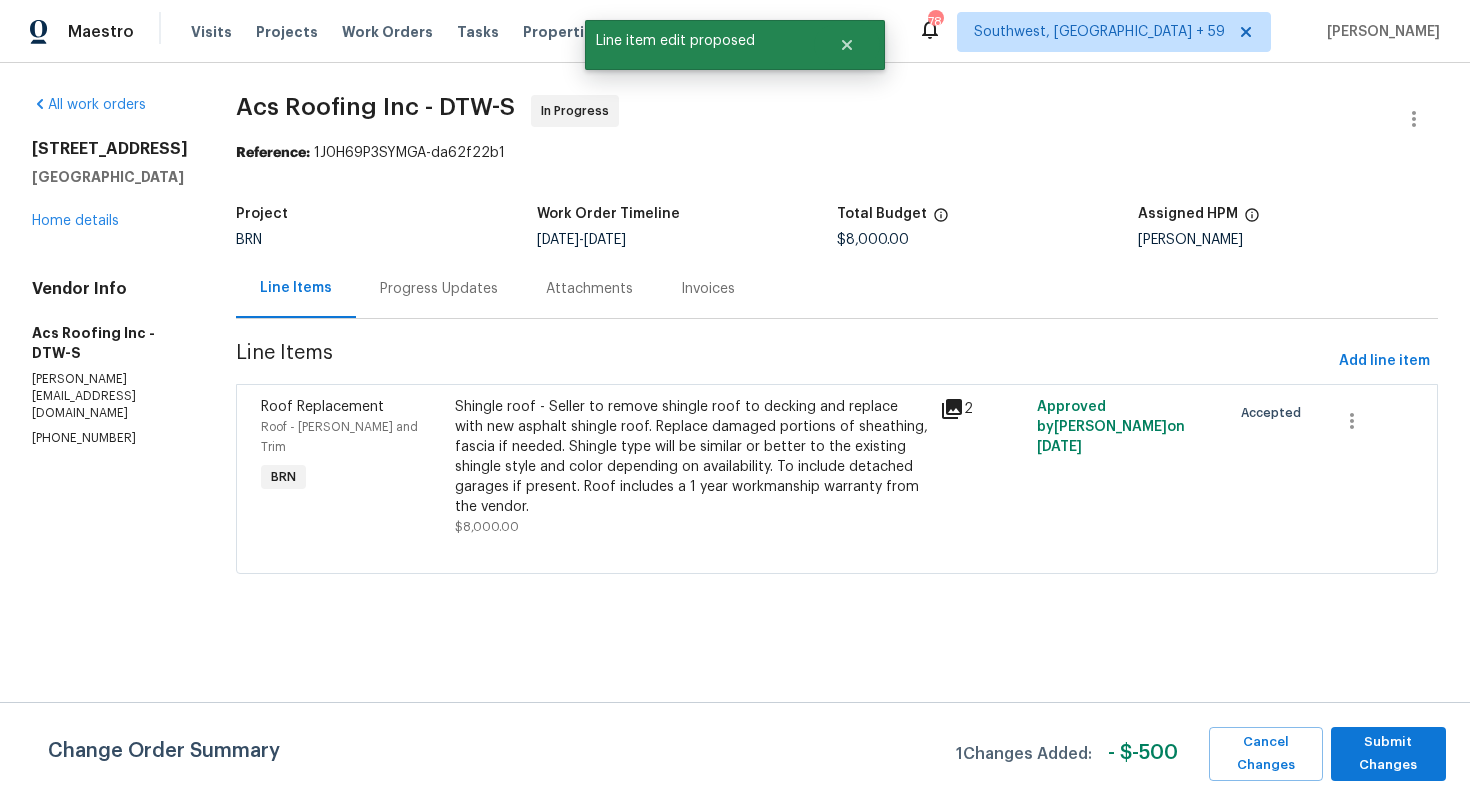 scroll, scrollTop: 0, scrollLeft: 0, axis: both 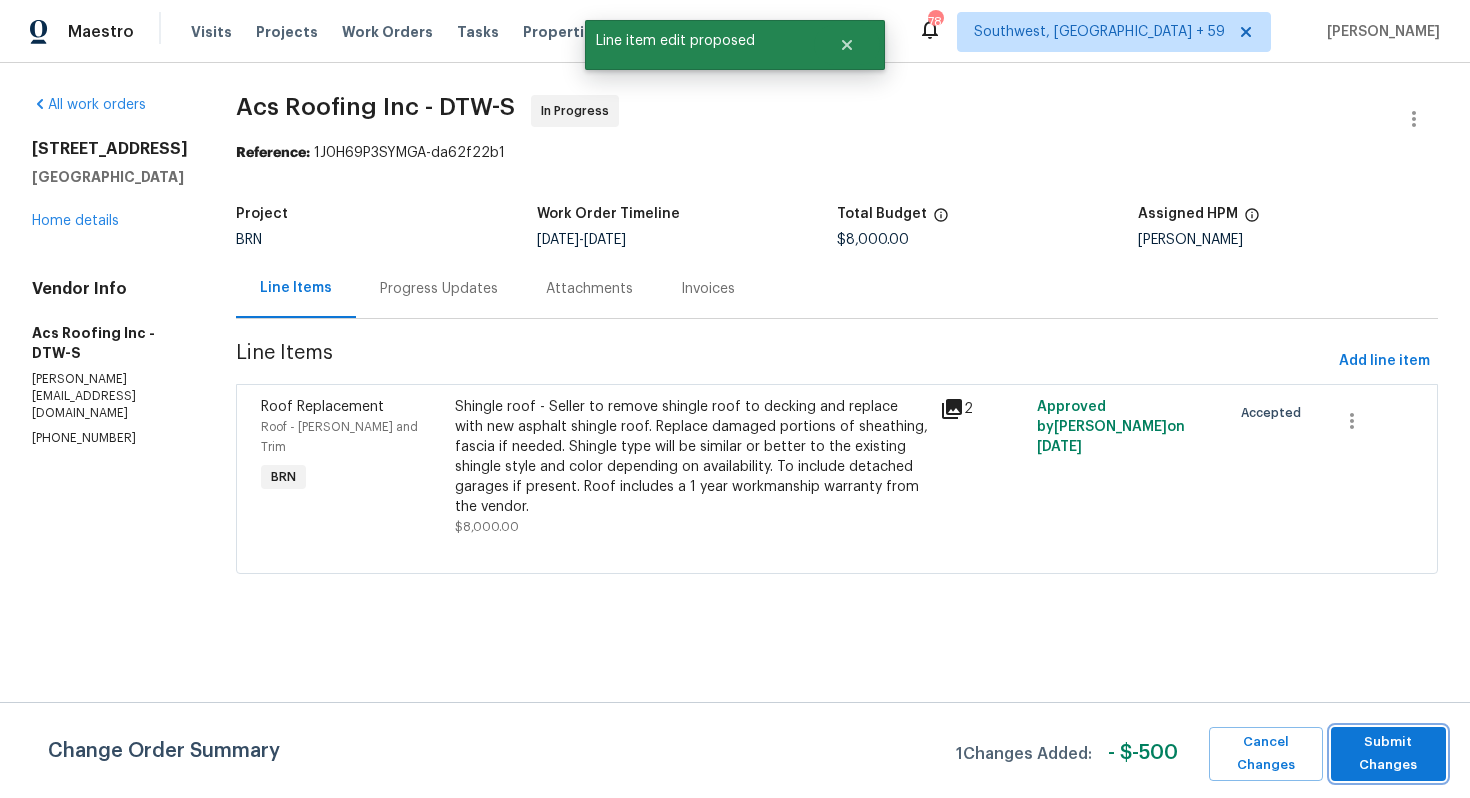 click on "Submit Changes" at bounding box center [1388, 754] 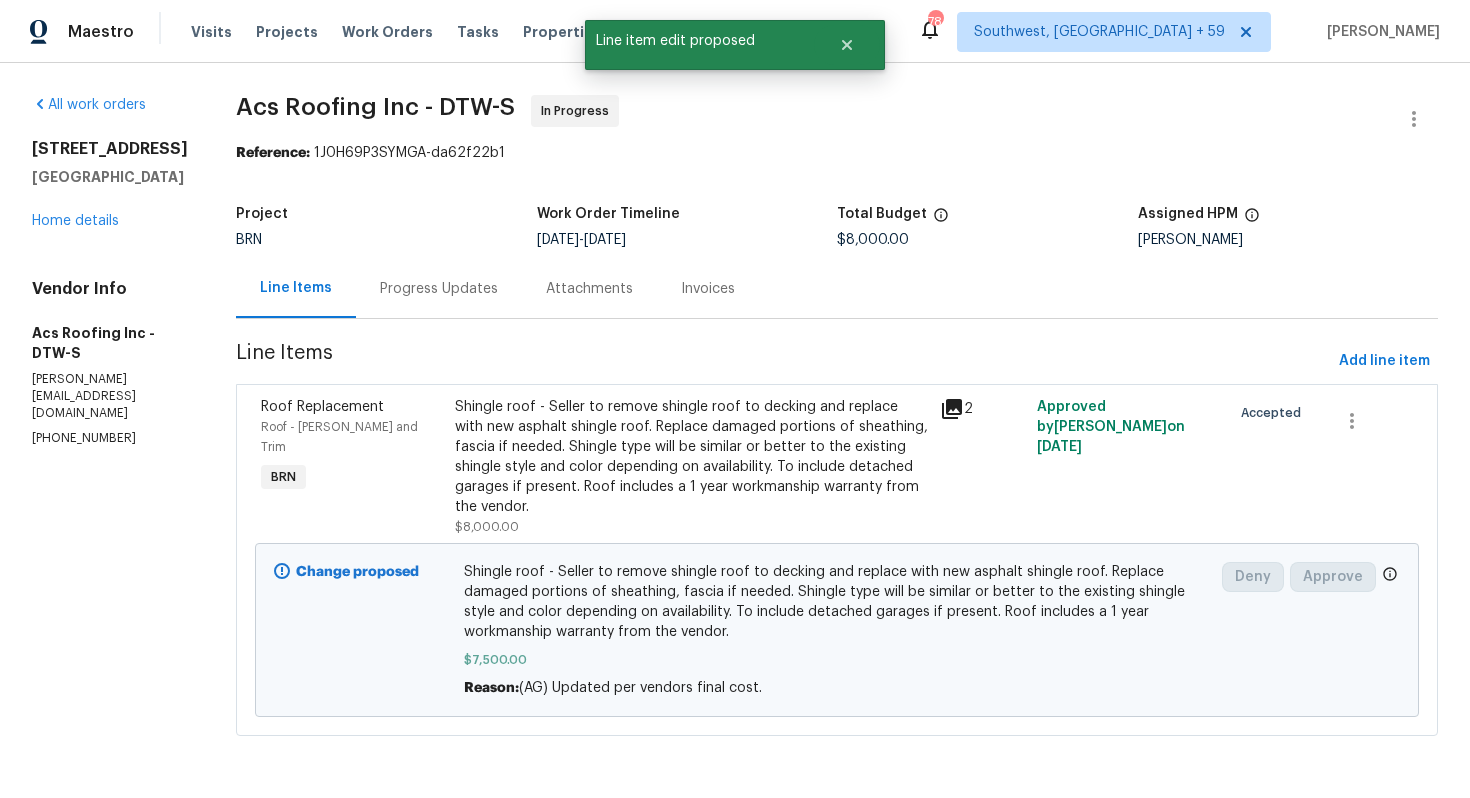 click on "Progress Updates" at bounding box center (439, 289) 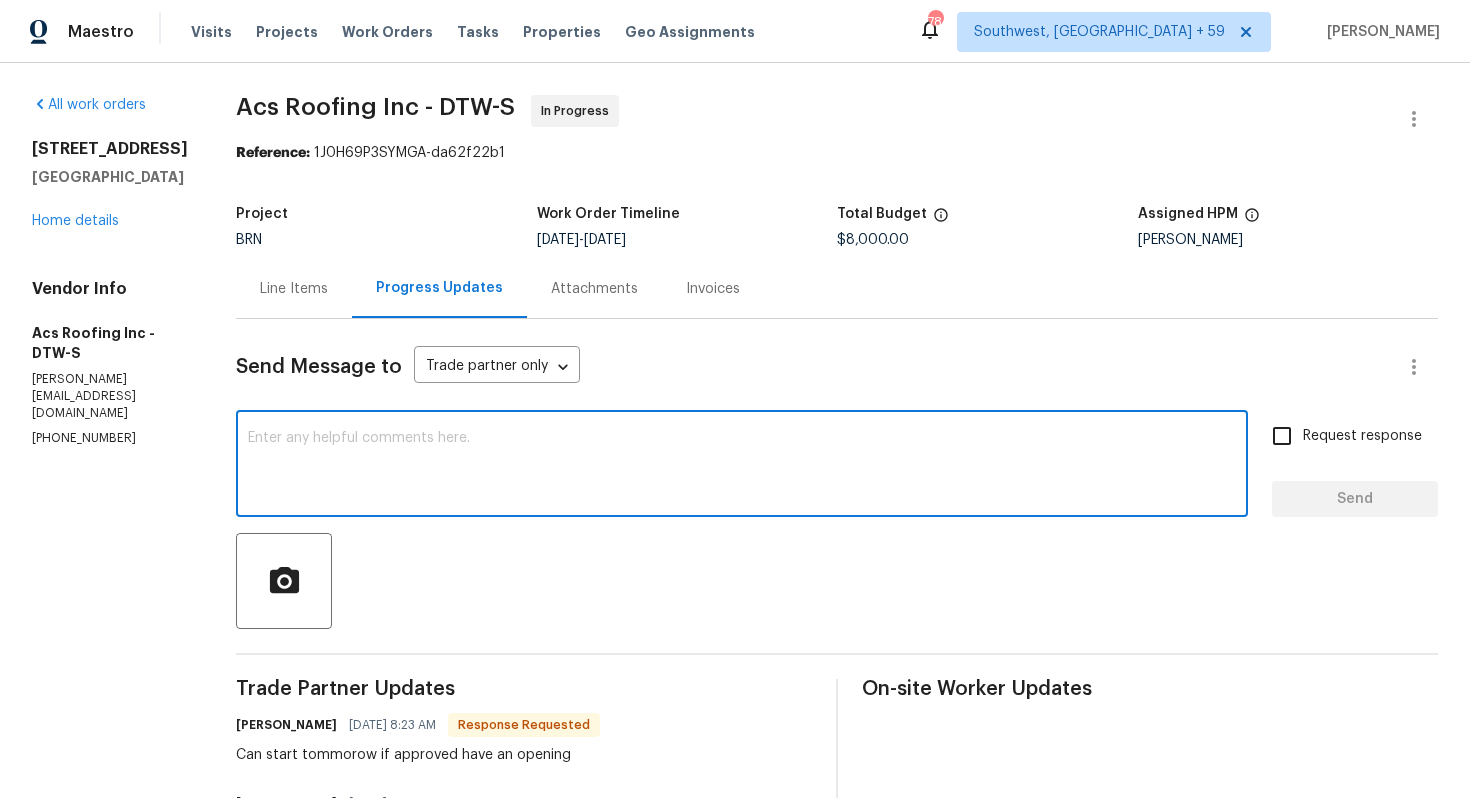 click at bounding box center (742, 466) 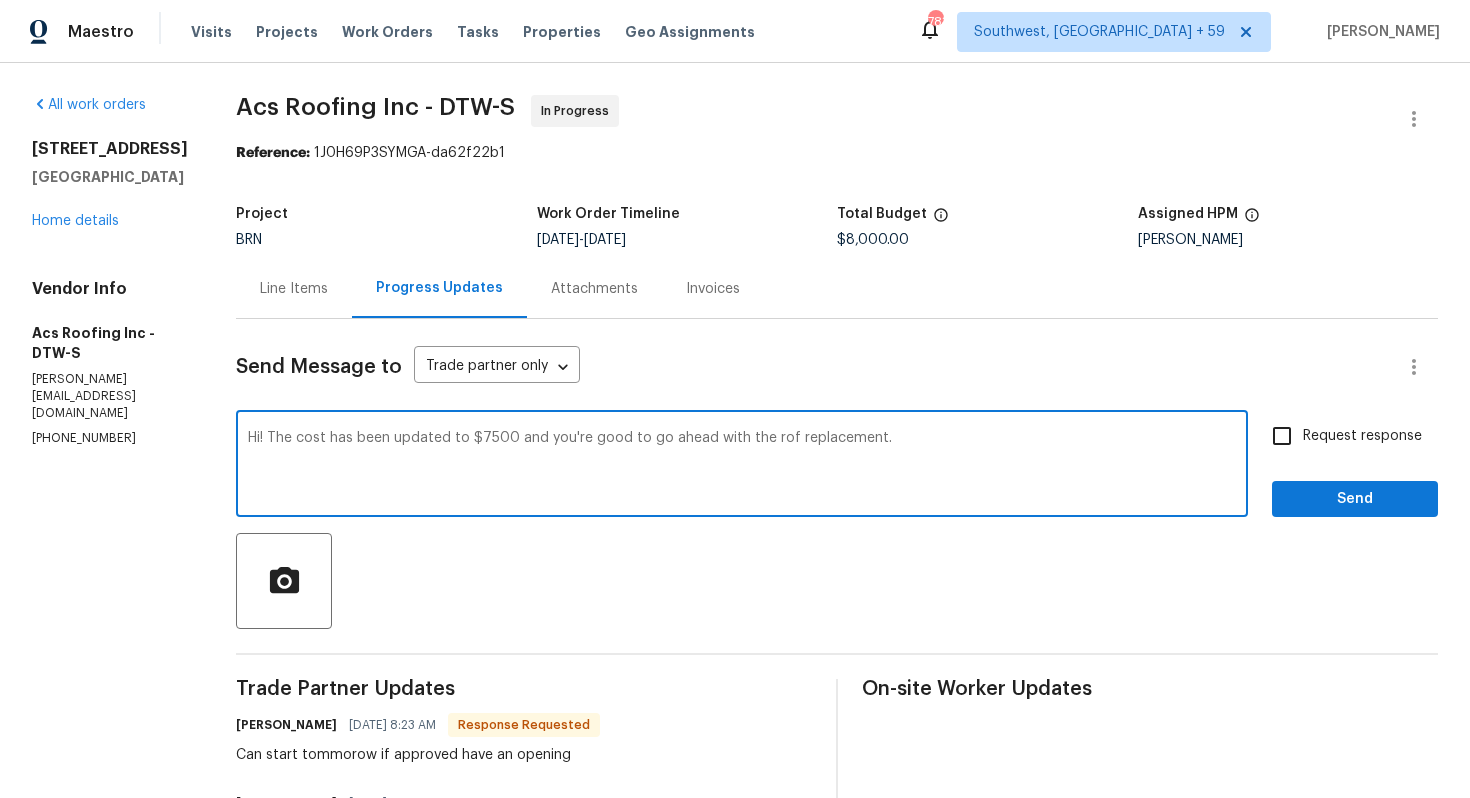 type on "Hi! The cost has been updated to $7500 and you're good to go ahead with the rof replacement." 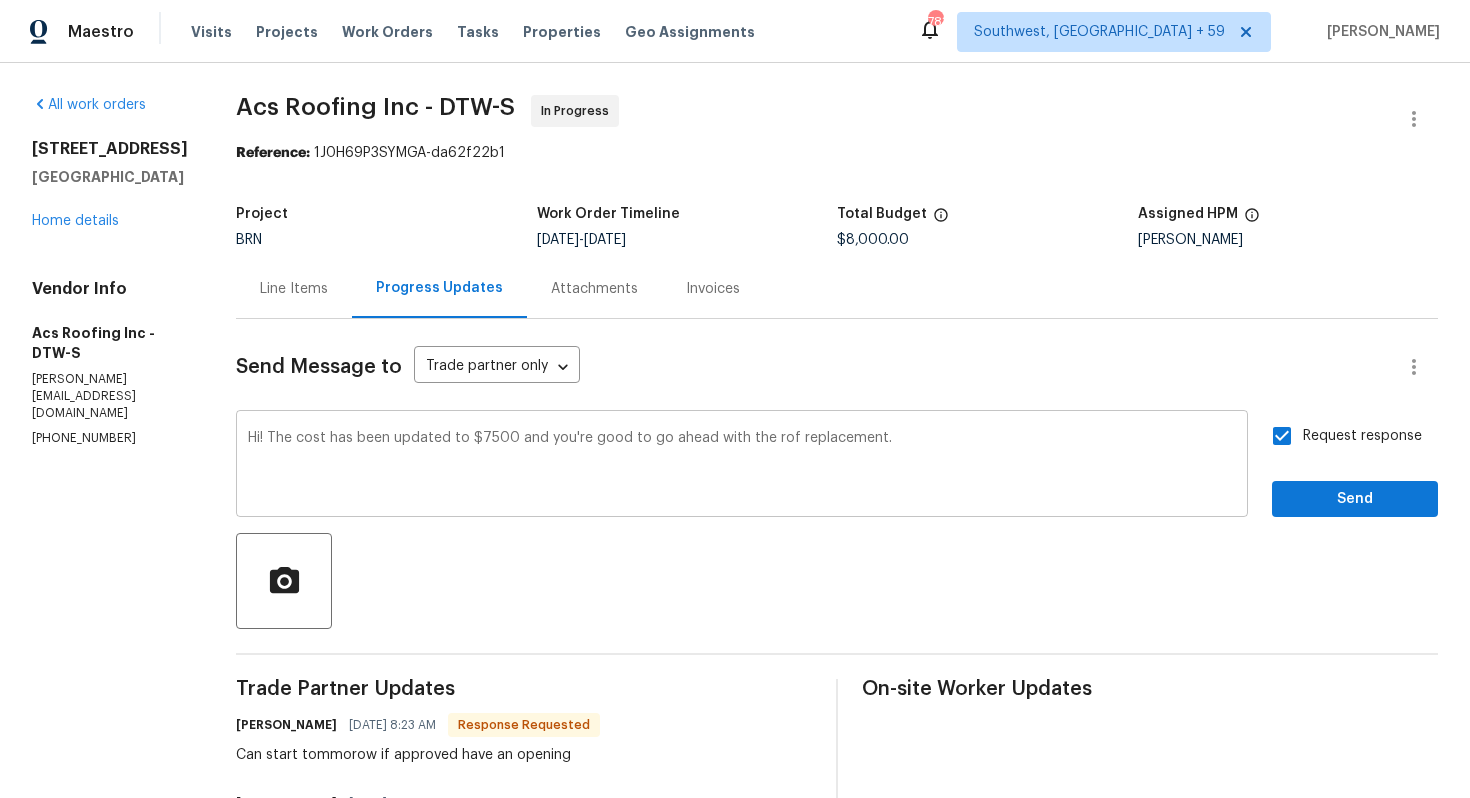 click on "Hi! The cost has been updated to $7500 and you're good to go ahead with the rof replacement." at bounding box center (742, 466) 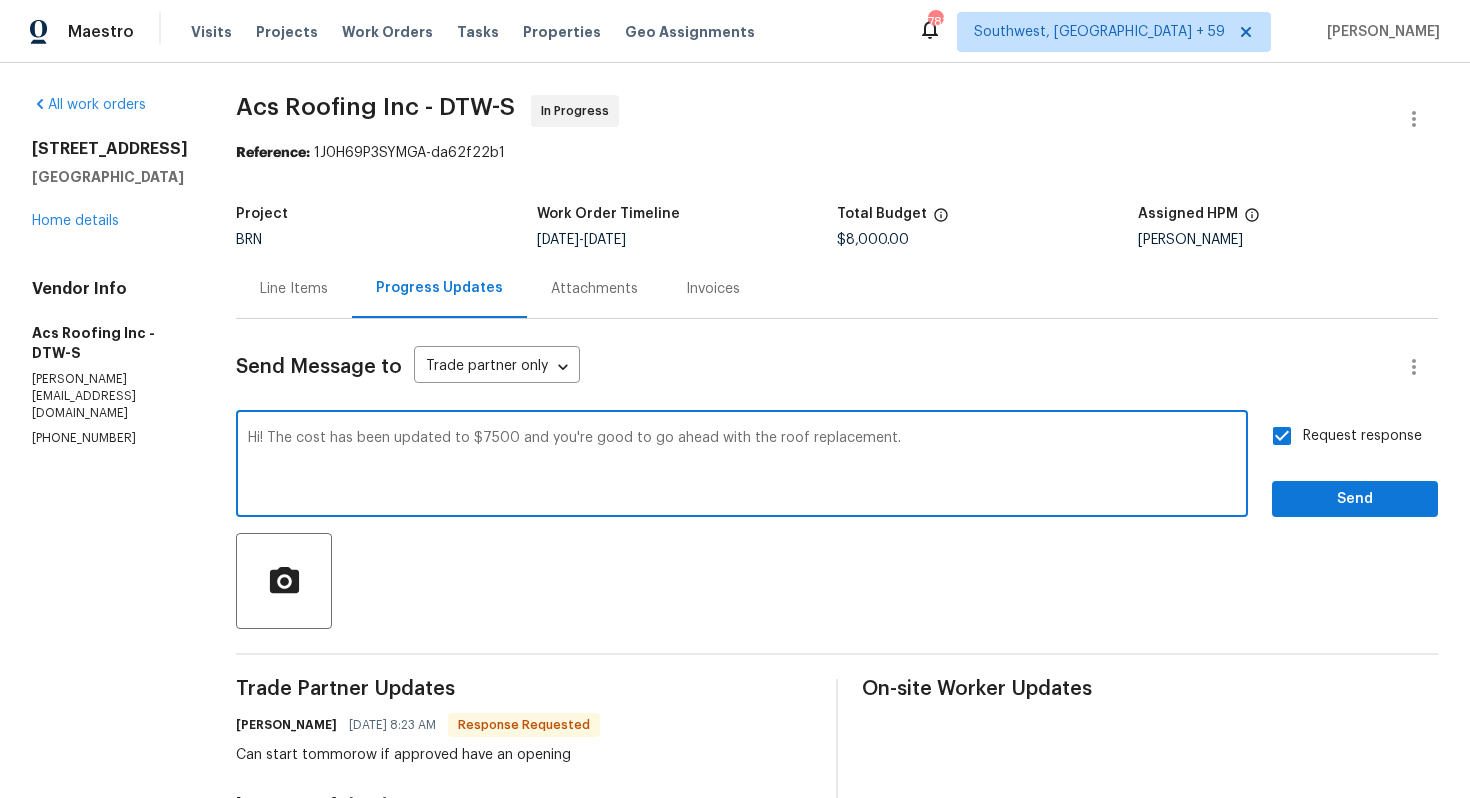 type on "Hi! The cost has been updated to $7500 and you're good to go ahead with the roof replacement." 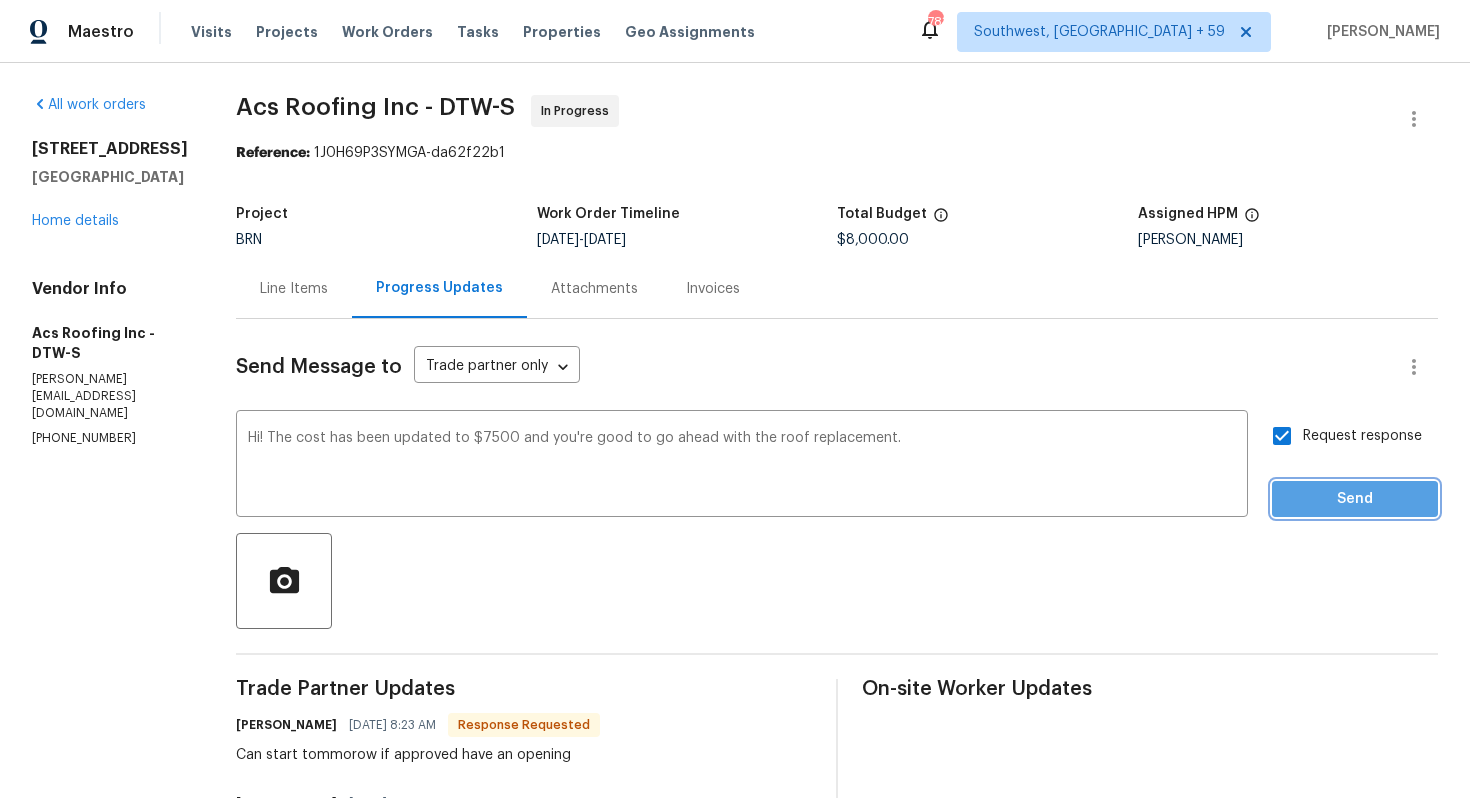 click on "Send" at bounding box center [1355, 499] 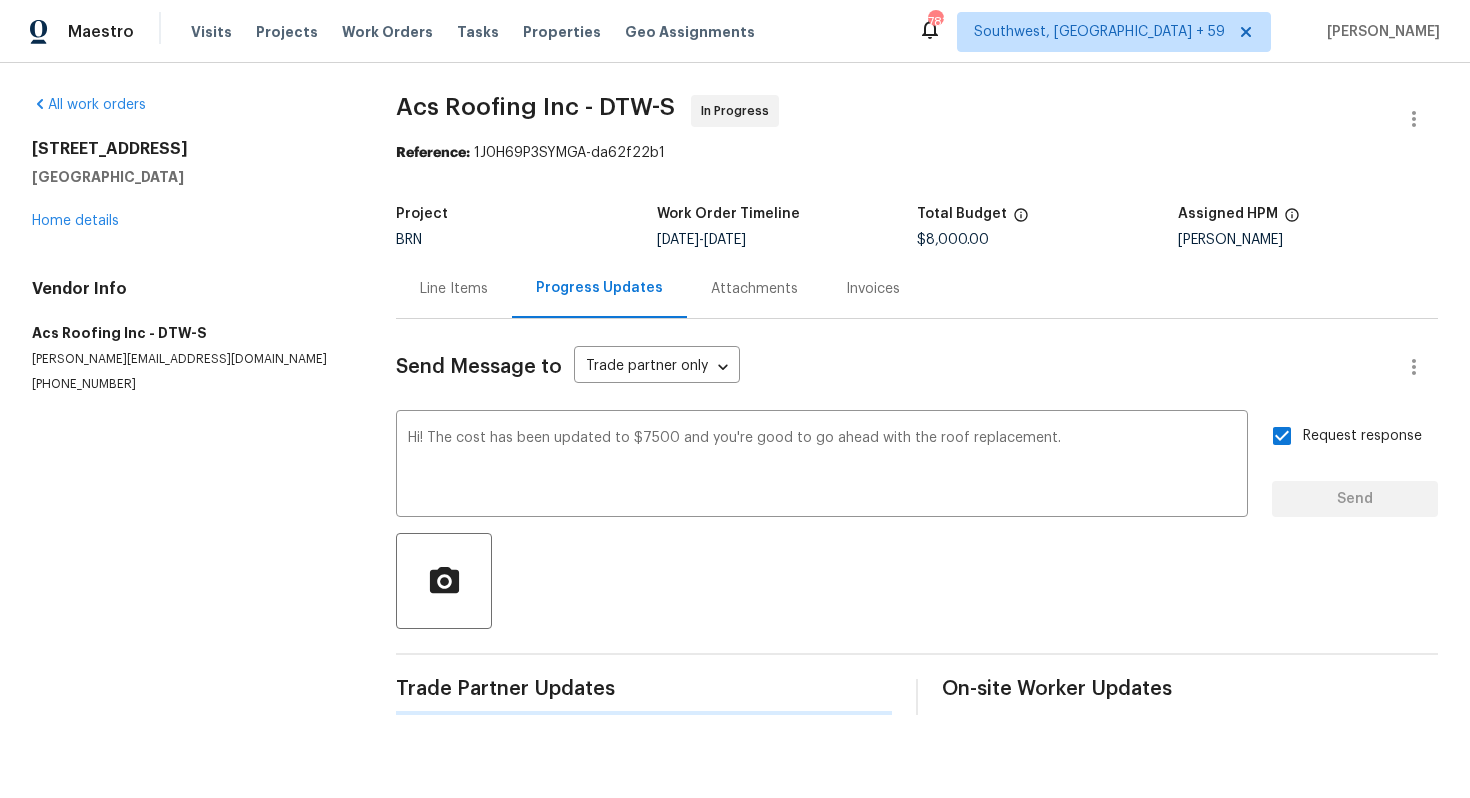 type 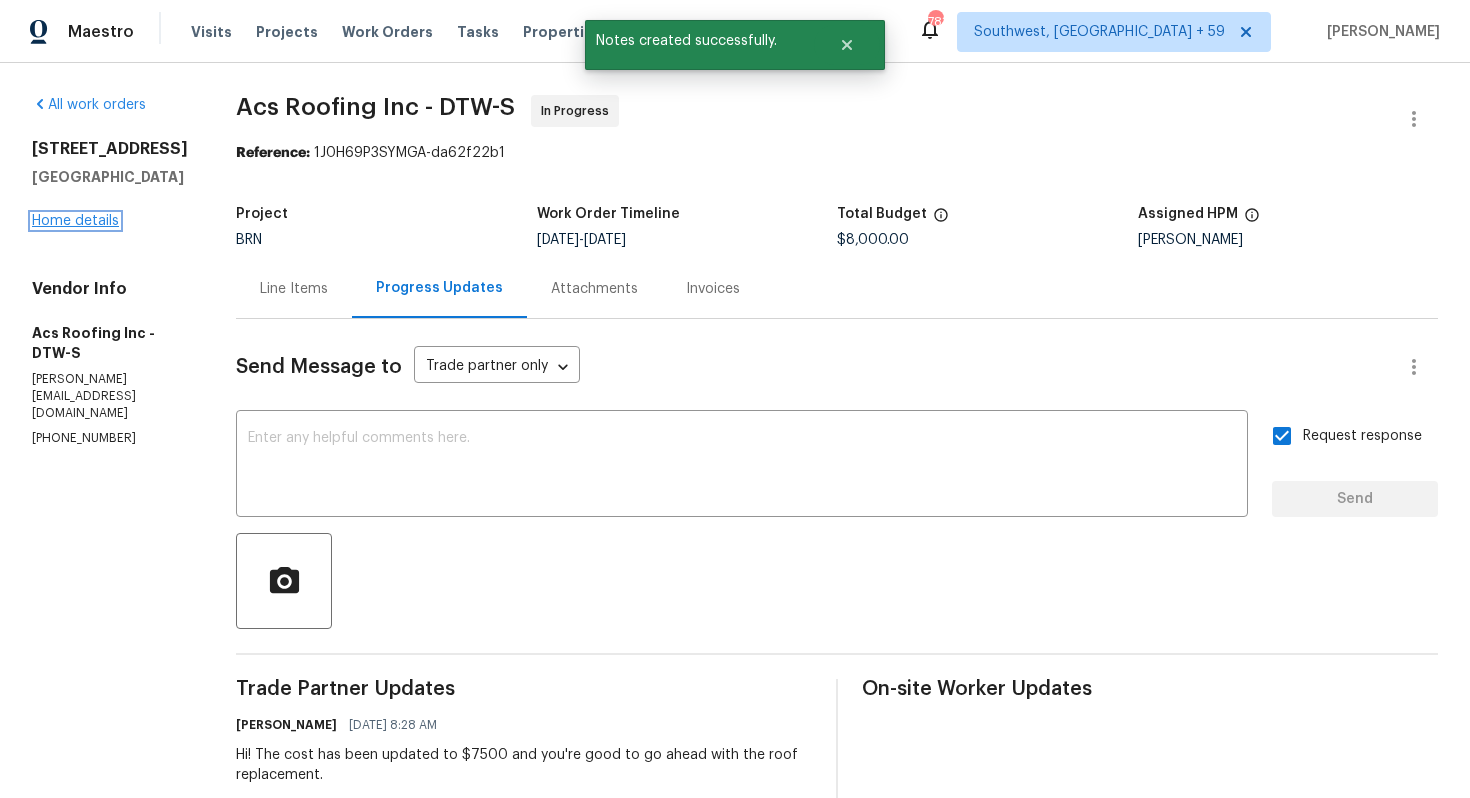 click on "Home details" at bounding box center [75, 221] 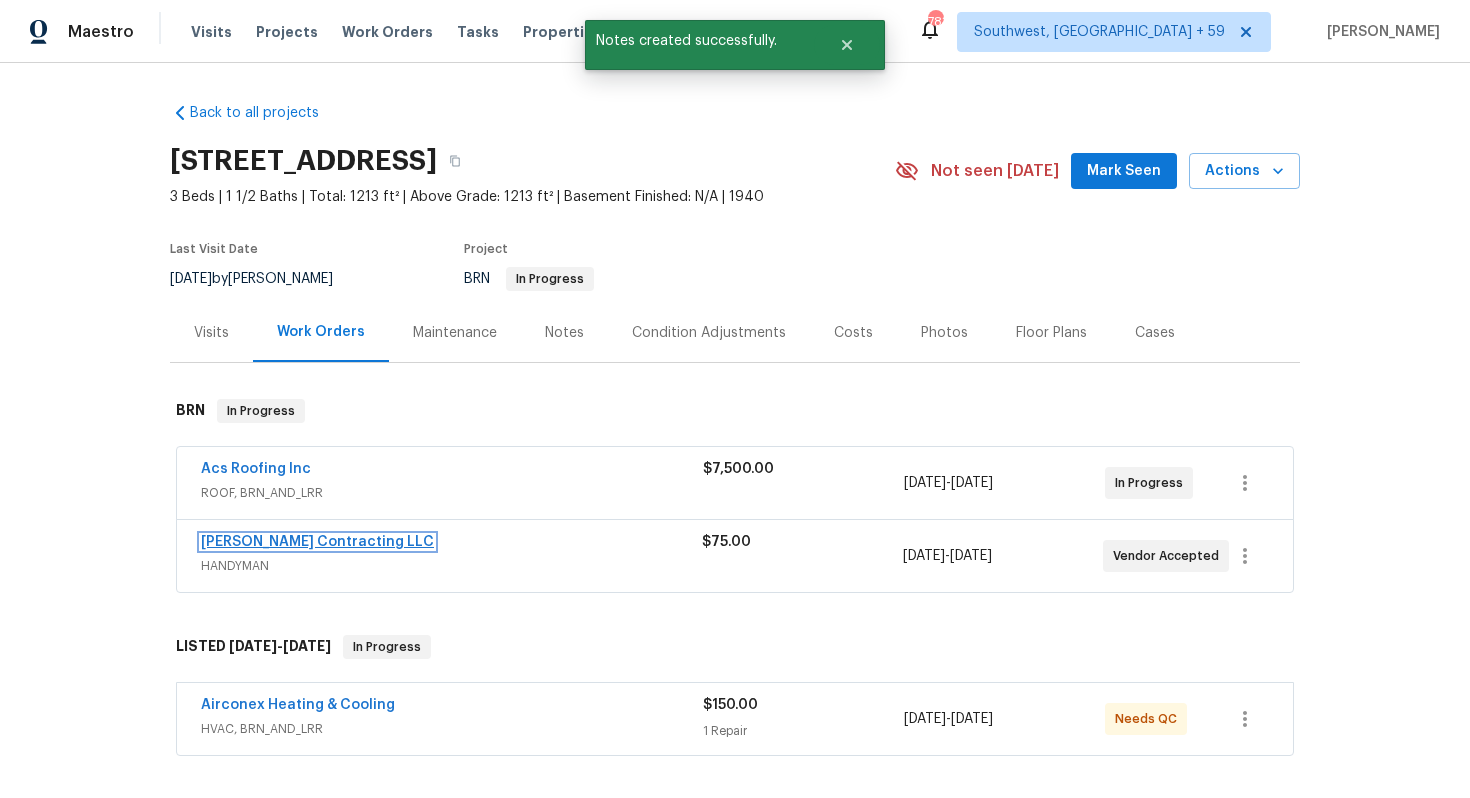 click on "Solano Contracting LLC" at bounding box center (317, 542) 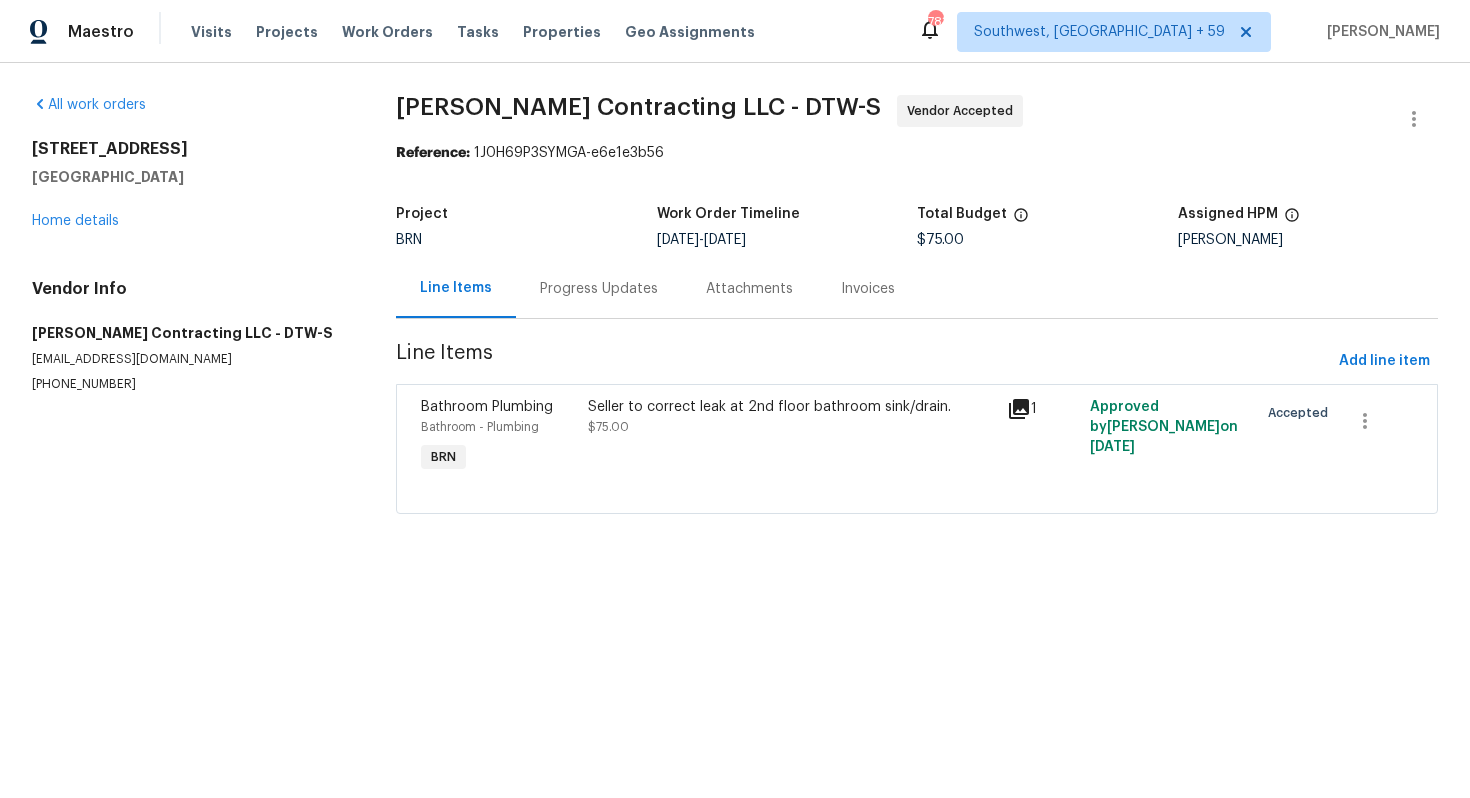 click on "Progress Updates" at bounding box center (599, 289) 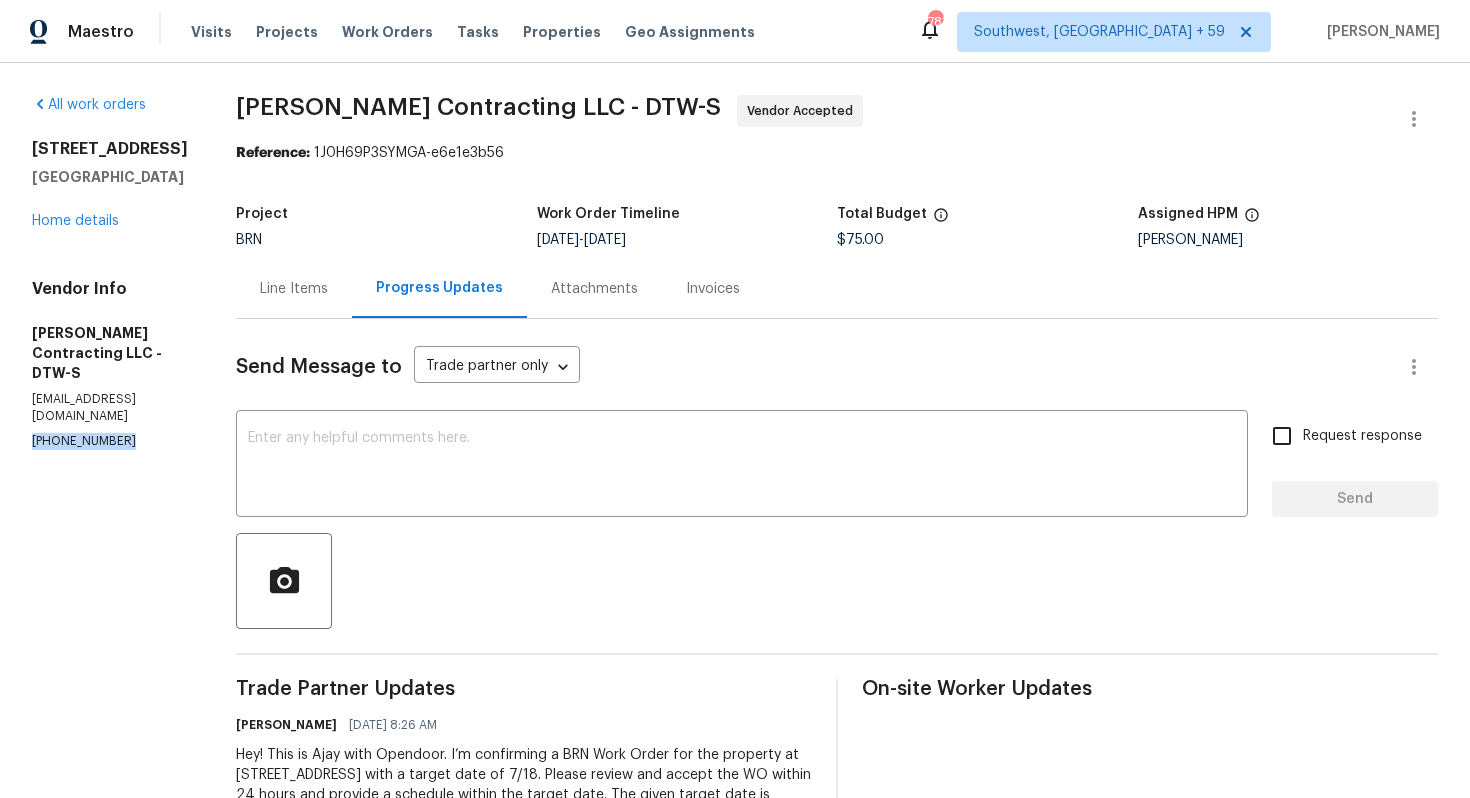 drag, startPoint x: 24, startPoint y: 406, endPoint x: 137, endPoint y: 405, distance: 113.004425 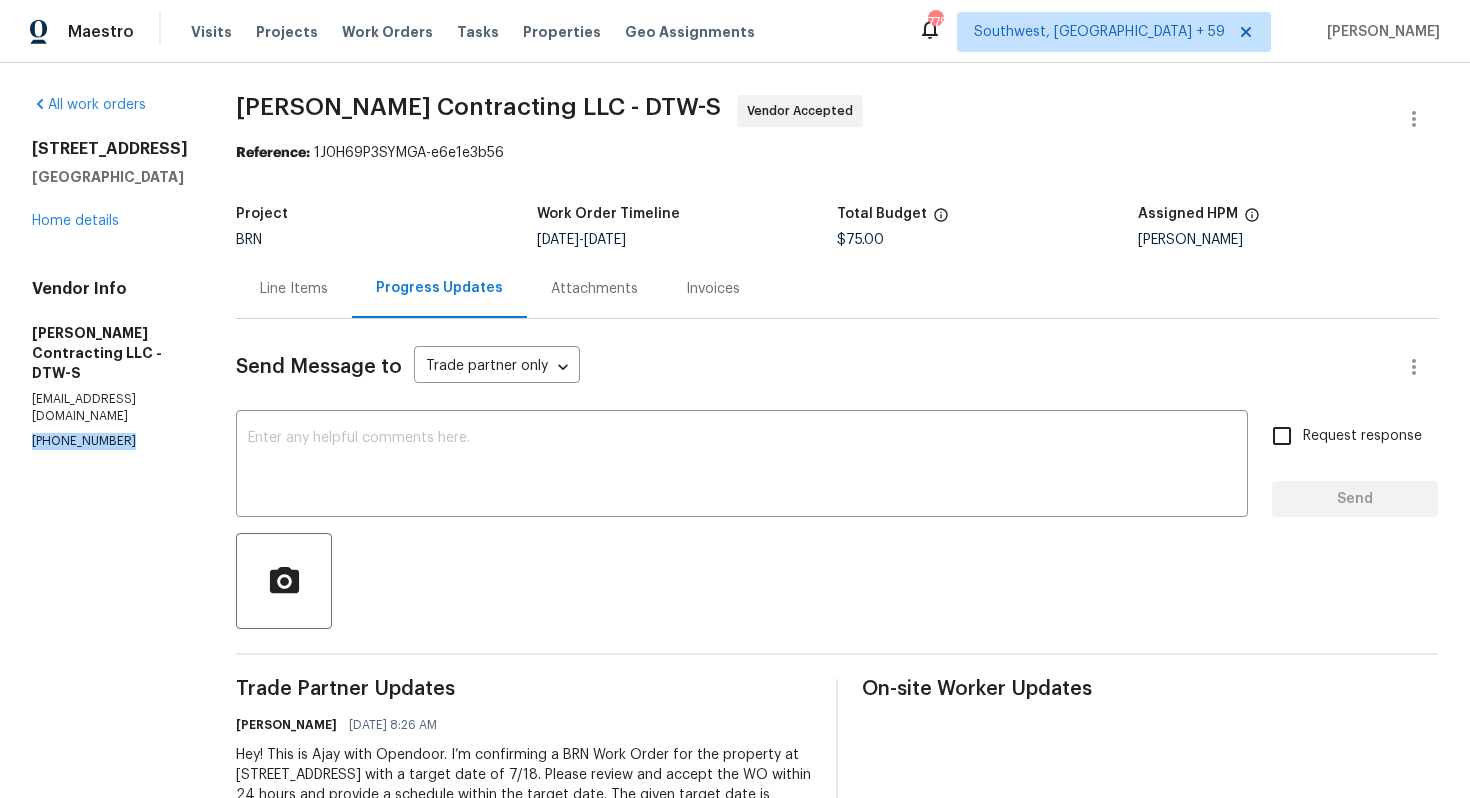 scroll, scrollTop: 163, scrollLeft: 0, axis: vertical 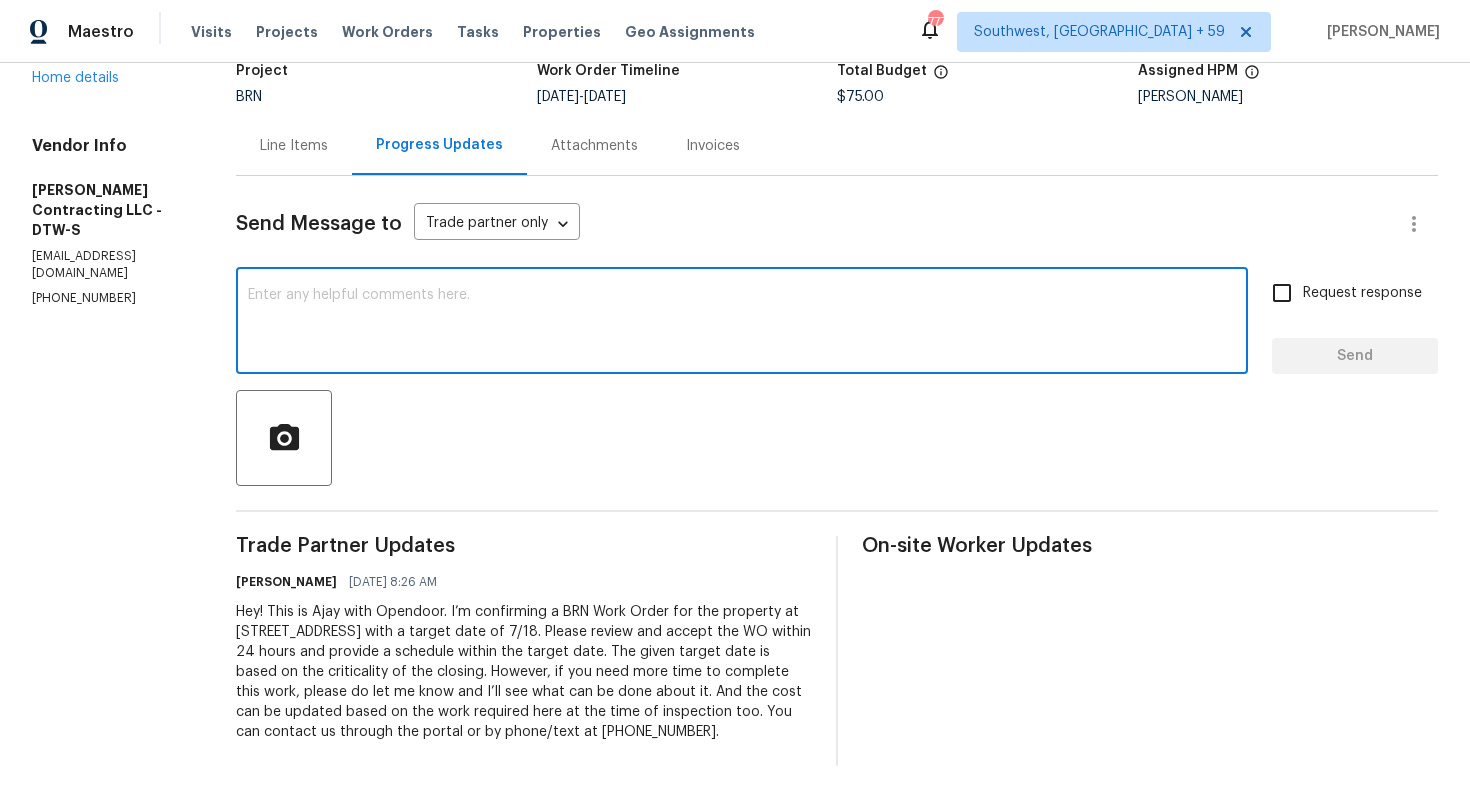 click at bounding box center [742, 323] 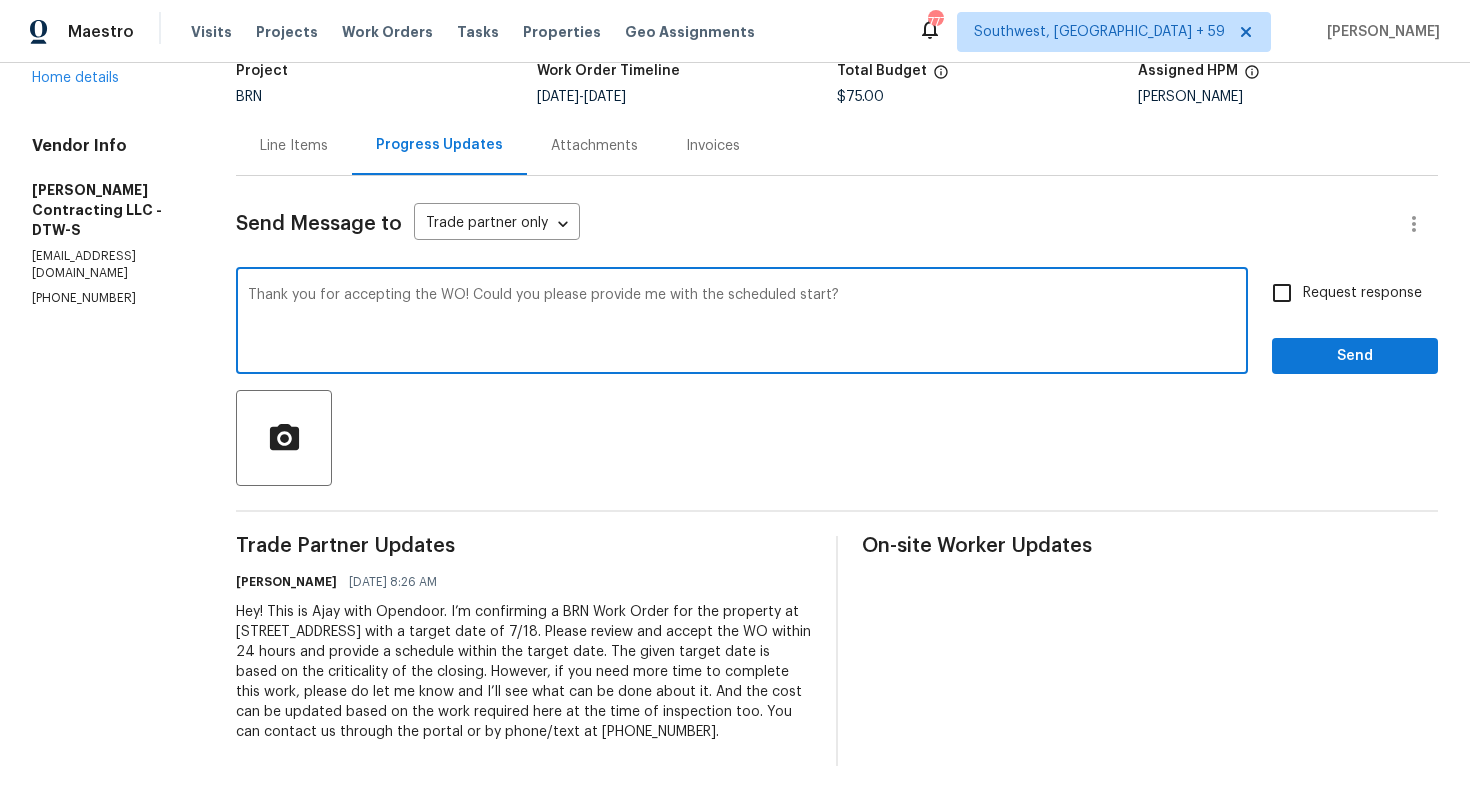 type on "Thank you for accepting the WO! Could you please provide me with the scheduled start?" 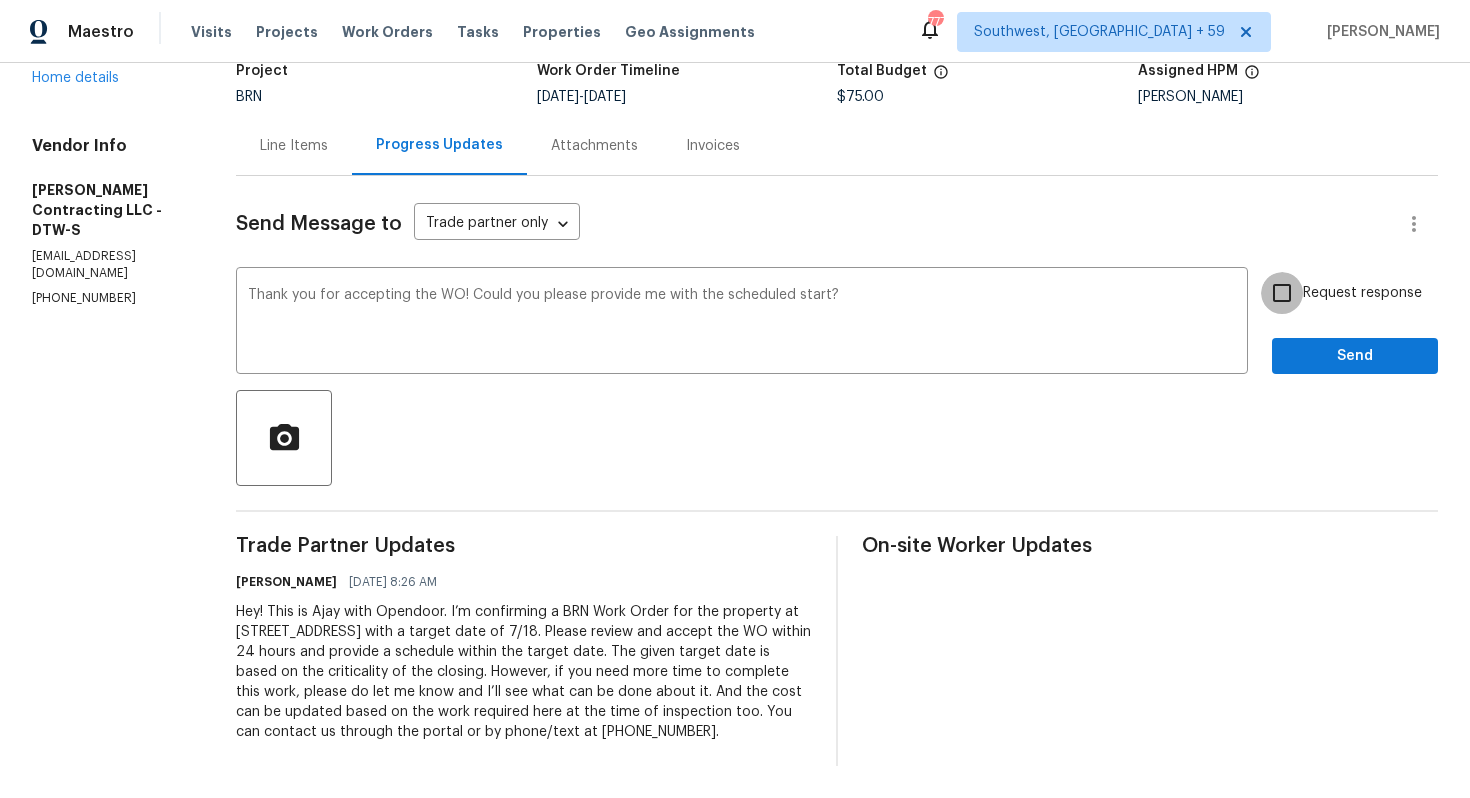 click on "Request response" at bounding box center (1282, 293) 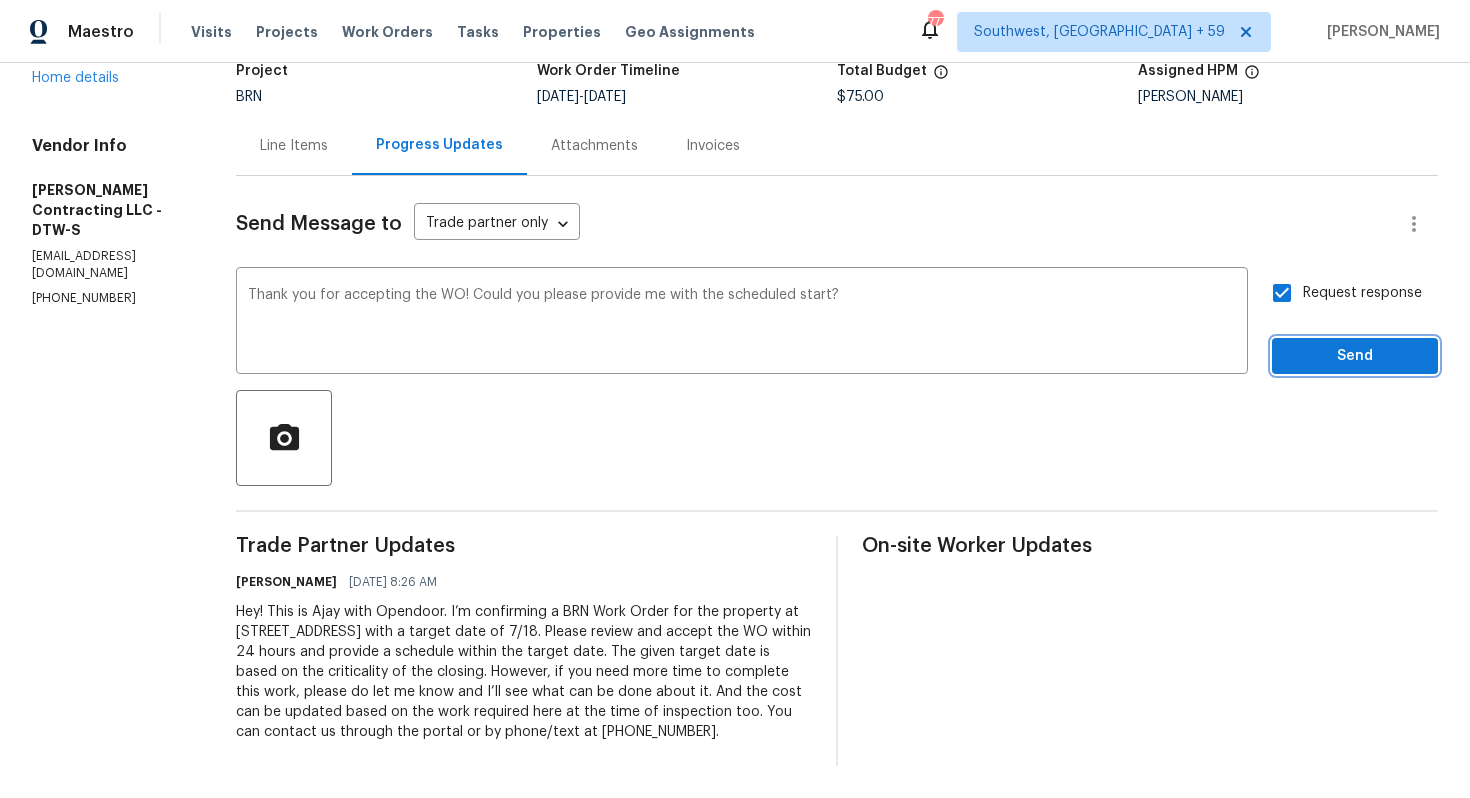click on "Send" at bounding box center (1355, 356) 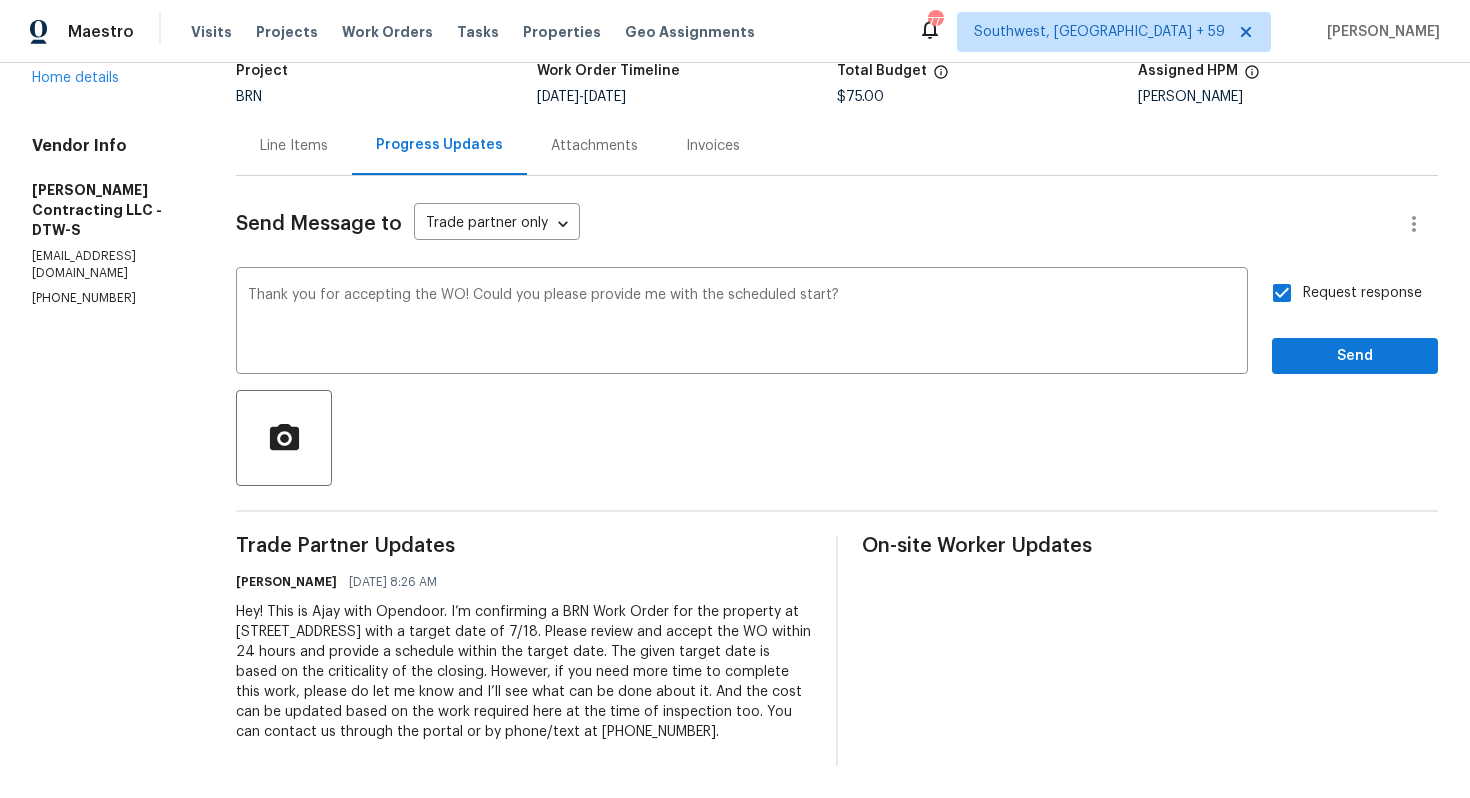scroll, scrollTop: 0, scrollLeft: 0, axis: both 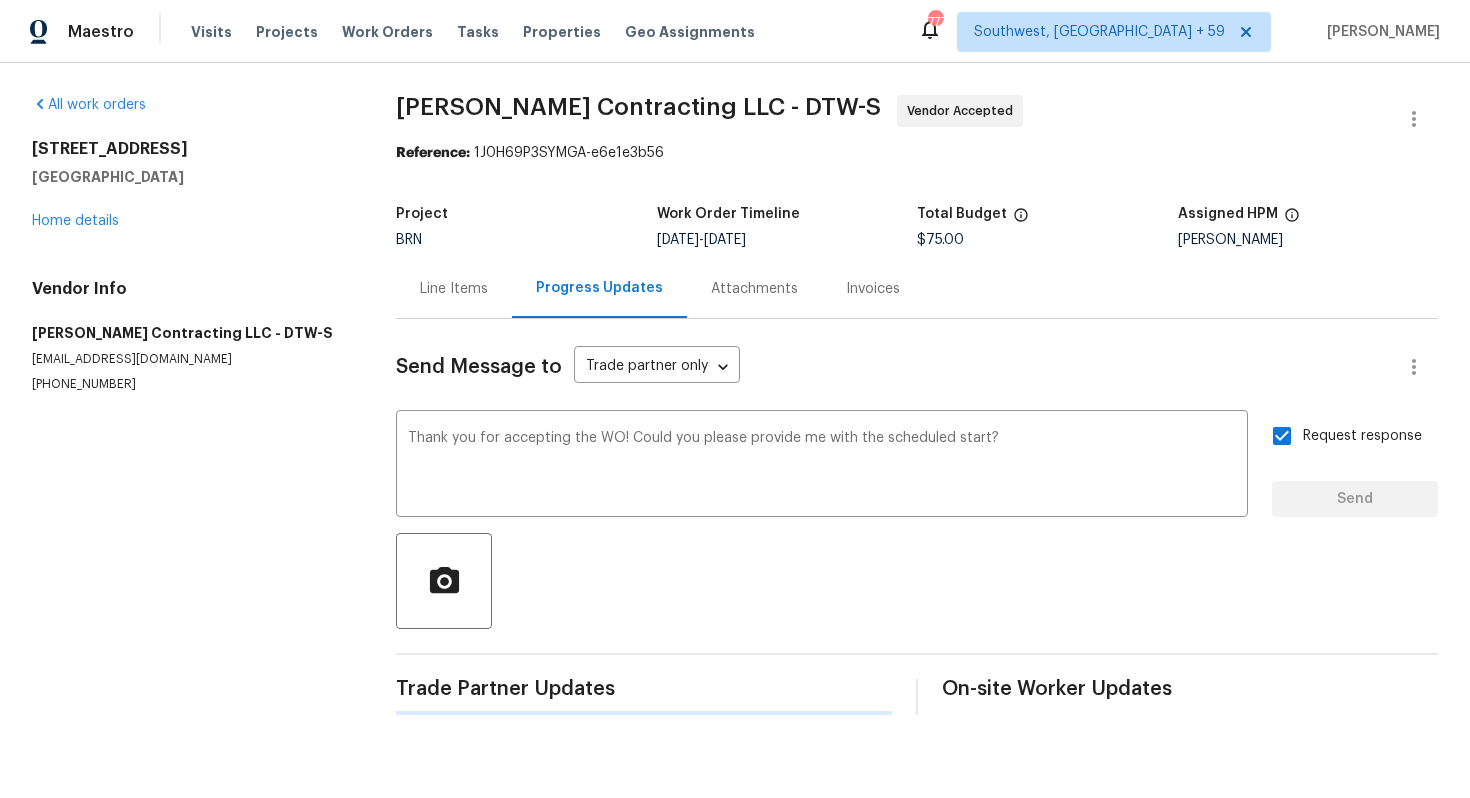 type 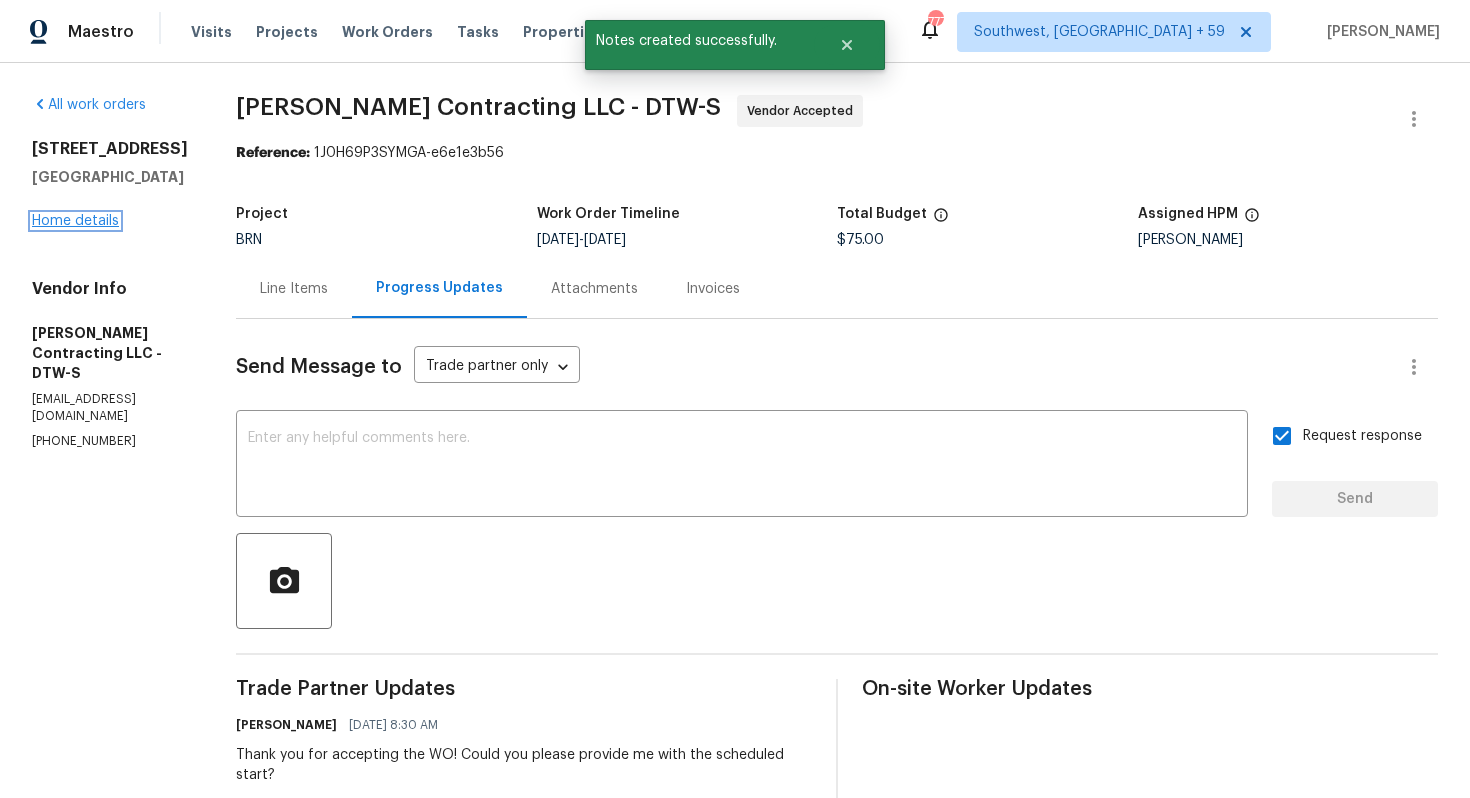 click on "Home details" at bounding box center (75, 221) 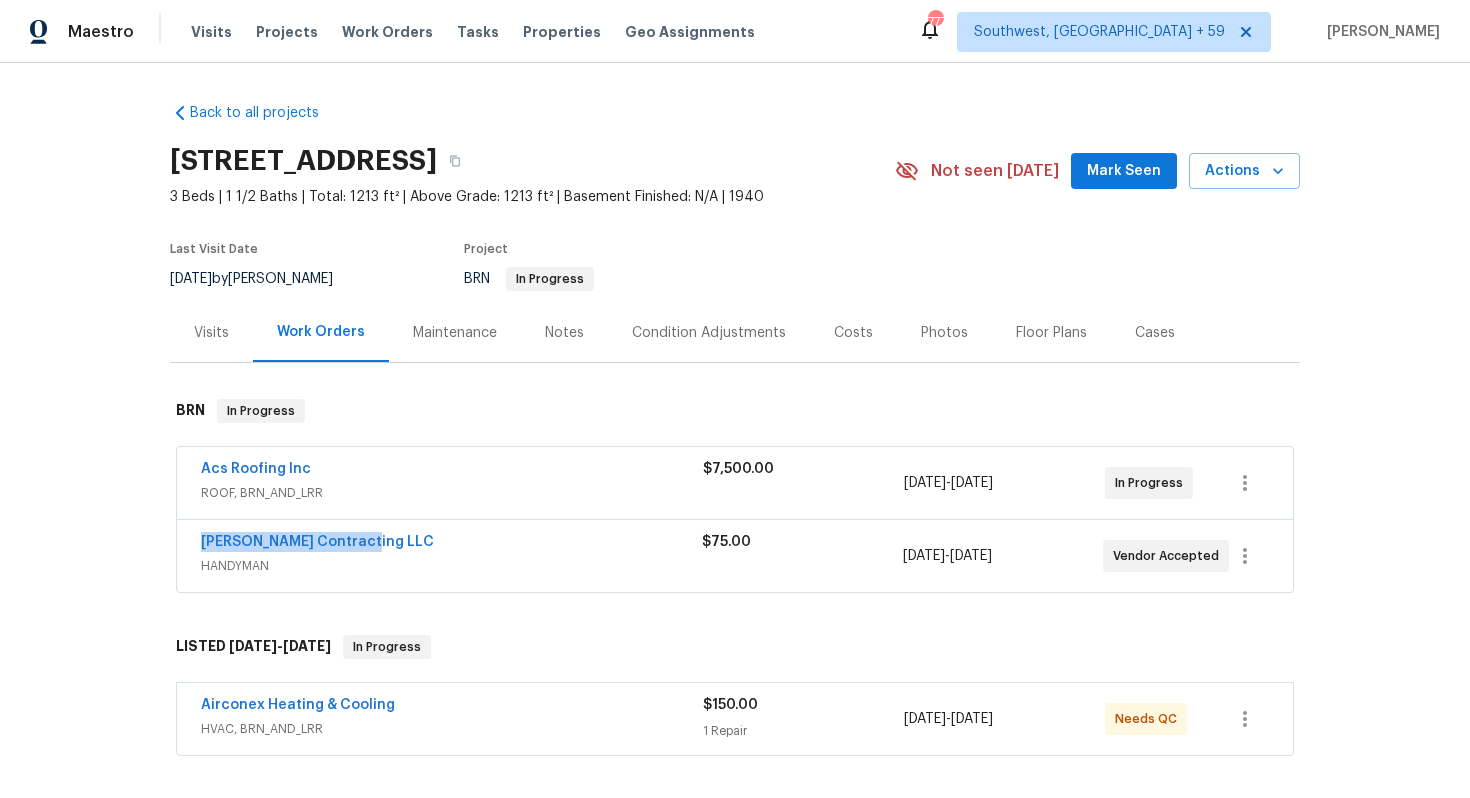 drag, startPoint x: 191, startPoint y: 538, endPoint x: 381, endPoint y: 543, distance: 190.06578 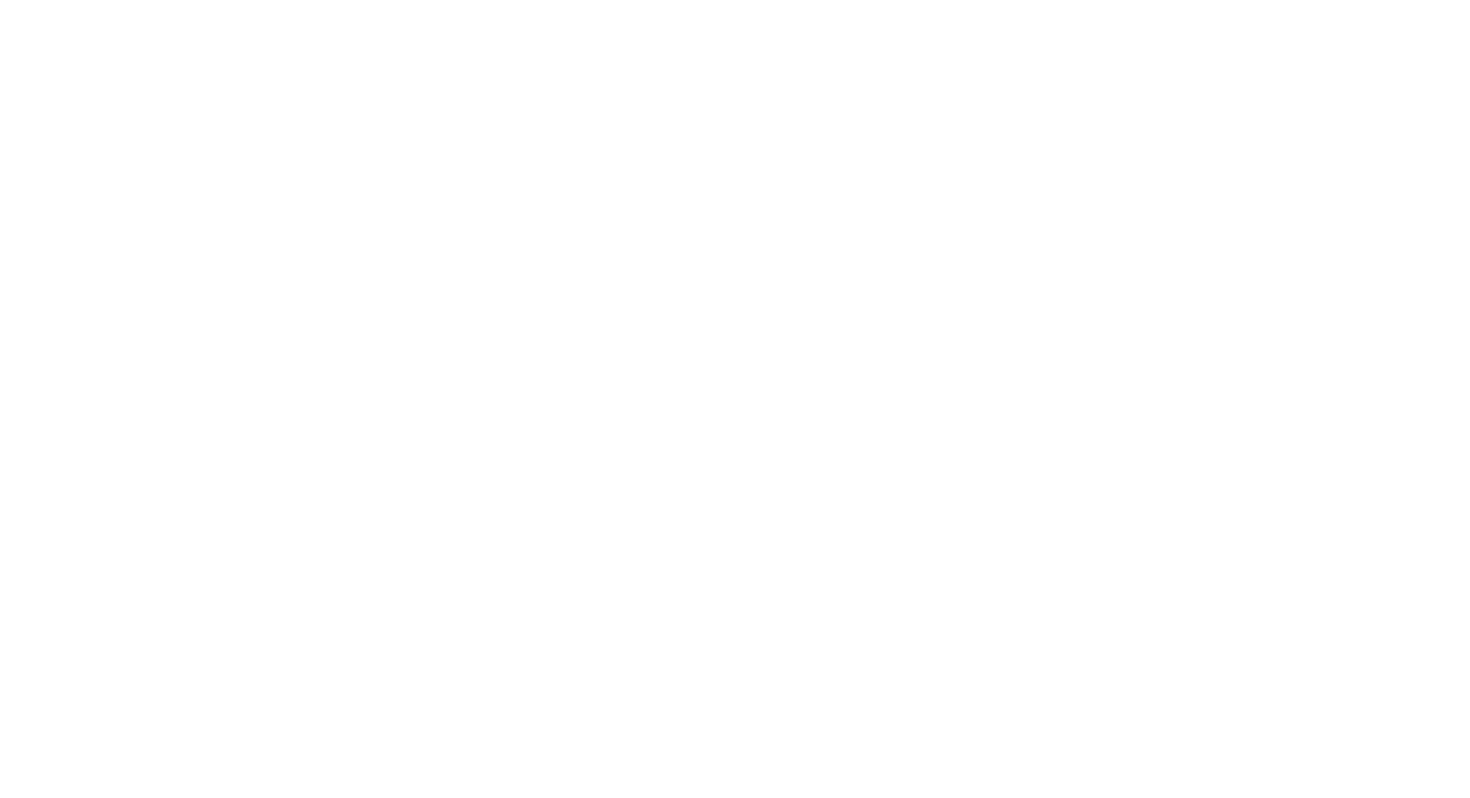scroll, scrollTop: 0, scrollLeft: 0, axis: both 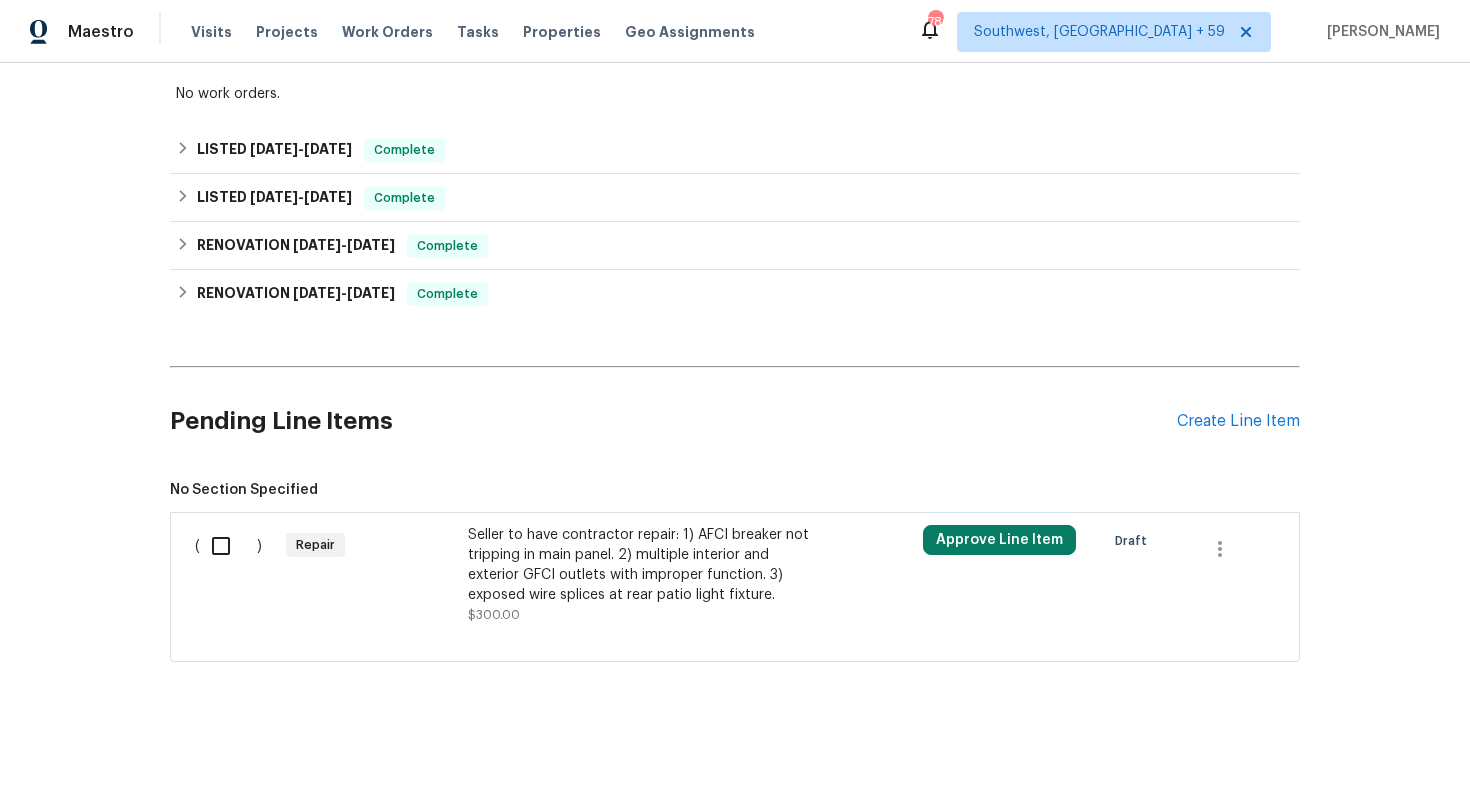 click on "Seller to have contractor repair: 1) AFCI breaker not tripping in main panel.   2) multiple interior and exterior GFCI outlets with improper function.   3) exposed wire splices at rear patio light fixture." at bounding box center (644, 565) 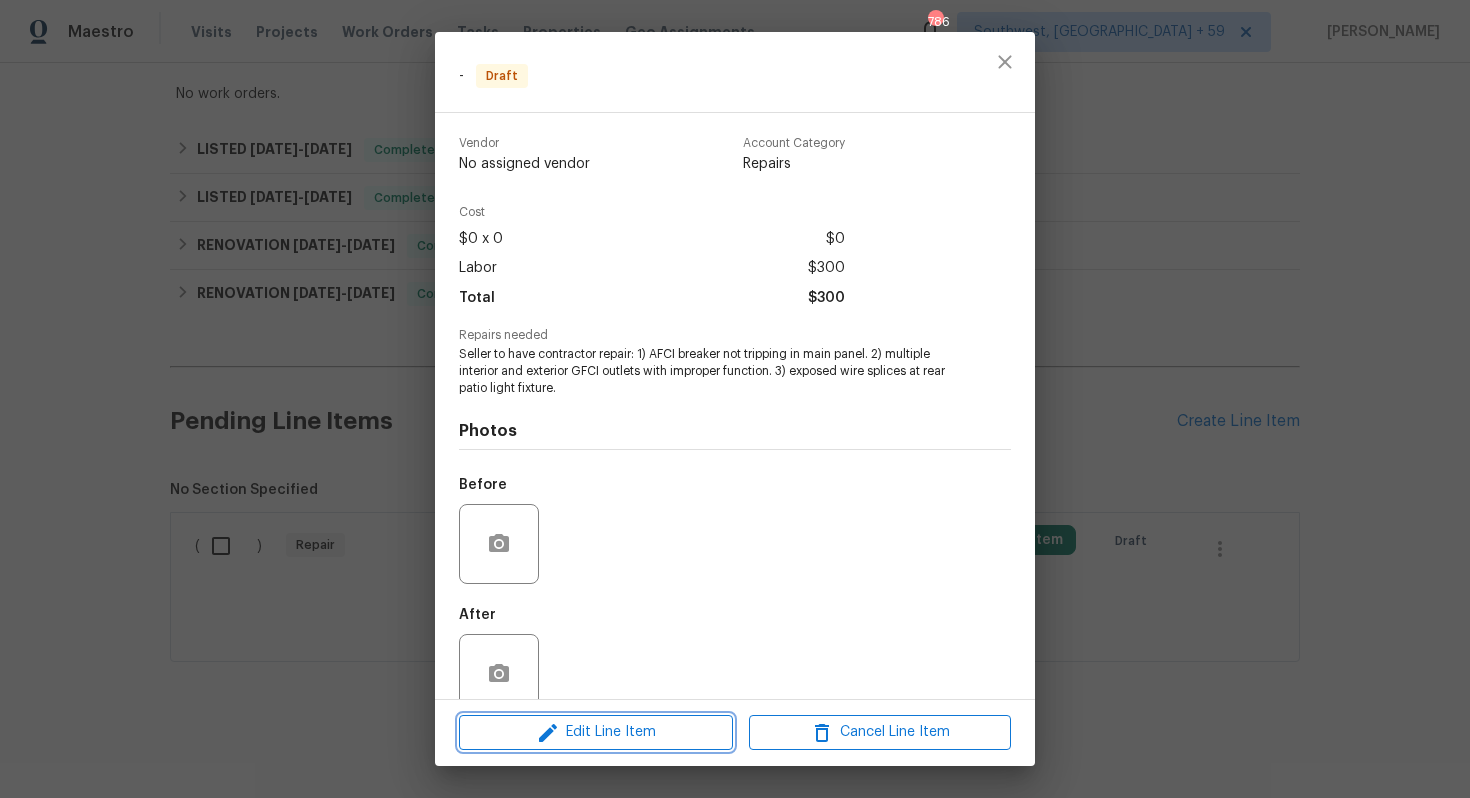 click 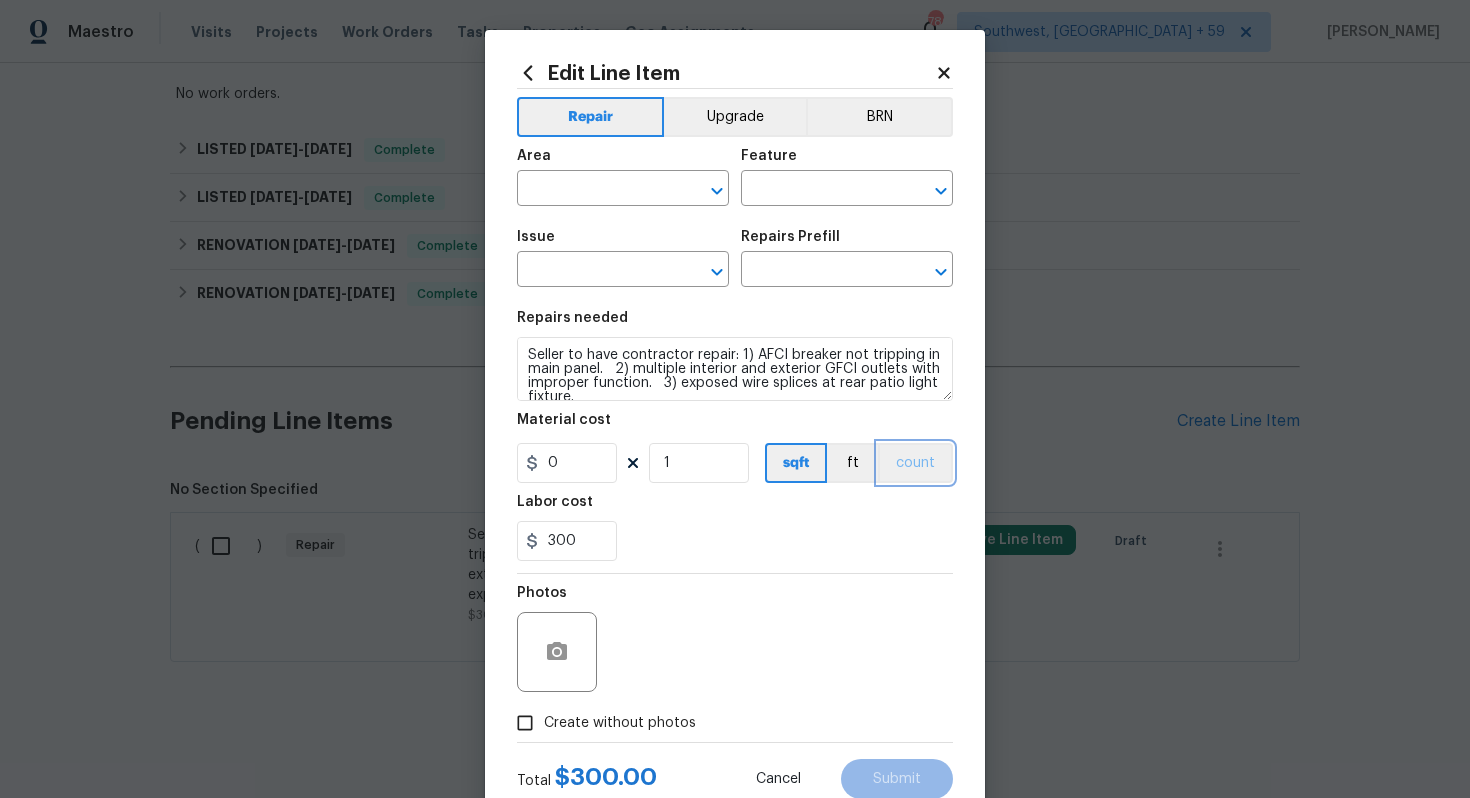 click on "count" at bounding box center [915, 463] 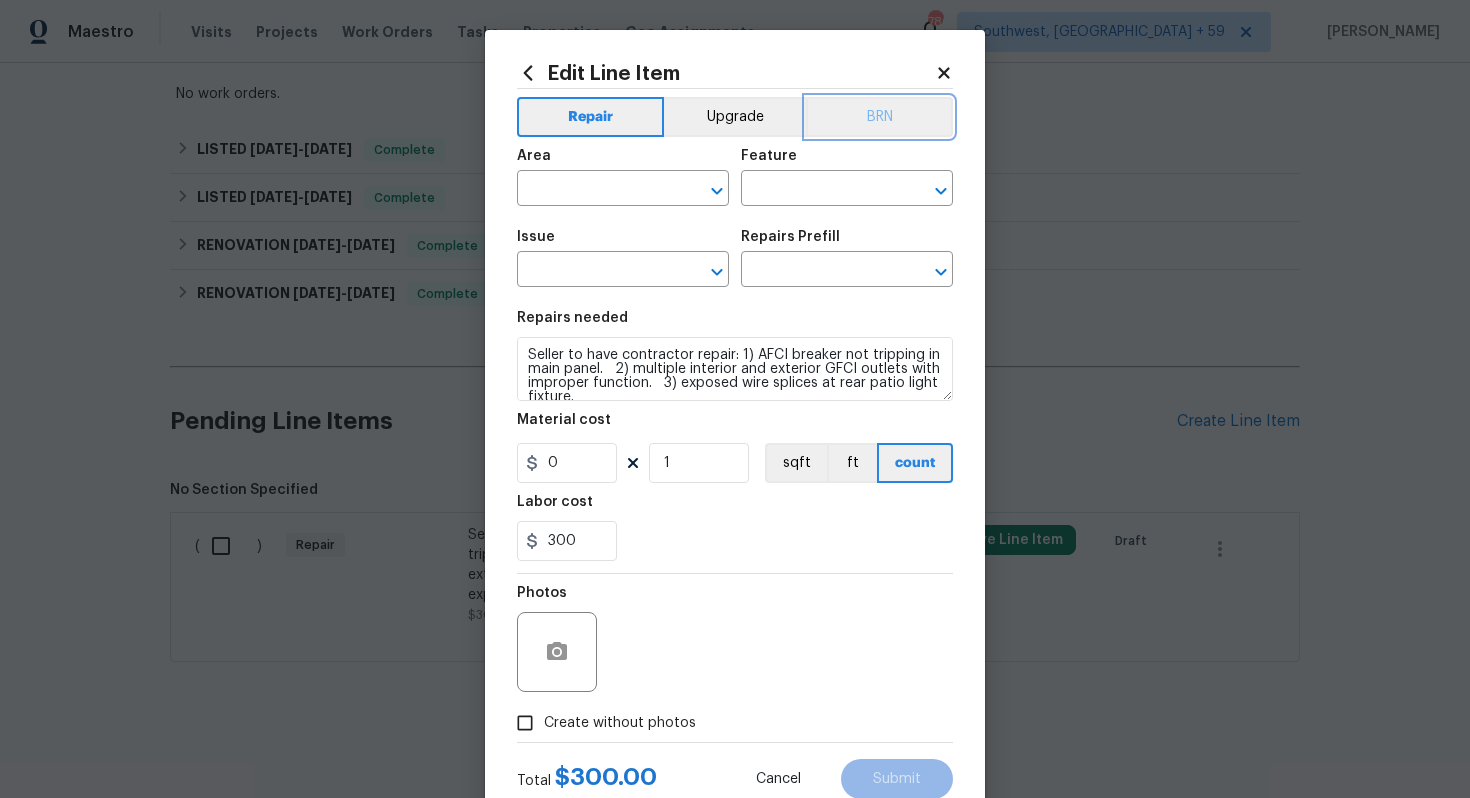 click on "BRN" at bounding box center [879, 117] 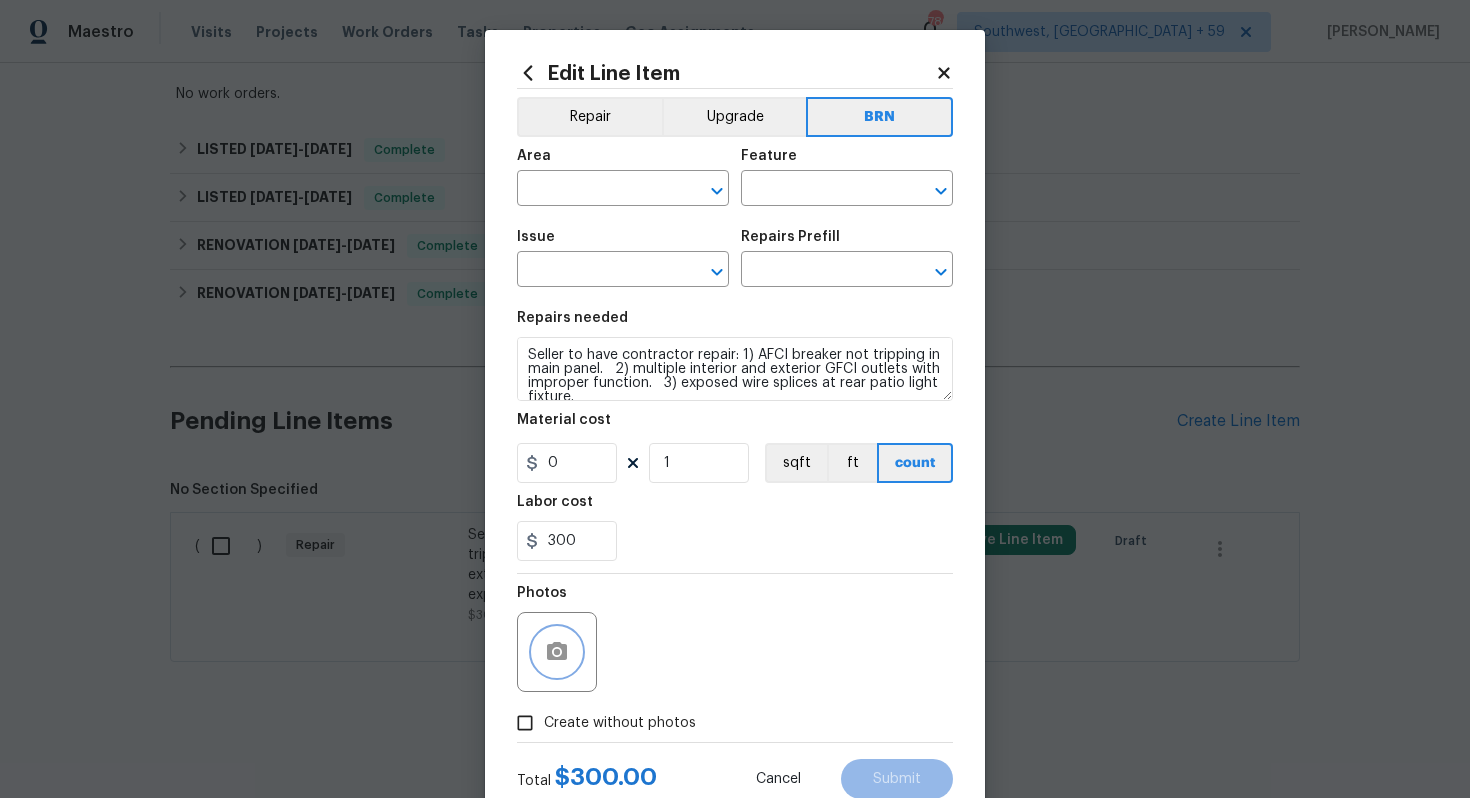 click 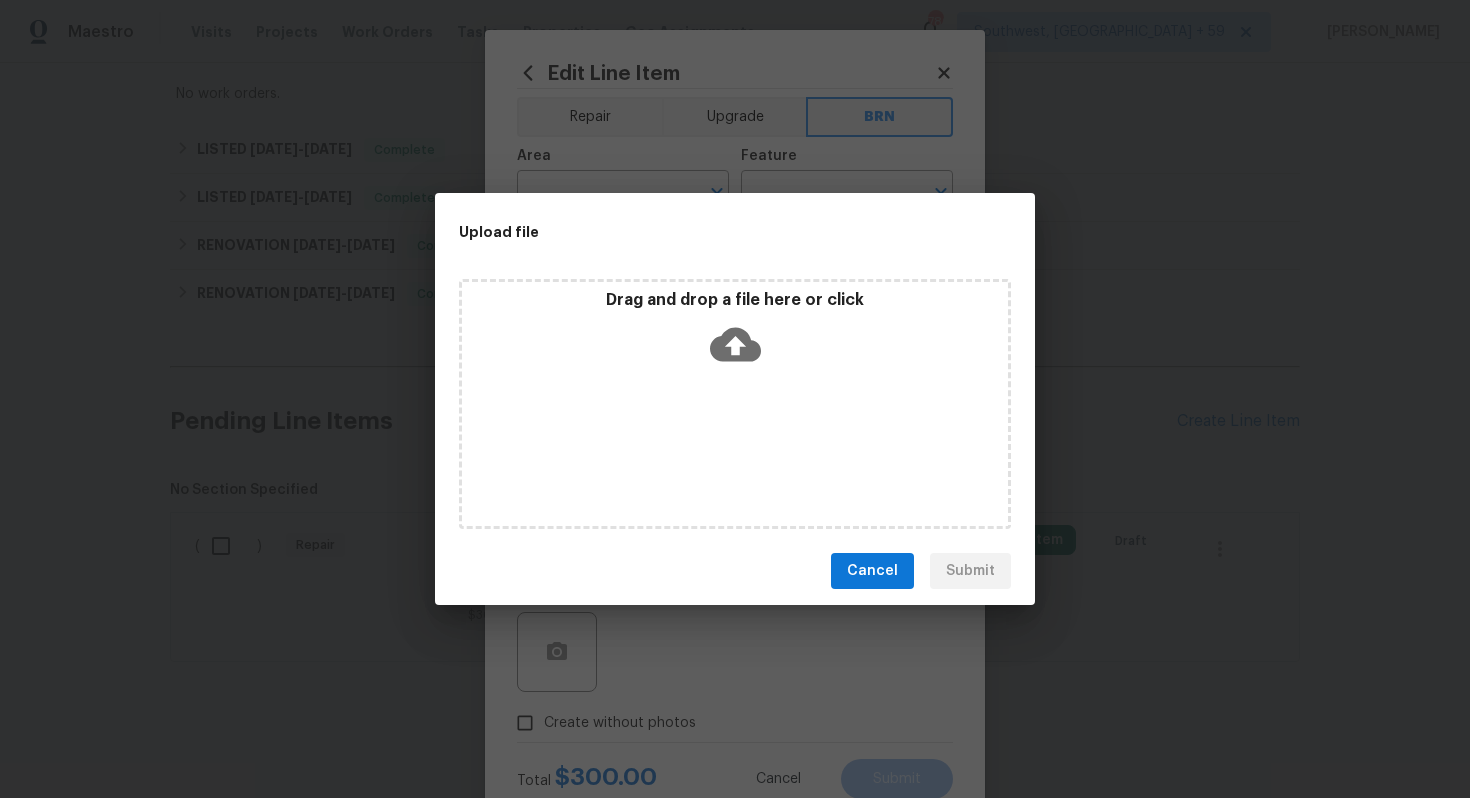 click 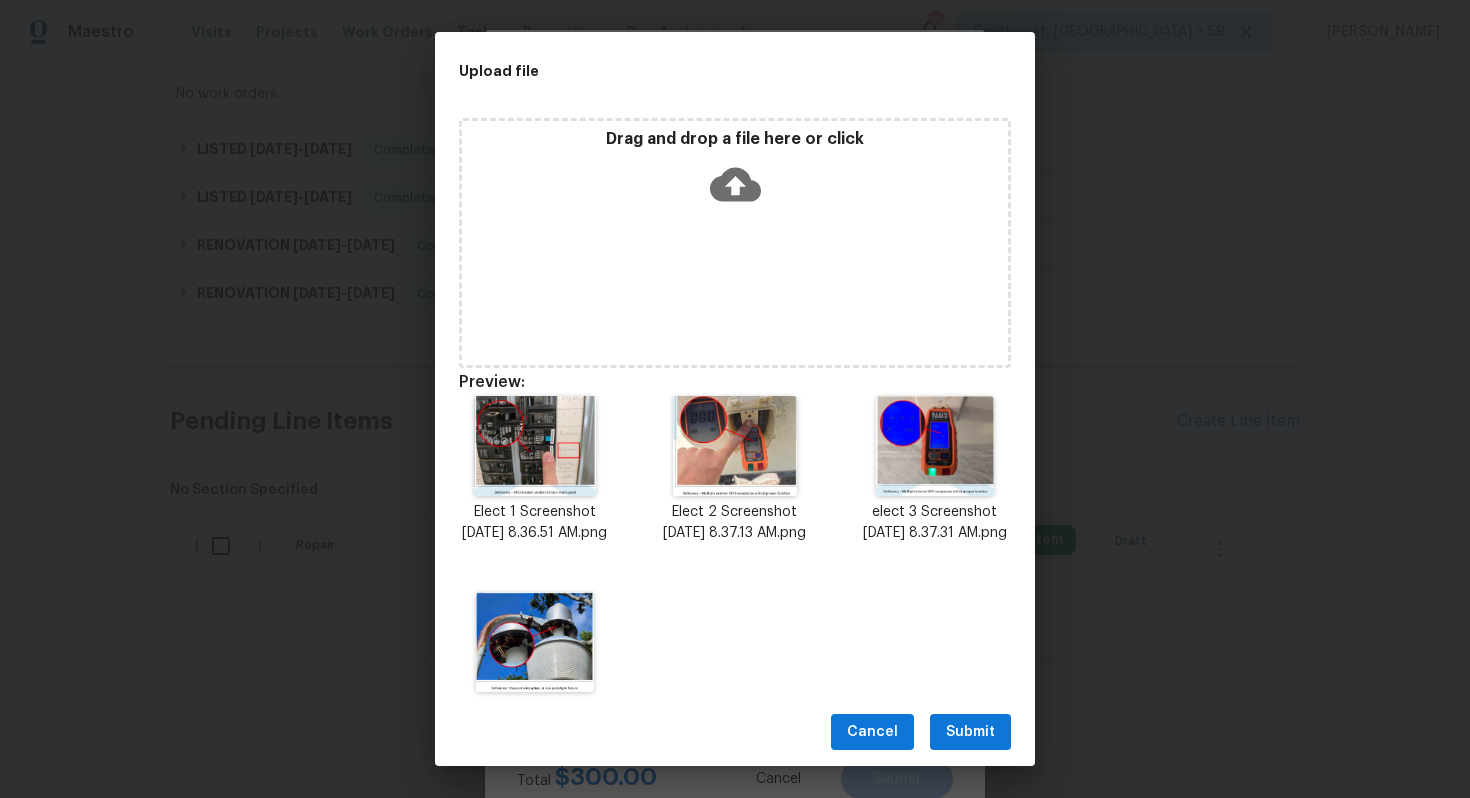 click on "Submit" at bounding box center [970, 732] 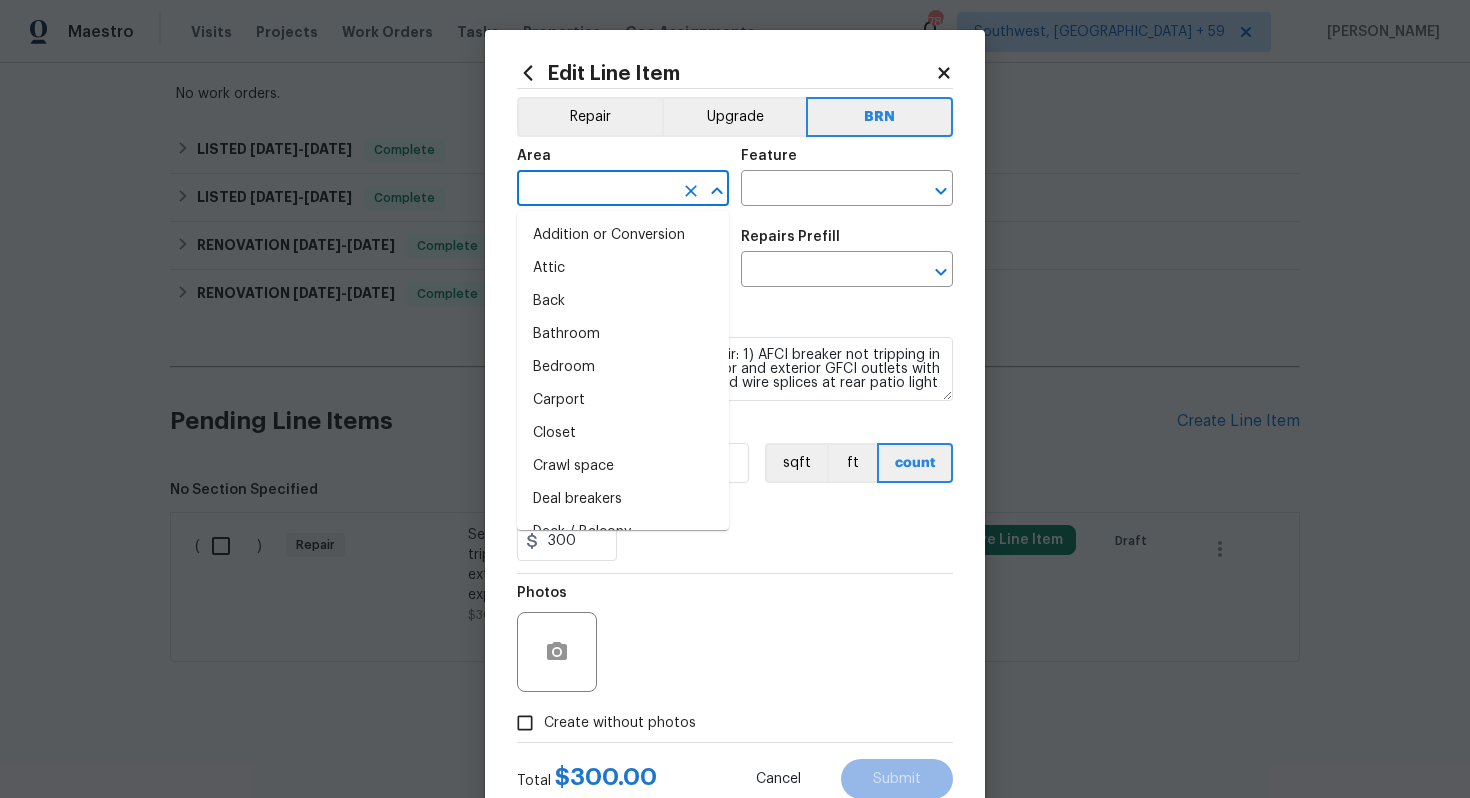 click at bounding box center (595, 190) 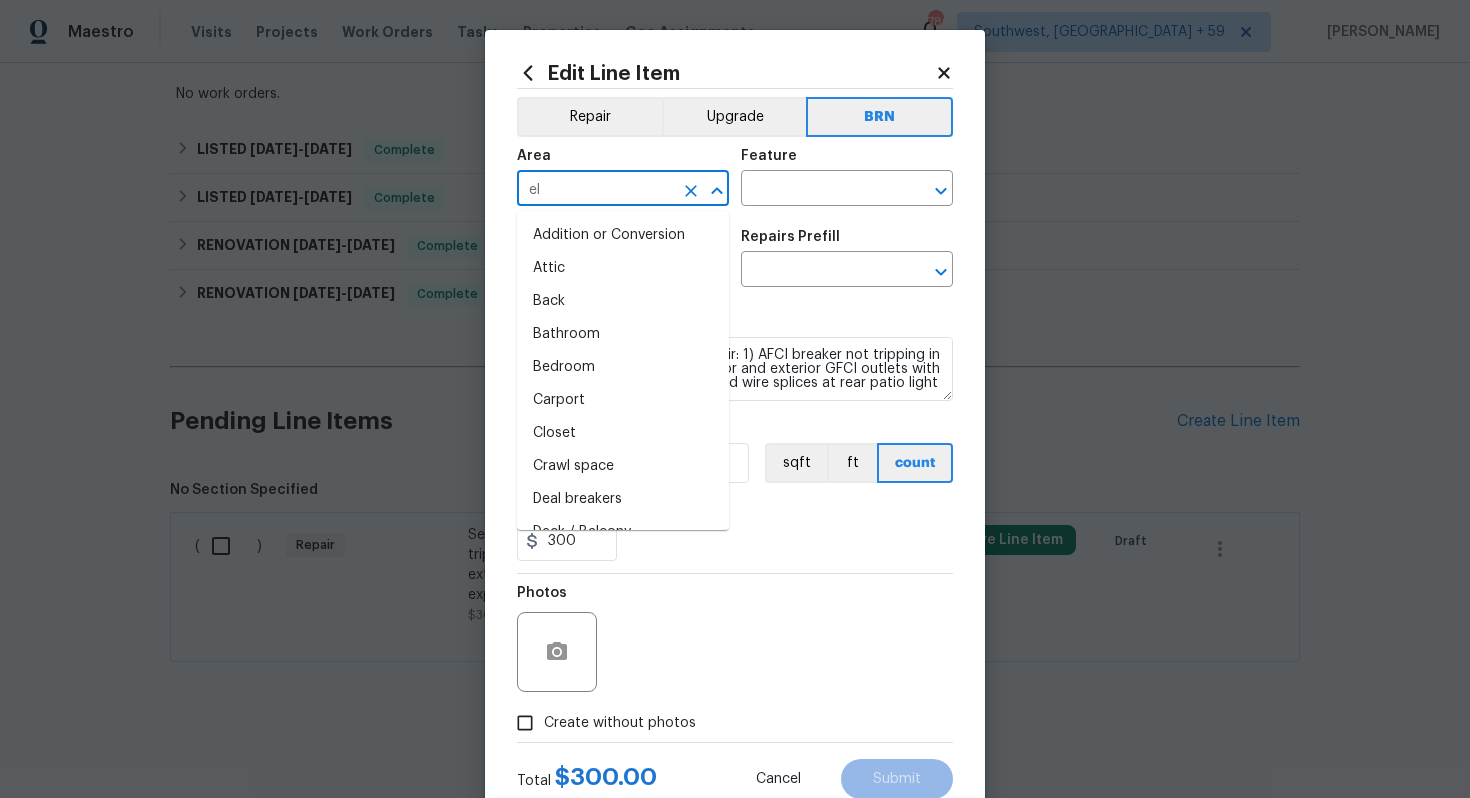 type on "ele" 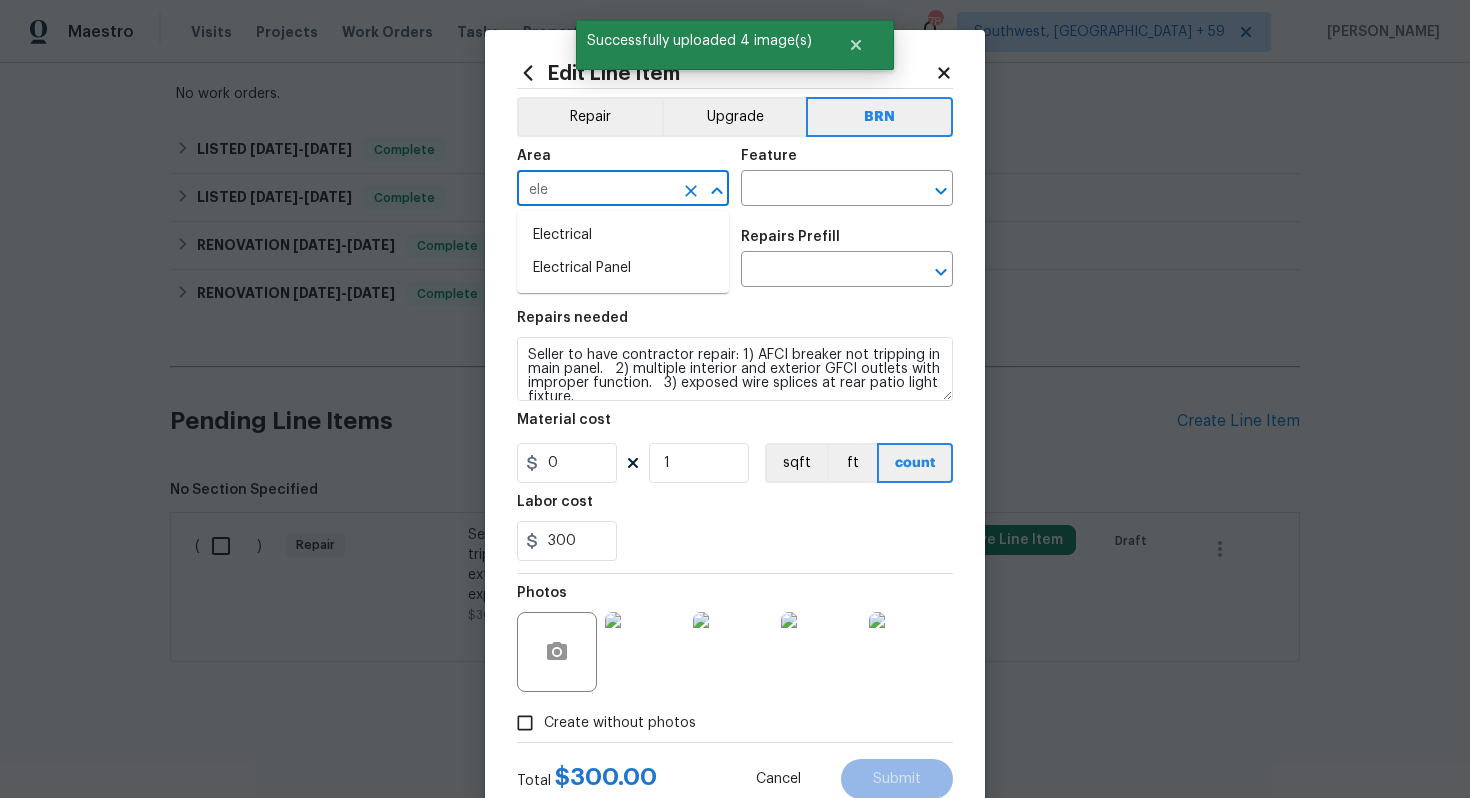 click on "Electrical" at bounding box center (623, 235) 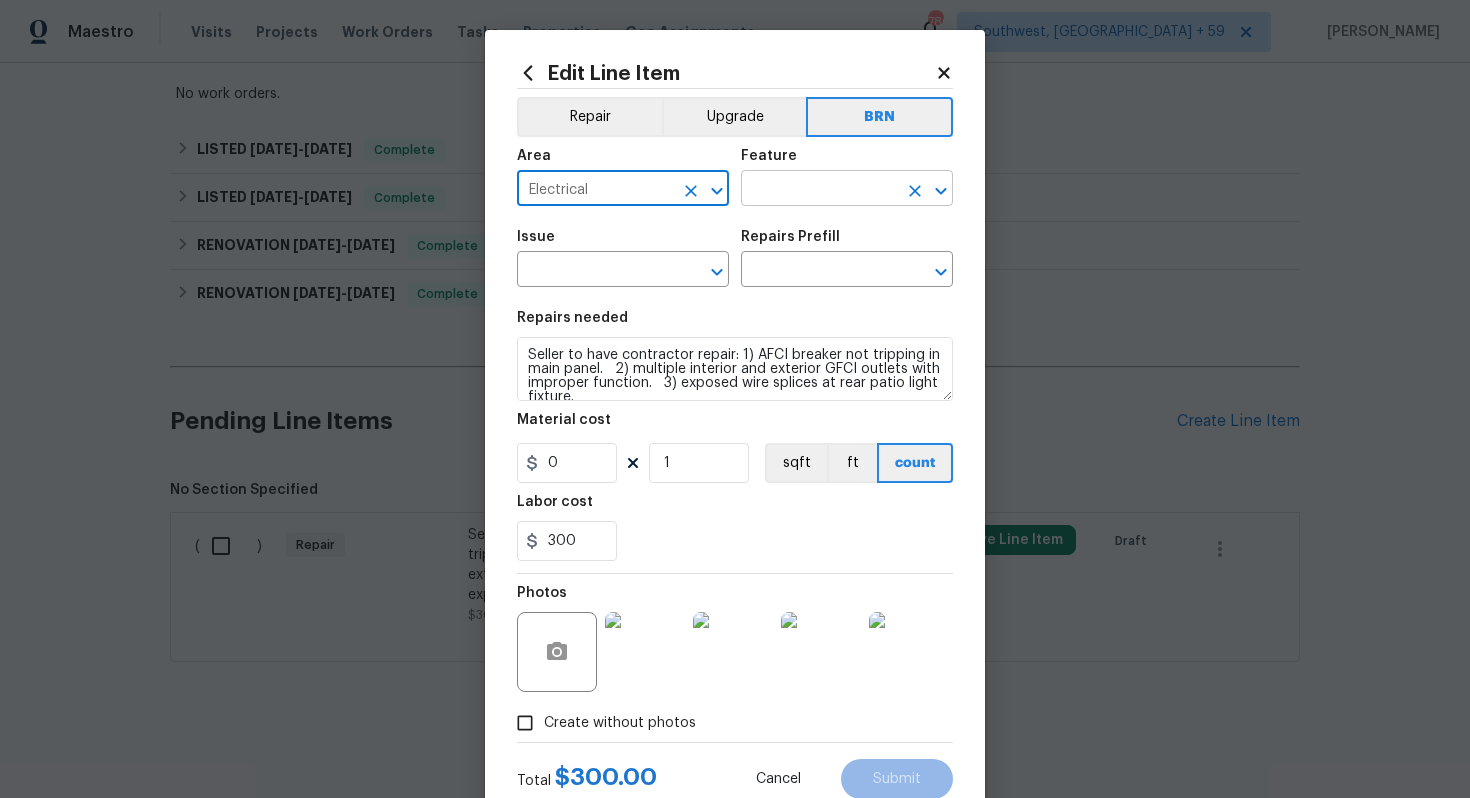 type on "Electrical" 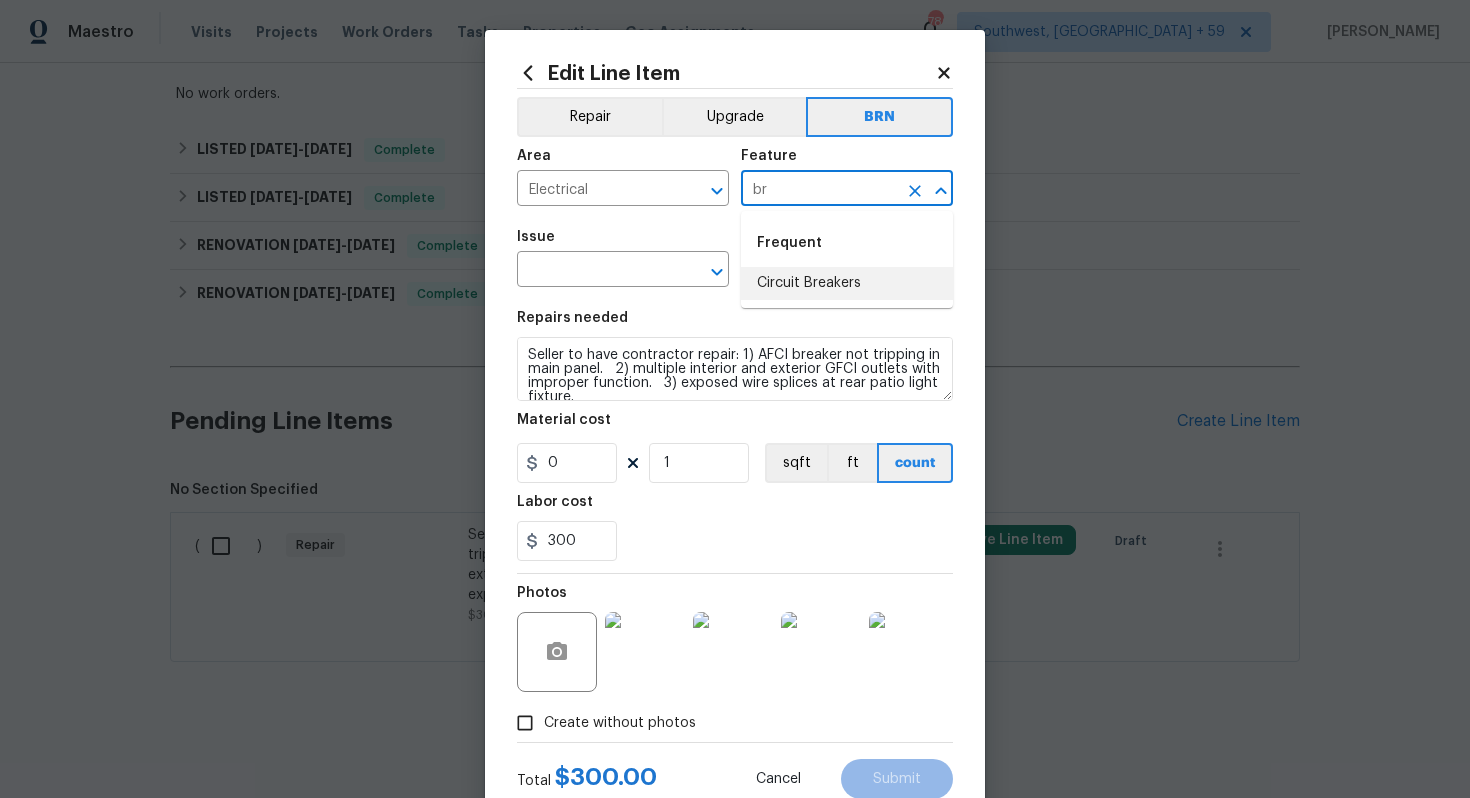 click on "Circuit Breakers" at bounding box center (847, 283) 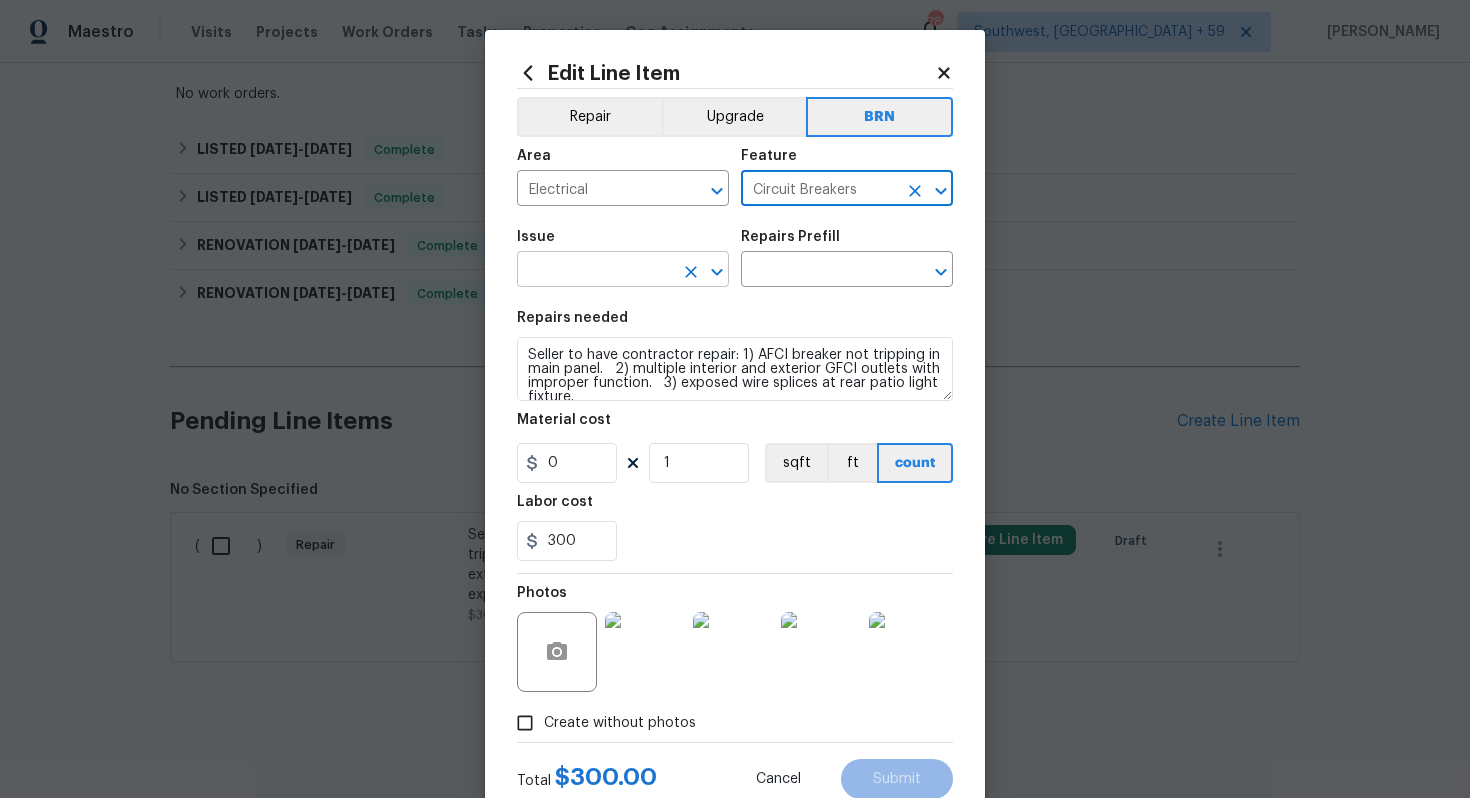 type on "Circuit Breakers" 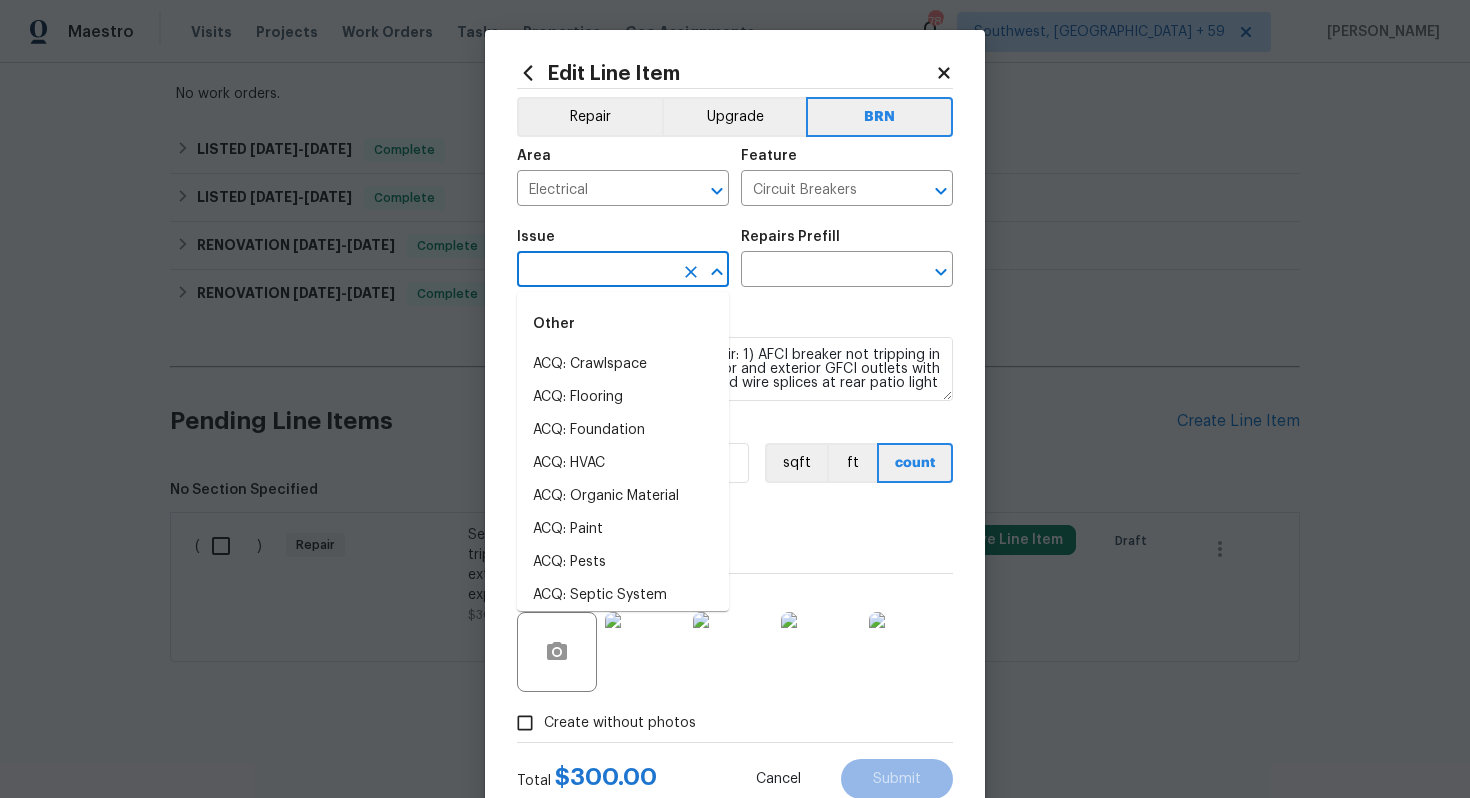 click at bounding box center [595, 271] 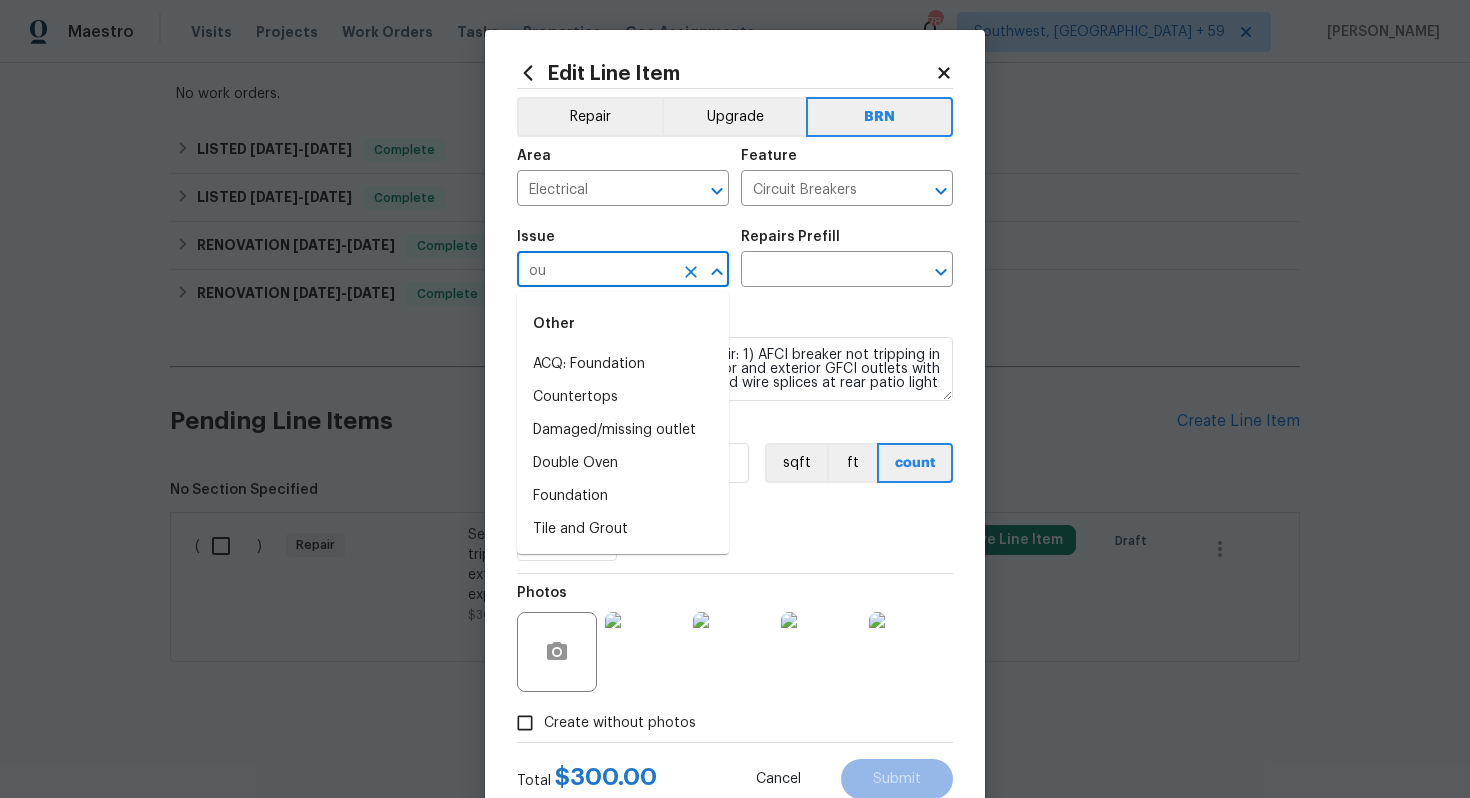 type on "o" 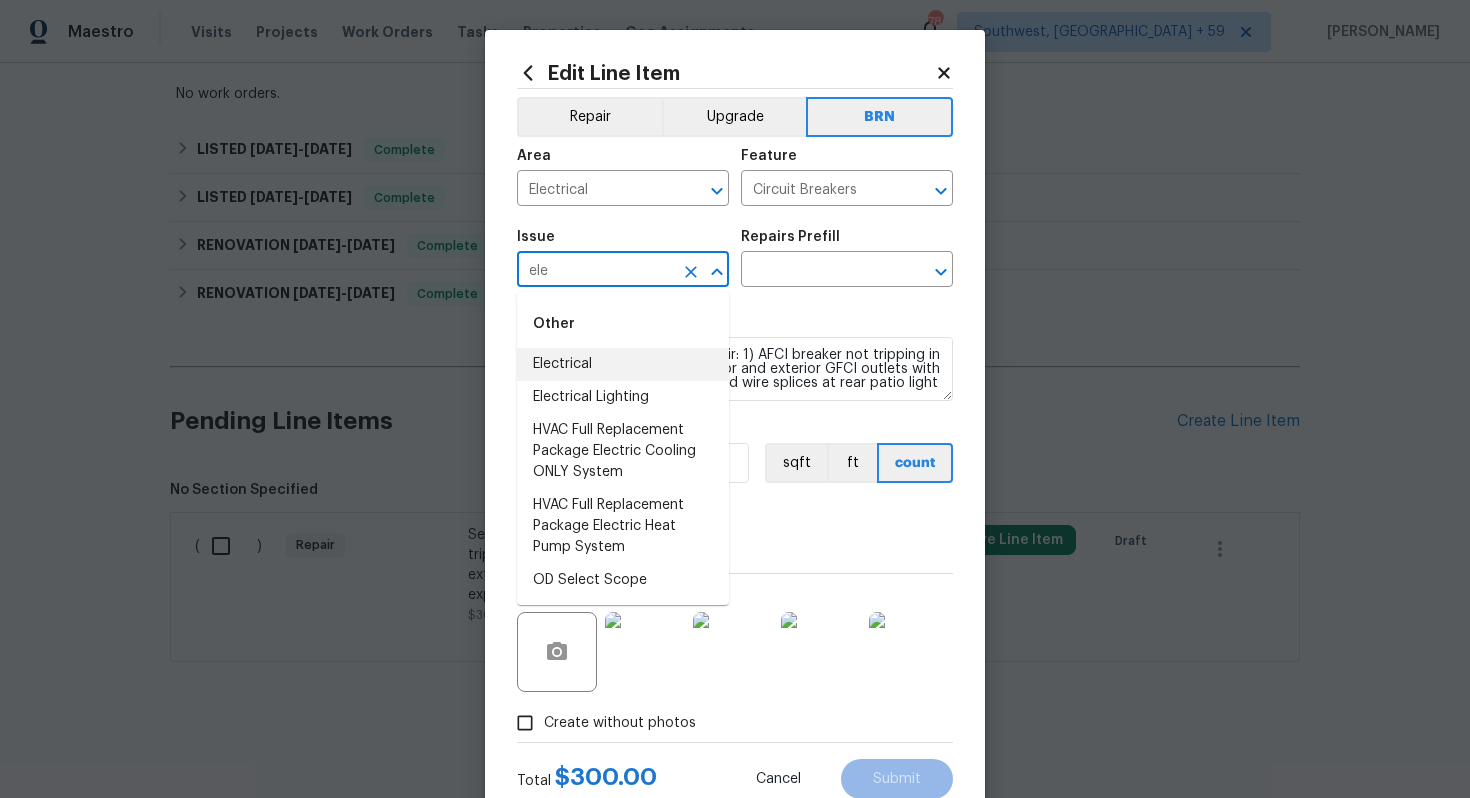 click on "Electrical" at bounding box center (623, 364) 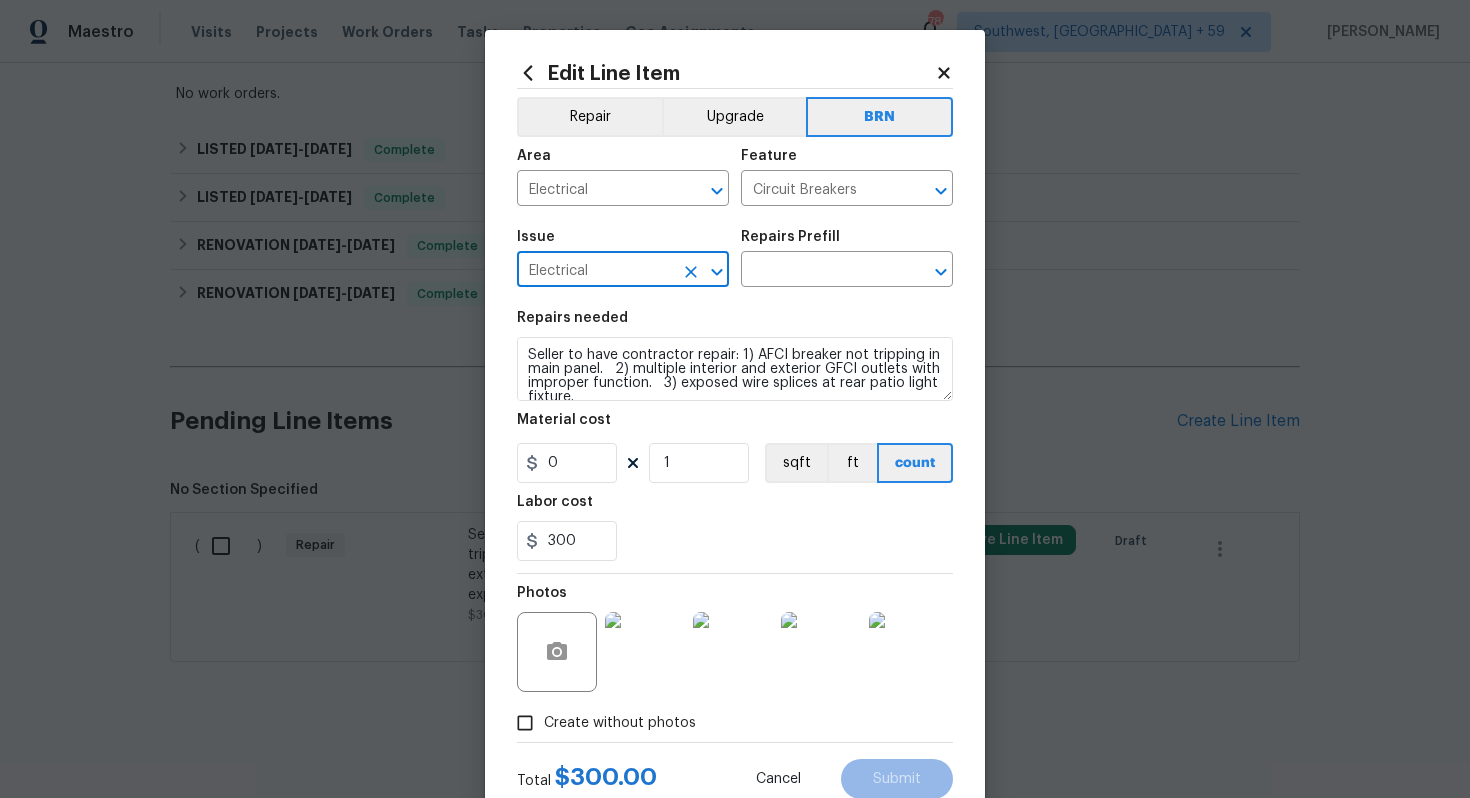 type on "Electrical" 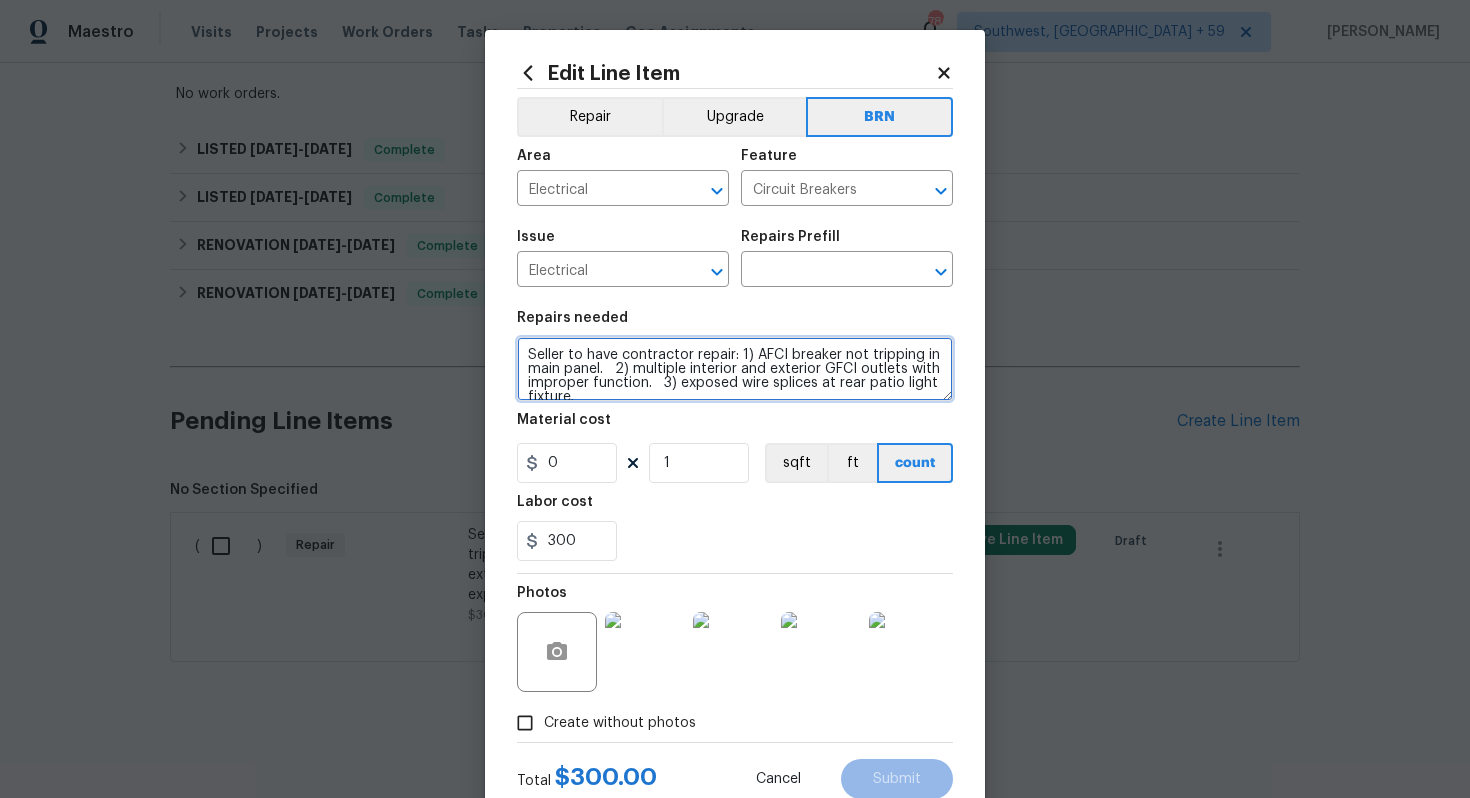scroll, scrollTop: 14, scrollLeft: 0, axis: vertical 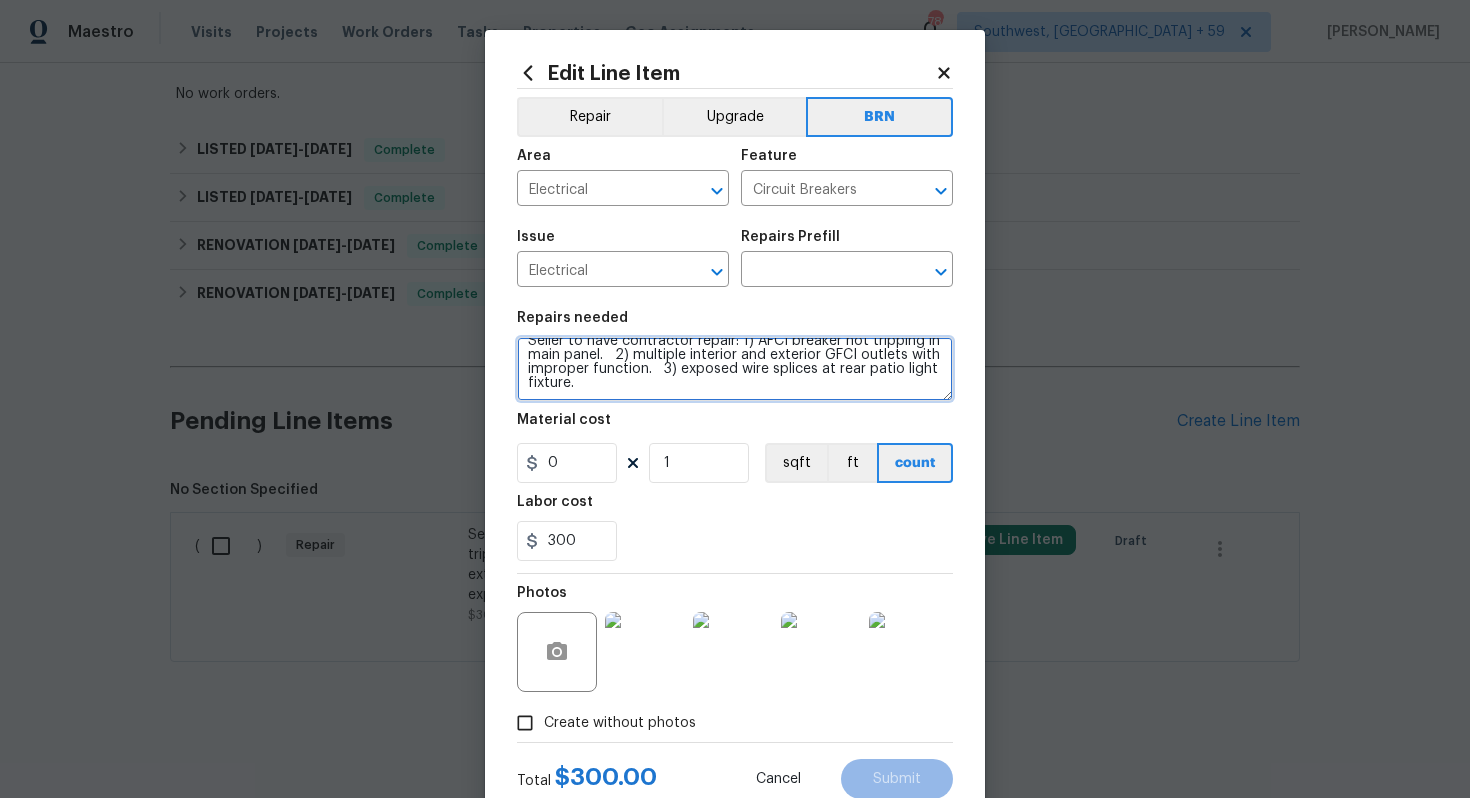 drag, startPoint x: 525, startPoint y: 359, endPoint x: 645, endPoint y: 422, distance: 135.53229 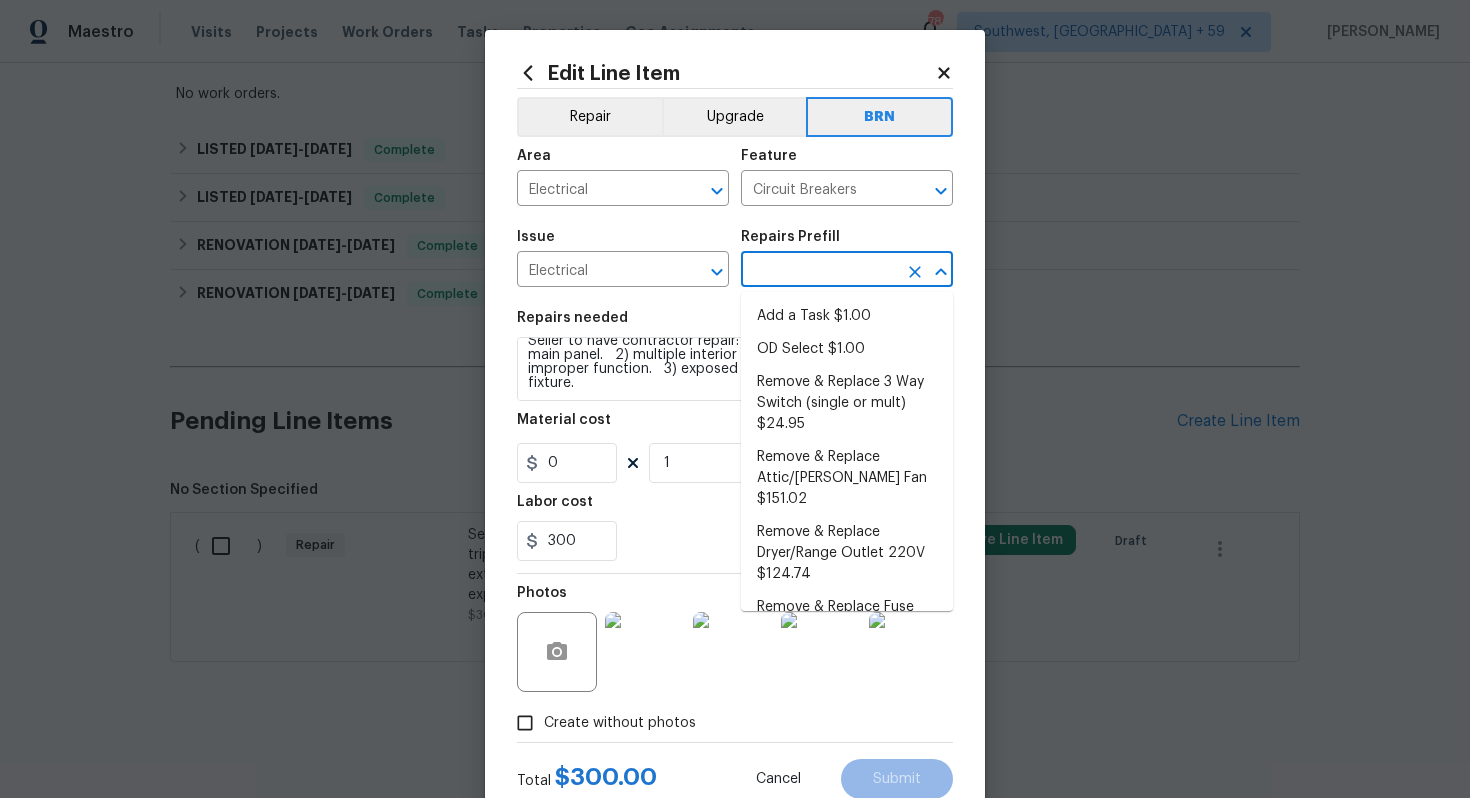click at bounding box center (819, 271) 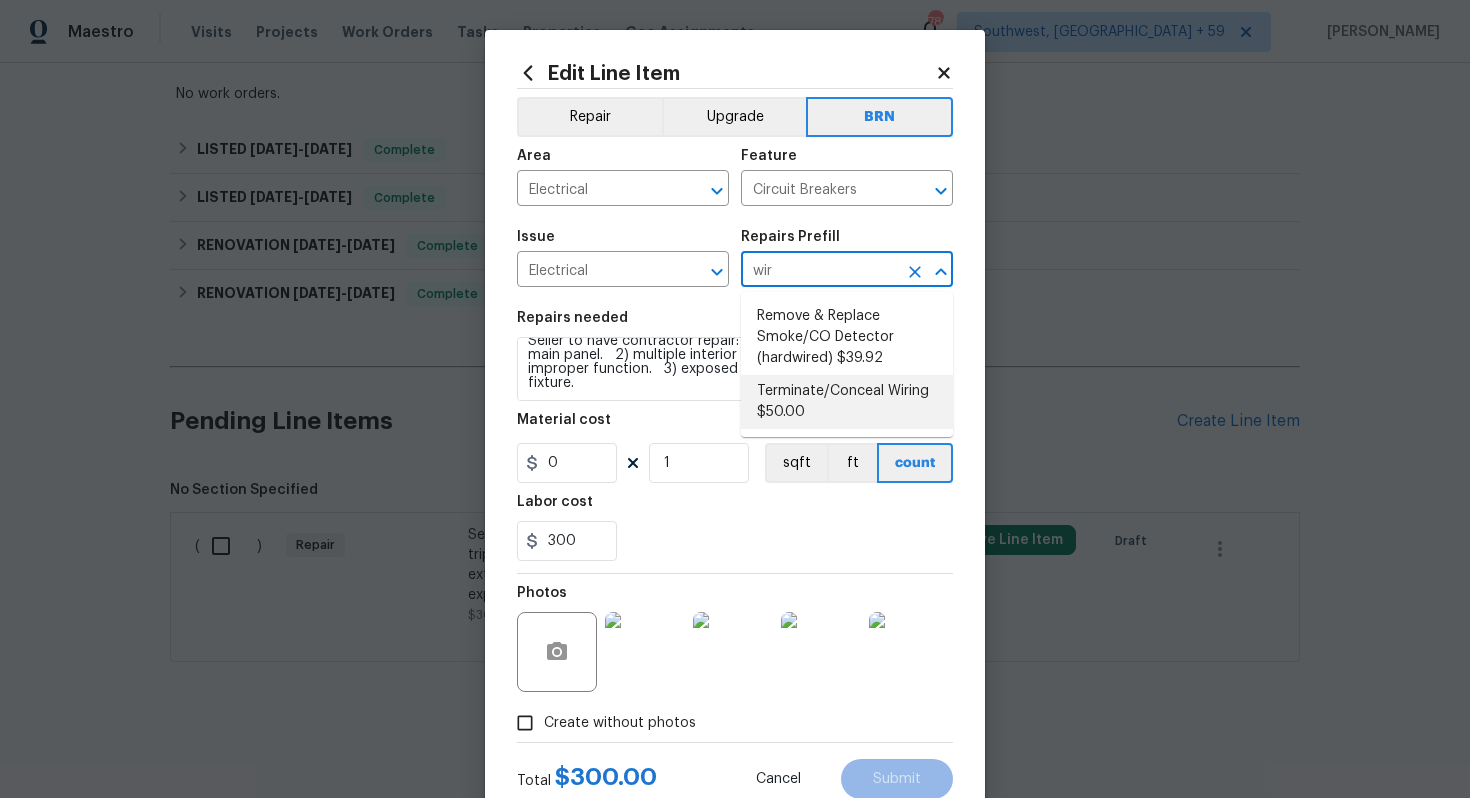 click on "Terminate/Conceal Wiring $50.00" at bounding box center [847, 402] 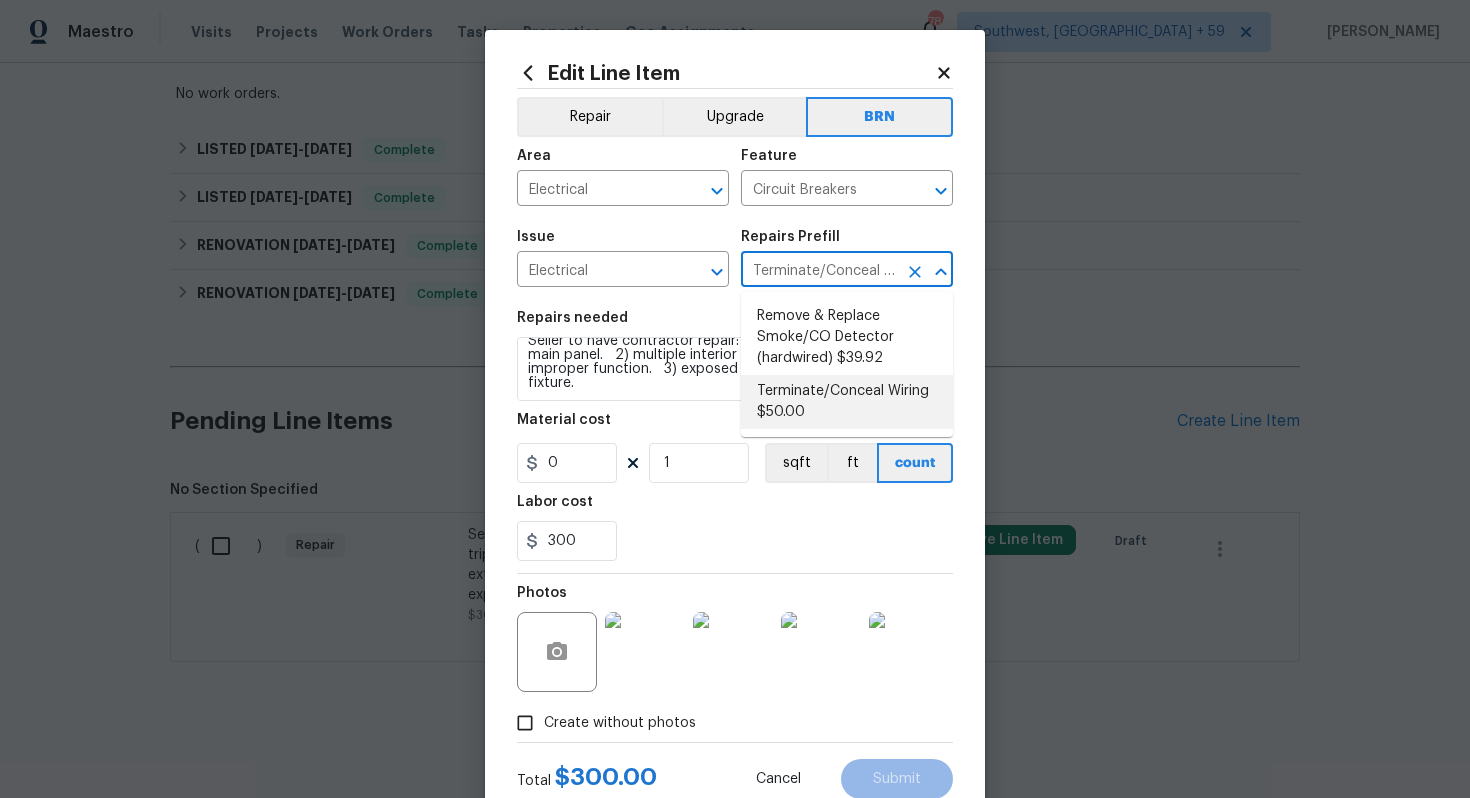 type on "Ensure that all electrical wires are to terminate in sealed junction box, no exposed wires to remain. Open knockouts in panels and boxes are to be sealed. All outlet boxes must be secured to the framing and all wires entering boxes must be secured with clamps." 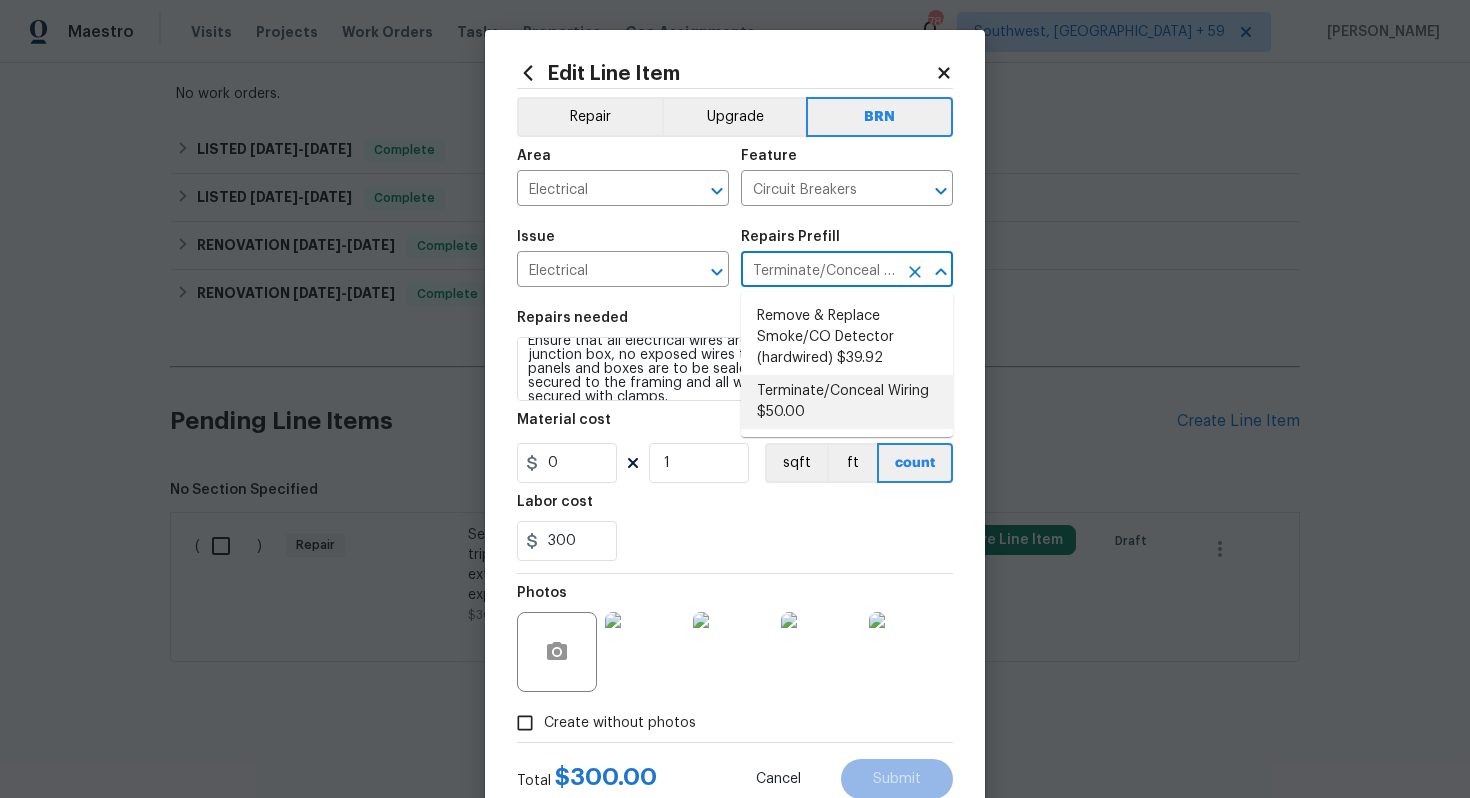 type on "50" 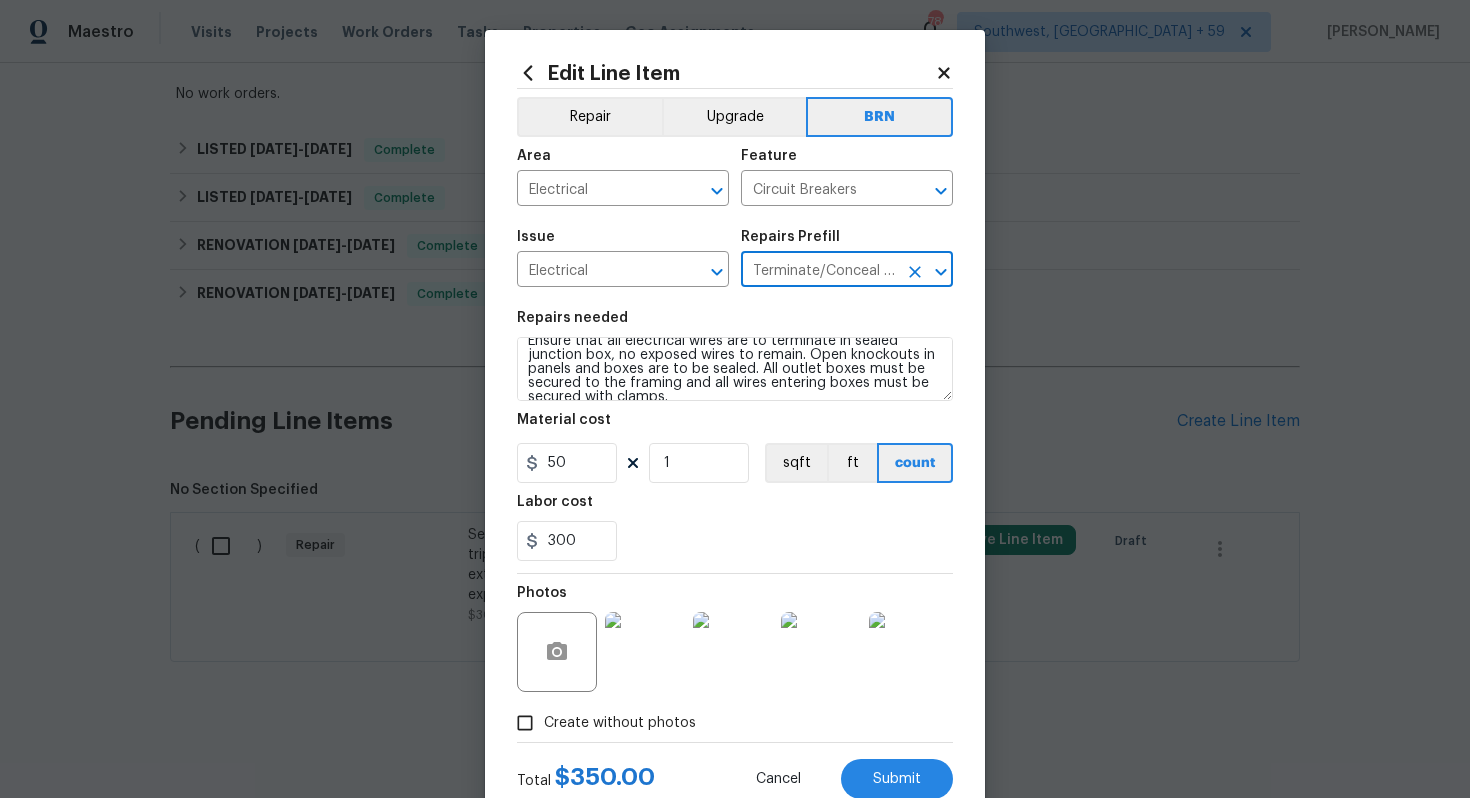scroll, scrollTop: 0, scrollLeft: 0, axis: both 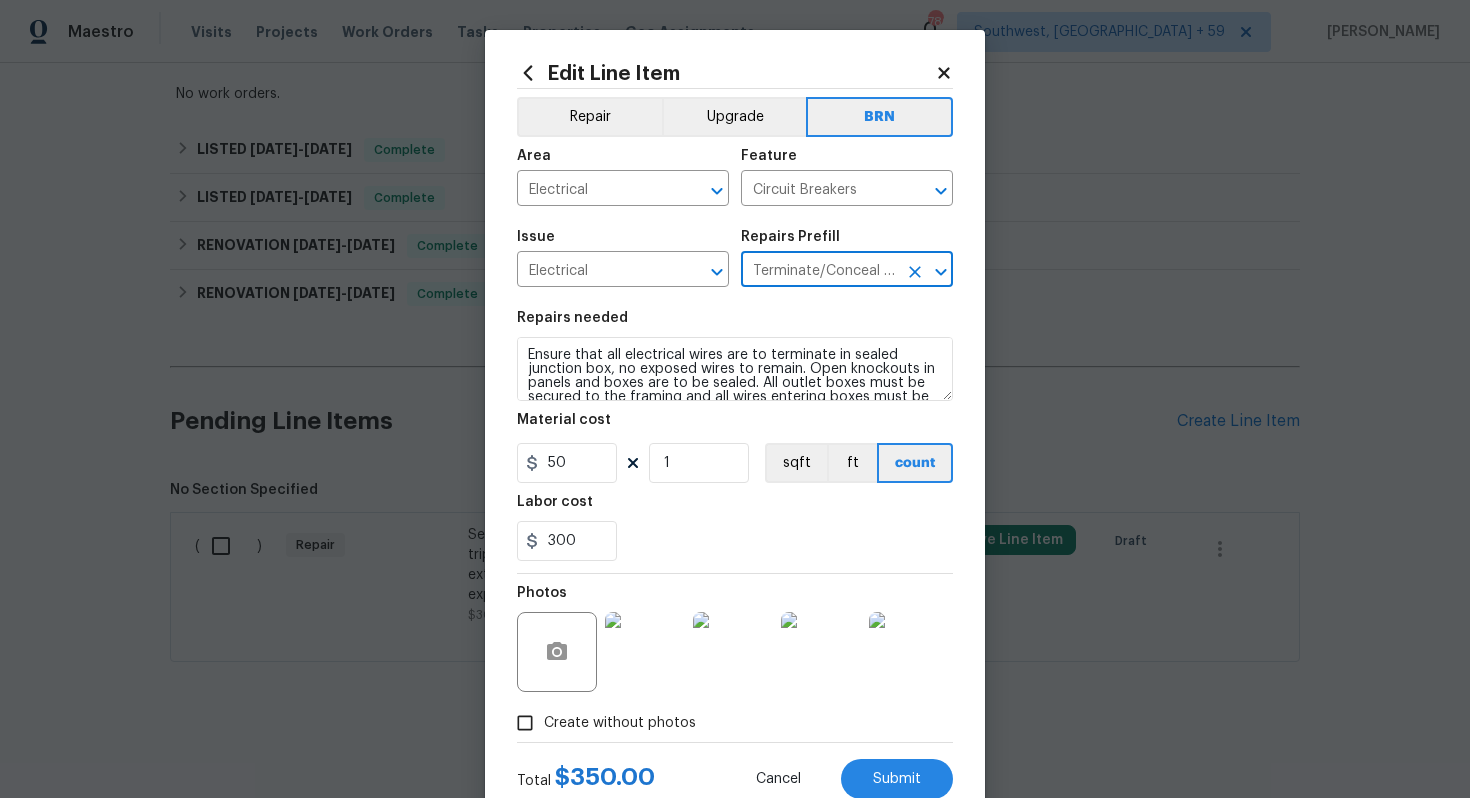 type on "Terminate/Conceal Wiring $50.00" 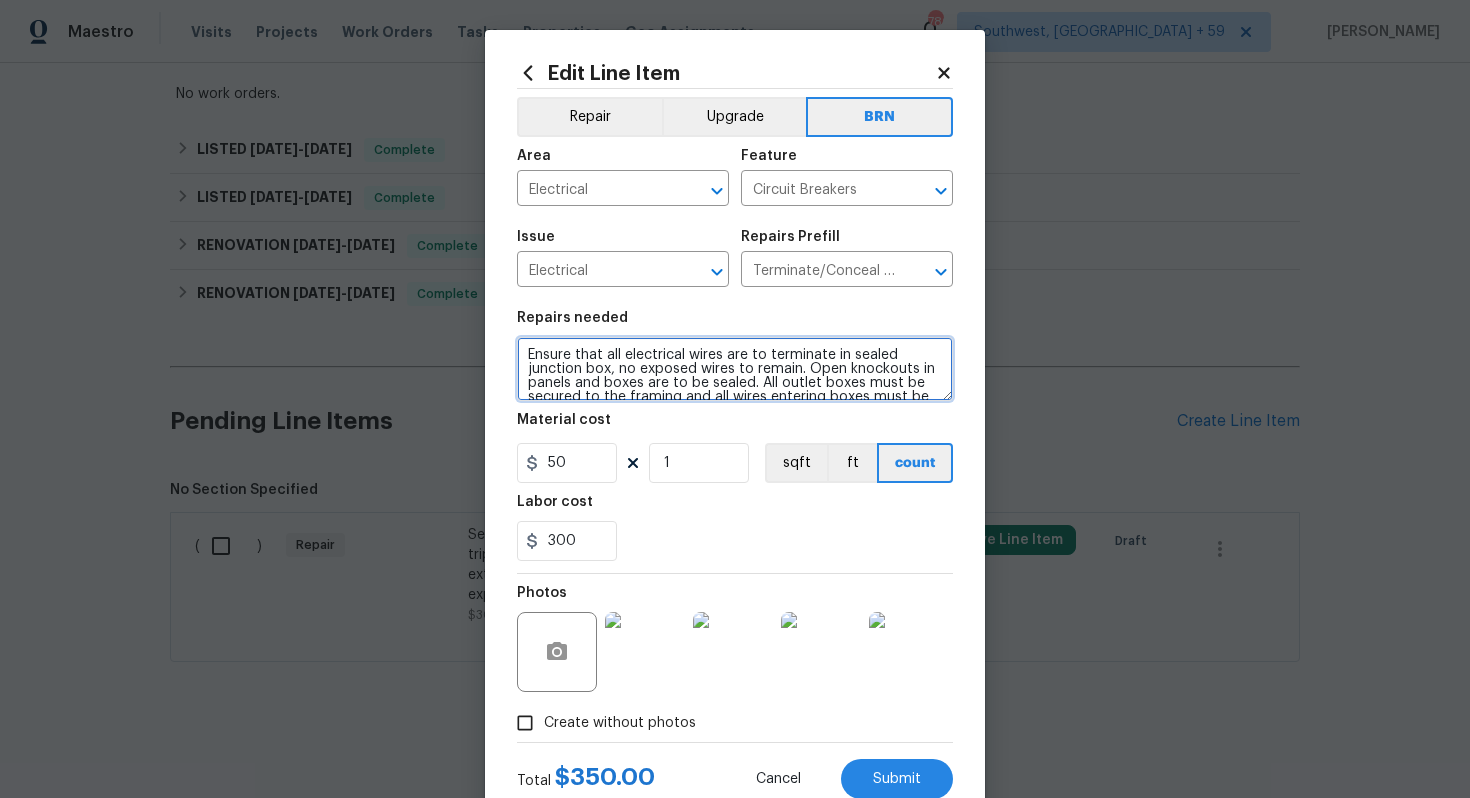 scroll, scrollTop: 28, scrollLeft: 0, axis: vertical 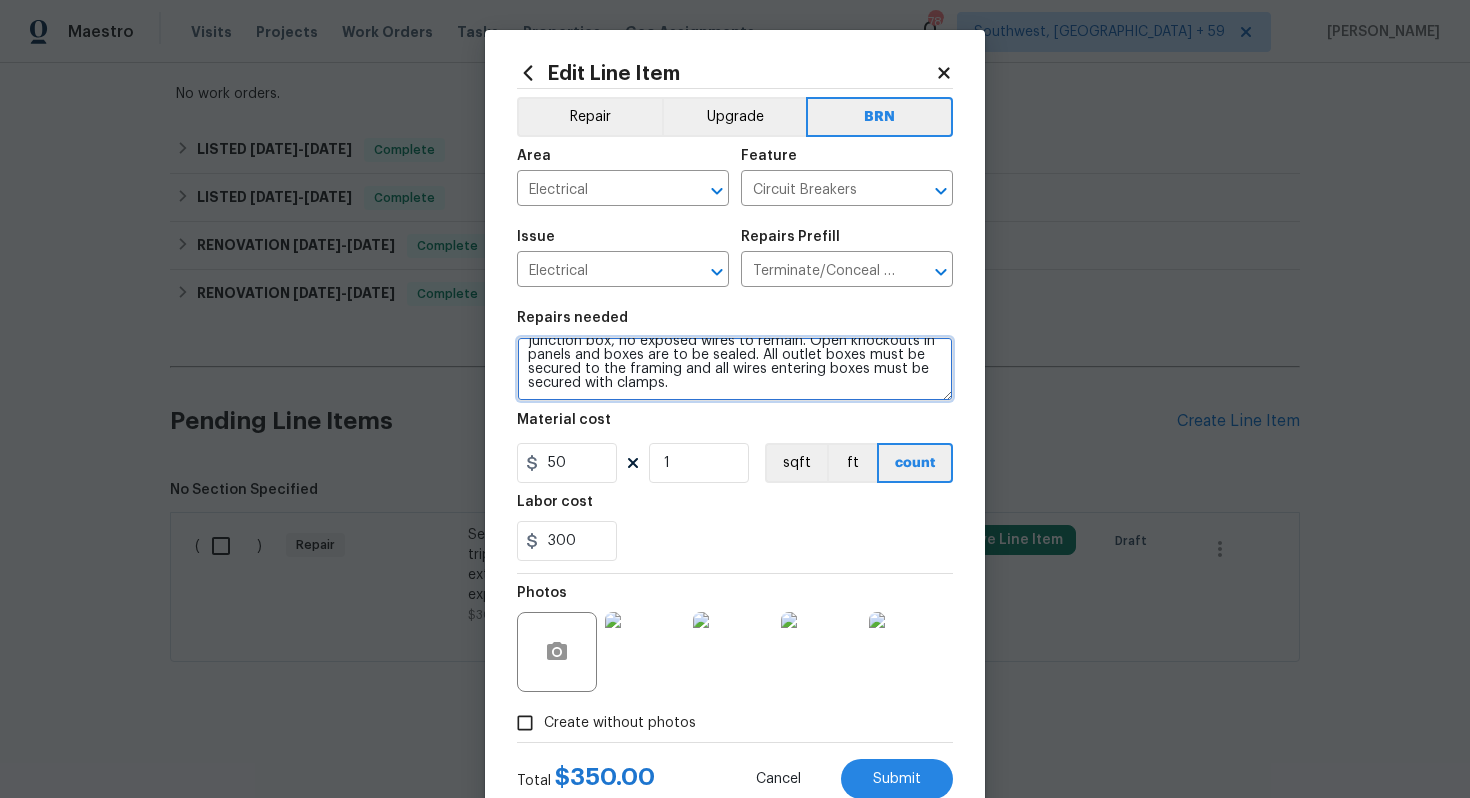 drag, startPoint x: 525, startPoint y: 360, endPoint x: 672, endPoint y: 422, distance: 159.53996 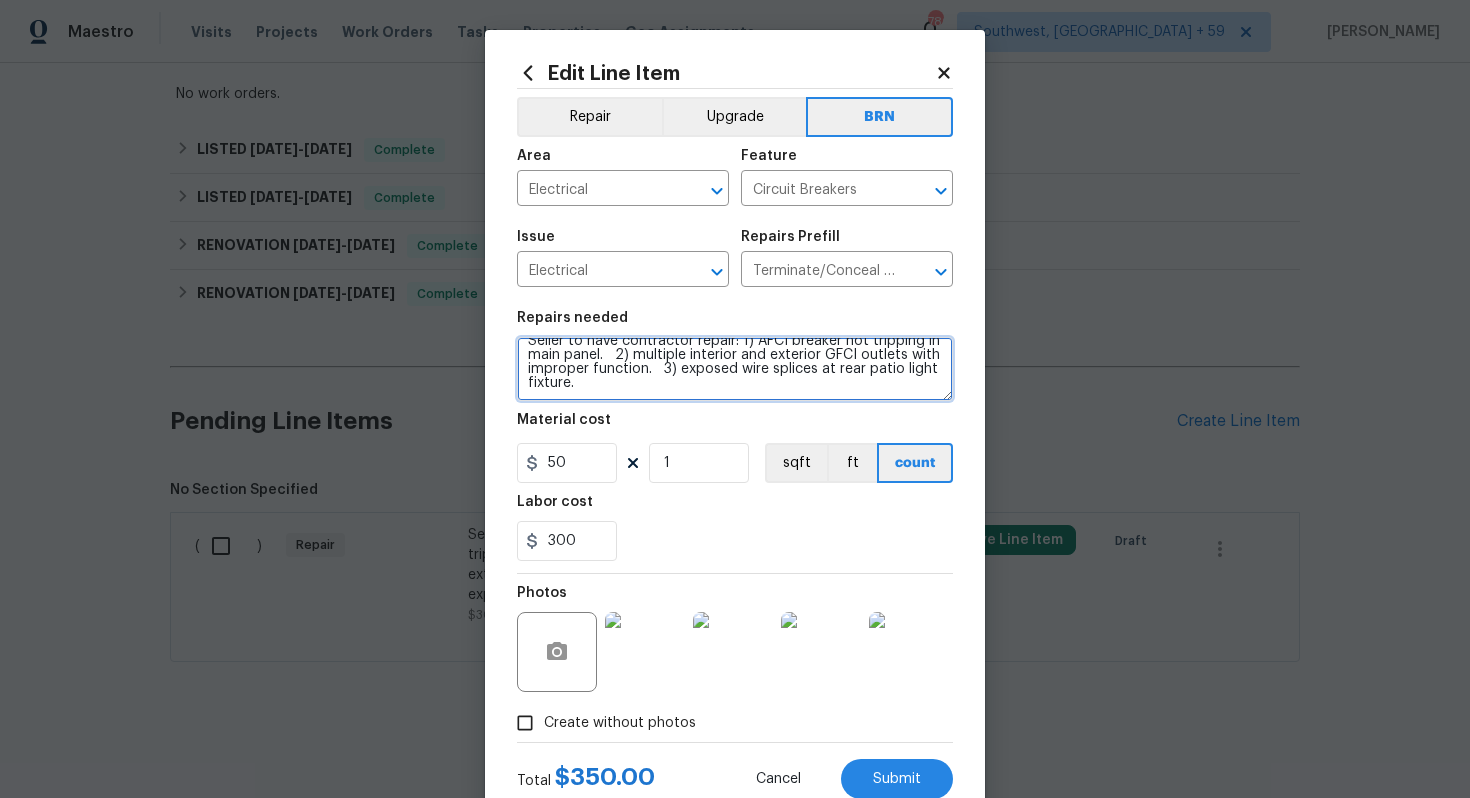 scroll, scrollTop: 0, scrollLeft: 0, axis: both 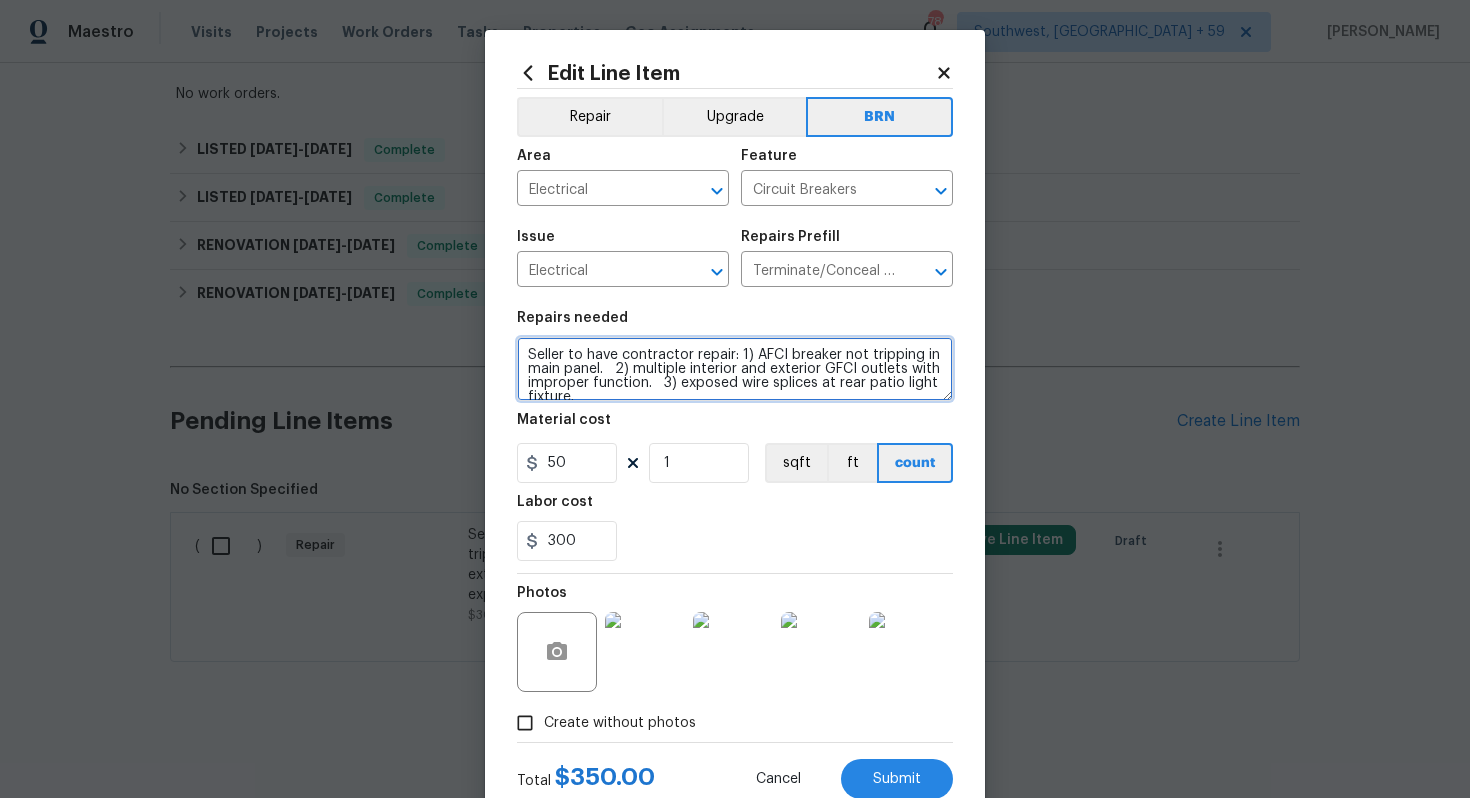 type on "Seller to have contractor repair: 1) AFCI breaker not tripping in main panel.   2) multiple interior and exterior GFCI outlets with improper function.   3) exposed wire splices at rear patio light fixture." 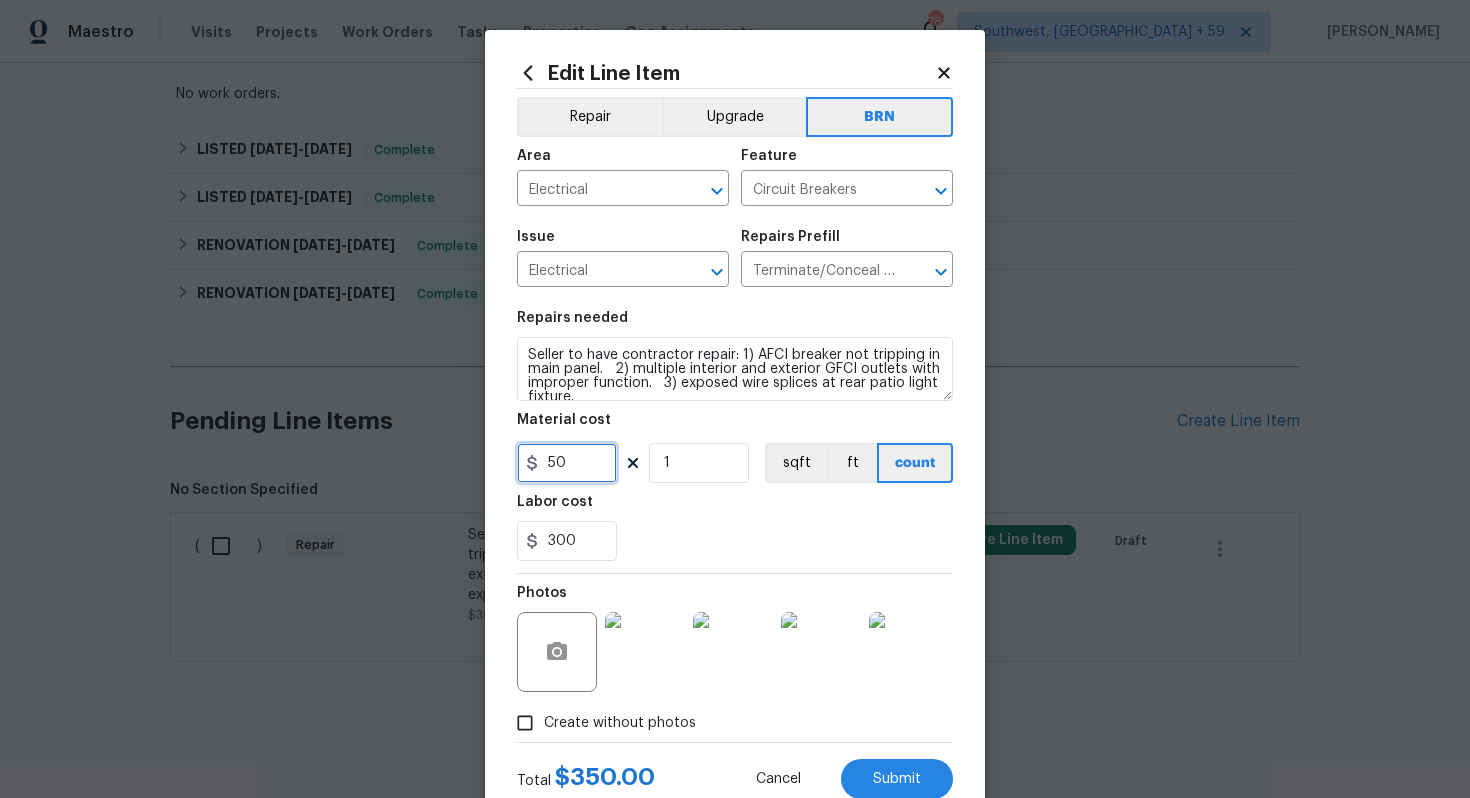 click on "50" at bounding box center [567, 463] 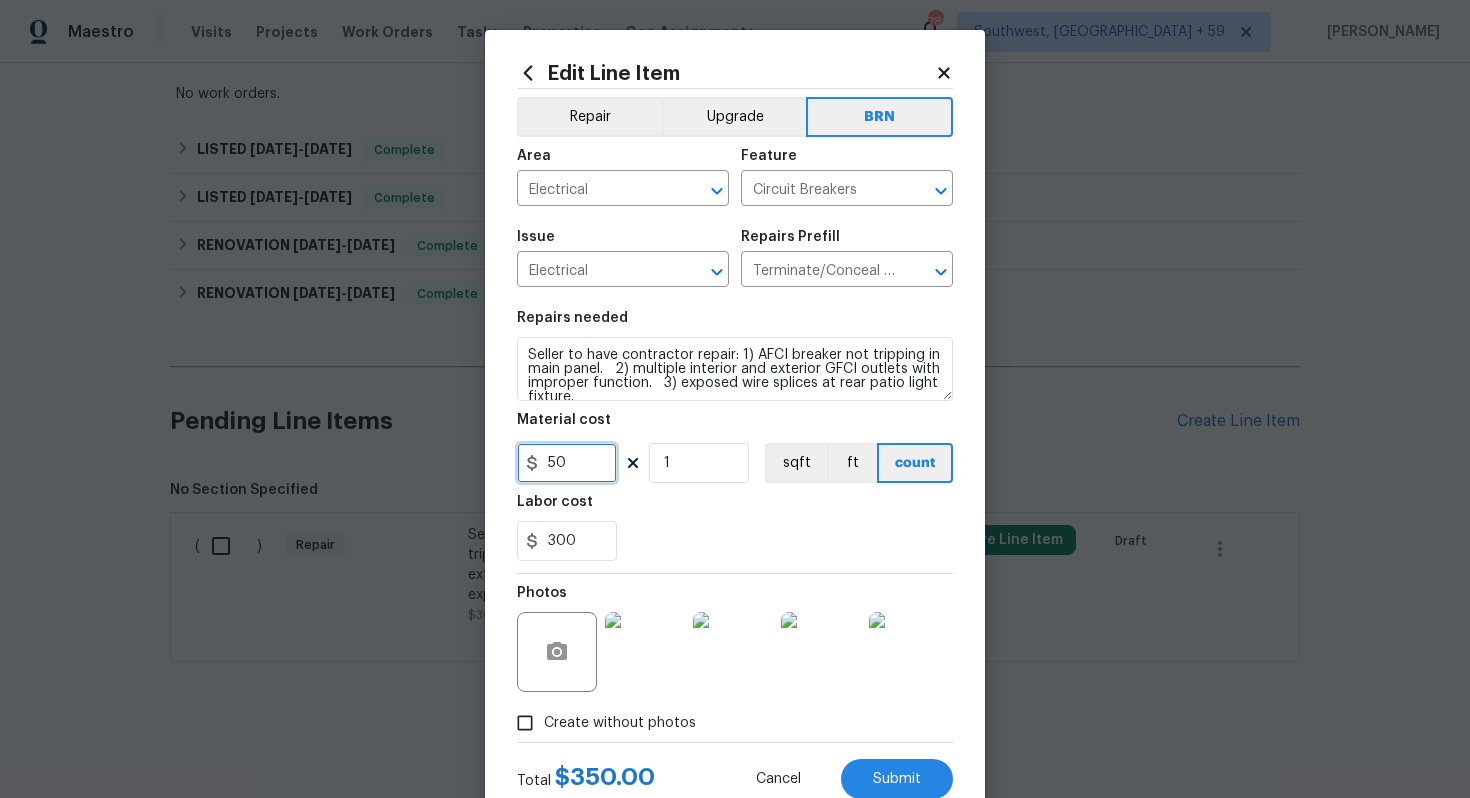 click on "50" at bounding box center (567, 463) 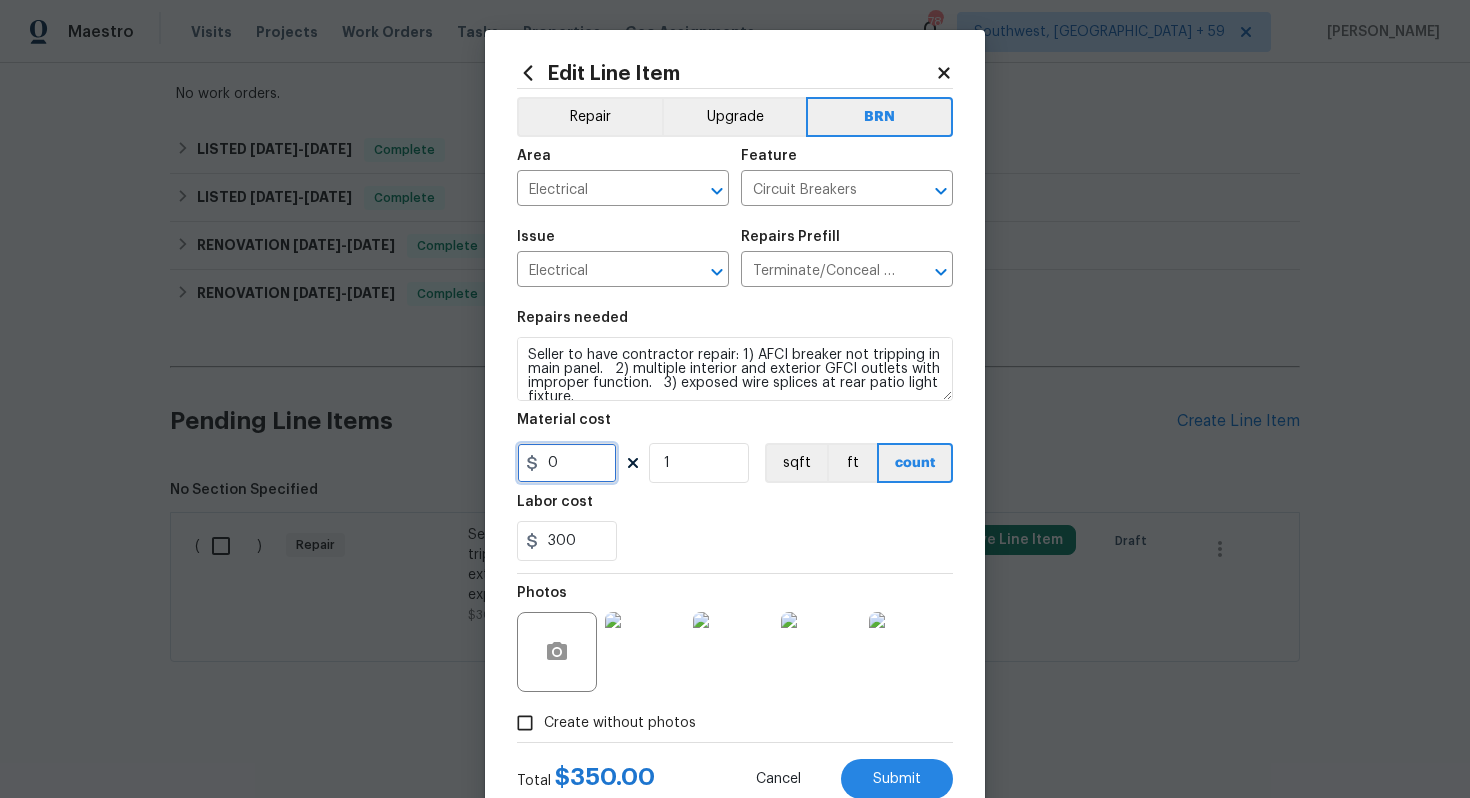 type on "0" 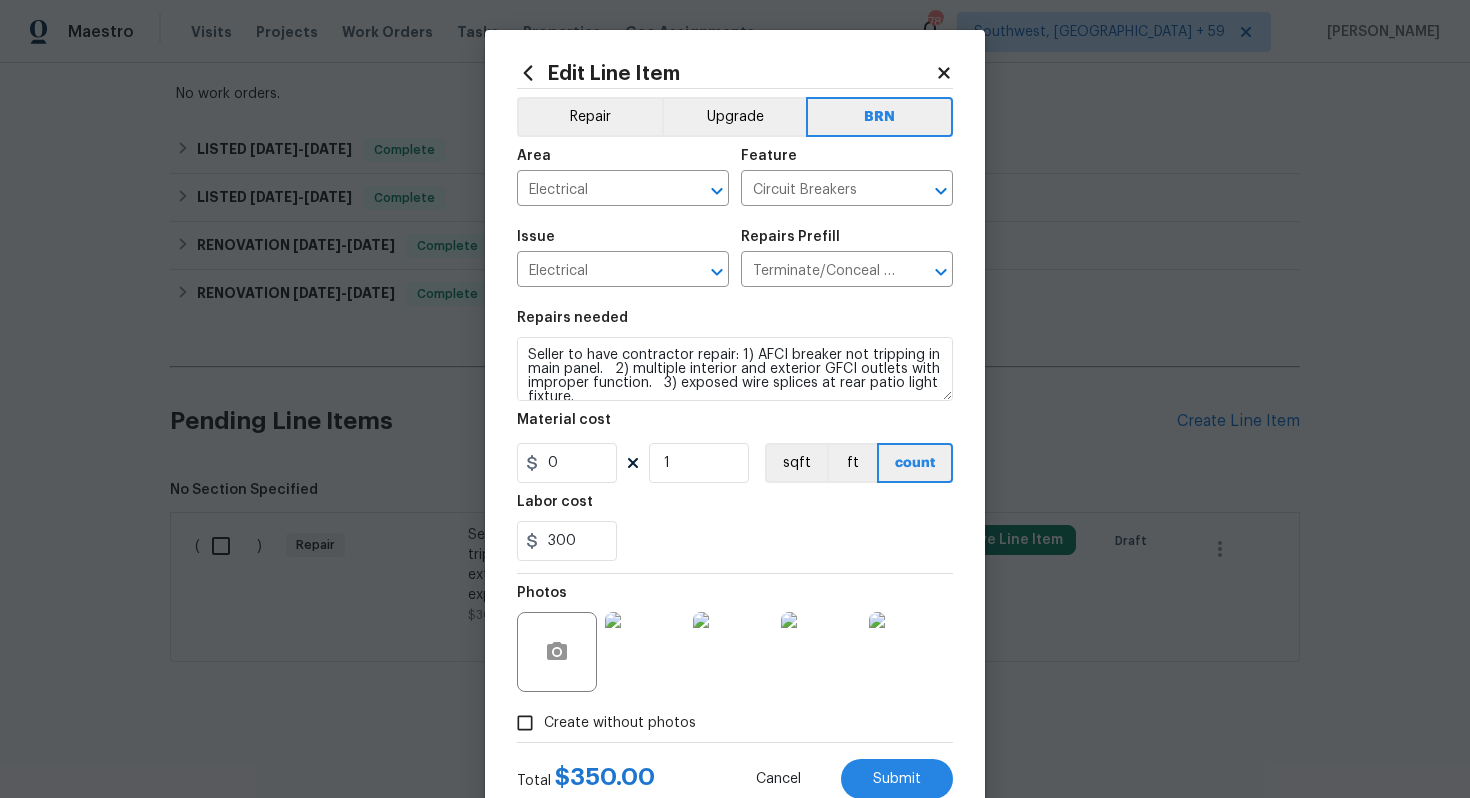 click on "Material cost" at bounding box center [735, 426] 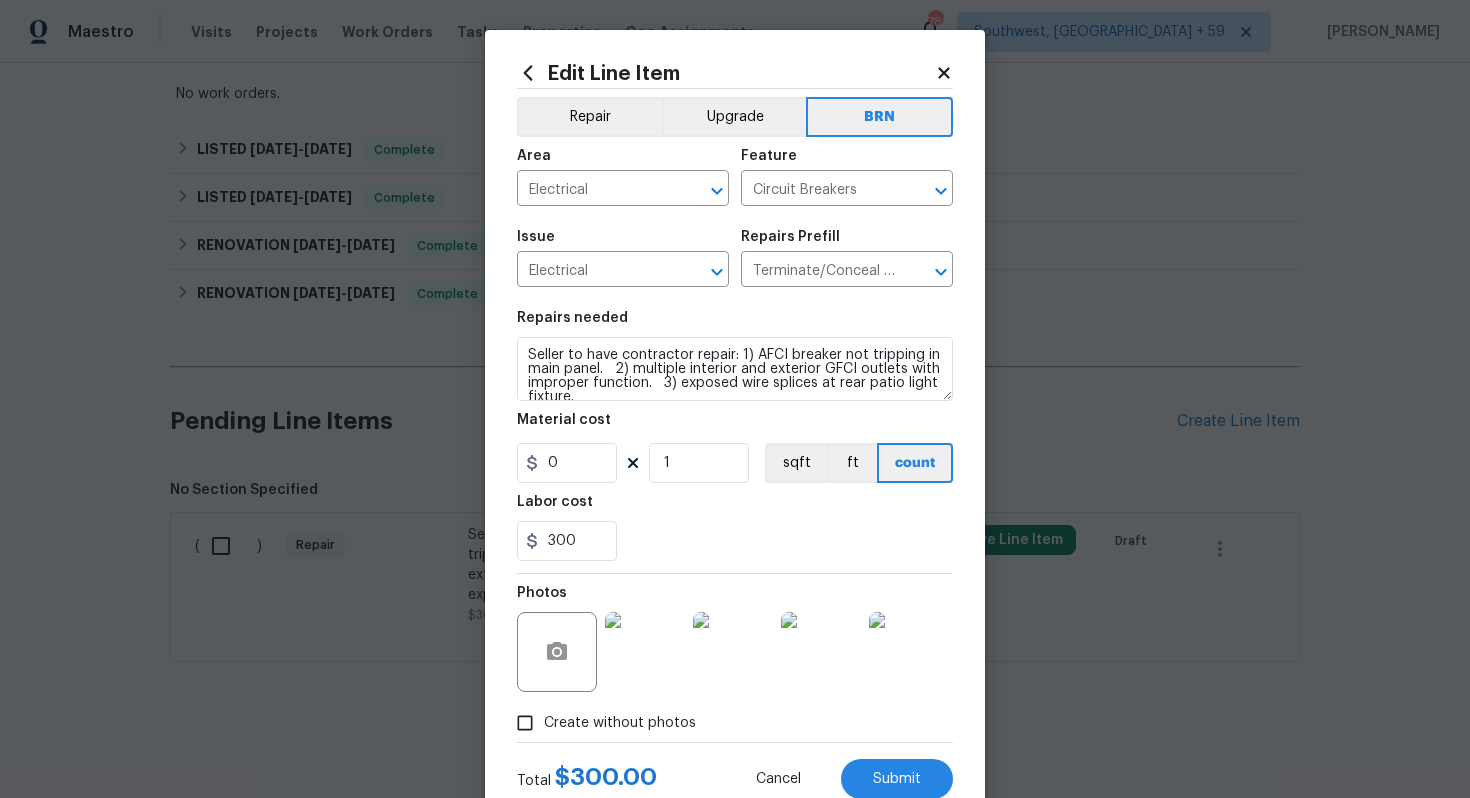 scroll, scrollTop: 64, scrollLeft: 0, axis: vertical 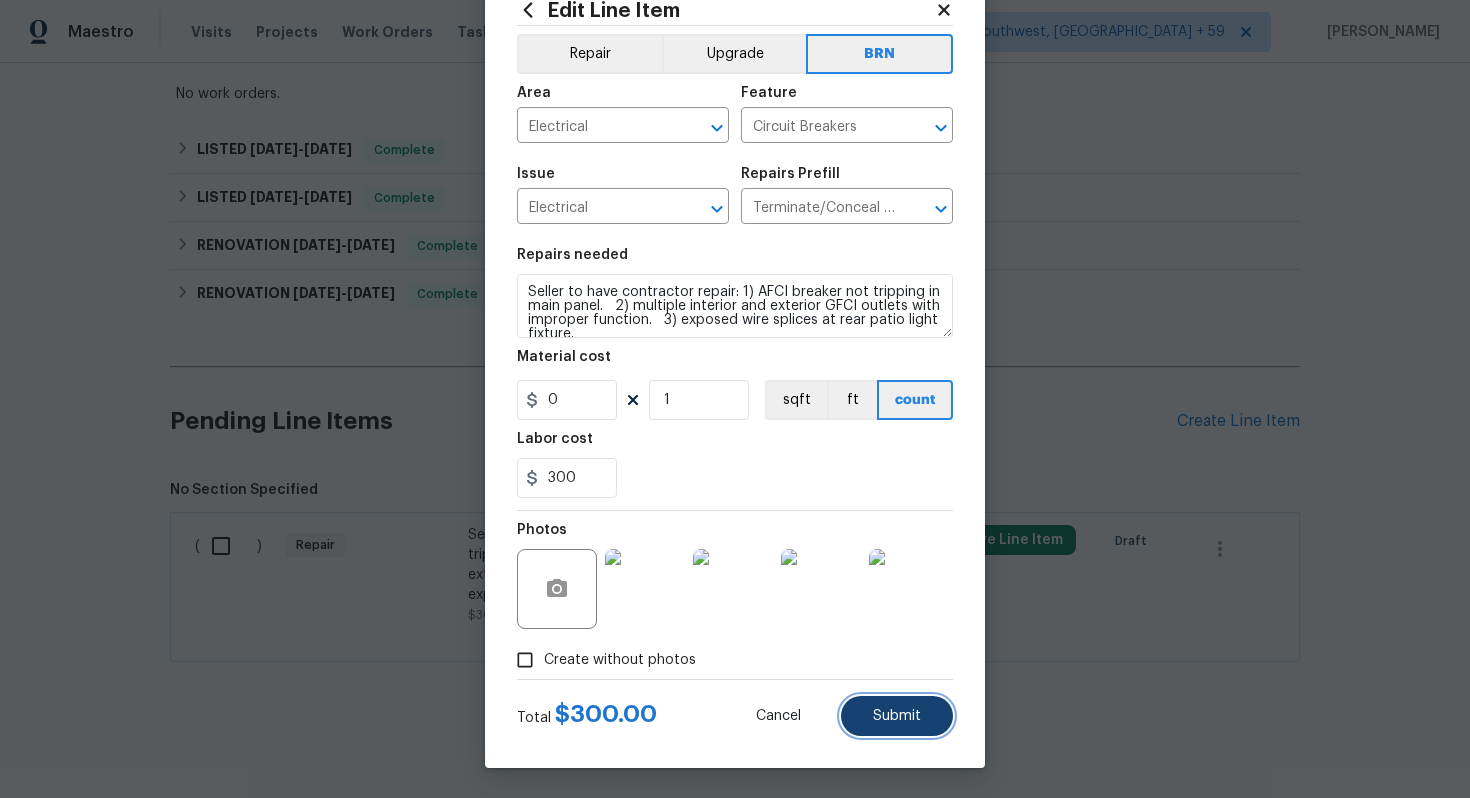 click on "Submit" at bounding box center (897, 716) 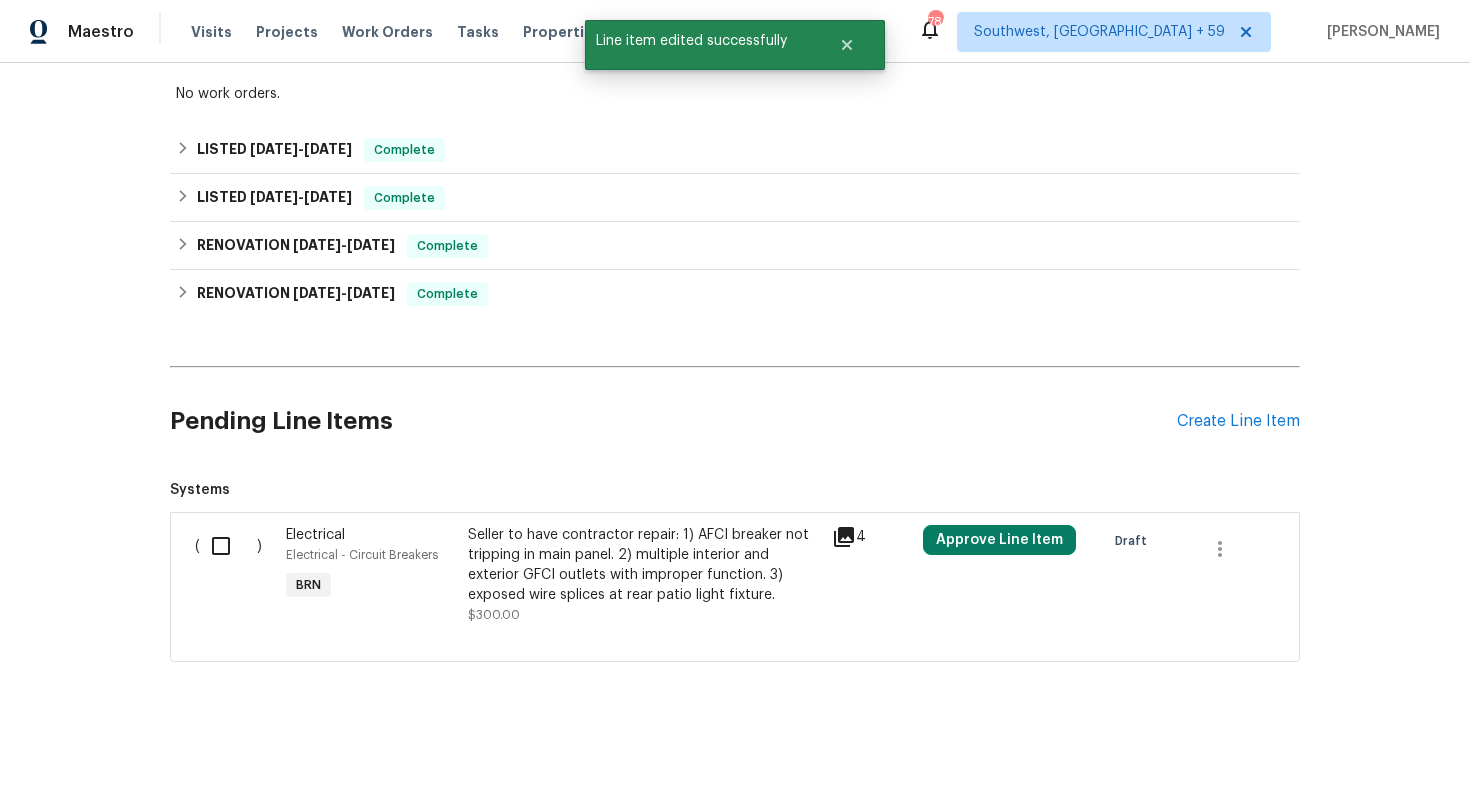 click at bounding box center (228, 546) 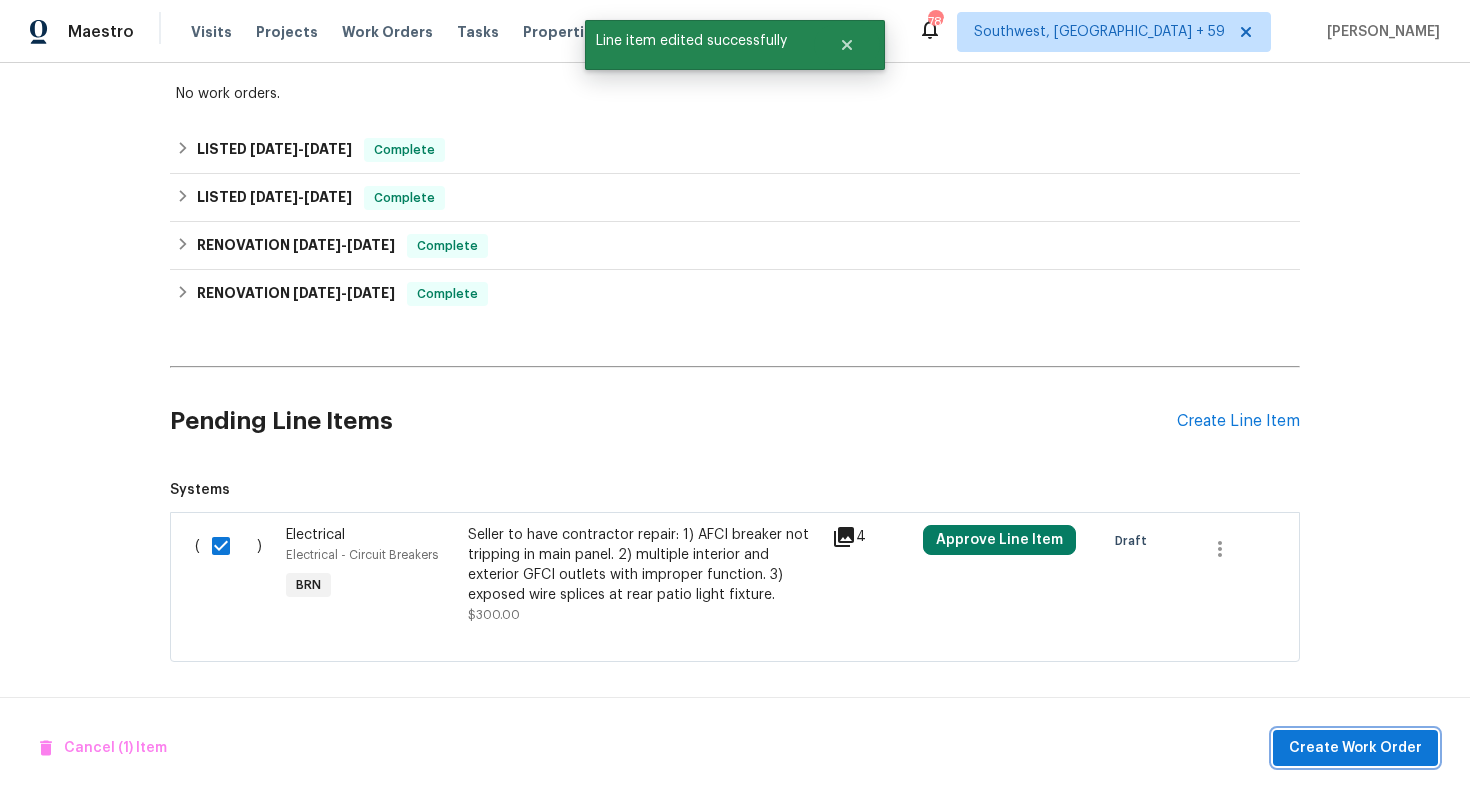 click on "Create Work Order" at bounding box center (1355, 748) 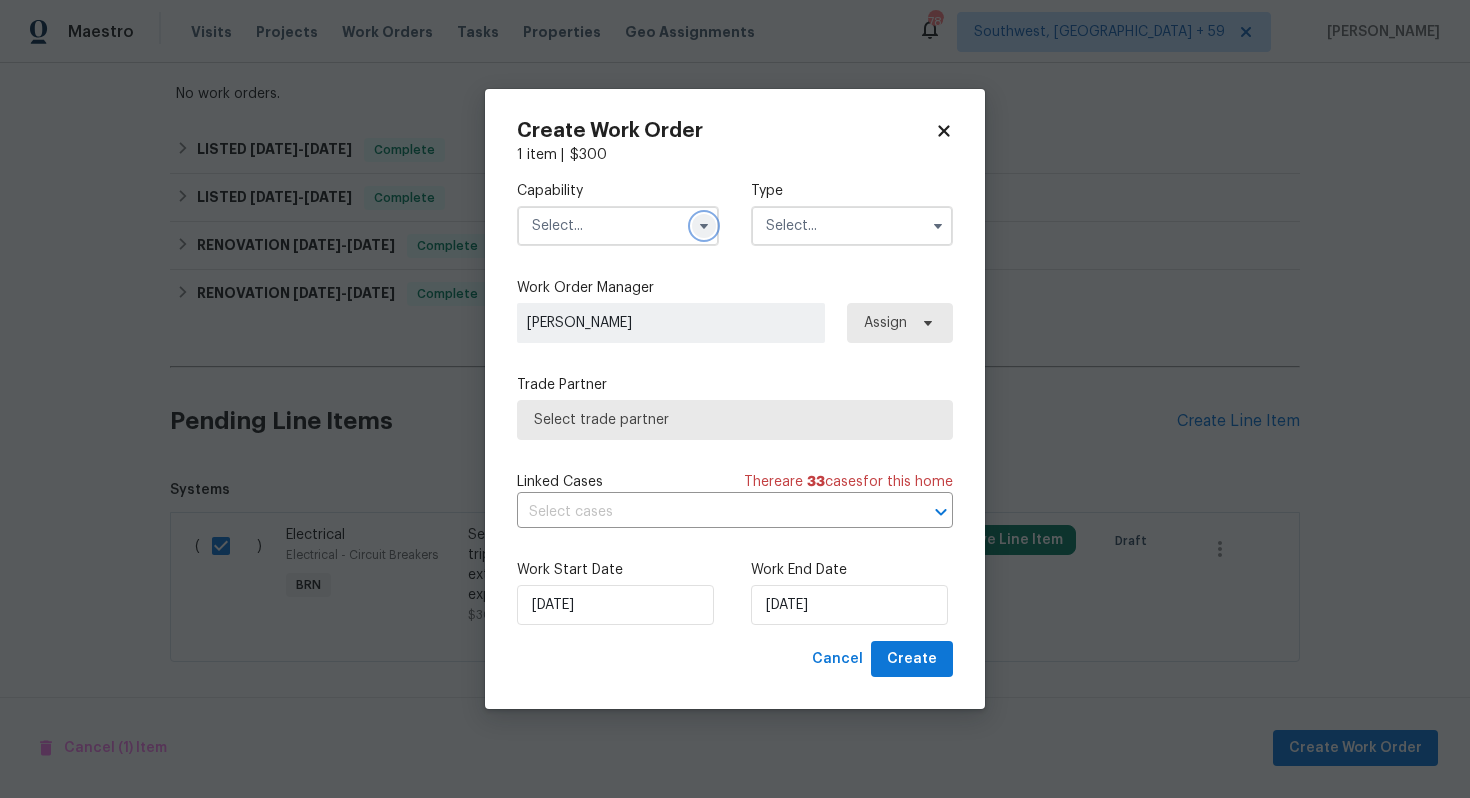 click 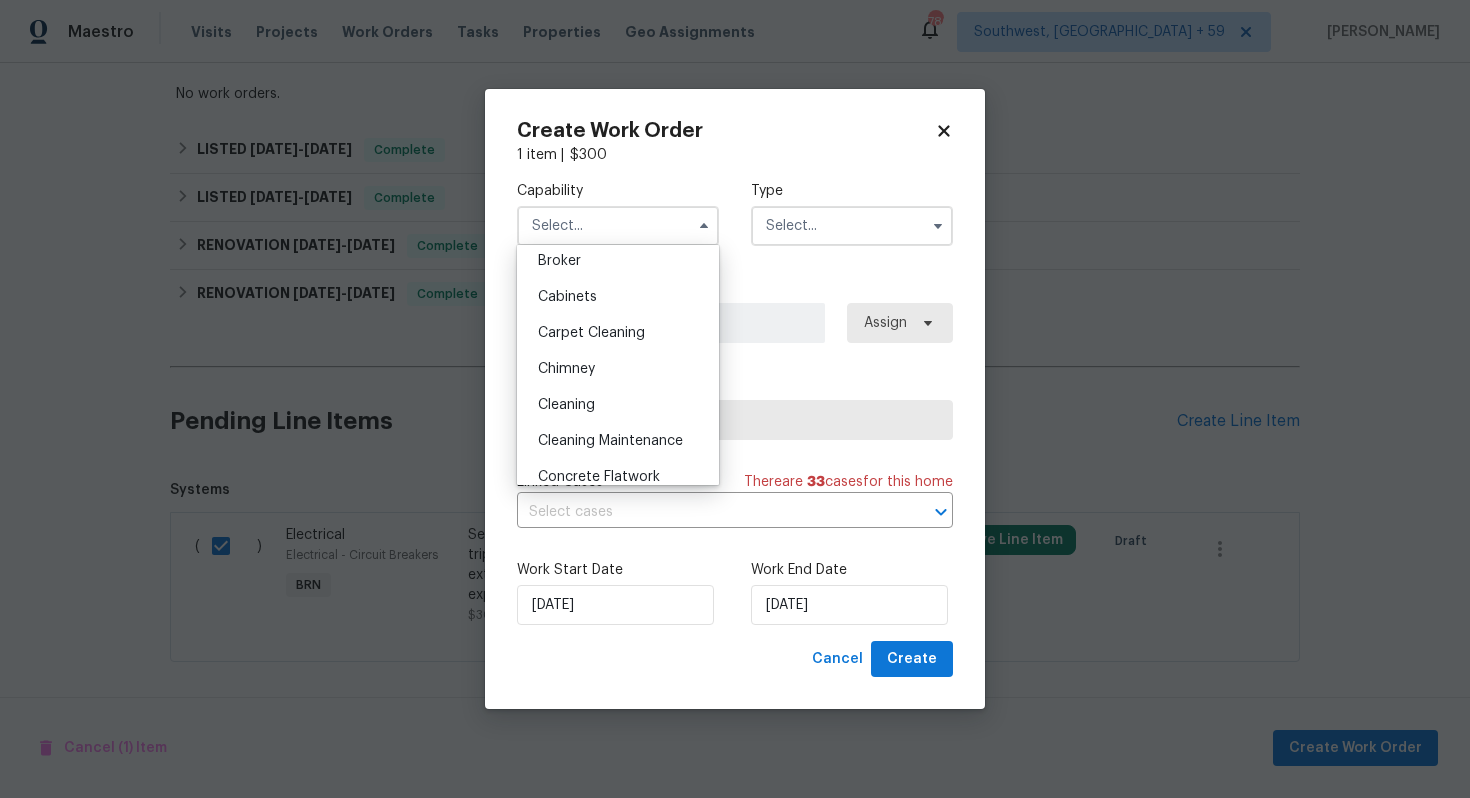 scroll, scrollTop: 0, scrollLeft: 0, axis: both 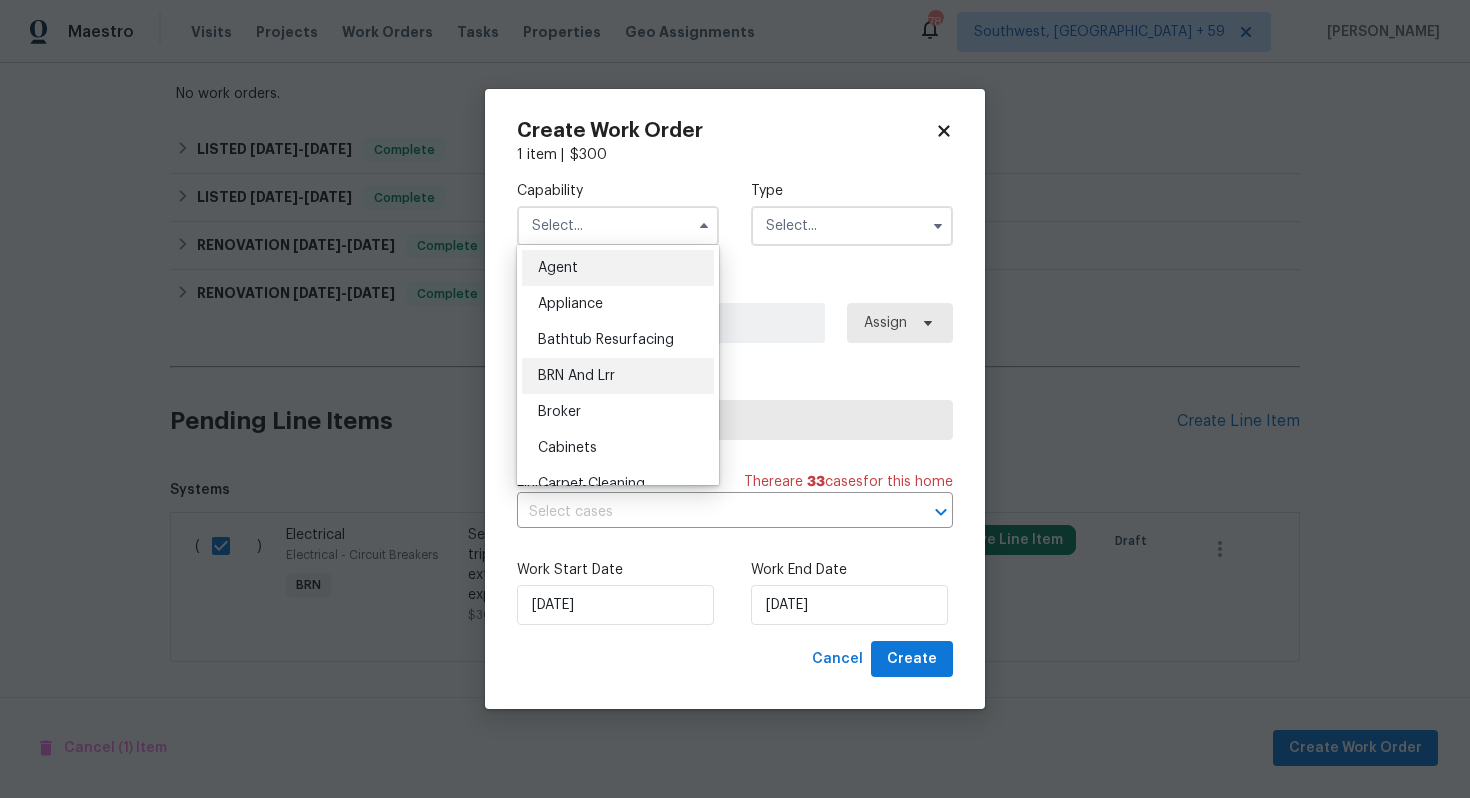 click on "BRN And Lrr" at bounding box center [618, 376] 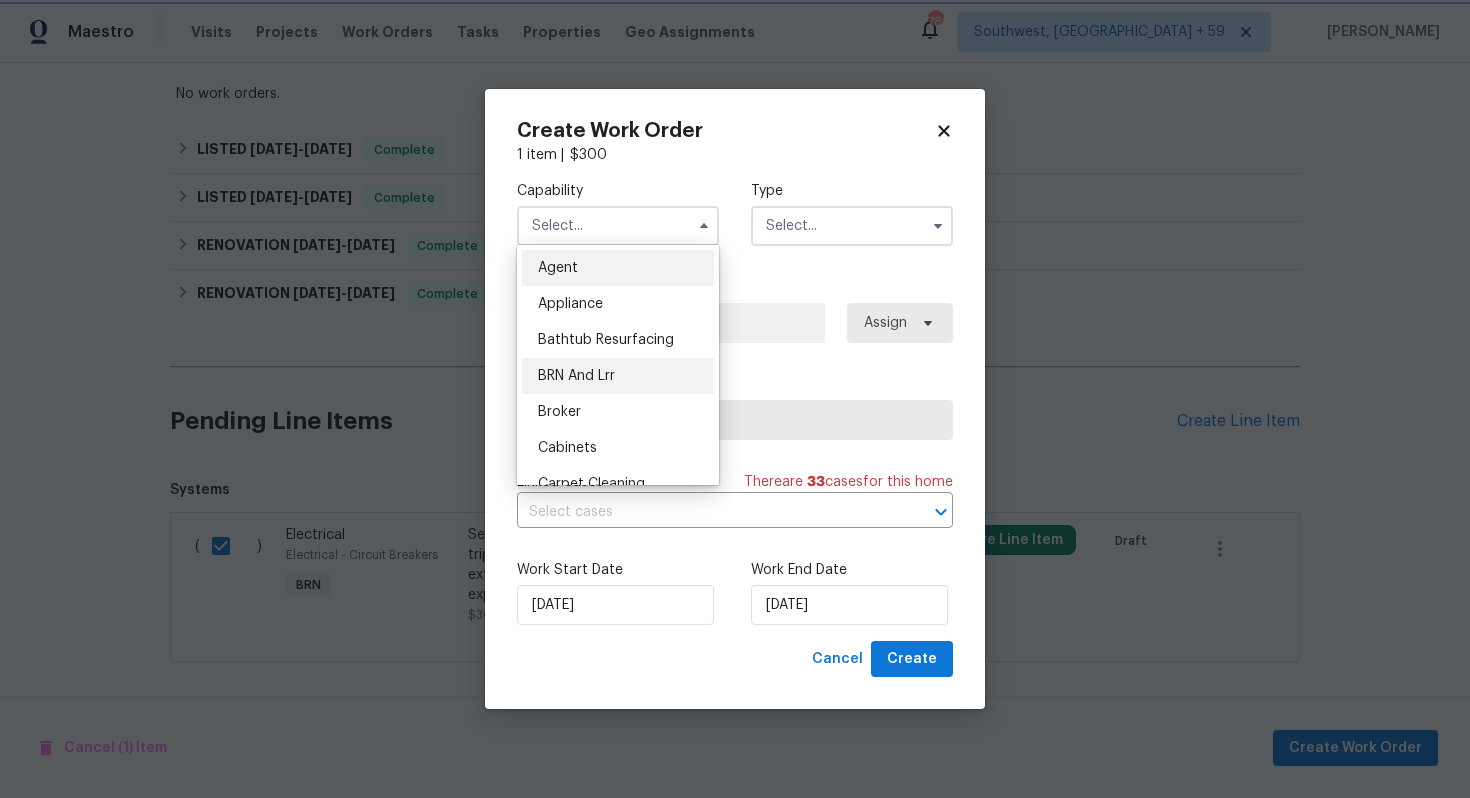 type on "BRN And Lrr" 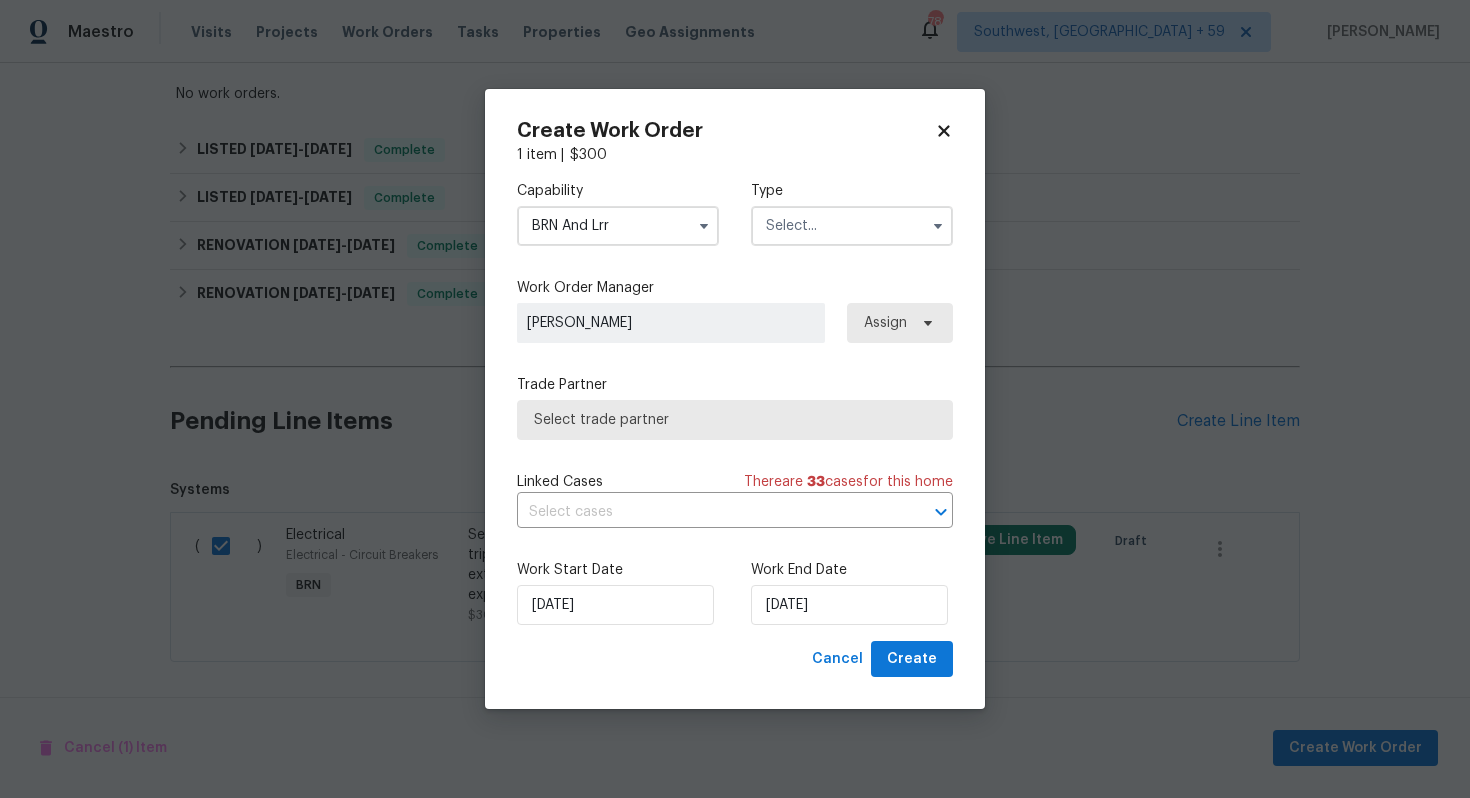 click at bounding box center [852, 226] 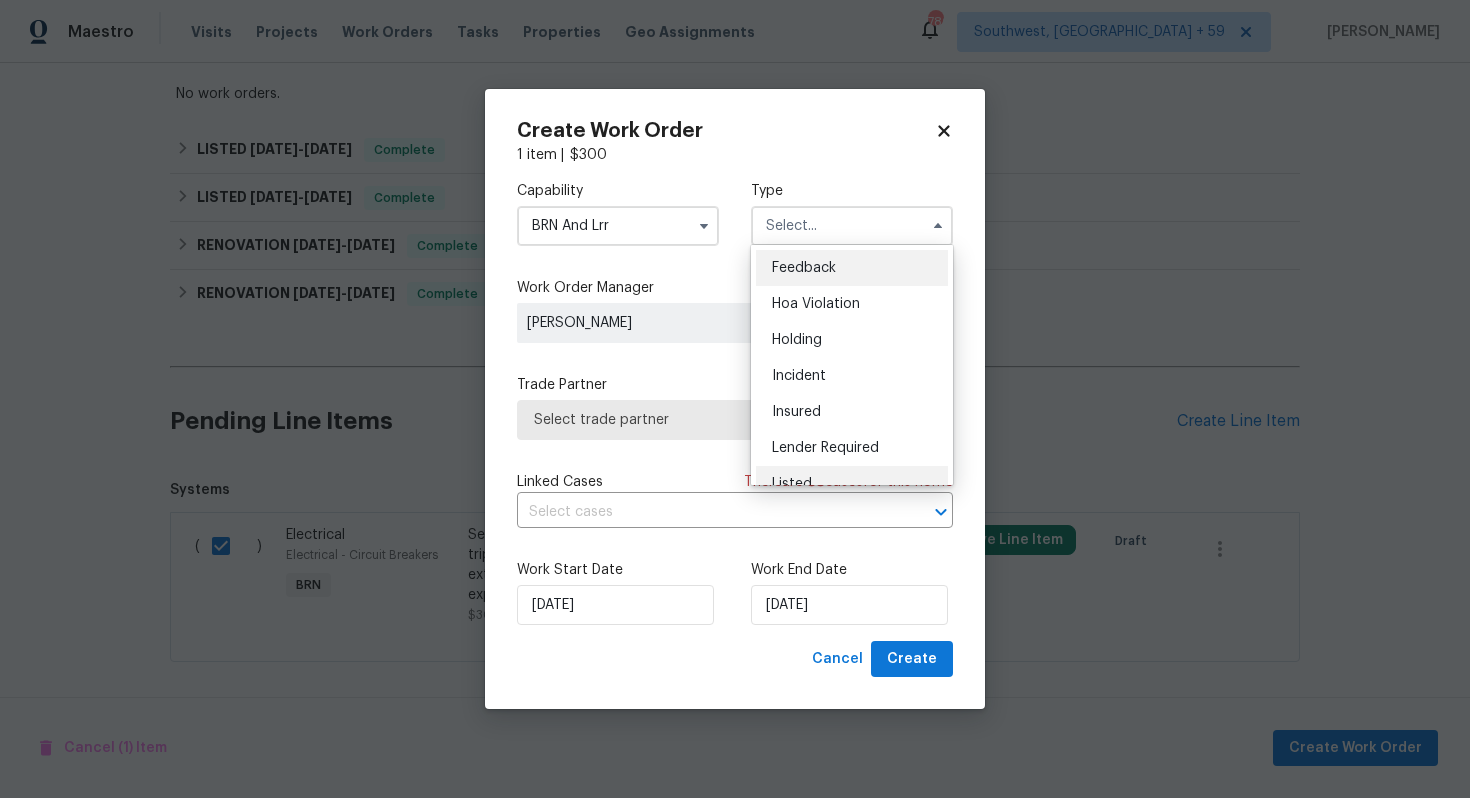 scroll, scrollTop: 454, scrollLeft: 0, axis: vertical 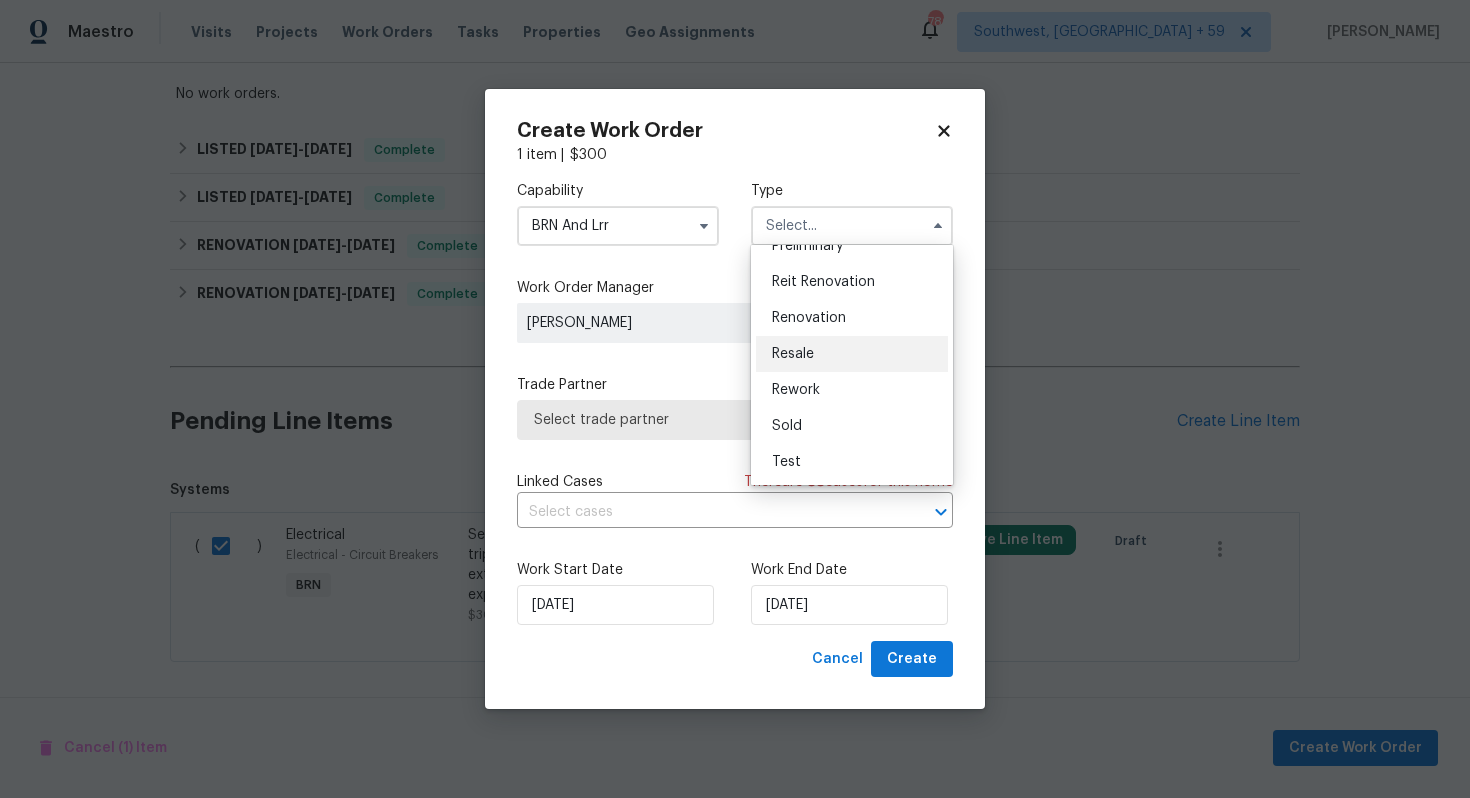 click on "Resale" at bounding box center (852, 354) 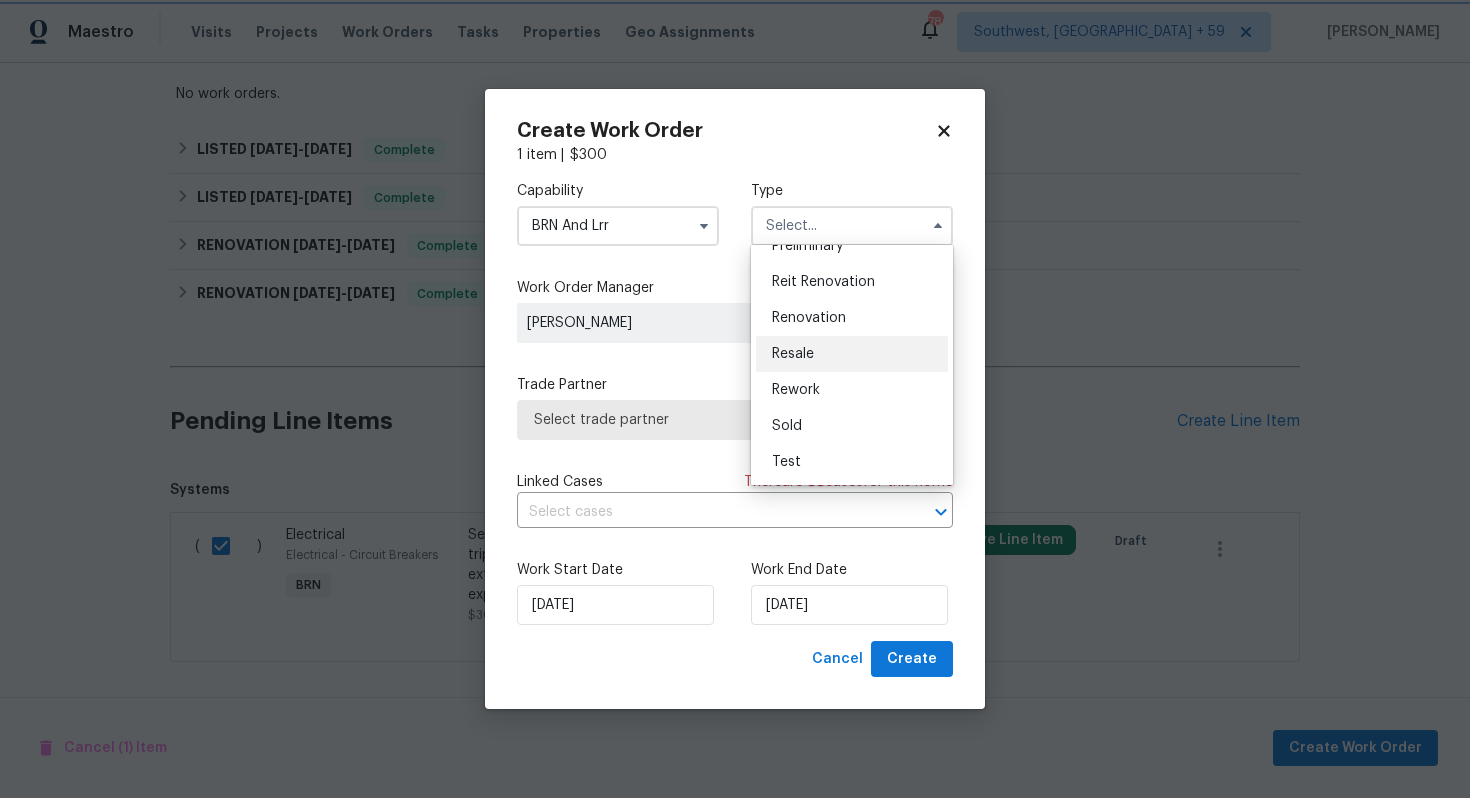 type on "Resale" 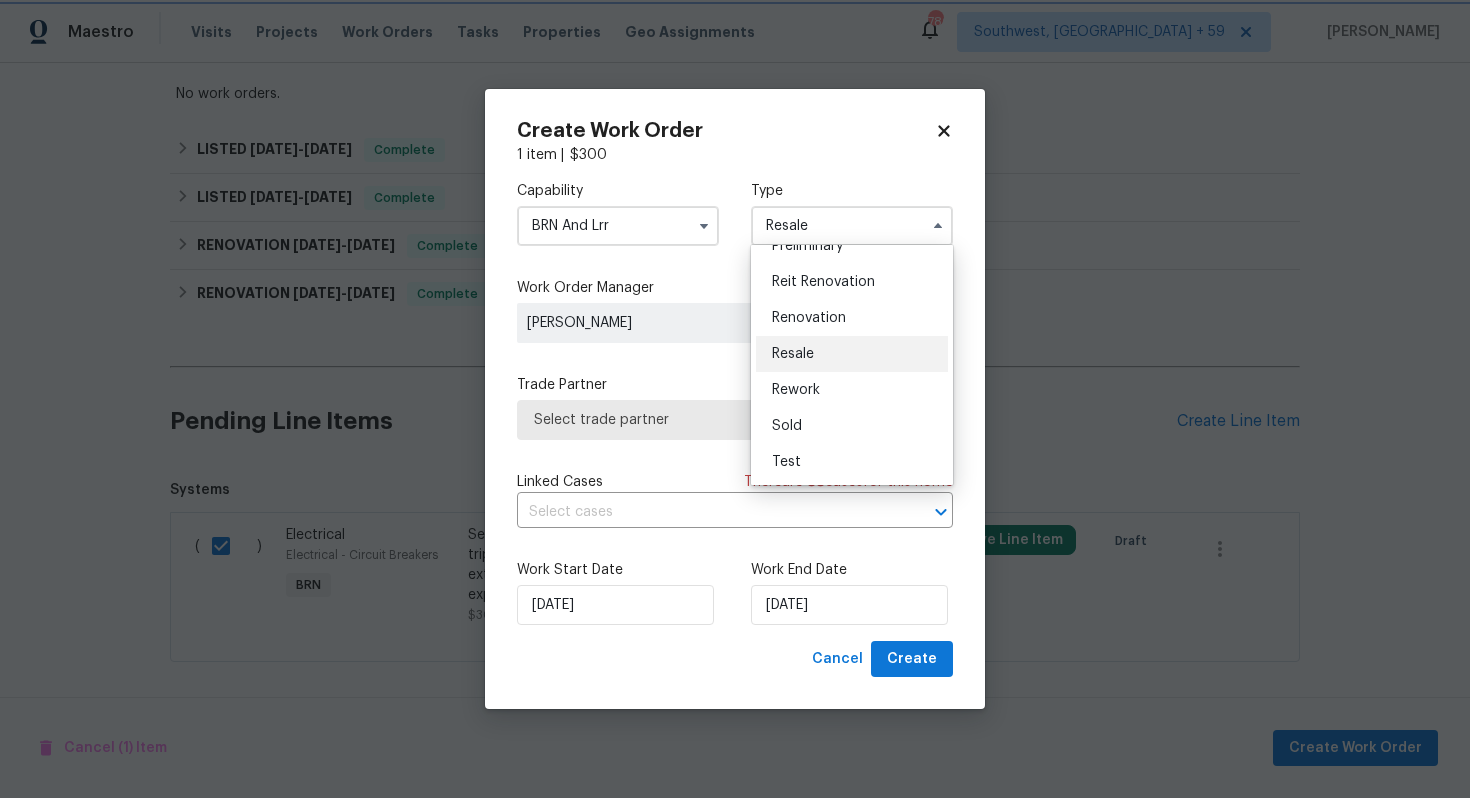 scroll, scrollTop: 0, scrollLeft: 0, axis: both 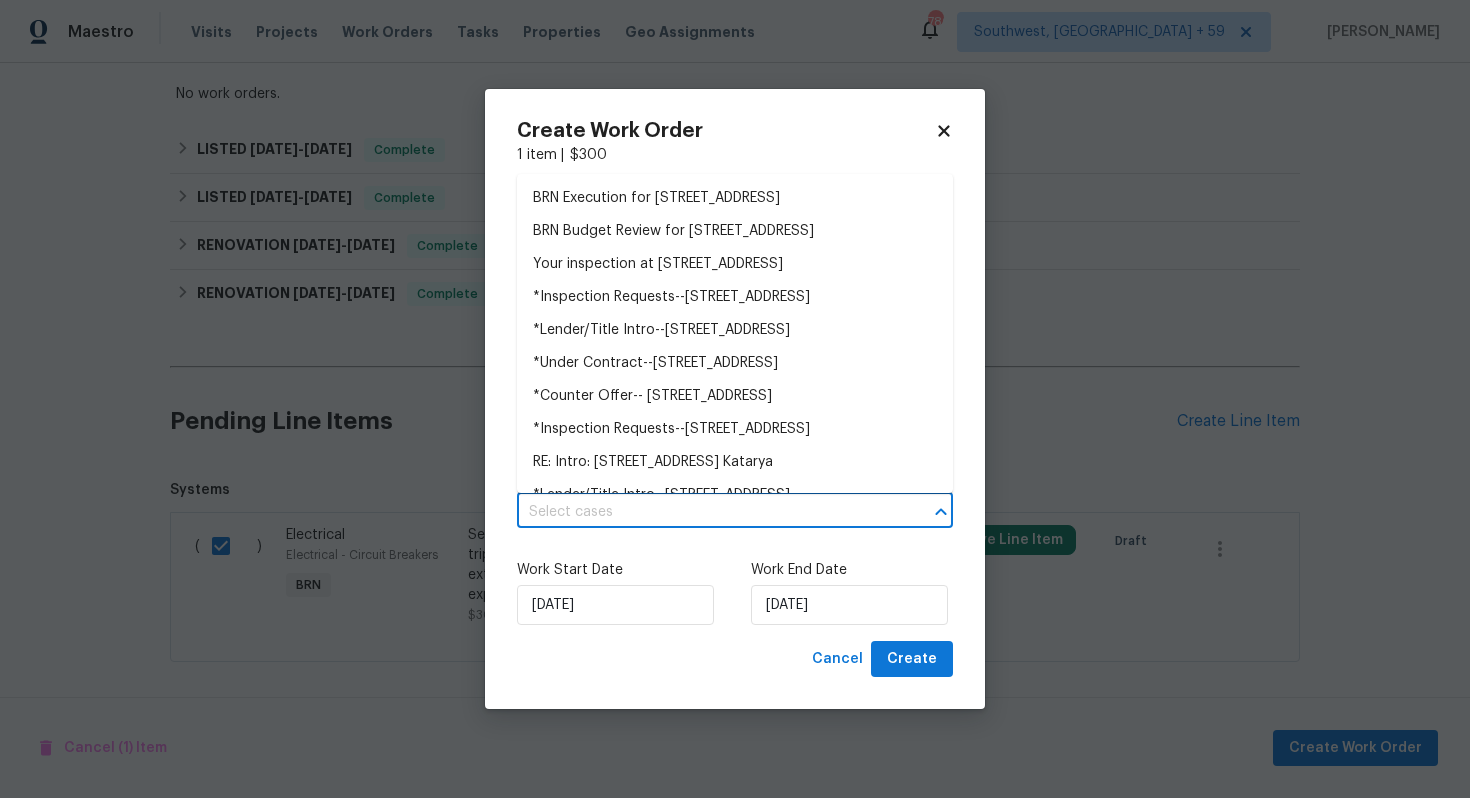 click at bounding box center (707, 512) 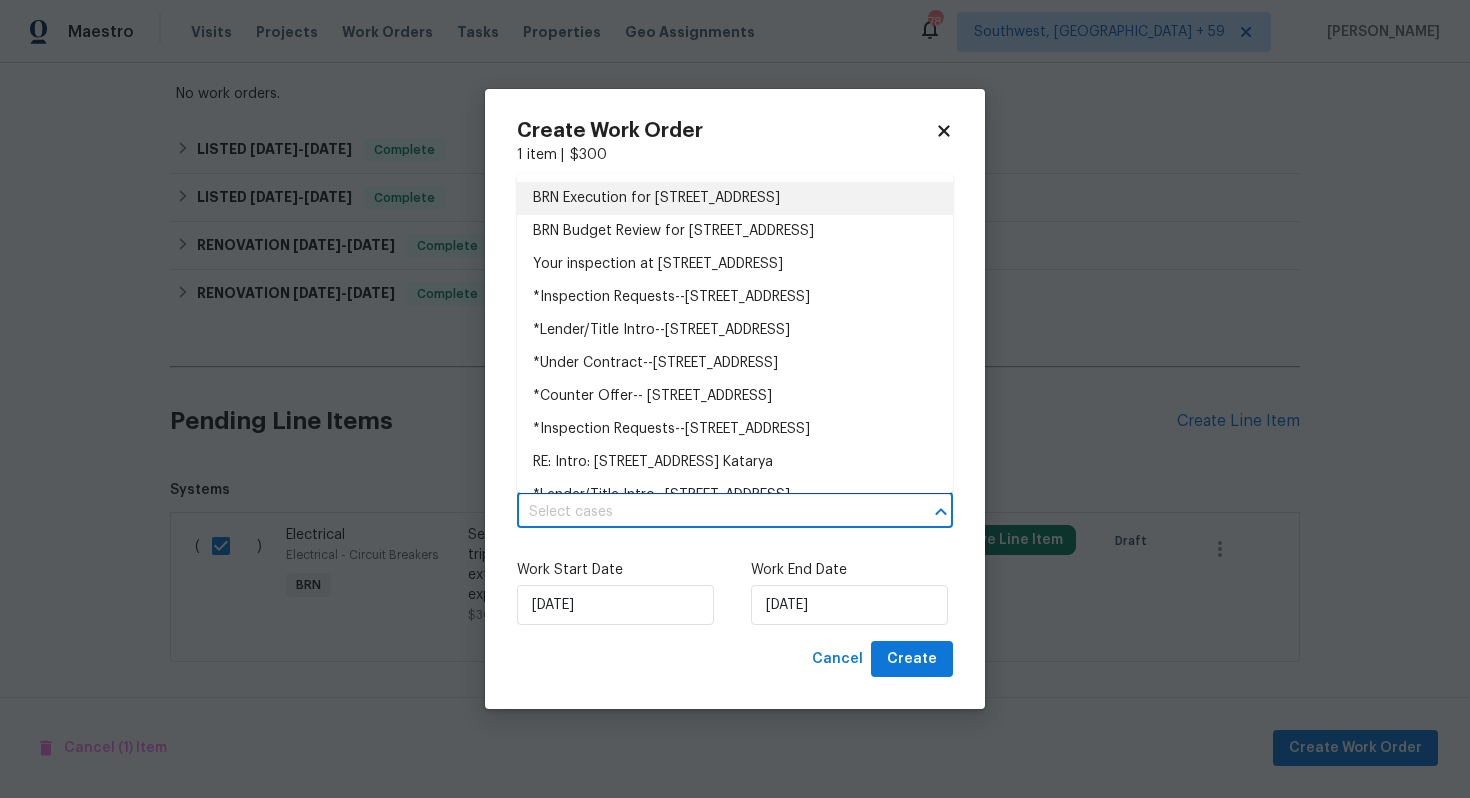 click on "BRN Execution for 745 Crestwood St, Jacksonville, FL 32208" at bounding box center [735, 198] 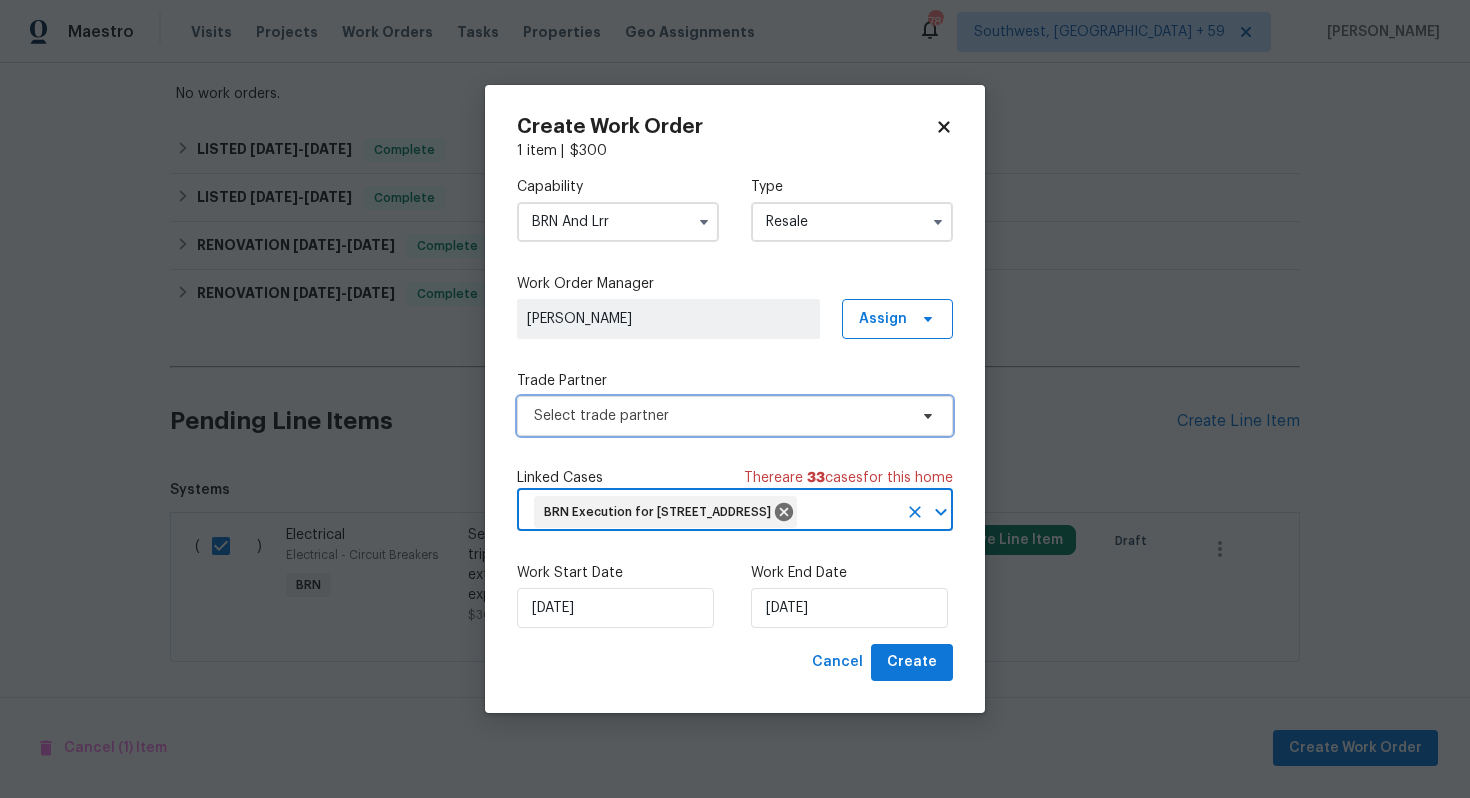 click on "Select trade partner" at bounding box center (720, 416) 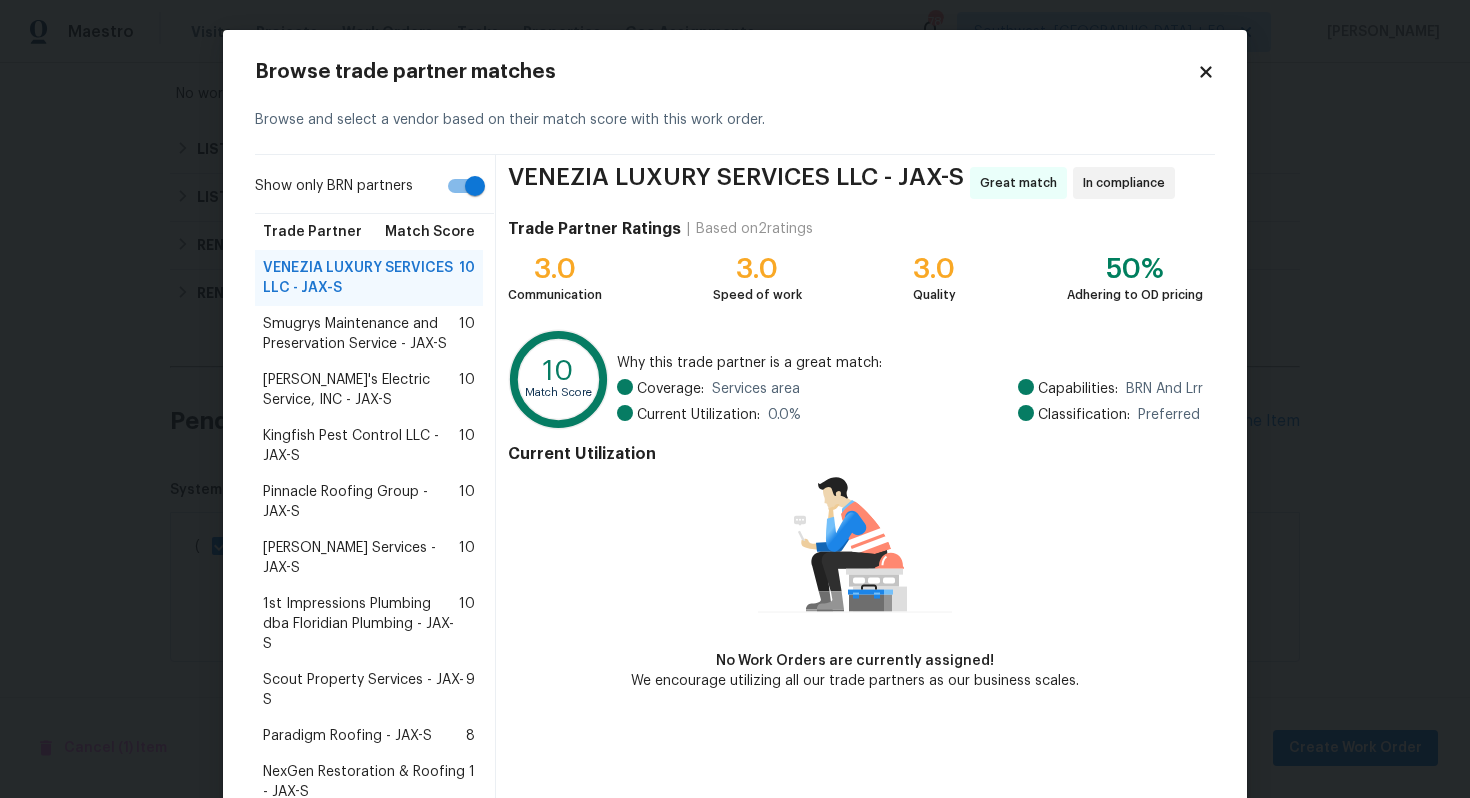 click on "Jack's Electric Service, INC - JAX-S" at bounding box center [361, 390] 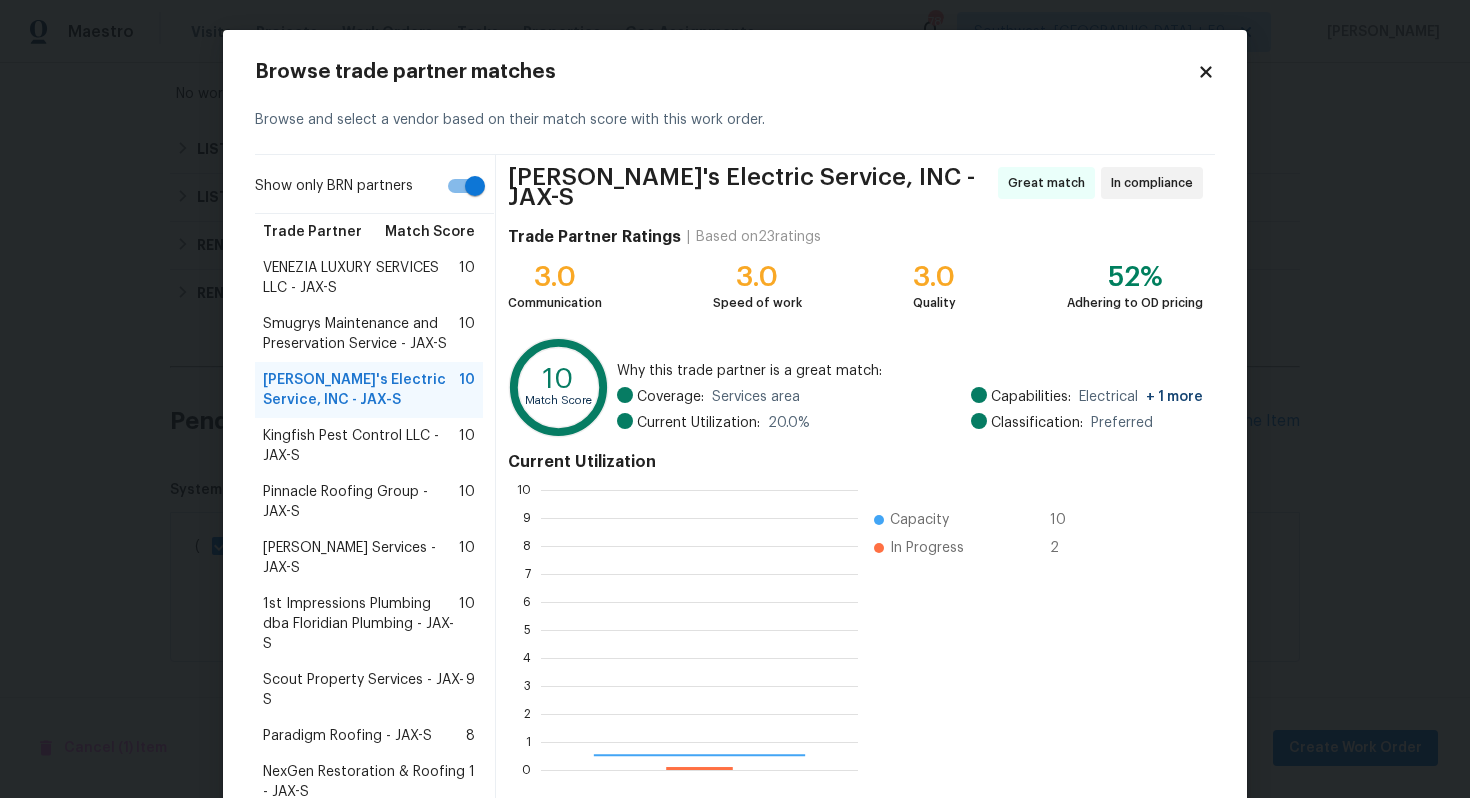 scroll, scrollTop: 2, scrollLeft: 2, axis: both 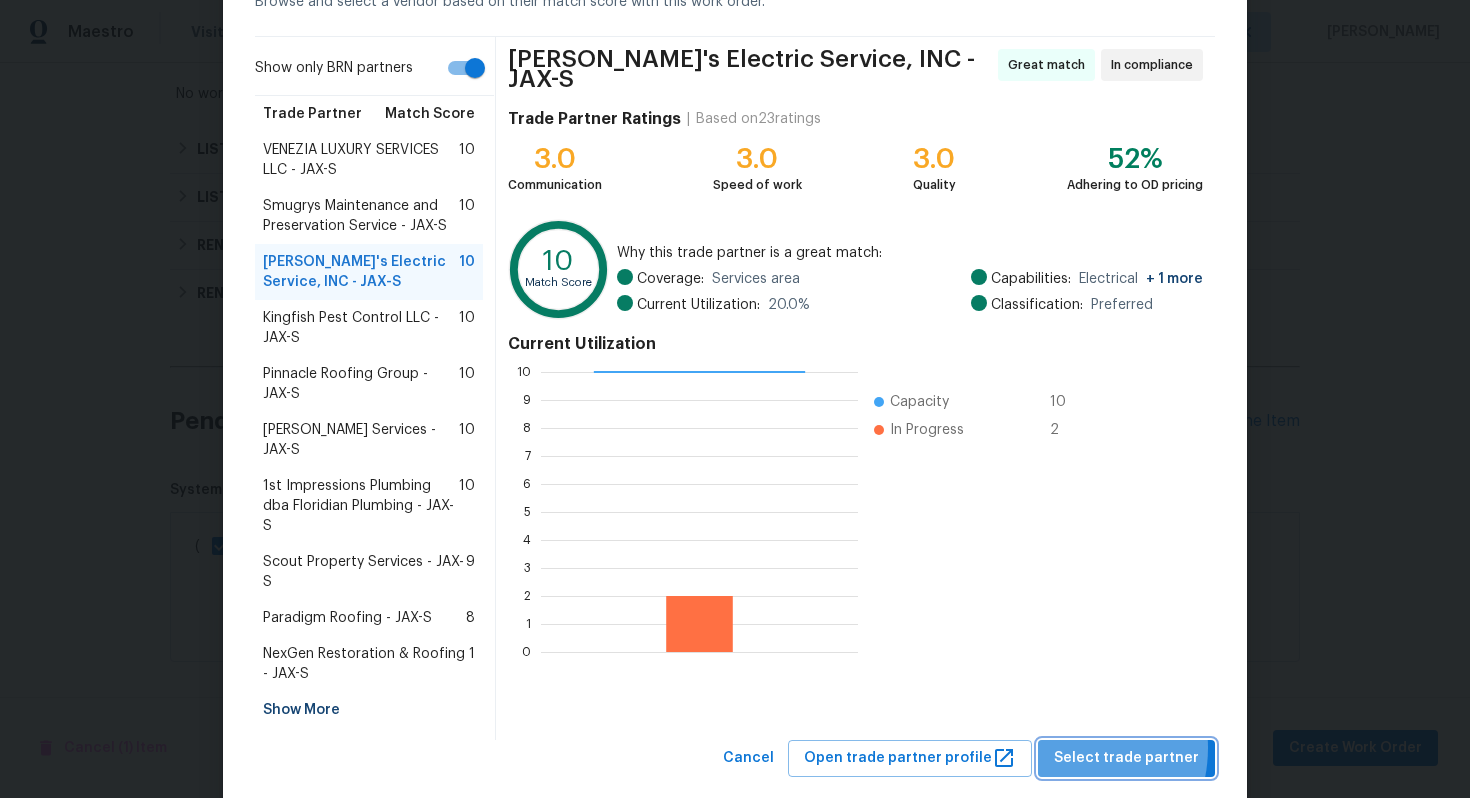 click on "Select trade partner" at bounding box center (1126, 758) 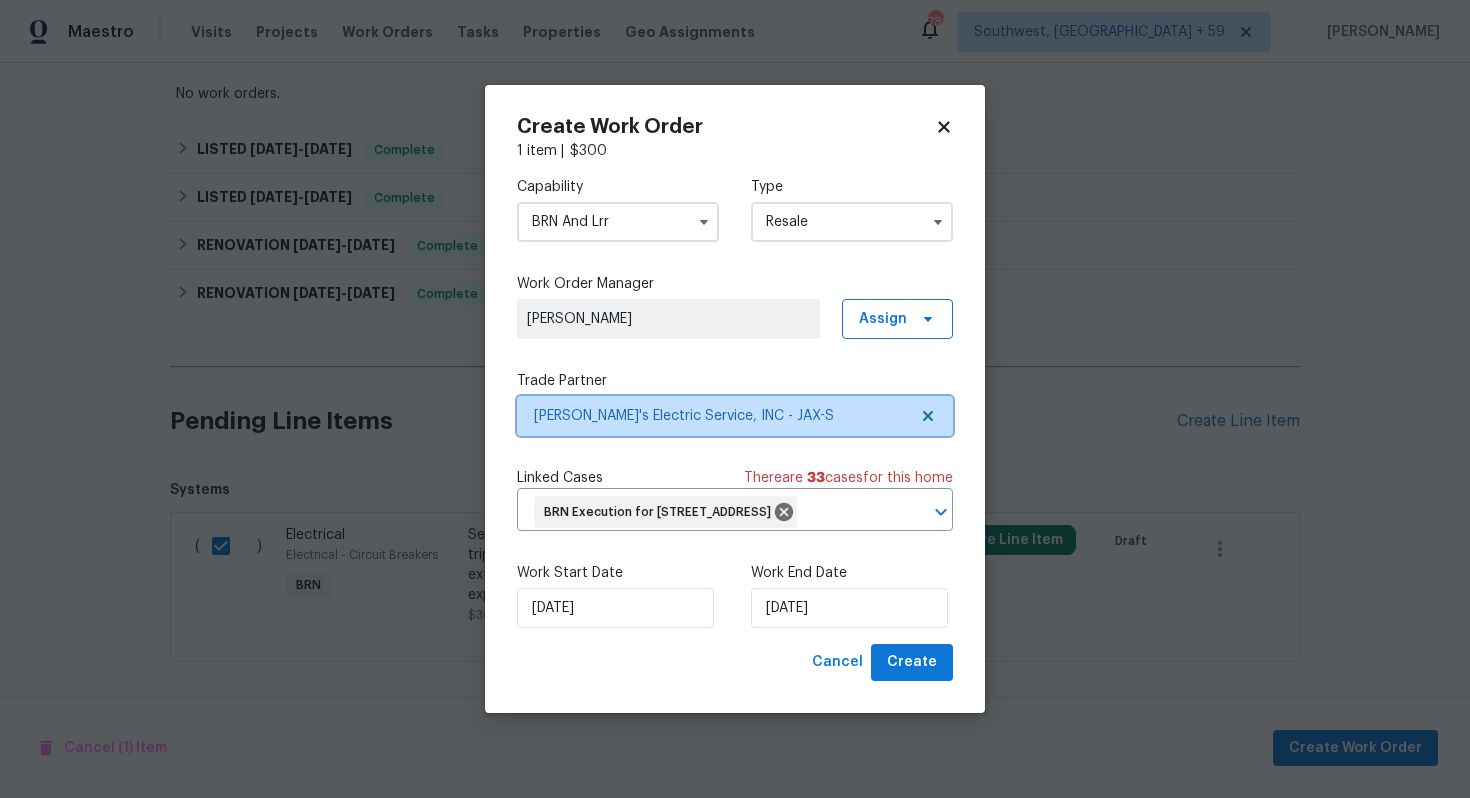 scroll, scrollTop: 0, scrollLeft: 0, axis: both 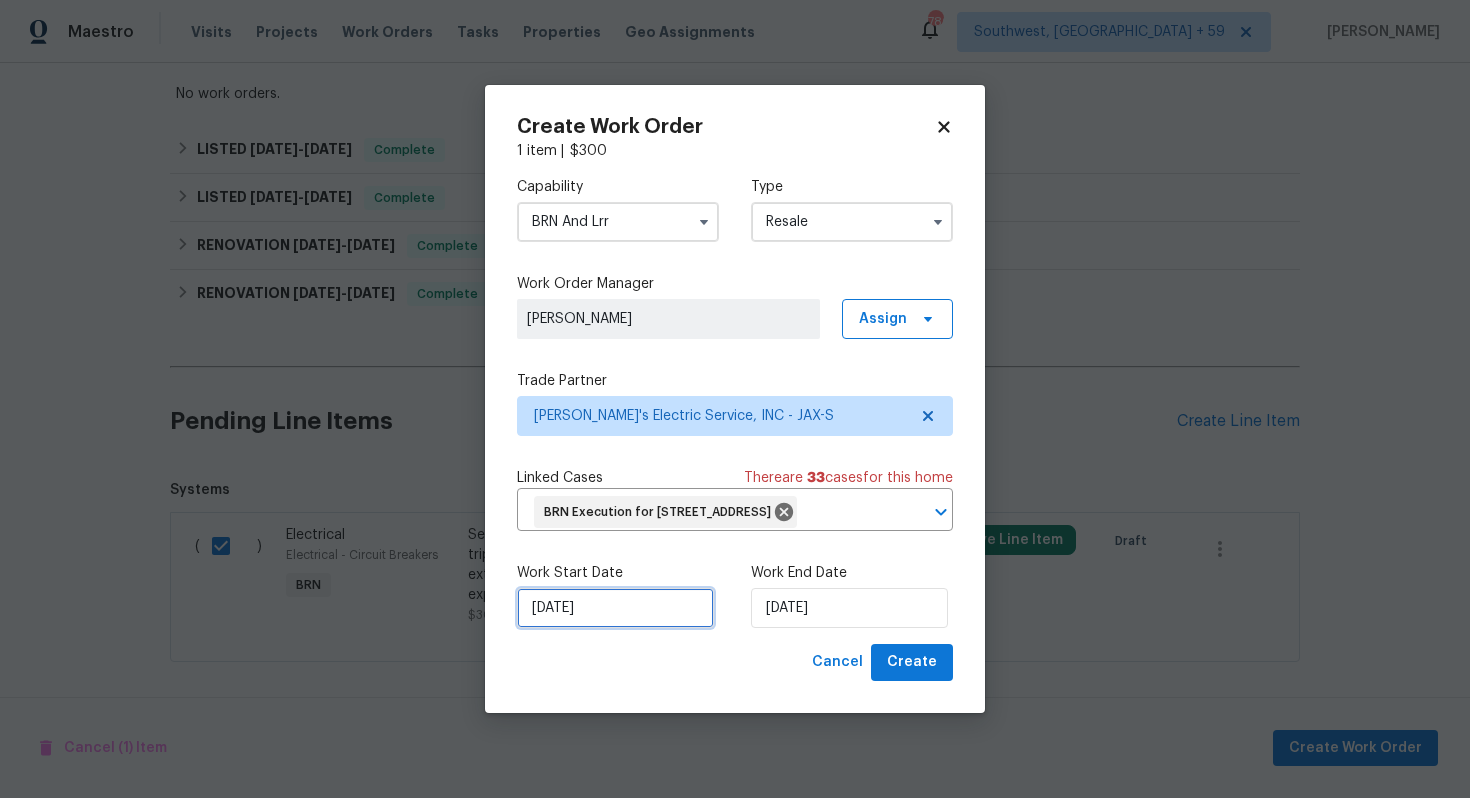 click on "7/16/2025" at bounding box center [615, 608] 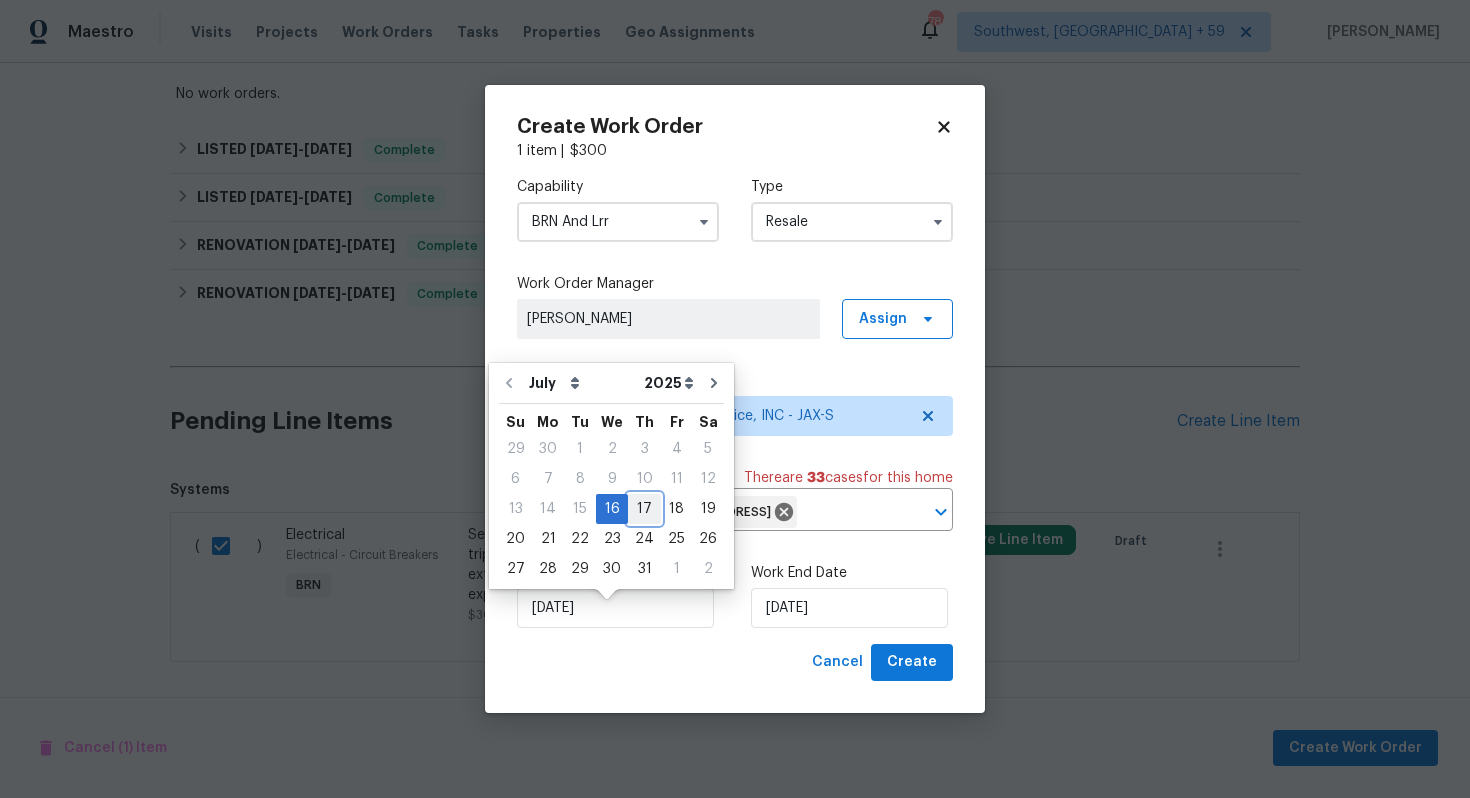 click on "17" at bounding box center [644, 509] 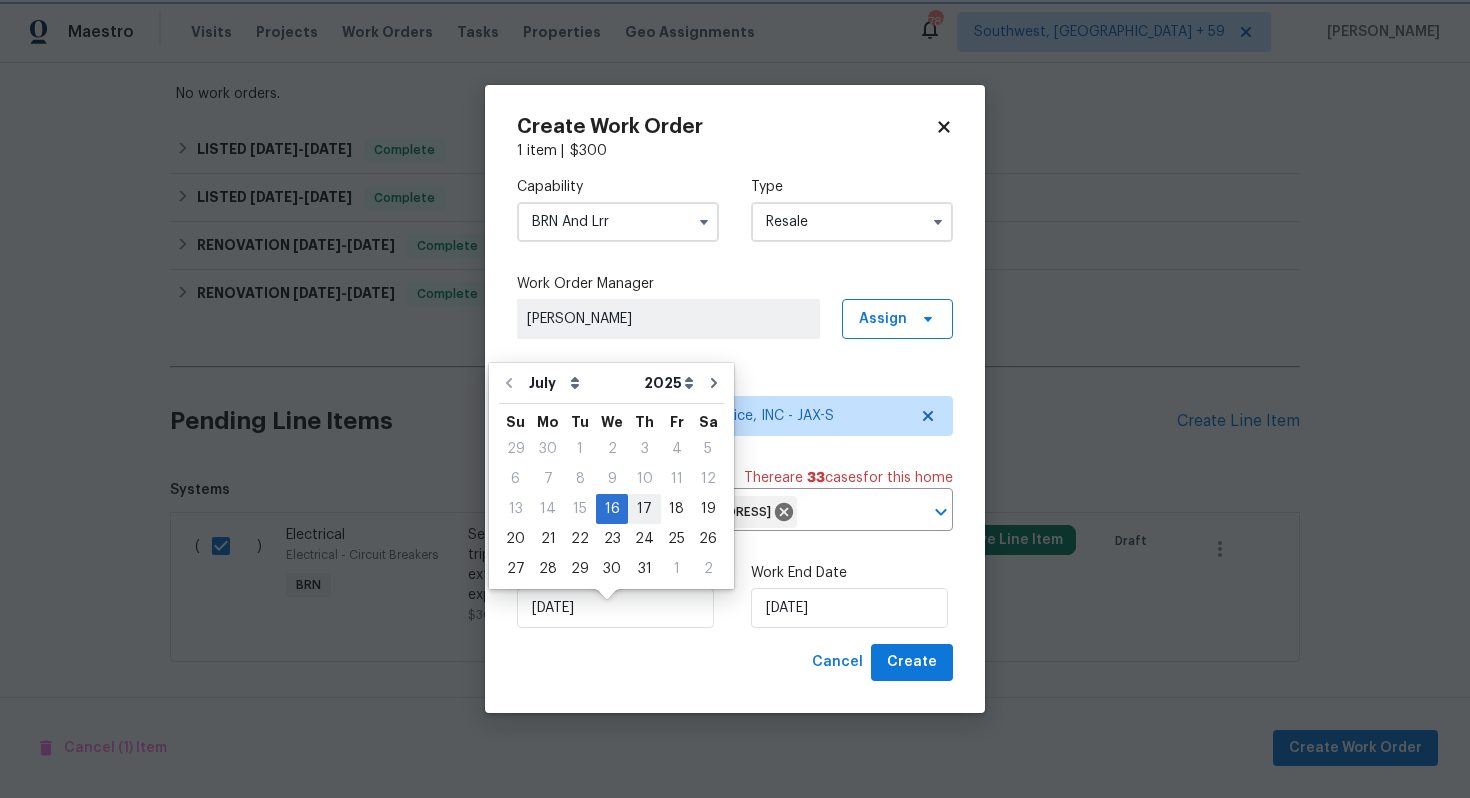 type on "7/17/2025" 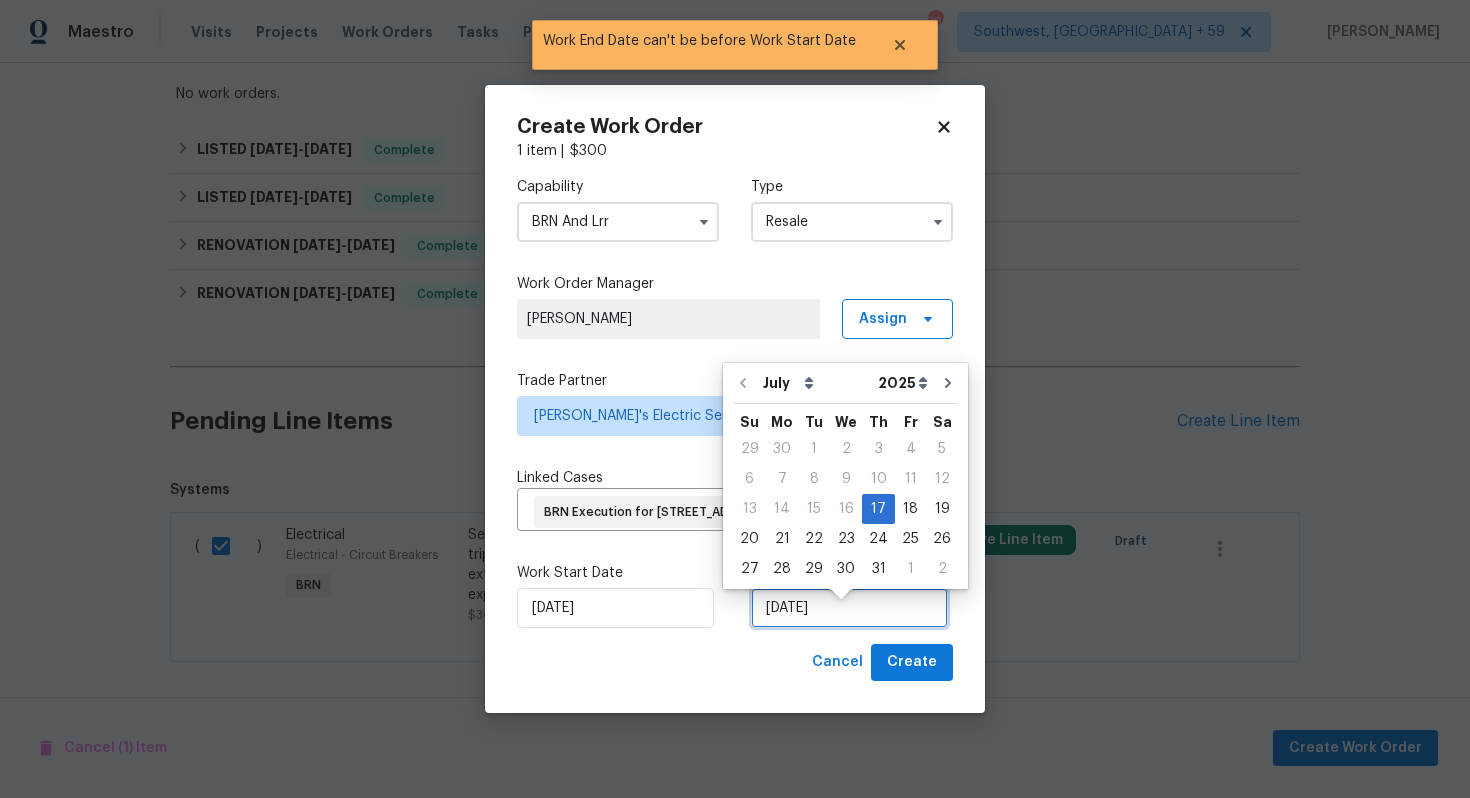 click on "7/17/2025" at bounding box center (849, 608) 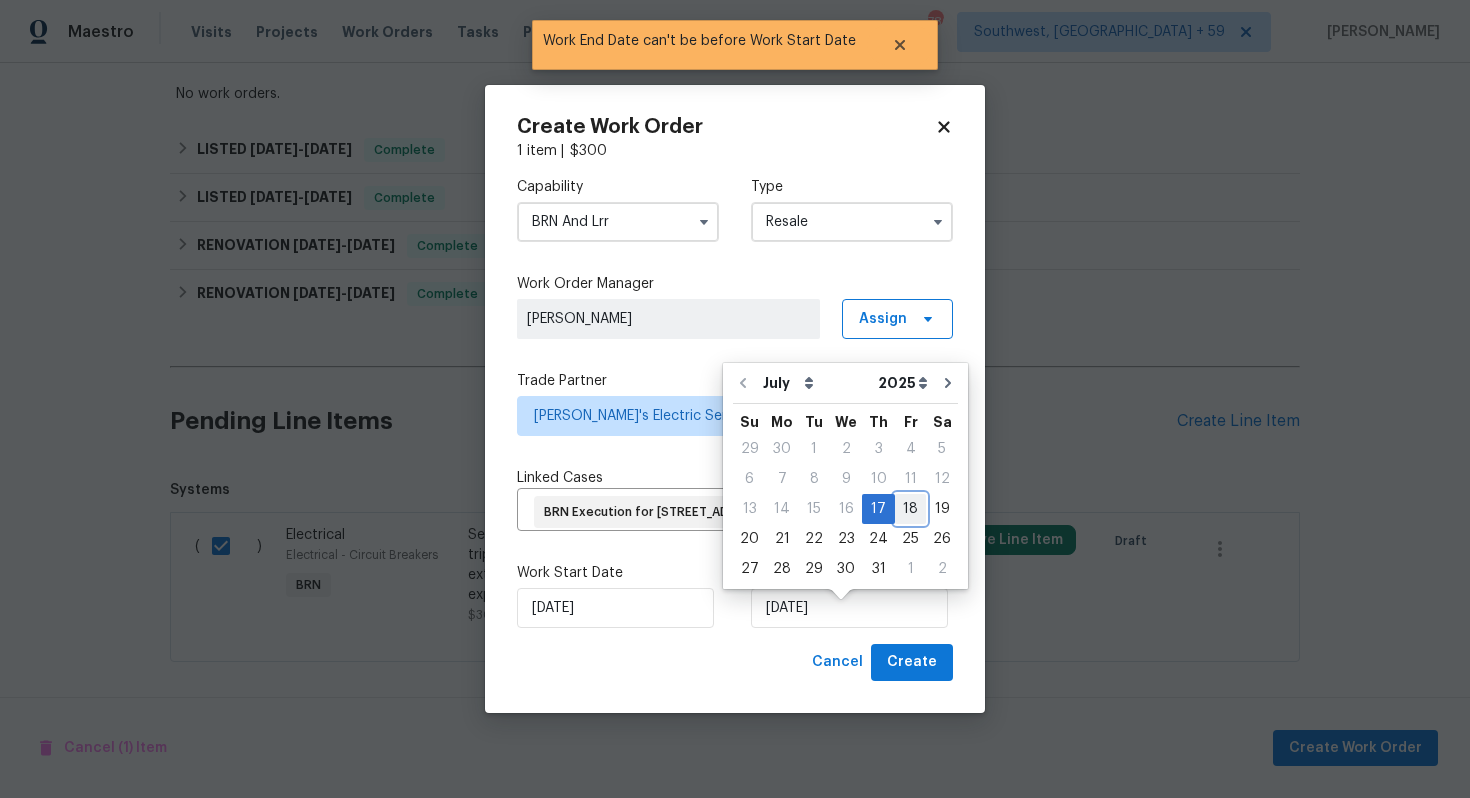 click on "18" at bounding box center (910, 509) 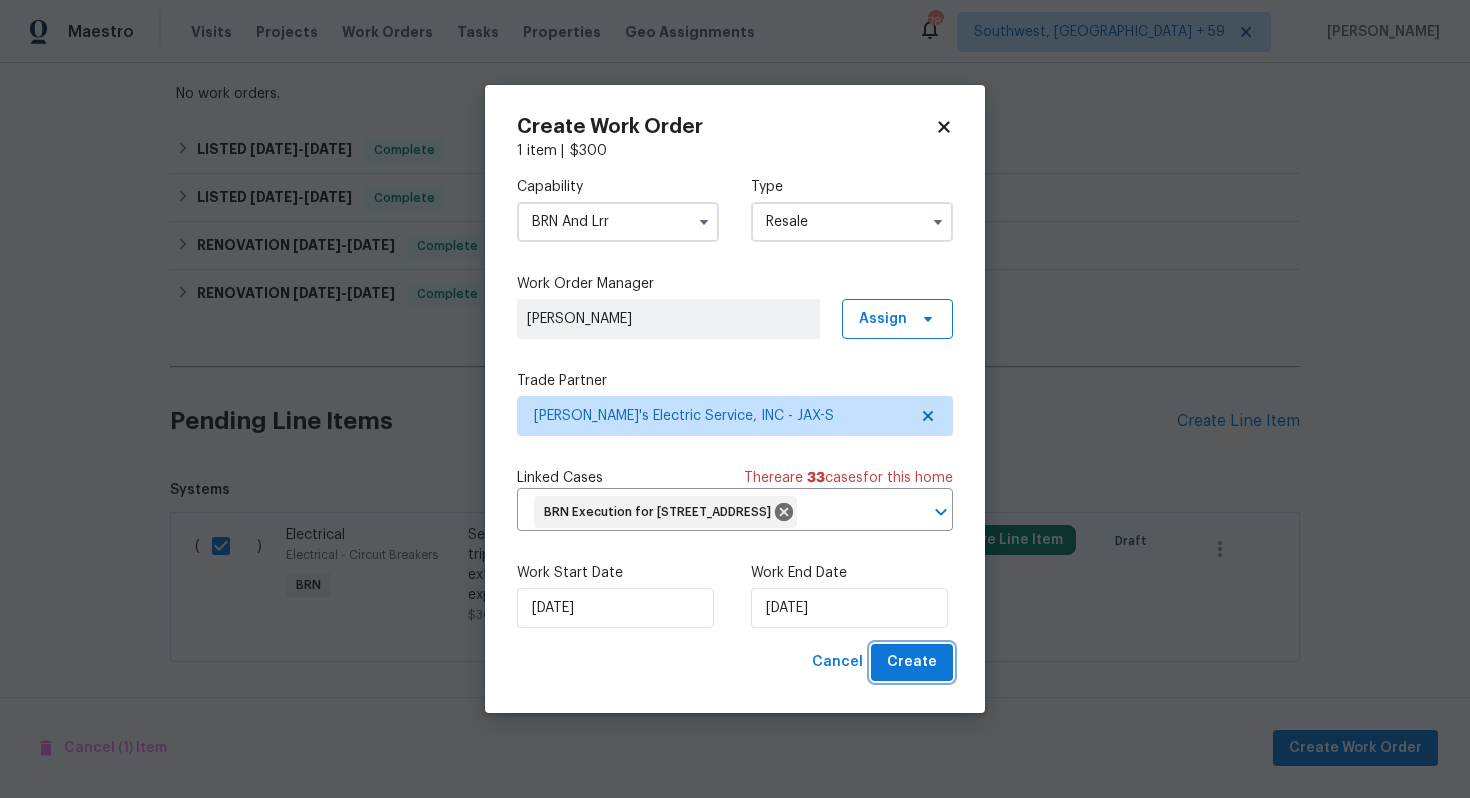 click on "Create" at bounding box center (912, 662) 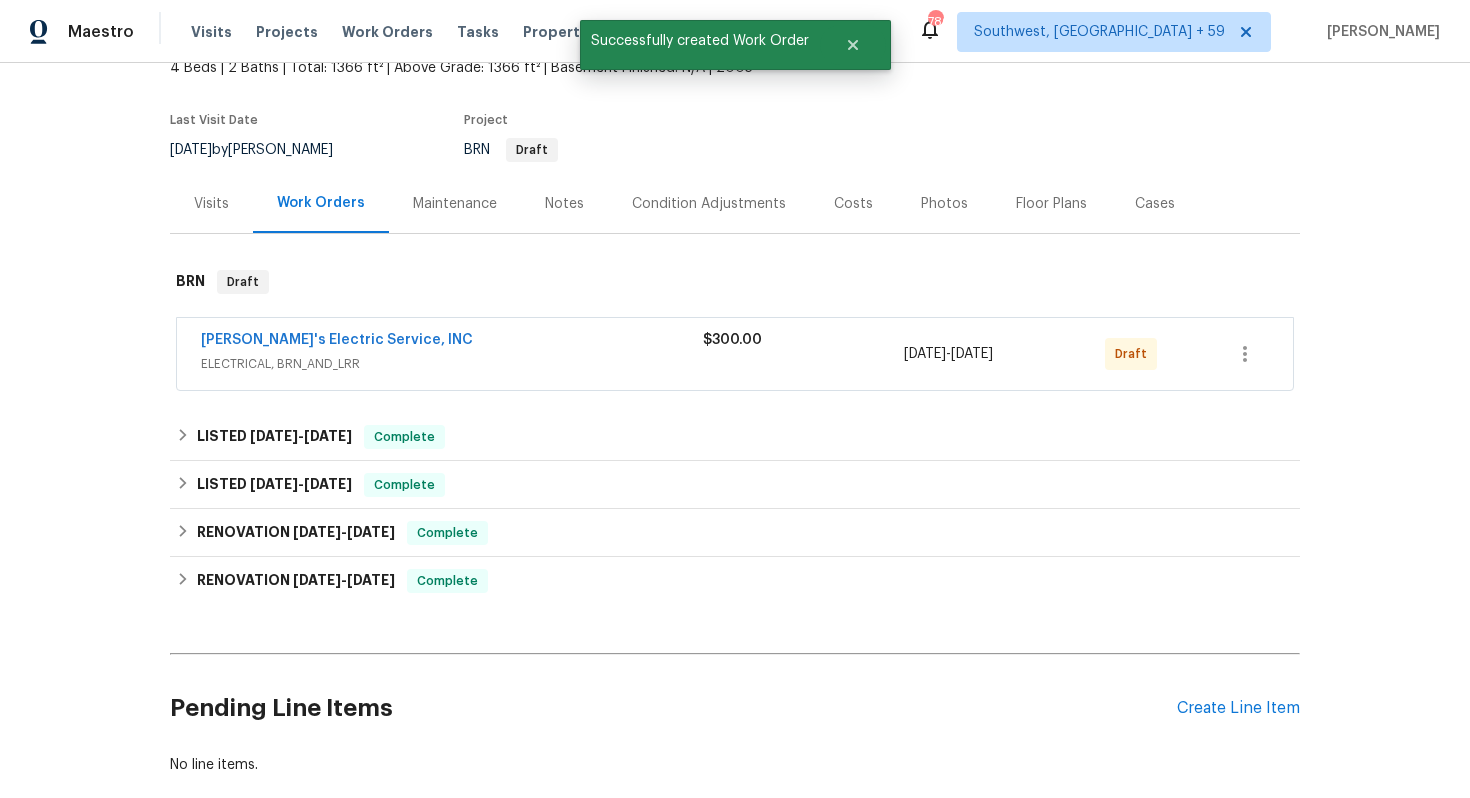 scroll, scrollTop: 0, scrollLeft: 0, axis: both 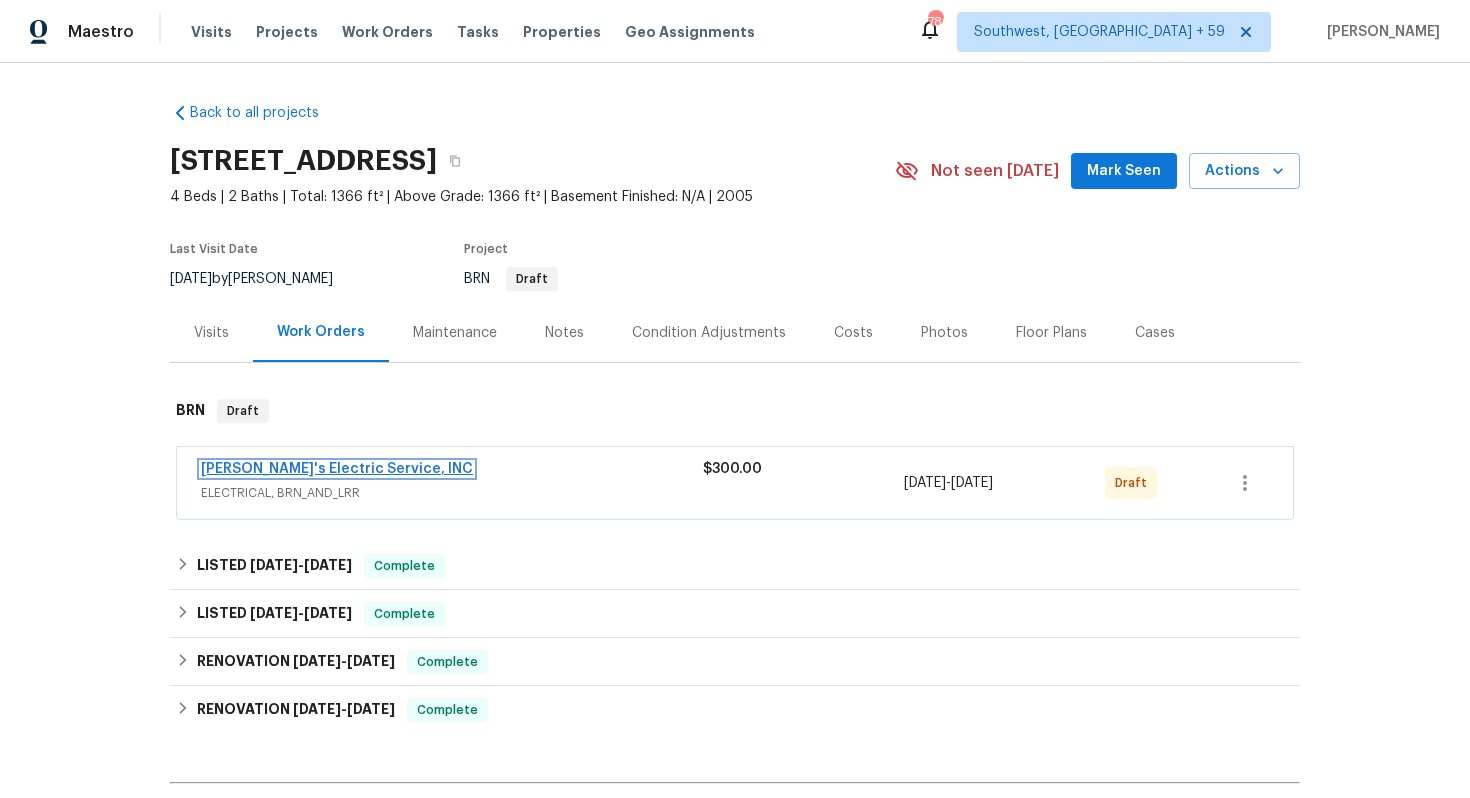 click on "Jack's Electric Service, INC" at bounding box center (337, 469) 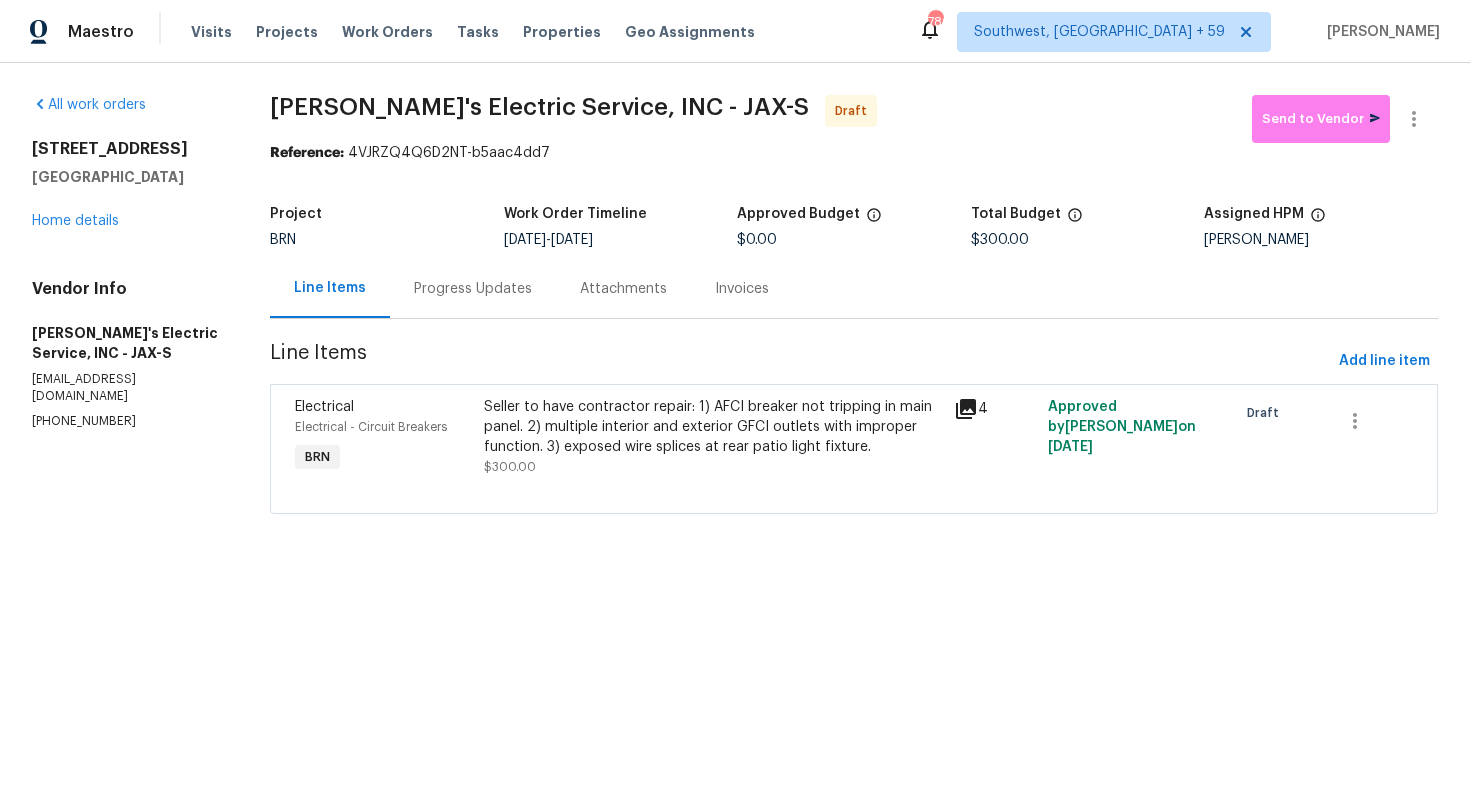 click on "Progress Updates" at bounding box center [473, 288] 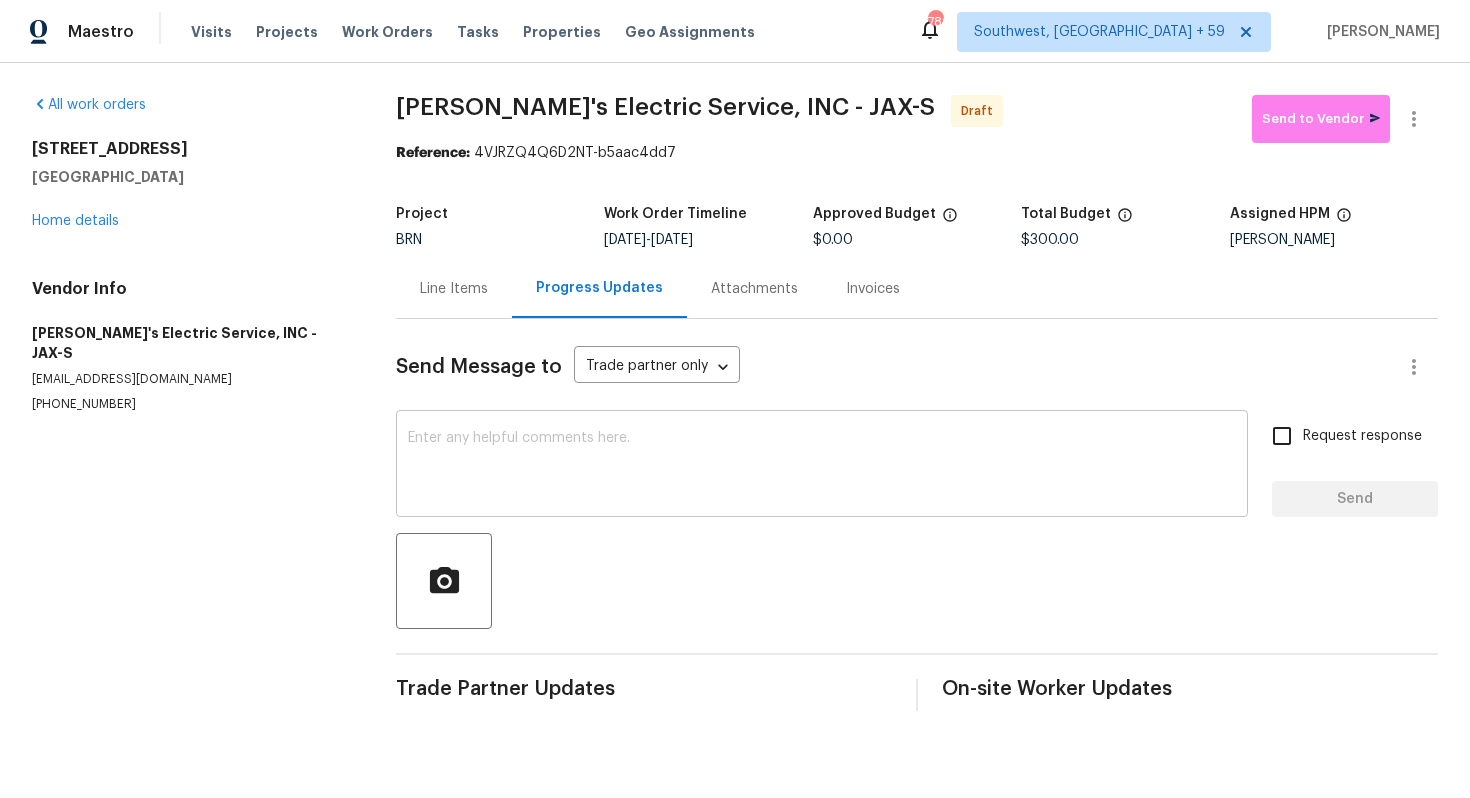 click at bounding box center [822, 466] 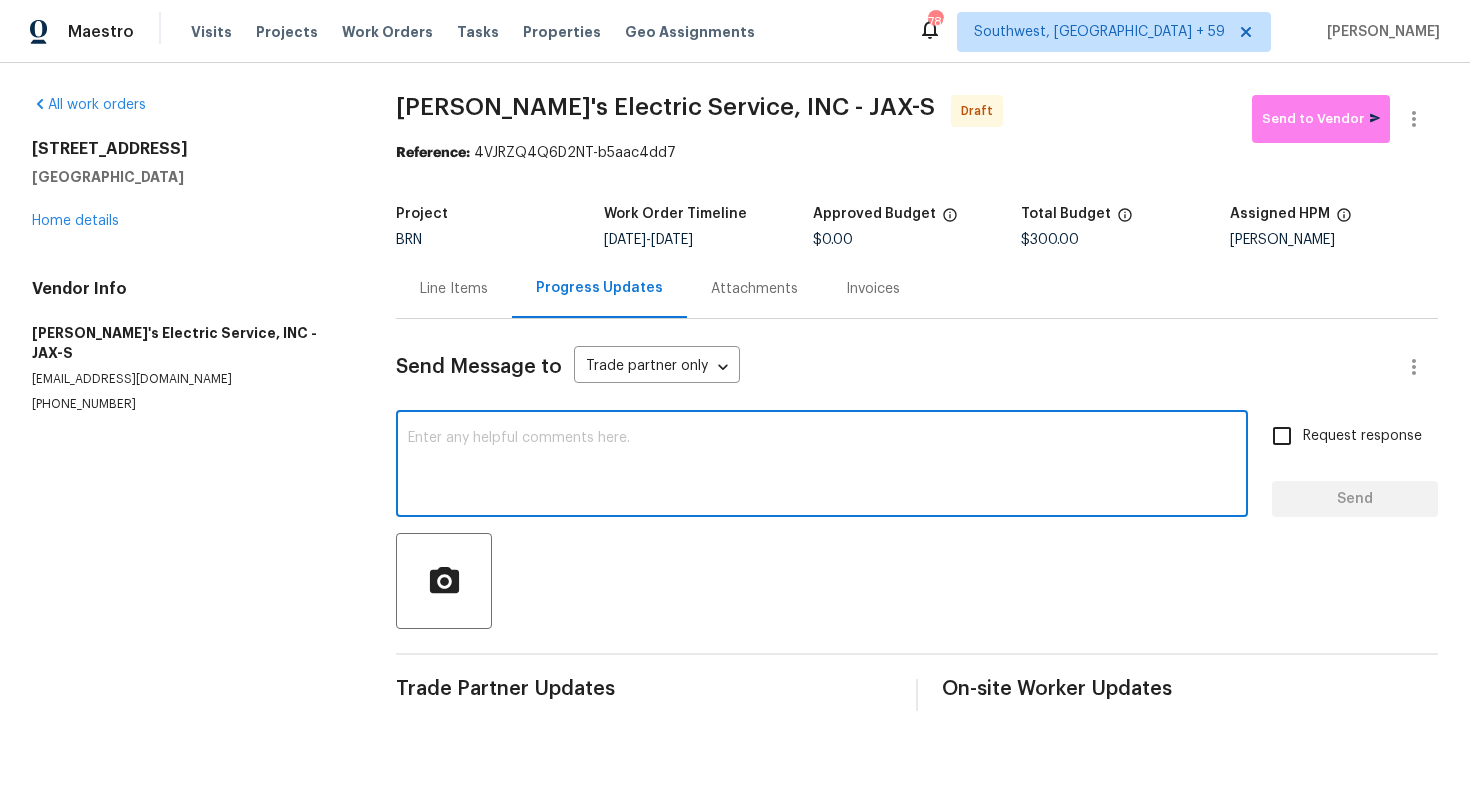 paste on "Hey! This is Ajay with Opendoor. I’m confirming a BRN Work Order for the property at Address with a target date of 7/. Please review and accept the WO within 24 hours and provide a schedule within the target date. The given target date is based on the criticality of the closing. However, if you need more time to complete this work, please do let me know and I’ll see what can be done about it. And the cost can be updated based on the work required here at the time of inspection too. You can contact us through the portal or by phone/text at 650-800-9524." 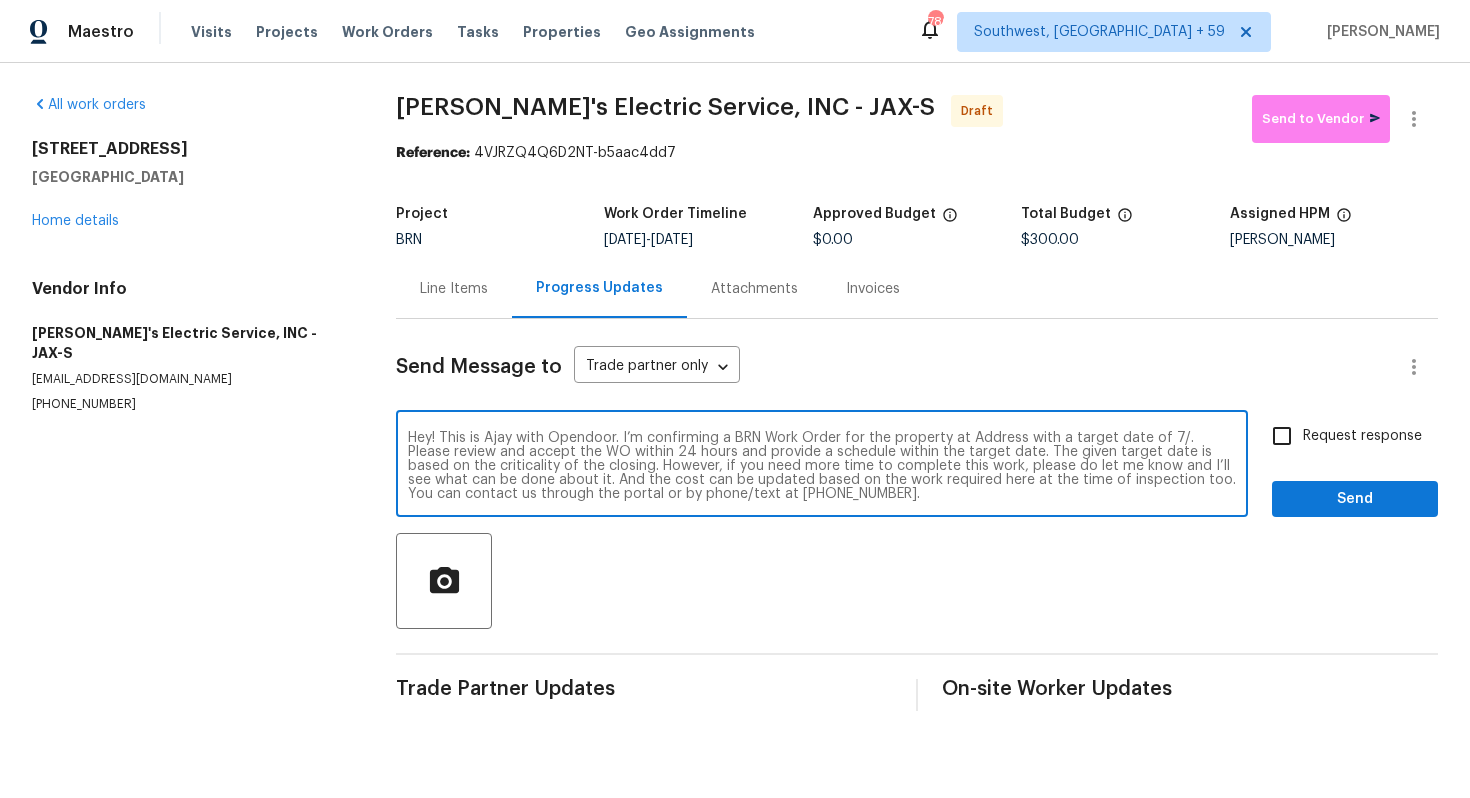 scroll, scrollTop: 0, scrollLeft: 0, axis: both 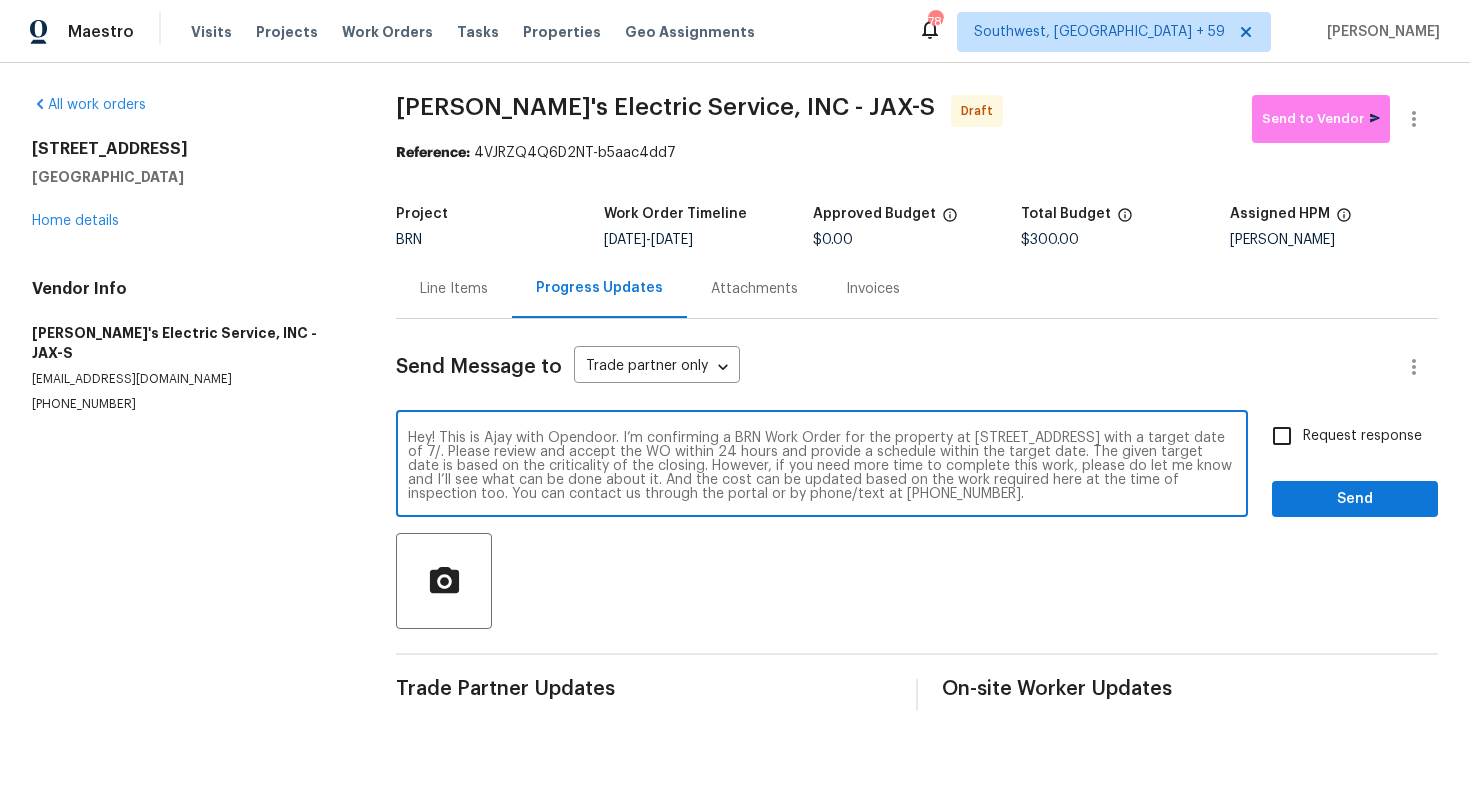 click on "Hey! This is Ajay with Opendoor. I’m confirming a BRN Work Order for the property at 745 Crestwood St, Jacksonville, FL 32208 with a target date of 7/. Please review and accept the WO within 24 hours and provide a schedule within the target date. The given target date is based on the criticality of the closing. However, if you need more time to complete this work, please do let me know and I’ll see what can be done about it. And the cost can be updated based on the work required here at the time of inspection too. You can contact us through the portal or by phone/text at 650-800-9524." at bounding box center [822, 466] 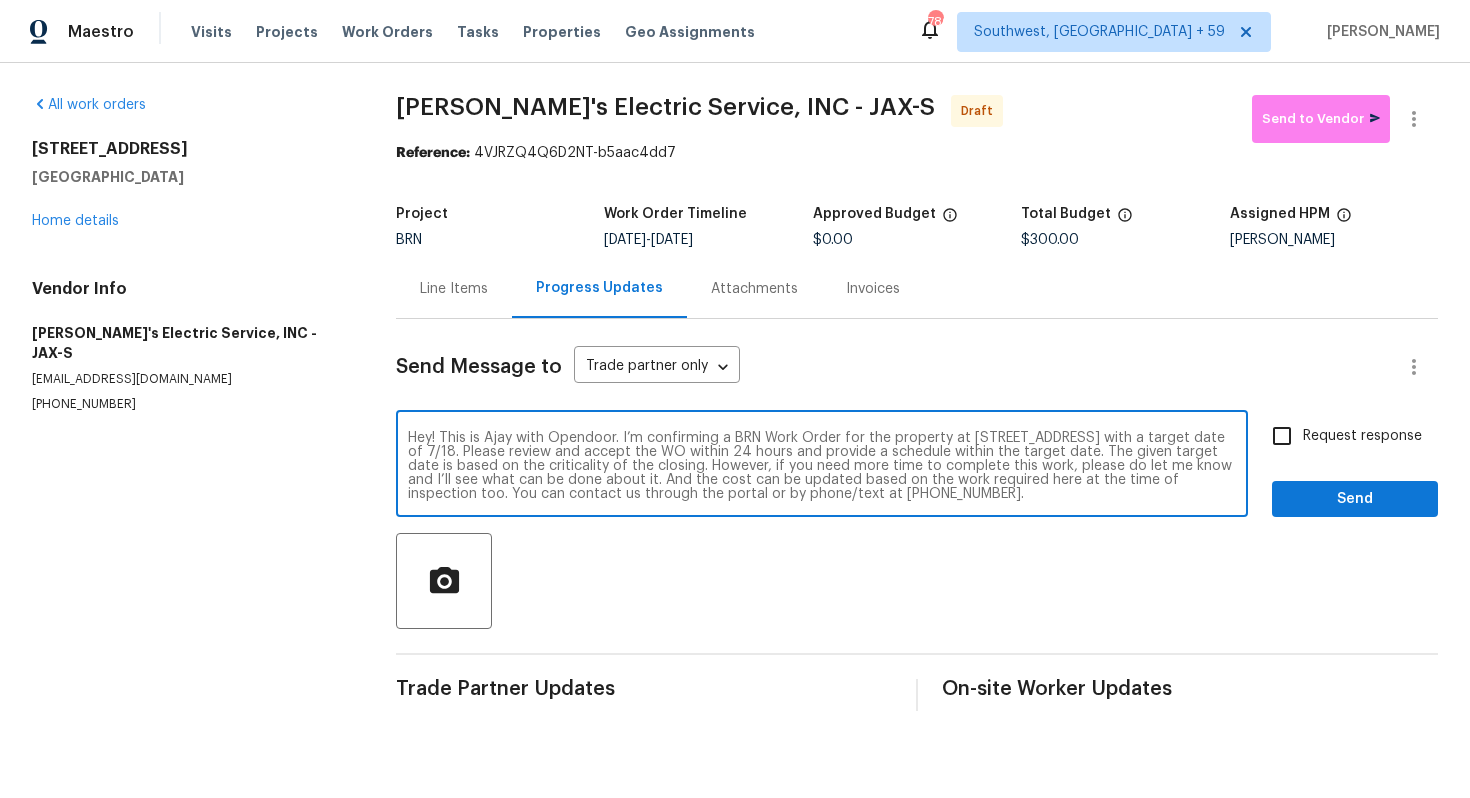 type on "Hey! This is Ajay with Opendoor. I’m confirming a BRN Work Order for the property at 745 Crestwood St, Jacksonville, FL 32208 with a target date of 7/18. Please review and accept the WO within 24 hours and provide a schedule within the target date. The given target date is based on the criticality of the closing. However, if you need more time to complete this work, please do let me know and I’ll see what can be done about it. And the cost can be updated based on the work required here at the time of inspection too. You can contact us through the portal or by phone/text at 650-800-9524." 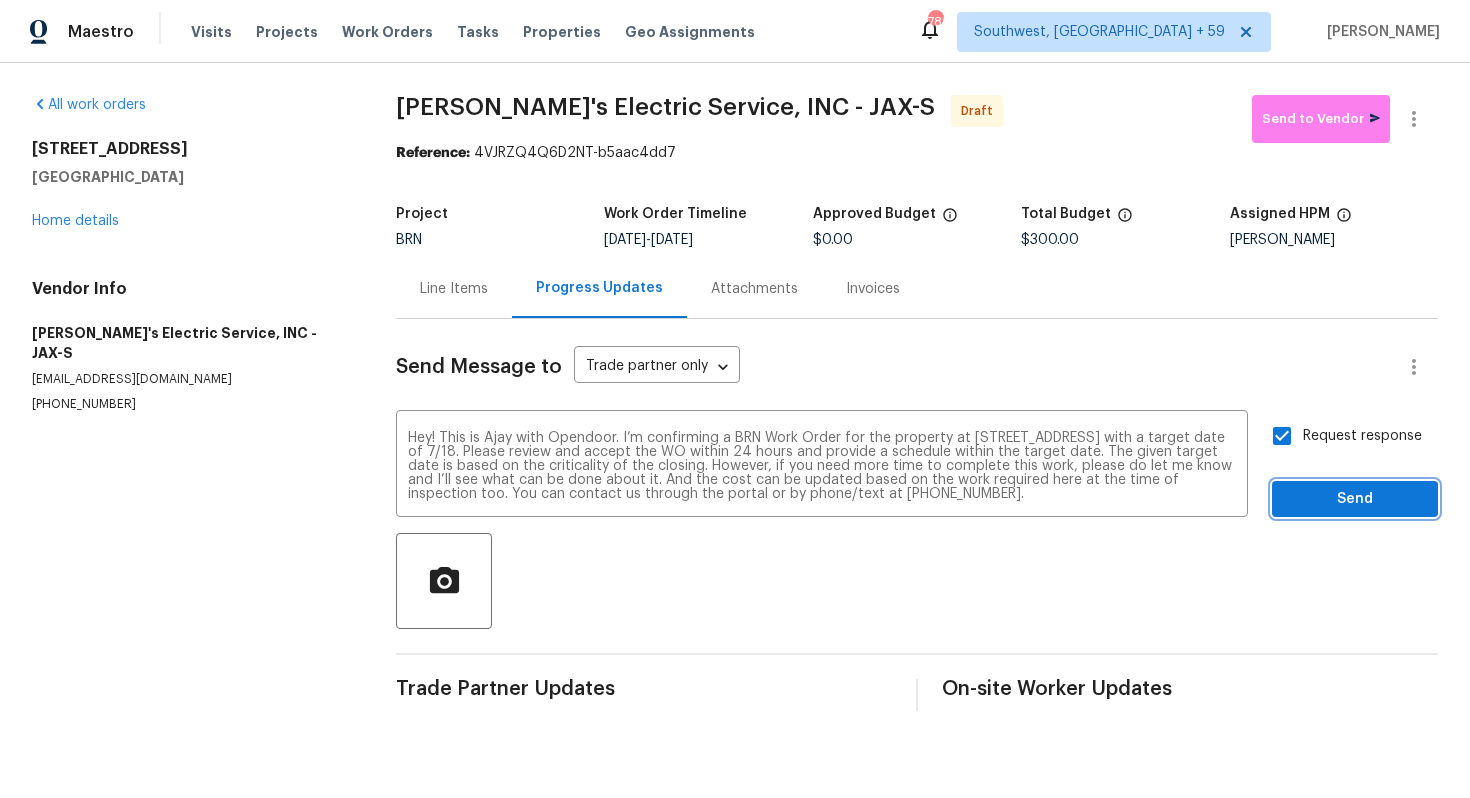 click on "Send" at bounding box center [1355, 499] 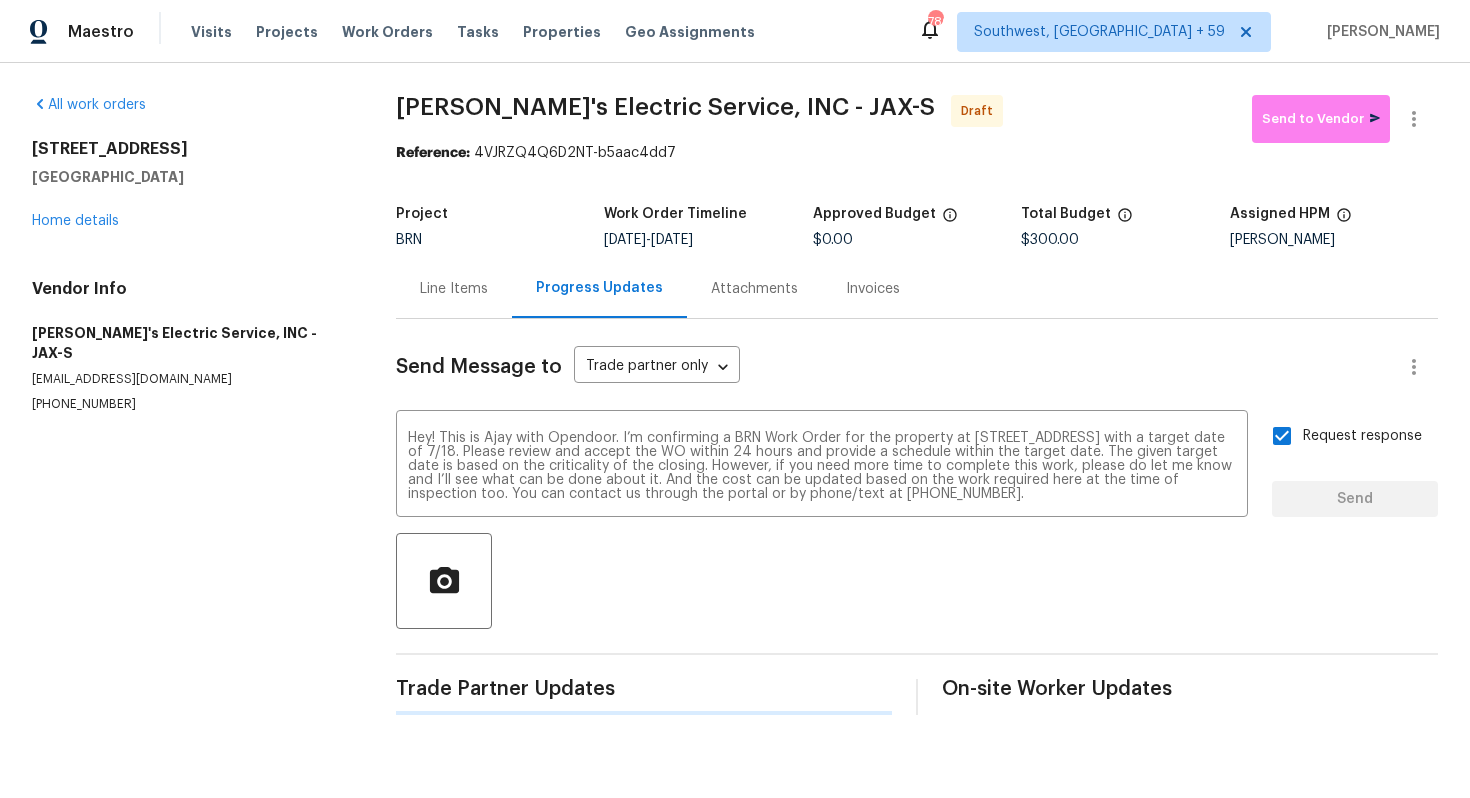 type 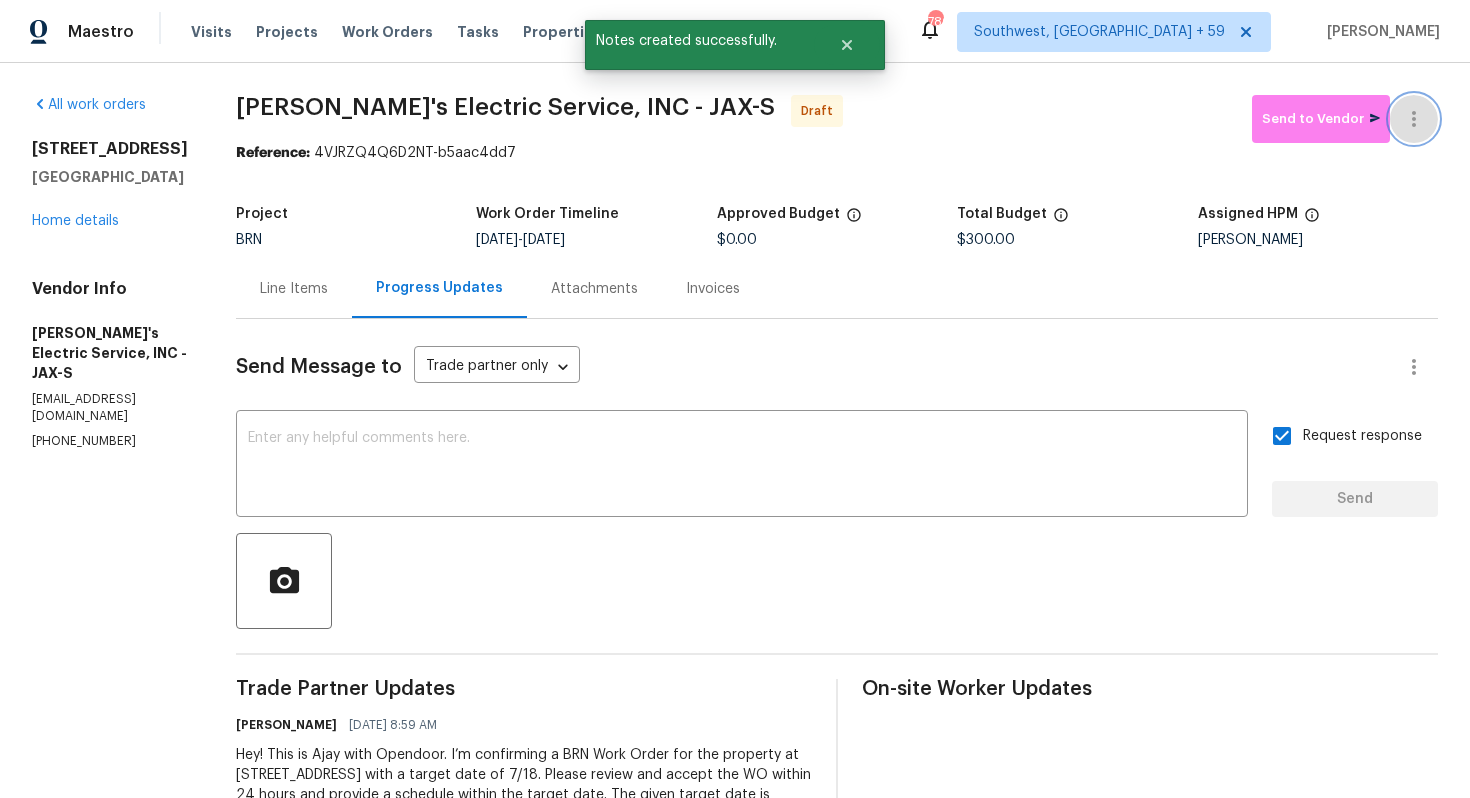 click at bounding box center (1414, 119) 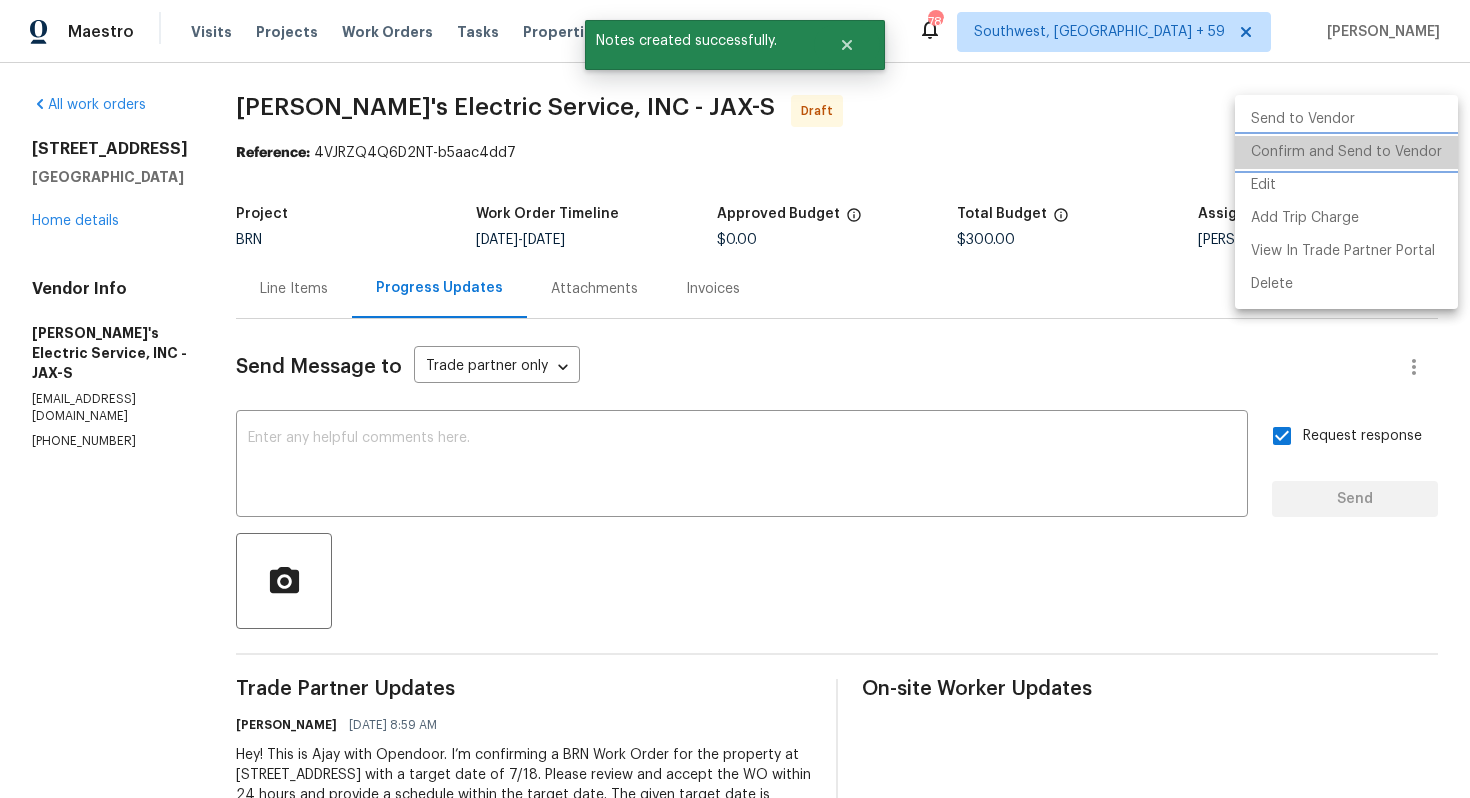 click on "Confirm and Send to Vendor" at bounding box center (1346, 152) 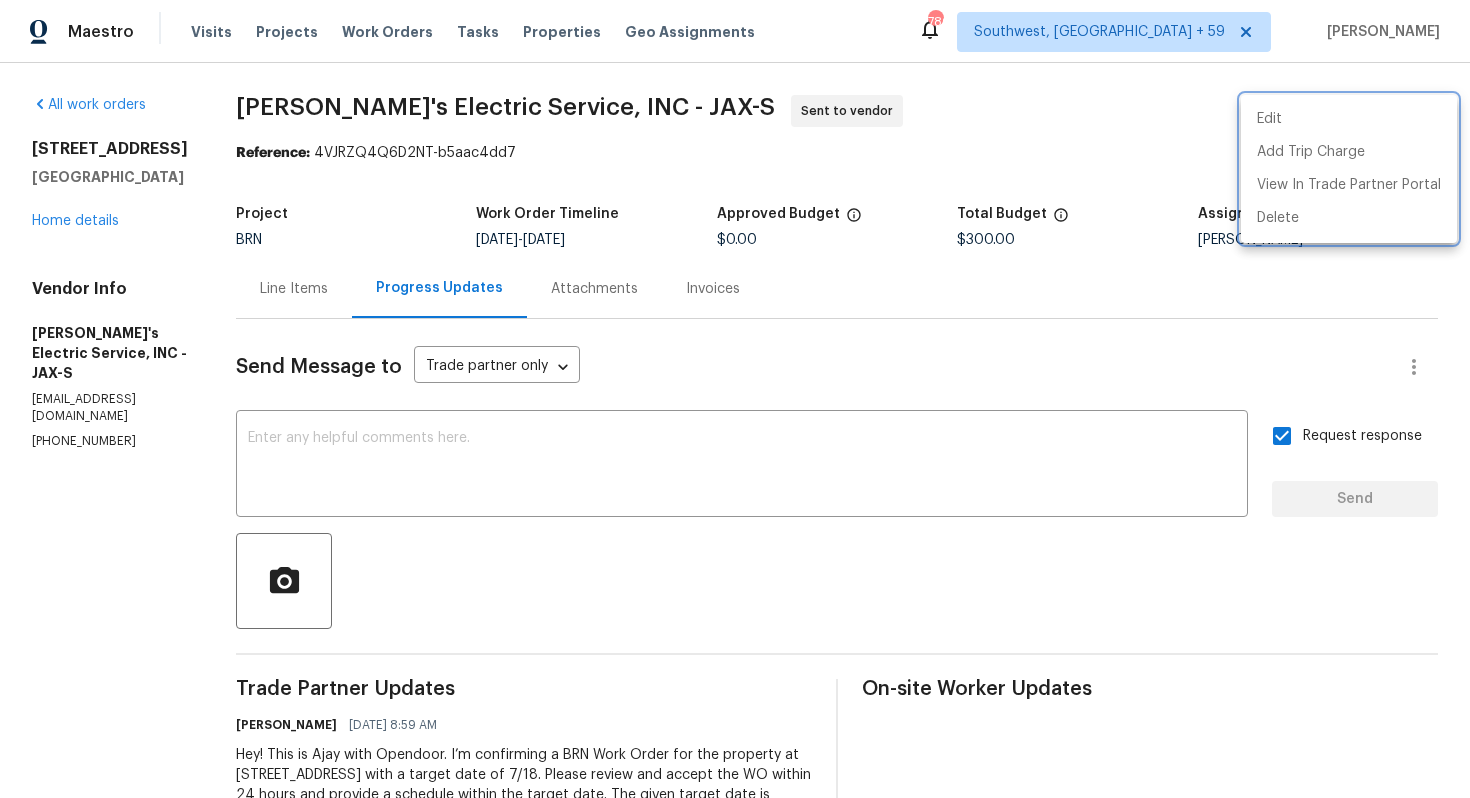 click at bounding box center [735, 399] 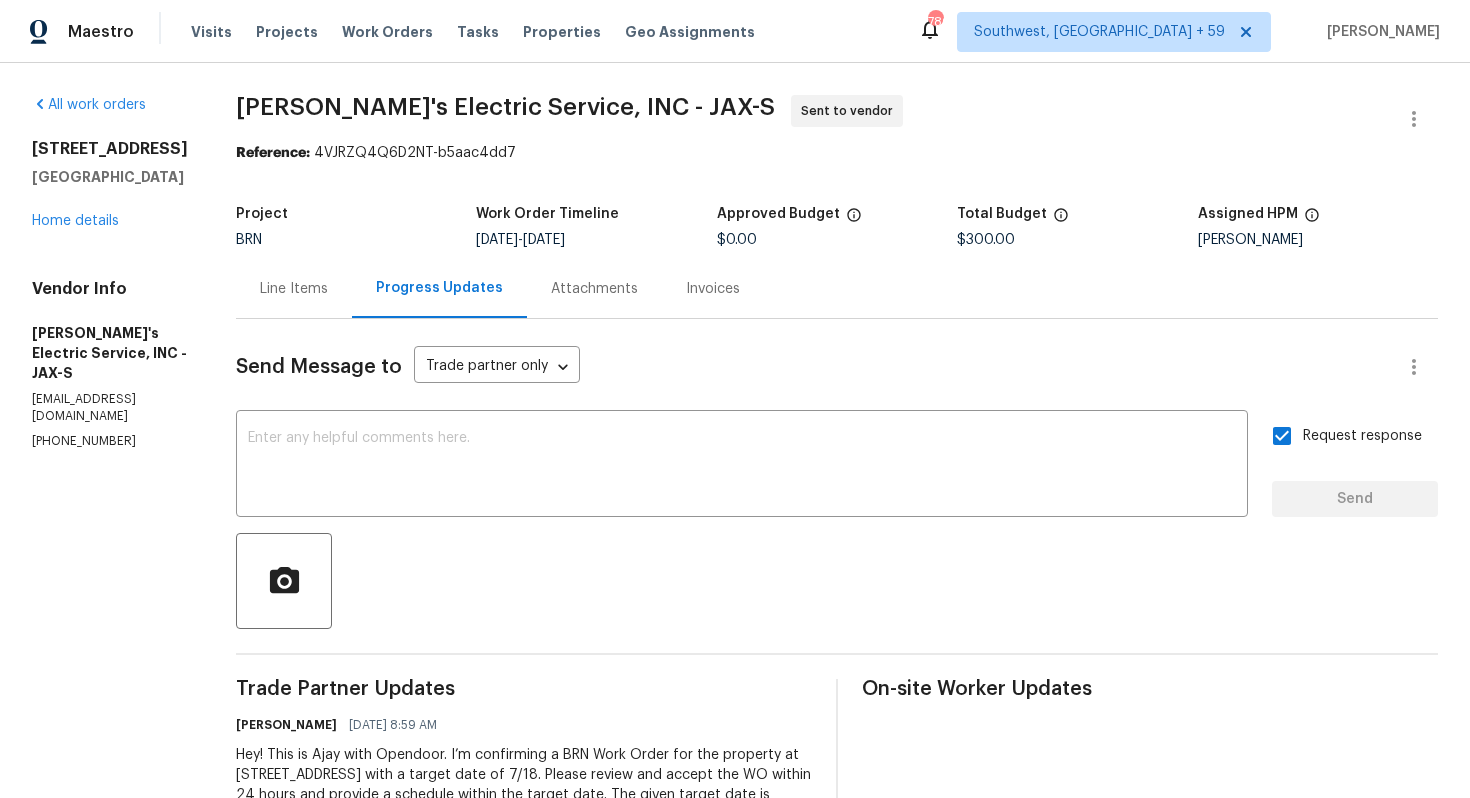 click on "Line Items" at bounding box center [294, 289] 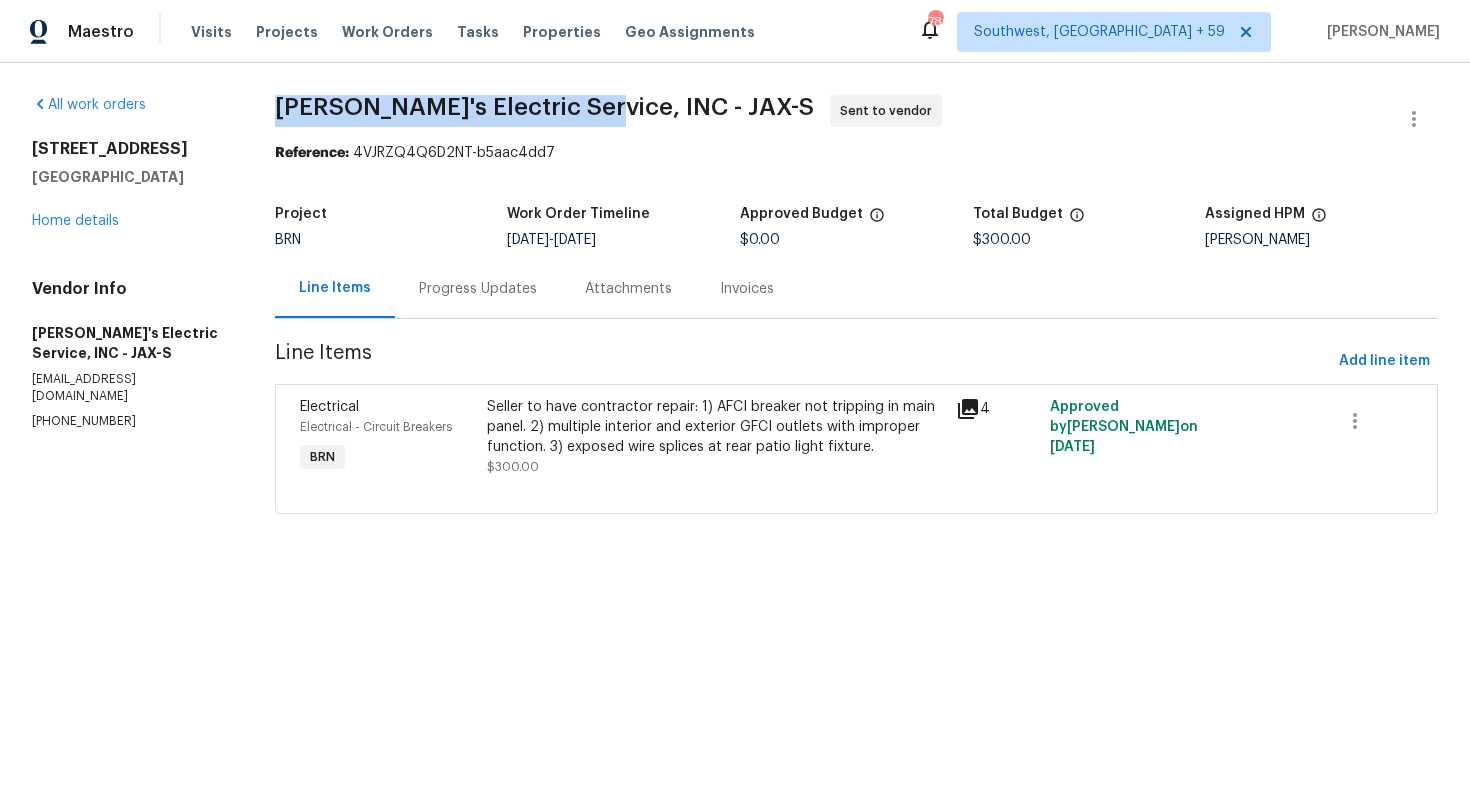 drag, startPoint x: 272, startPoint y: 101, endPoint x: 582, endPoint y: 103, distance: 310.00644 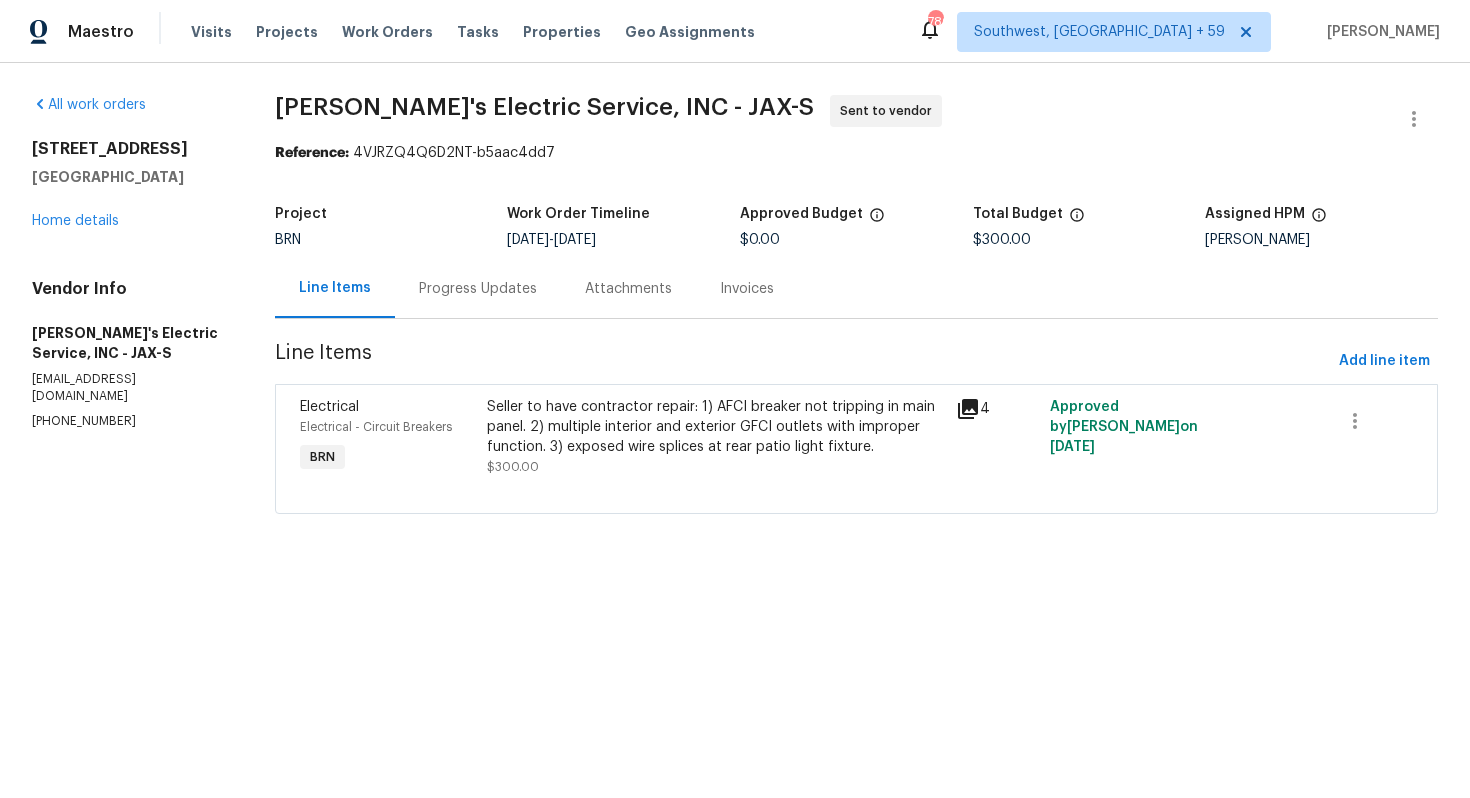 click on "Maestro Visits Projects Work Orders Tasks Properties Geo Assignments 780 Southwest, FL + 59 Ajay Godson" at bounding box center (735, 31) 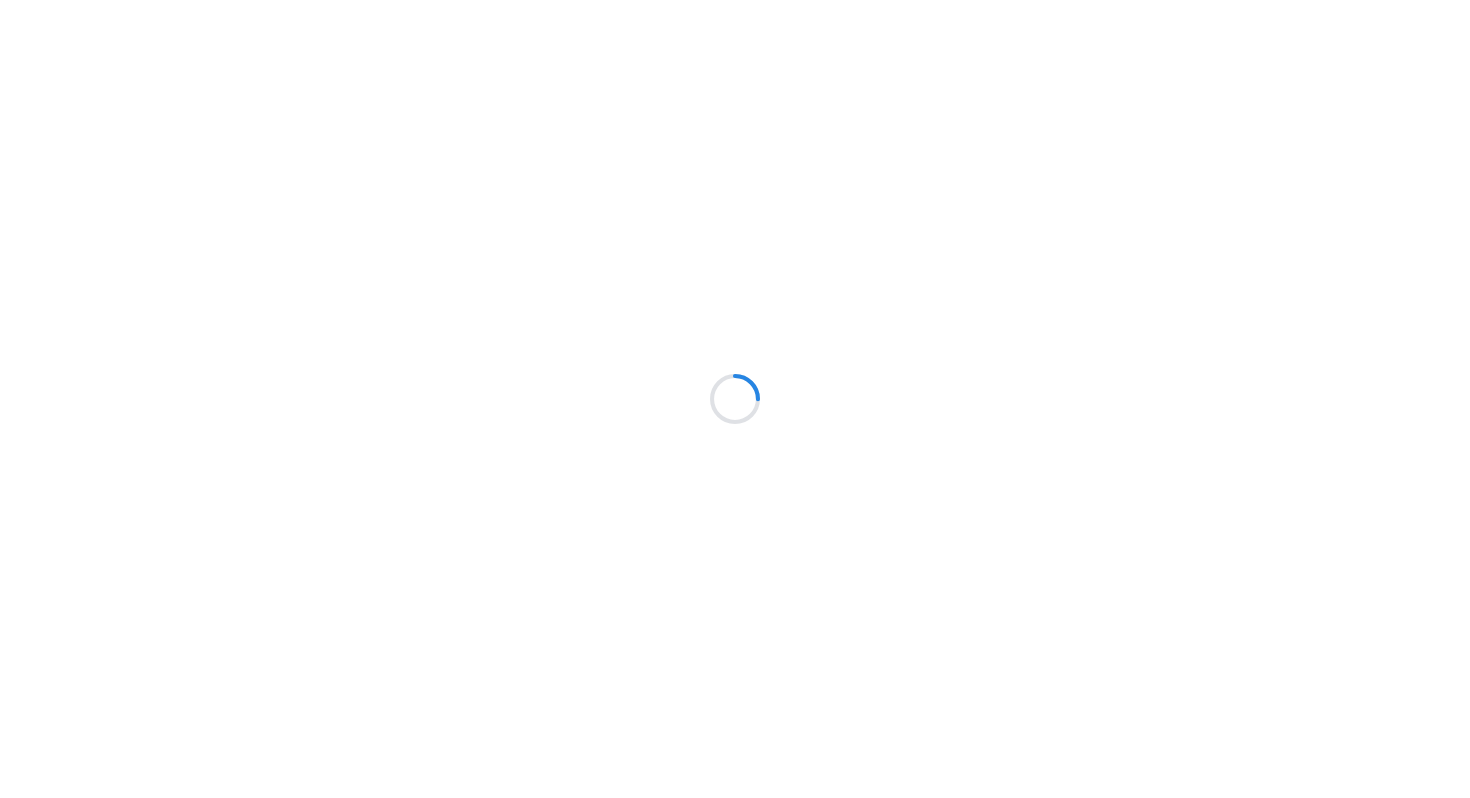 scroll, scrollTop: 0, scrollLeft: 0, axis: both 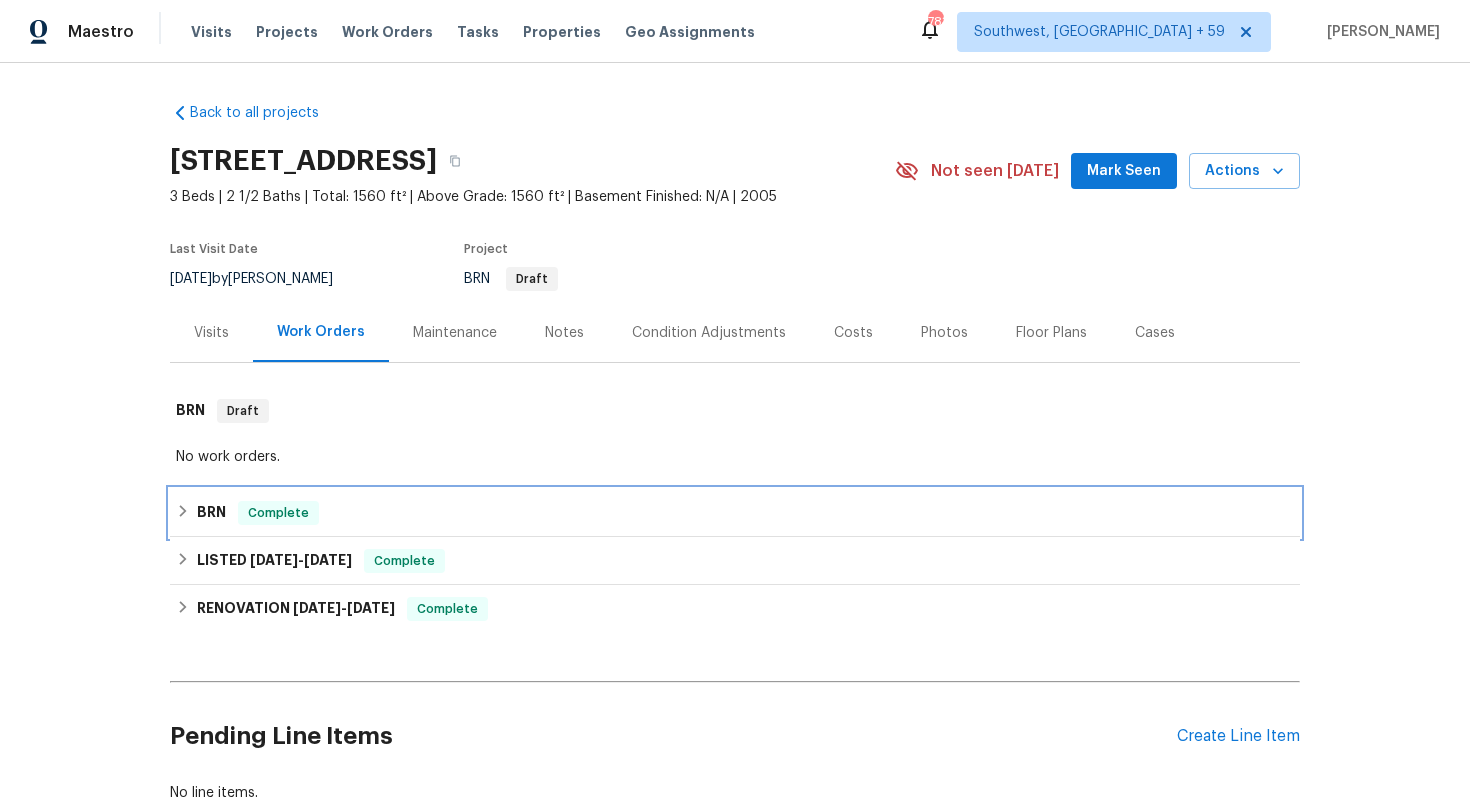 click on "BRN   Complete" at bounding box center [735, 513] 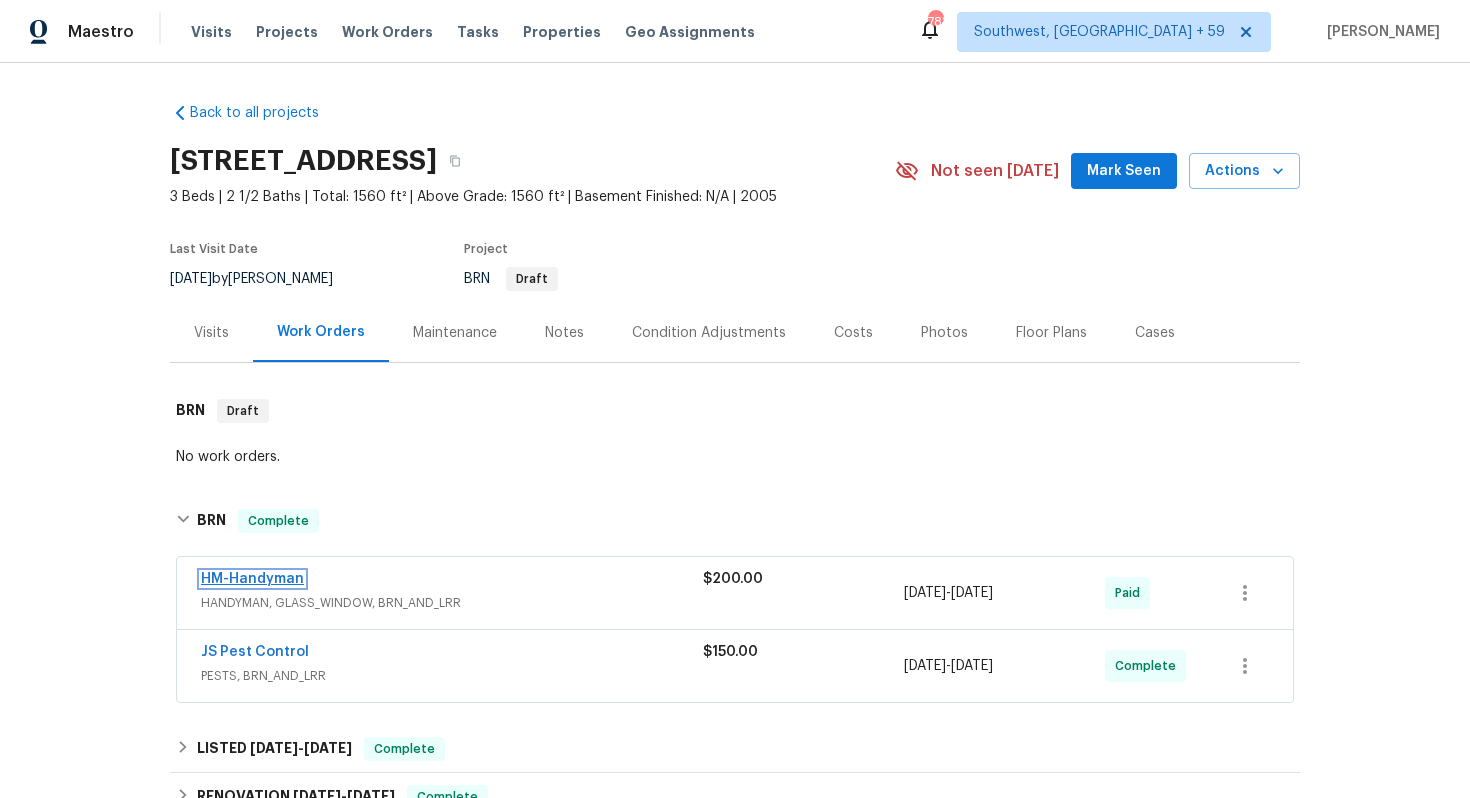 click on "HM-Handyman" at bounding box center [252, 579] 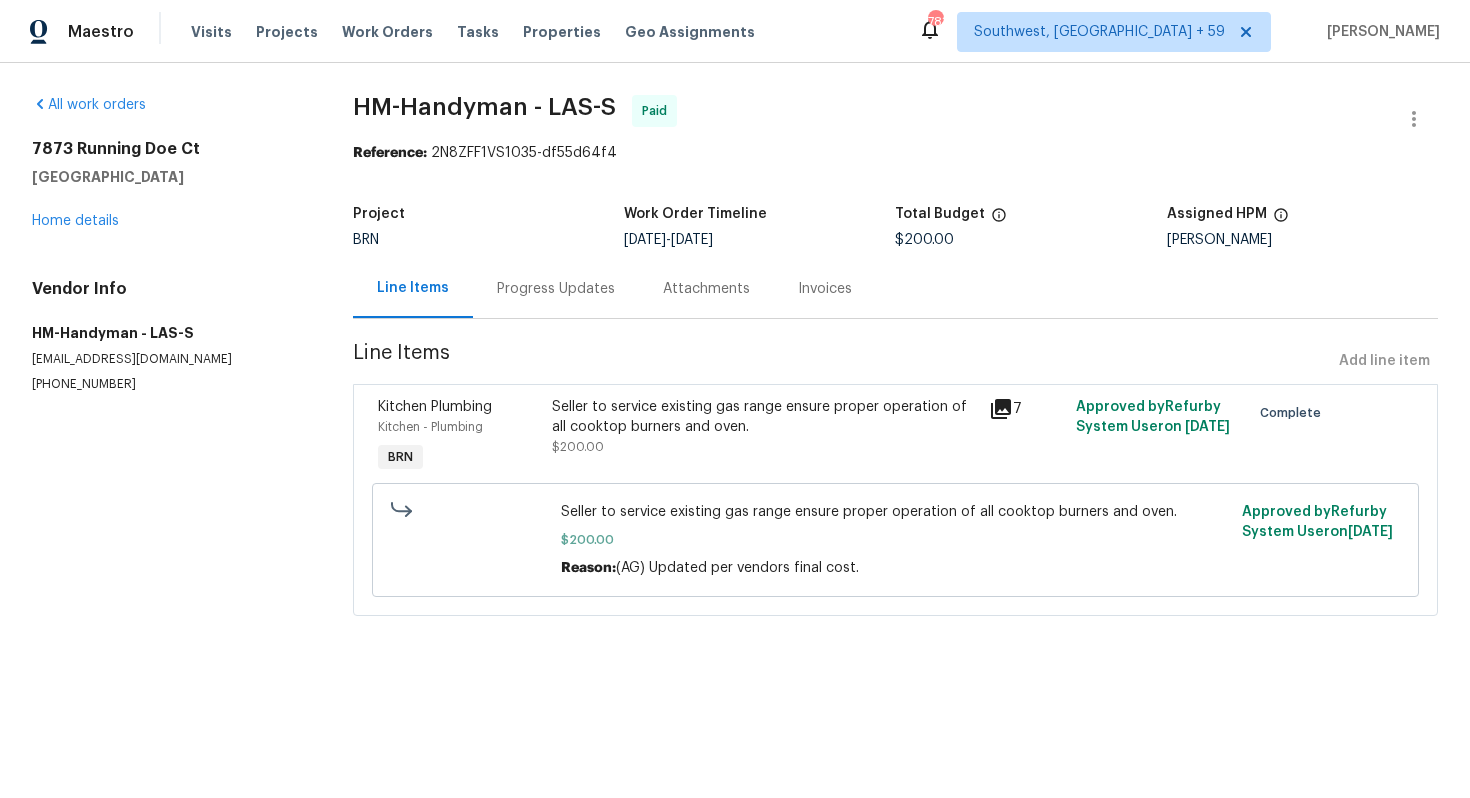 click on "Seller to service existing gas range ensure proper operation of all cooktop burners and oven. $200.00" at bounding box center [764, 427] 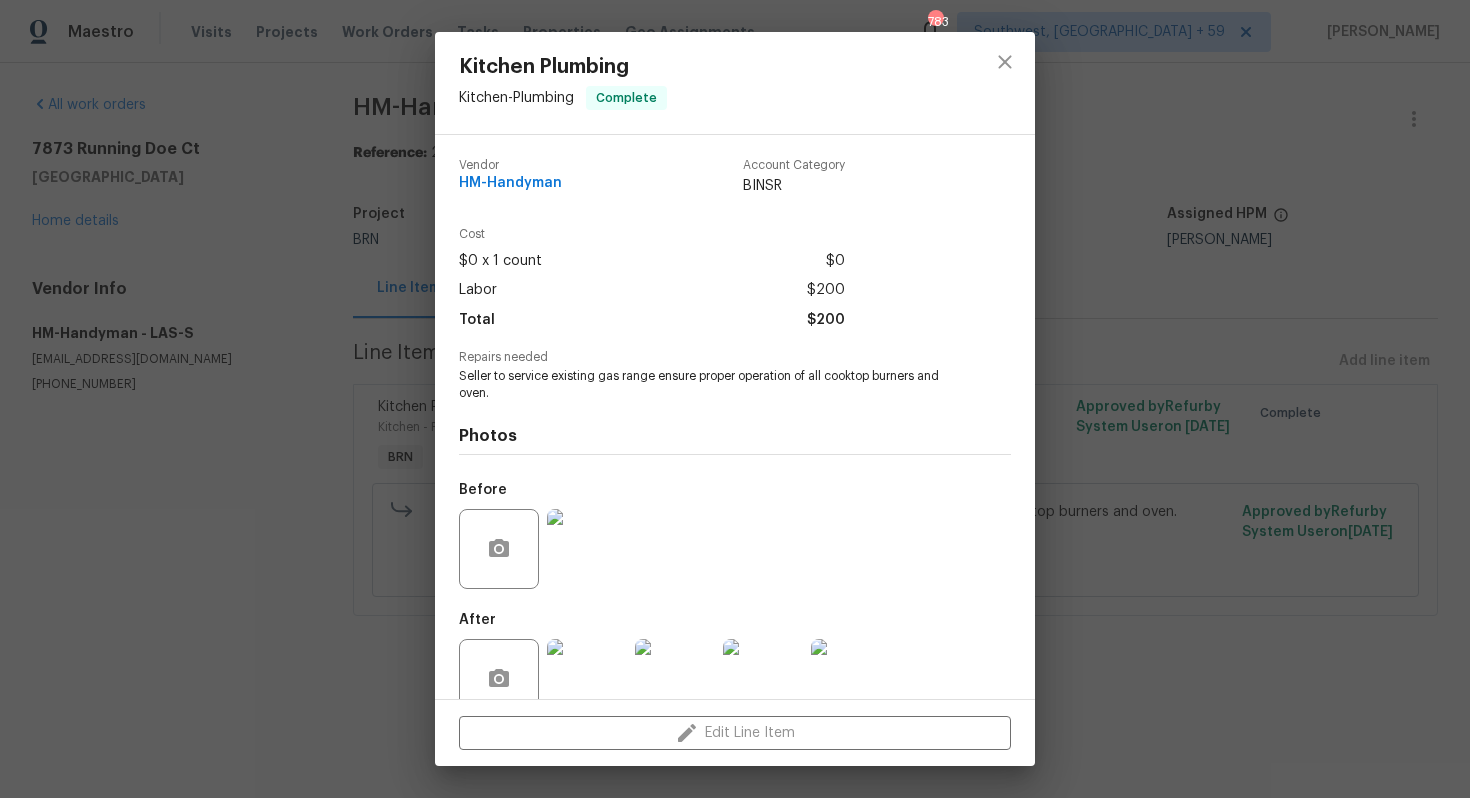 click on "Seller to service existing gas range ensure proper operation of all cooktop burners and oven." at bounding box center (707, 385) 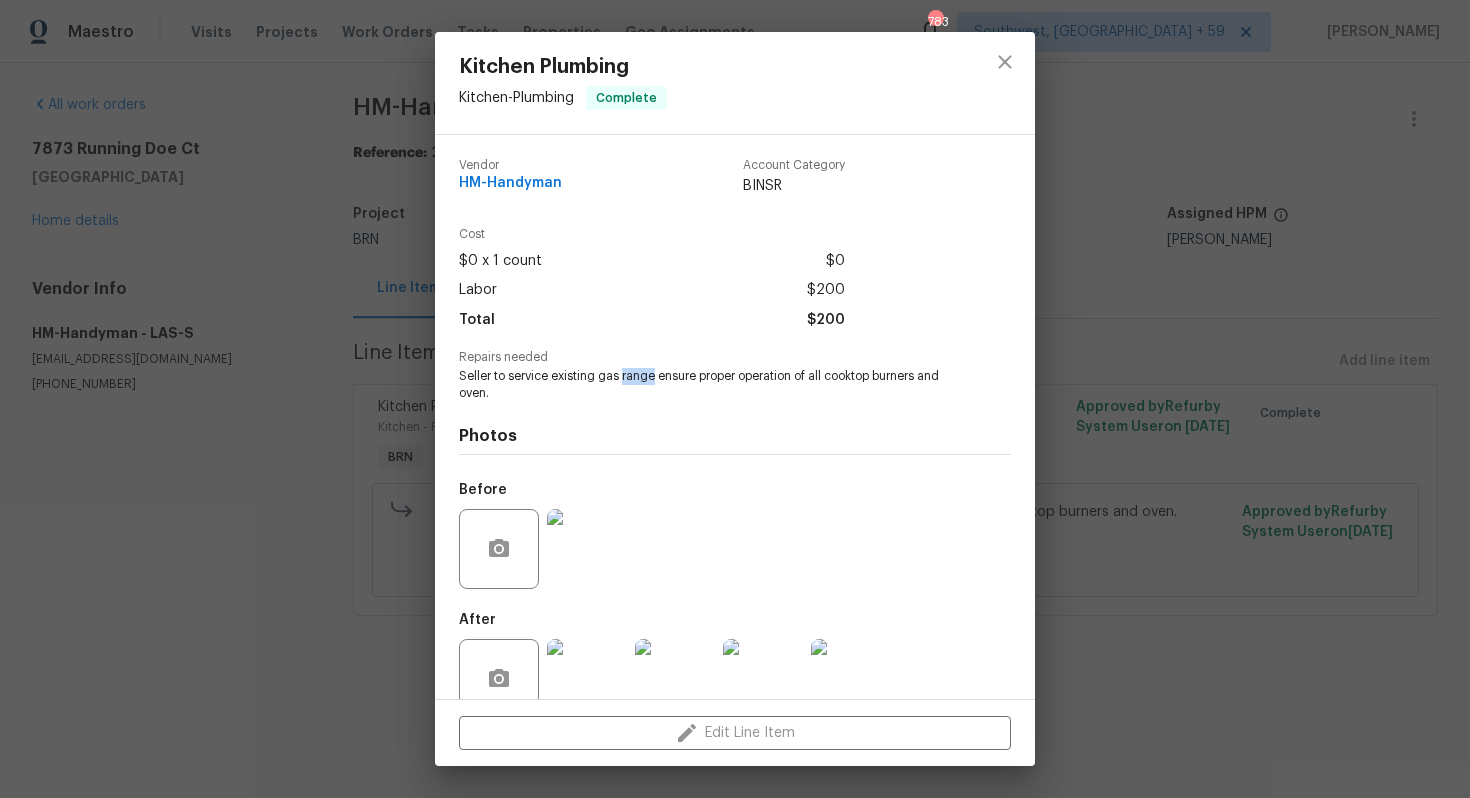 click on "Seller to service existing gas range ensure proper operation of all cooktop burners and oven." at bounding box center (707, 385) 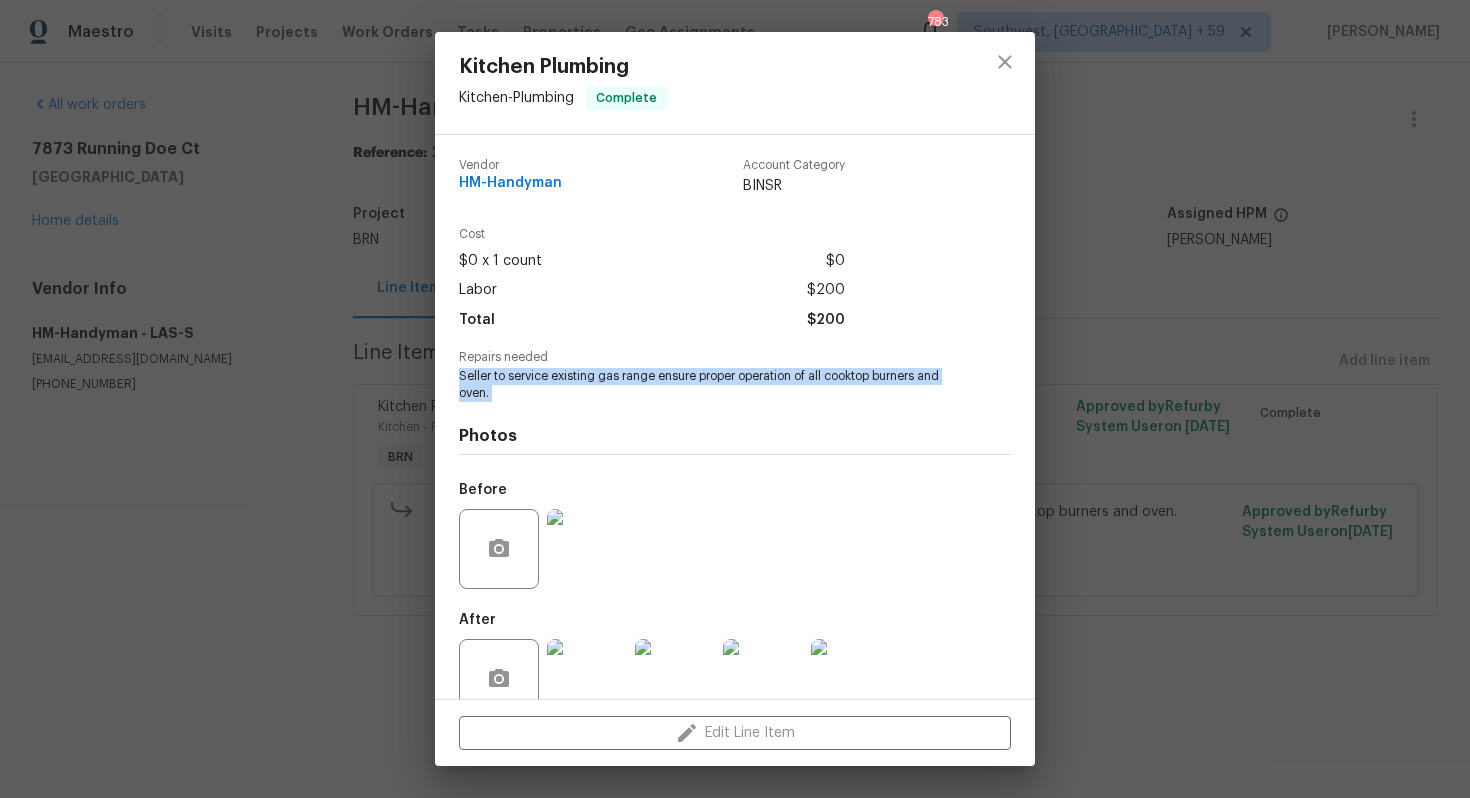 copy on "Seller to service existing gas range ensure proper operation of all cooktop burners and oven." 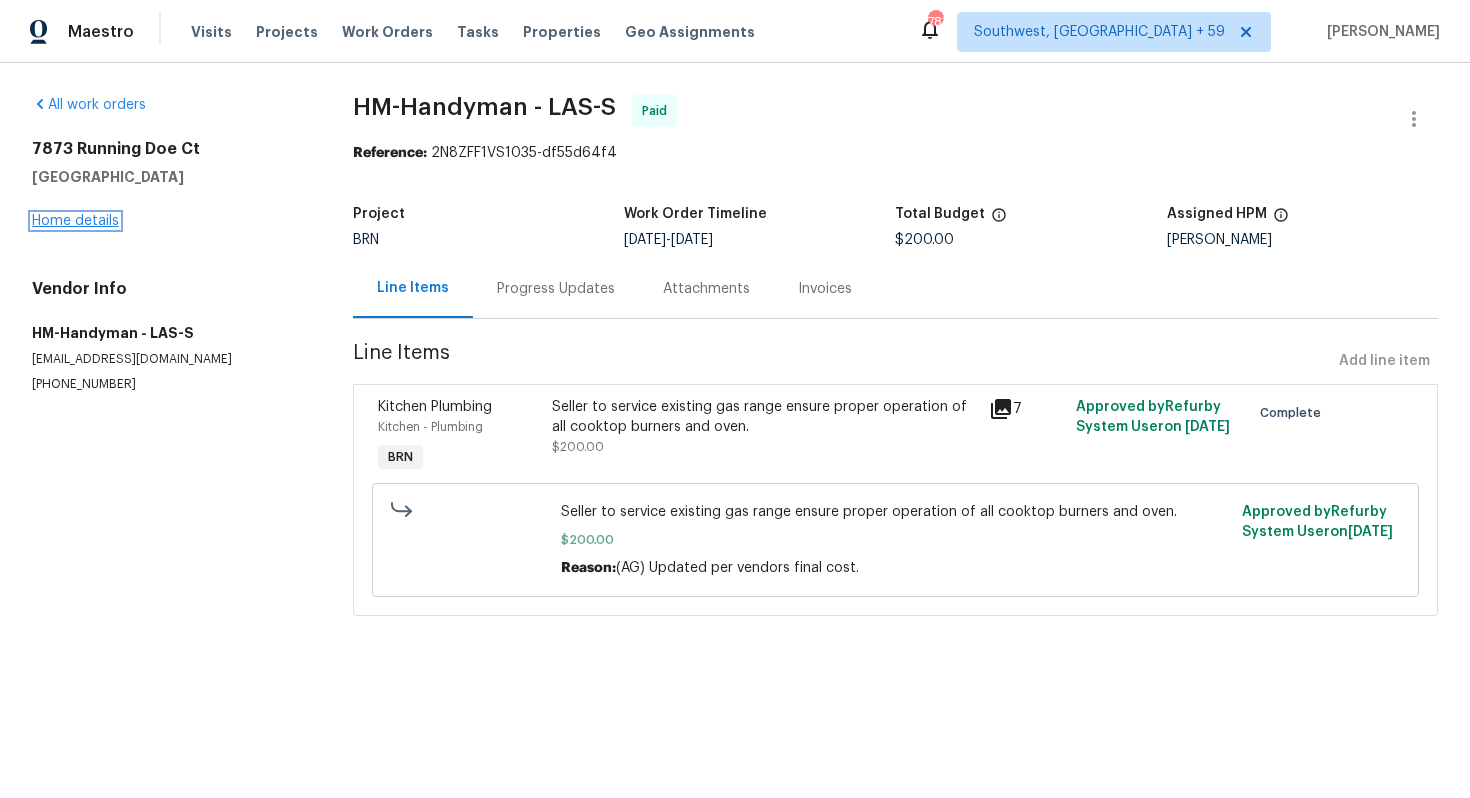 click on "Home details" at bounding box center (75, 221) 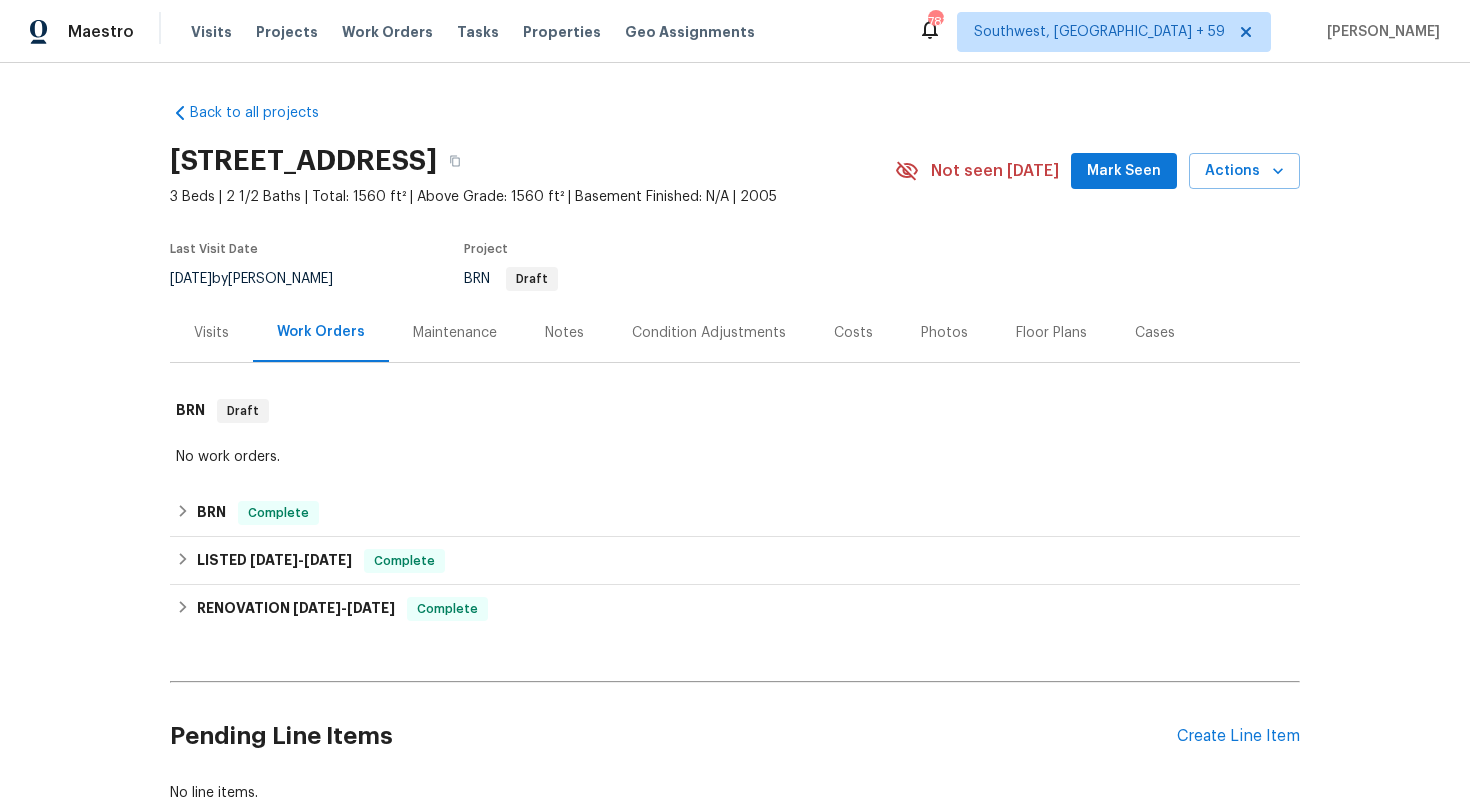 scroll, scrollTop: 141, scrollLeft: 0, axis: vertical 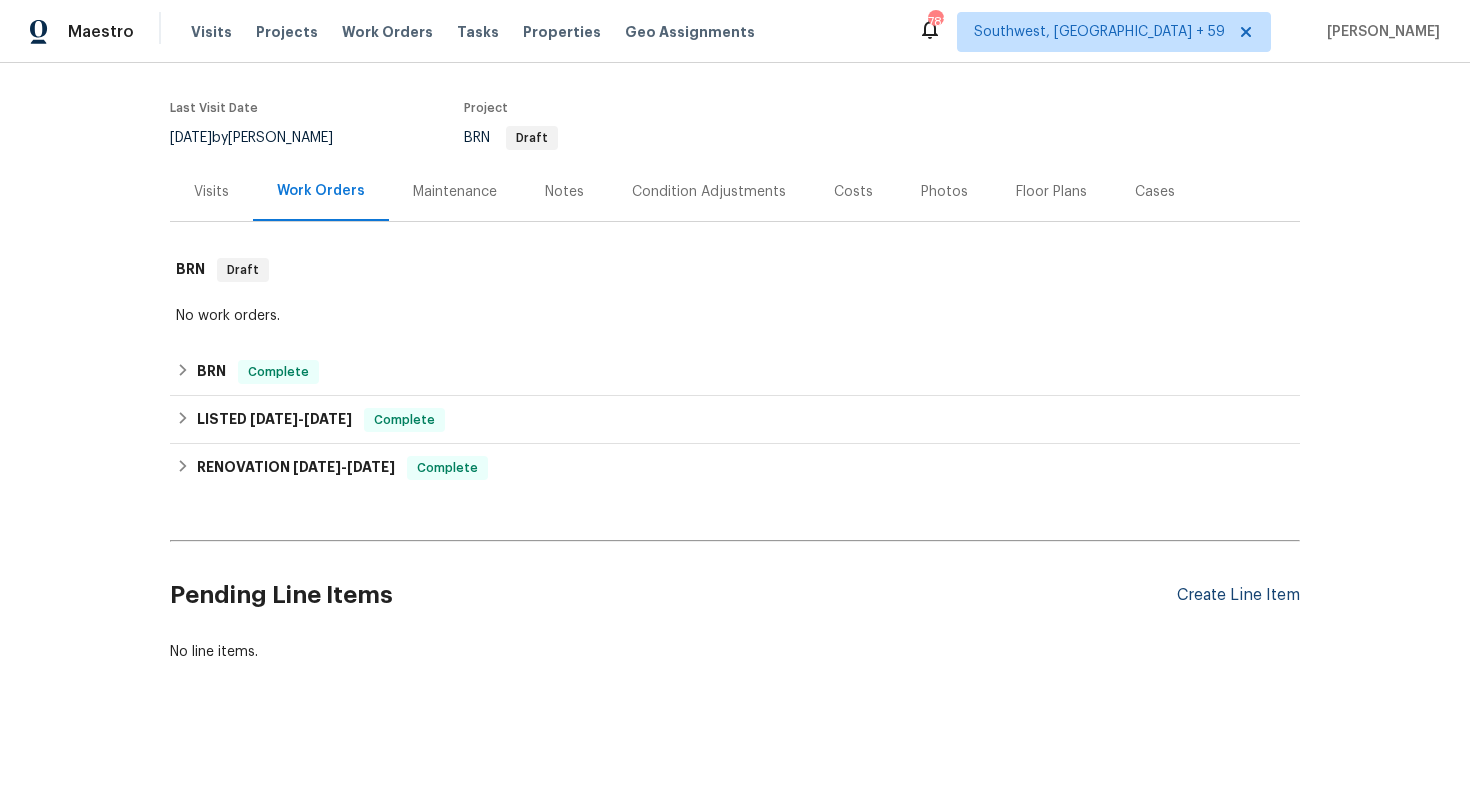 click on "Create Line Item" at bounding box center (1238, 595) 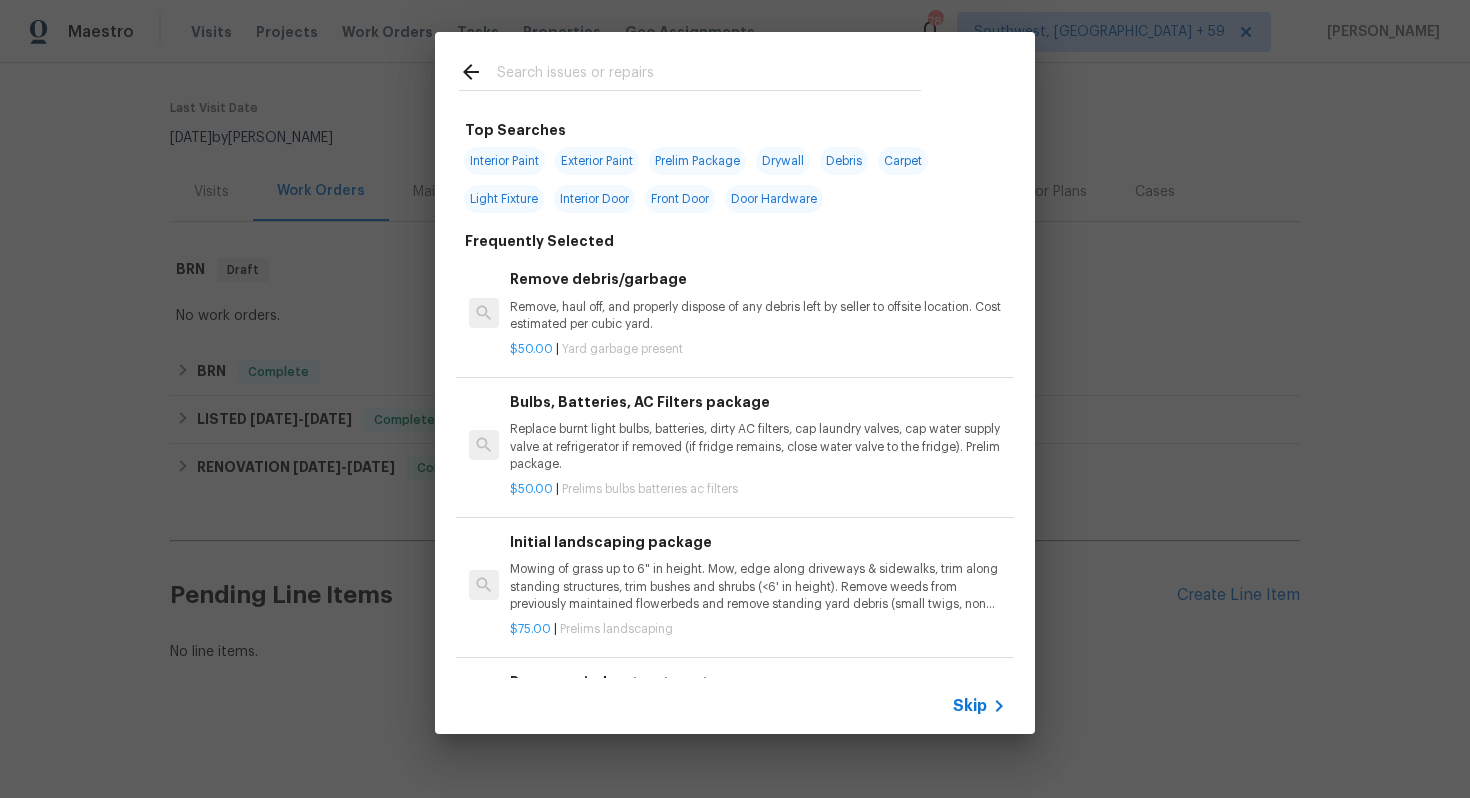 click on "Skip" at bounding box center [970, 706] 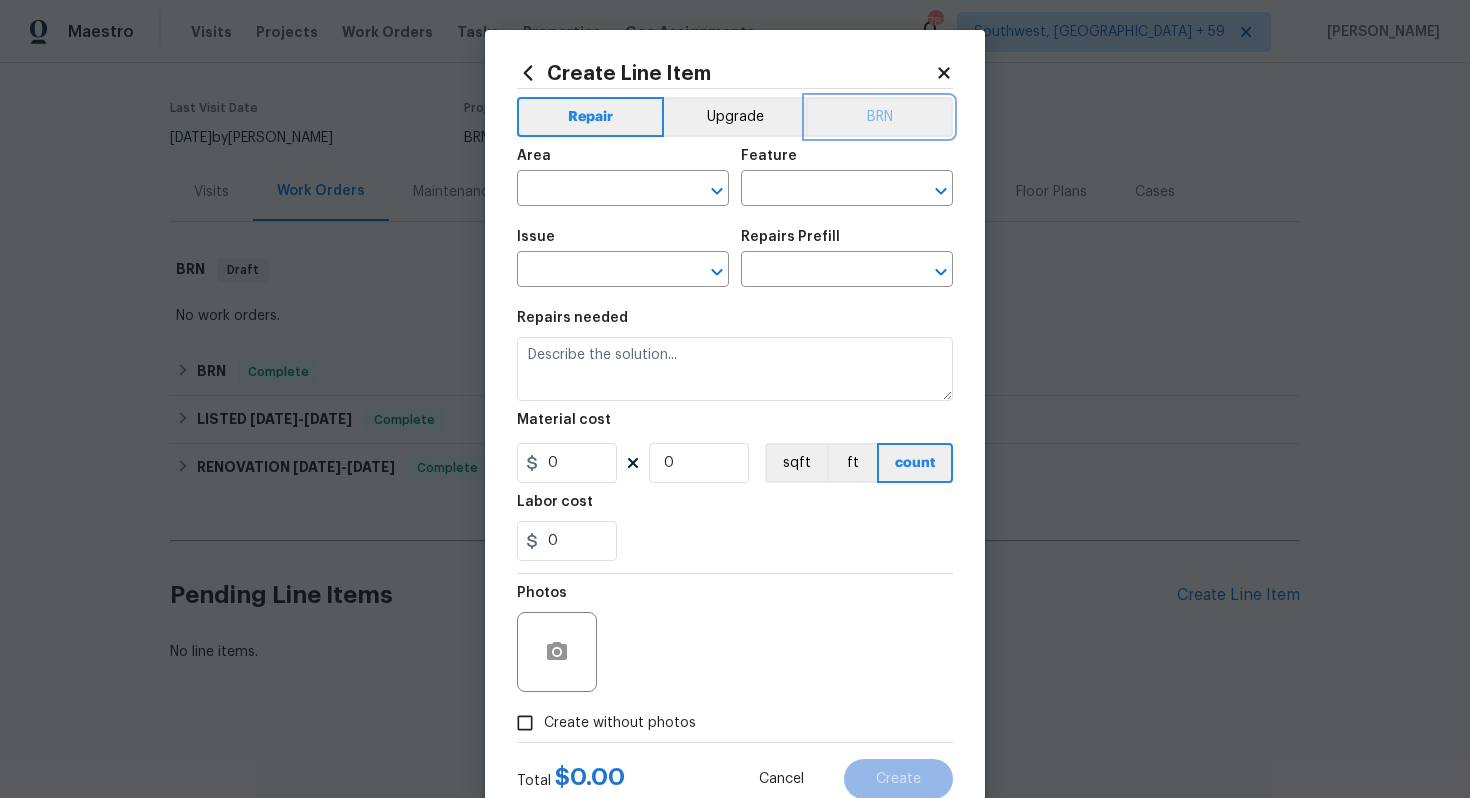 click on "BRN" at bounding box center [879, 117] 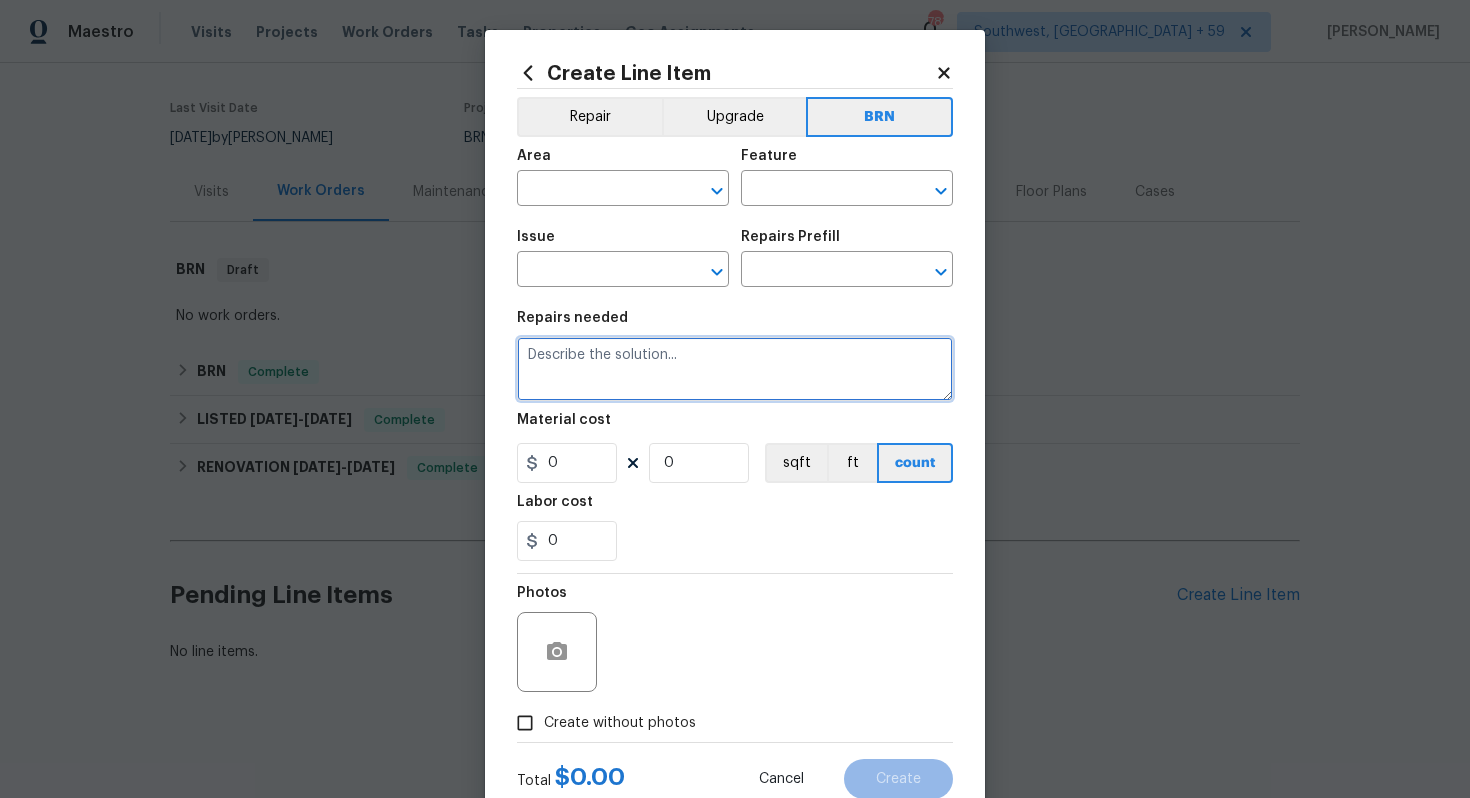 click at bounding box center [735, 369] 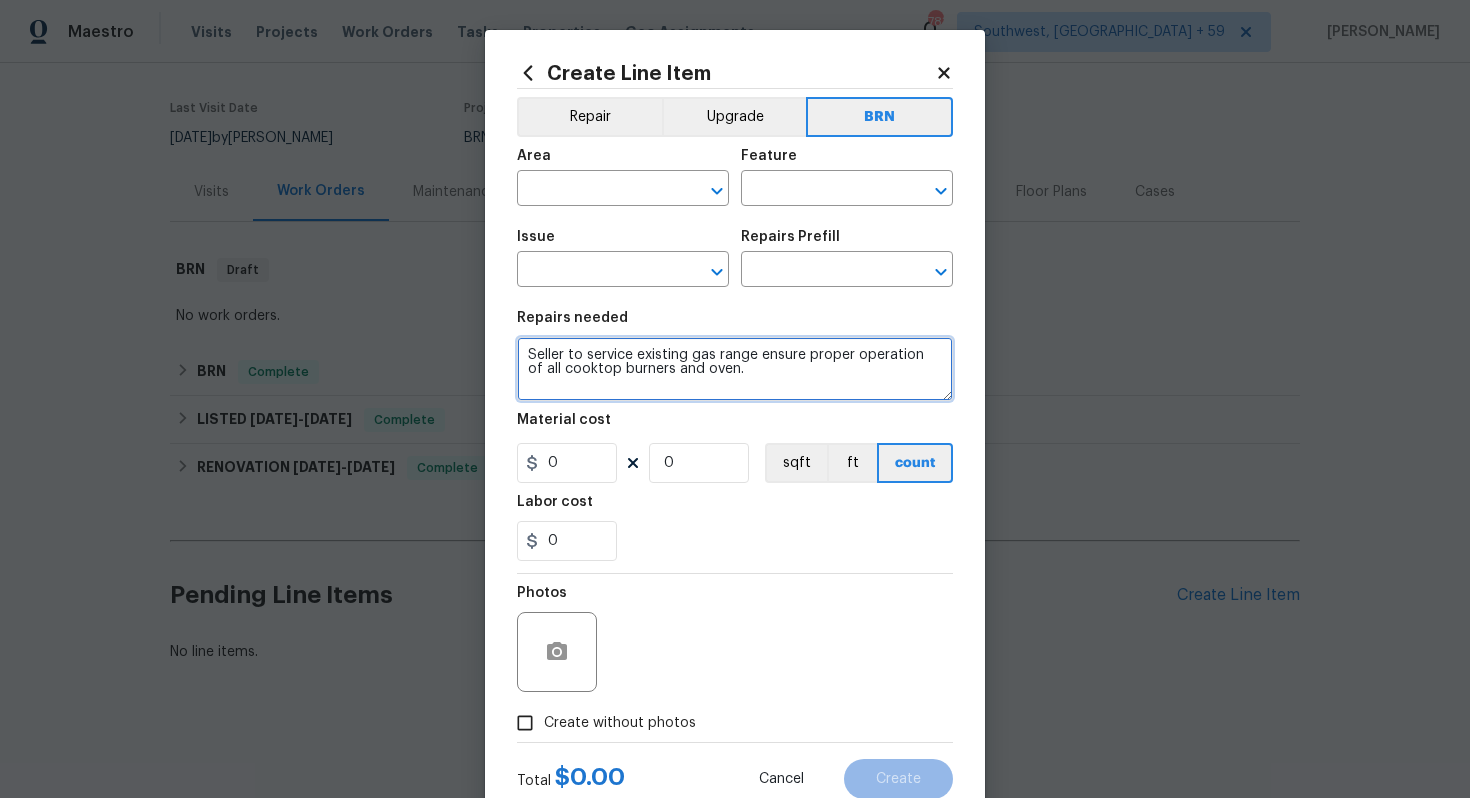 click on "Seller to service existing gas range ensure proper operation of all cooktop burners and oven." at bounding box center [735, 369] 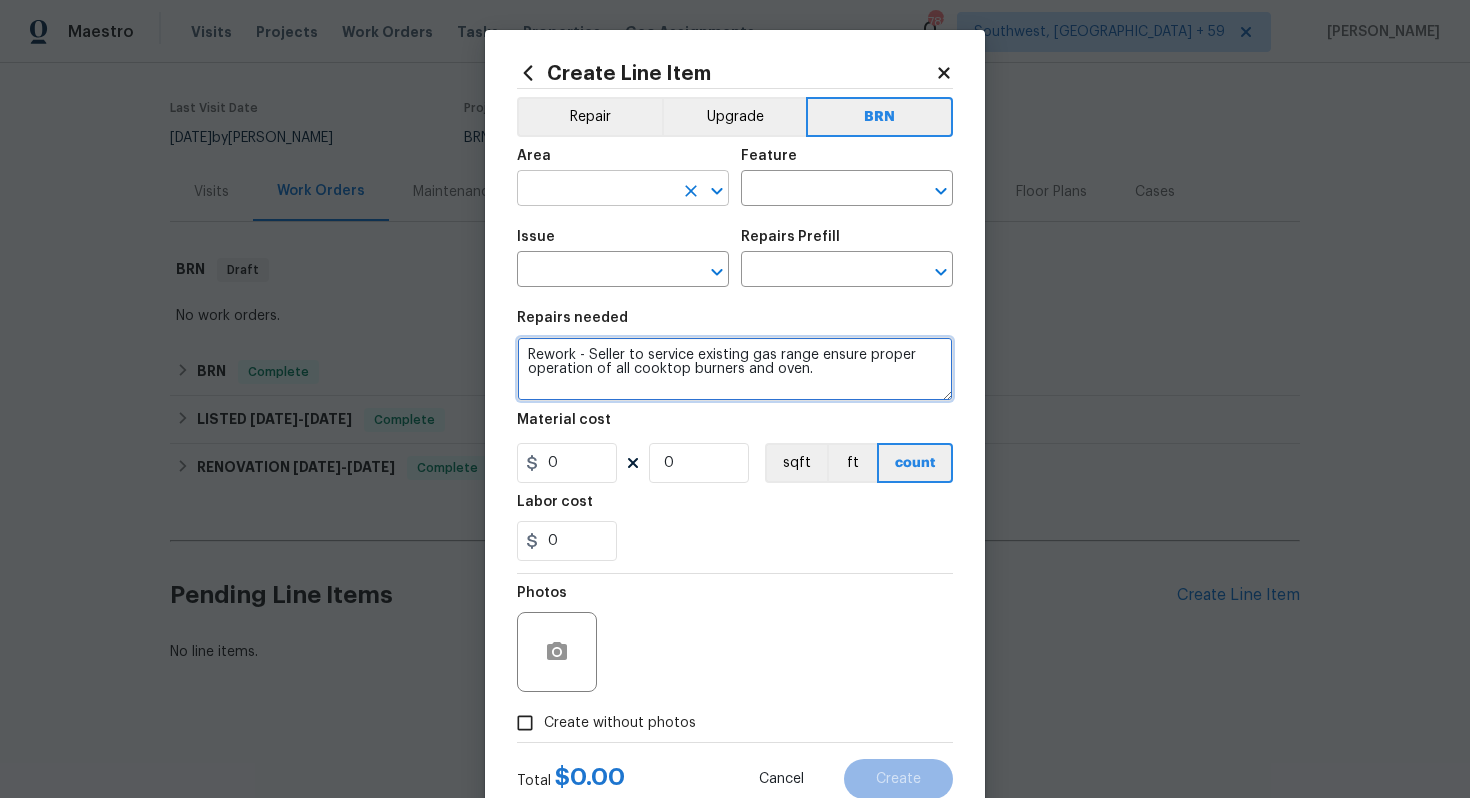 type on "Rework - Seller to service existing gas range ensure proper operation of all cooktop burners and oven." 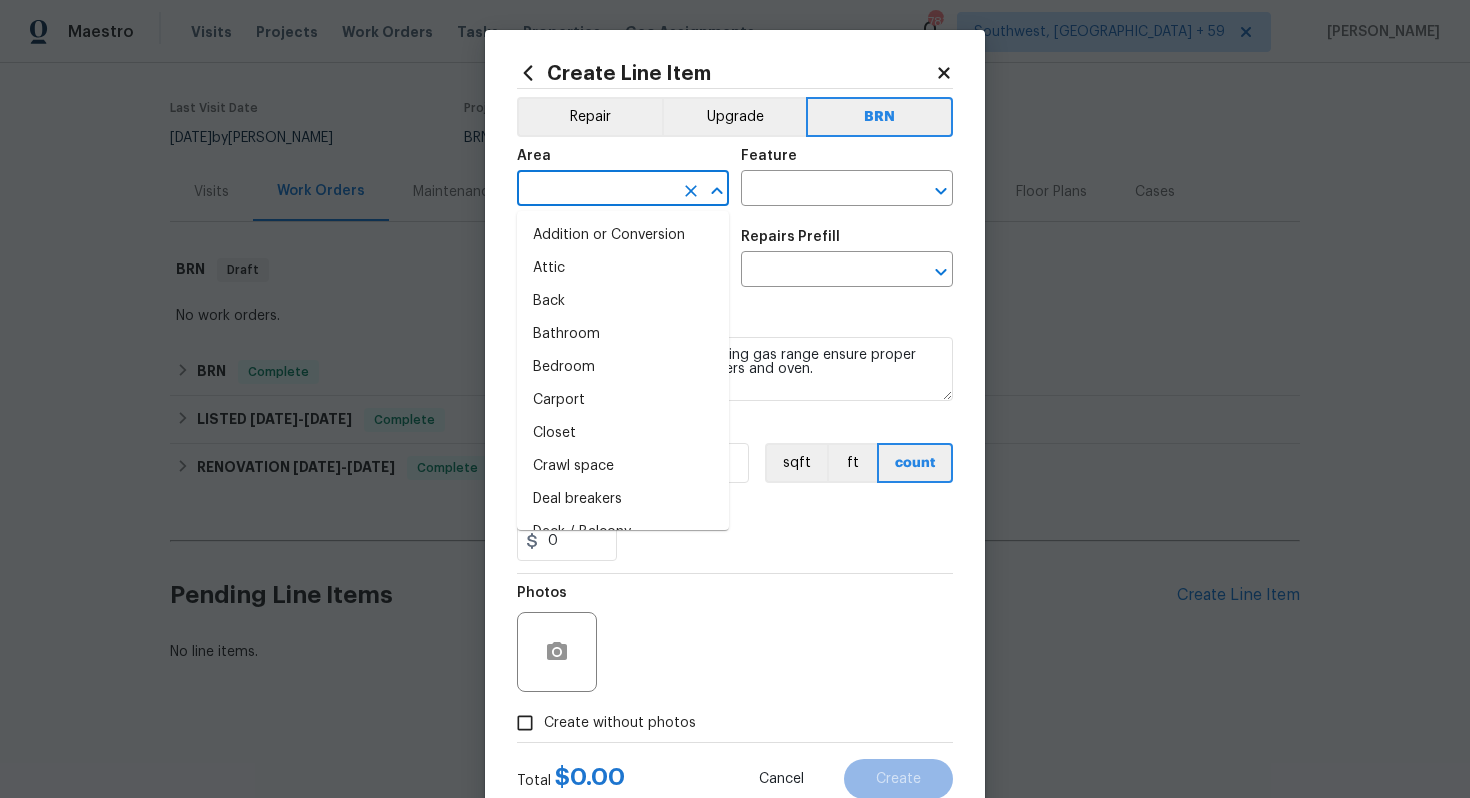 click at bounding box center (595, 190) 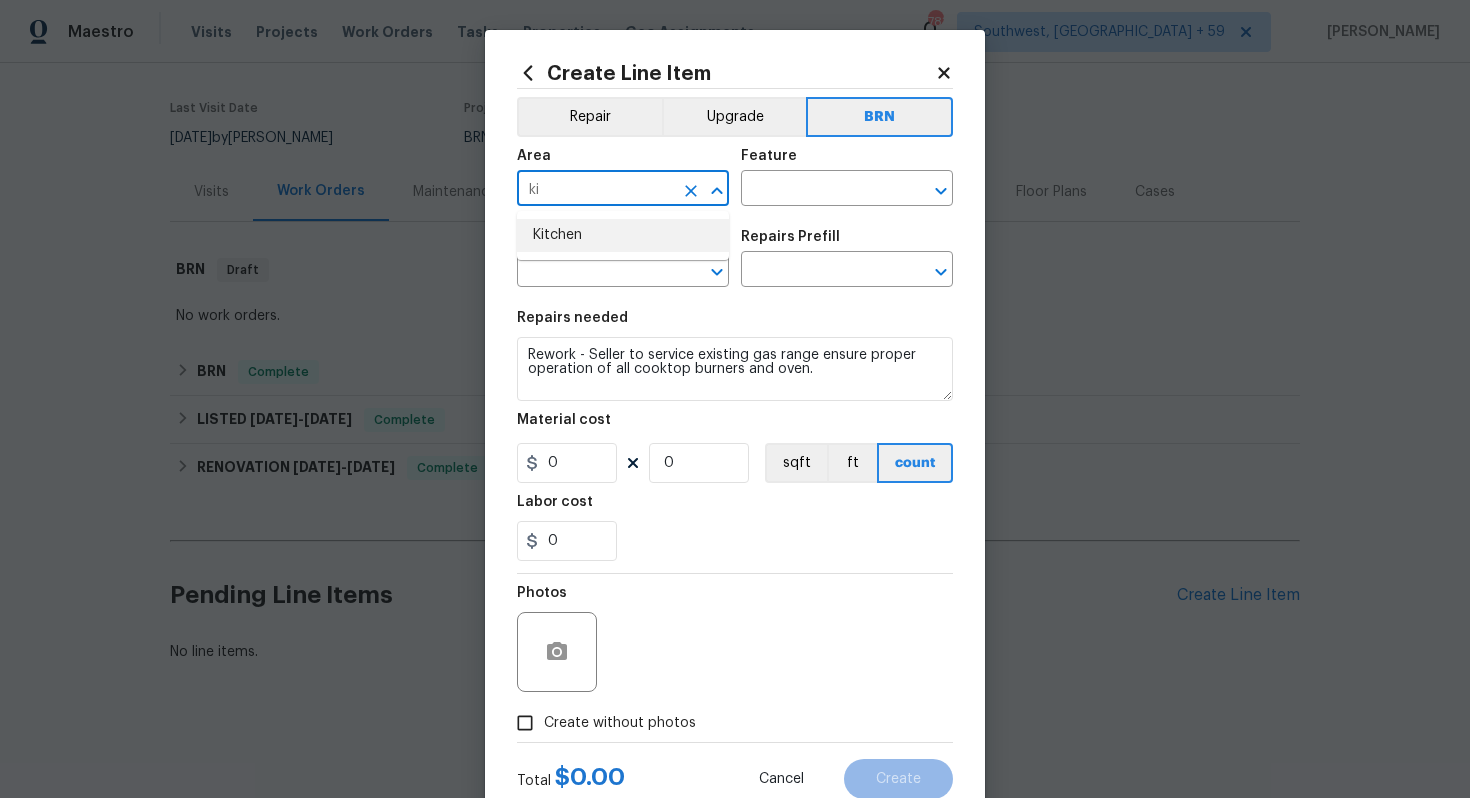 click on "Kitchen" at bounding box center (623, 235) 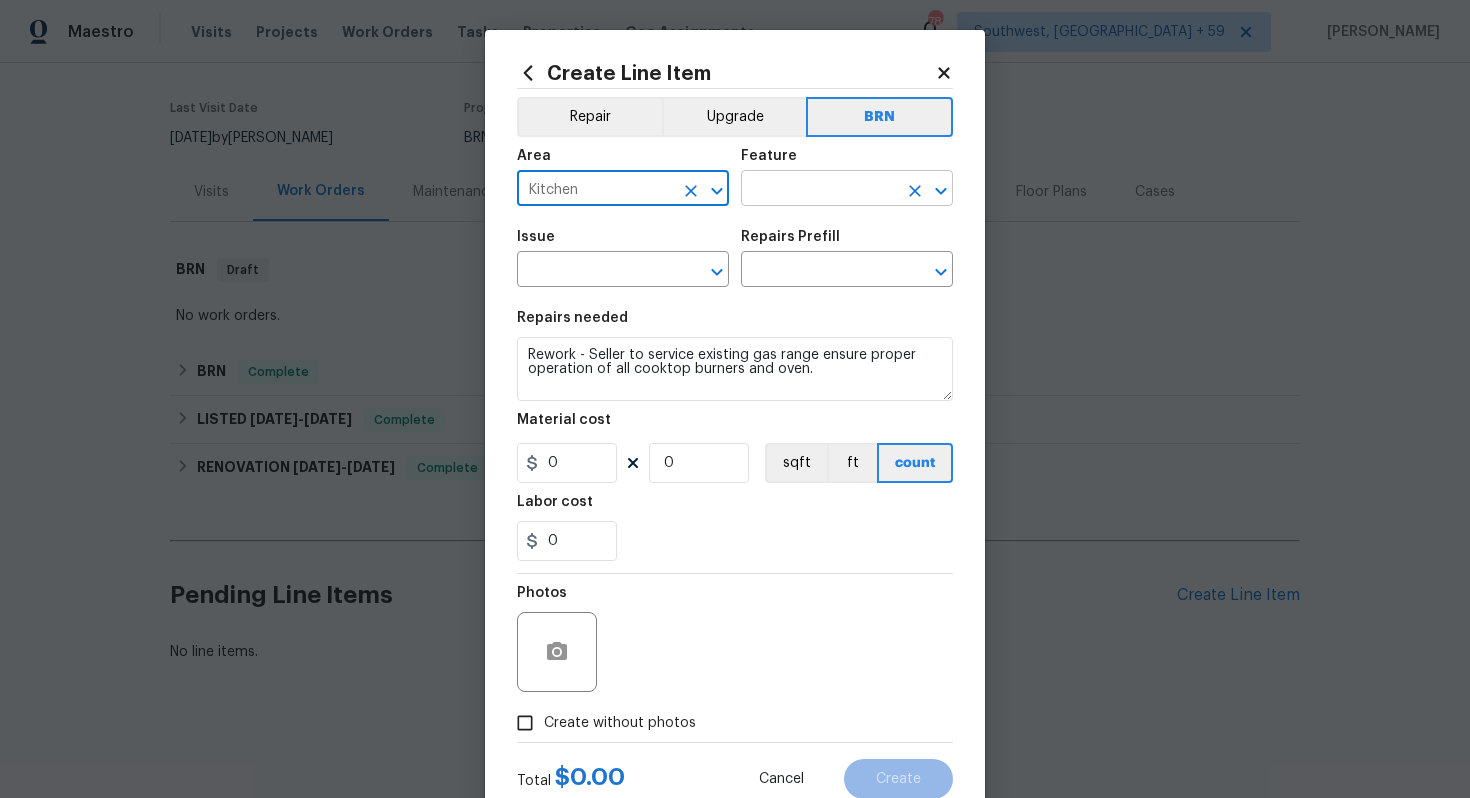 type on "Kitchen" 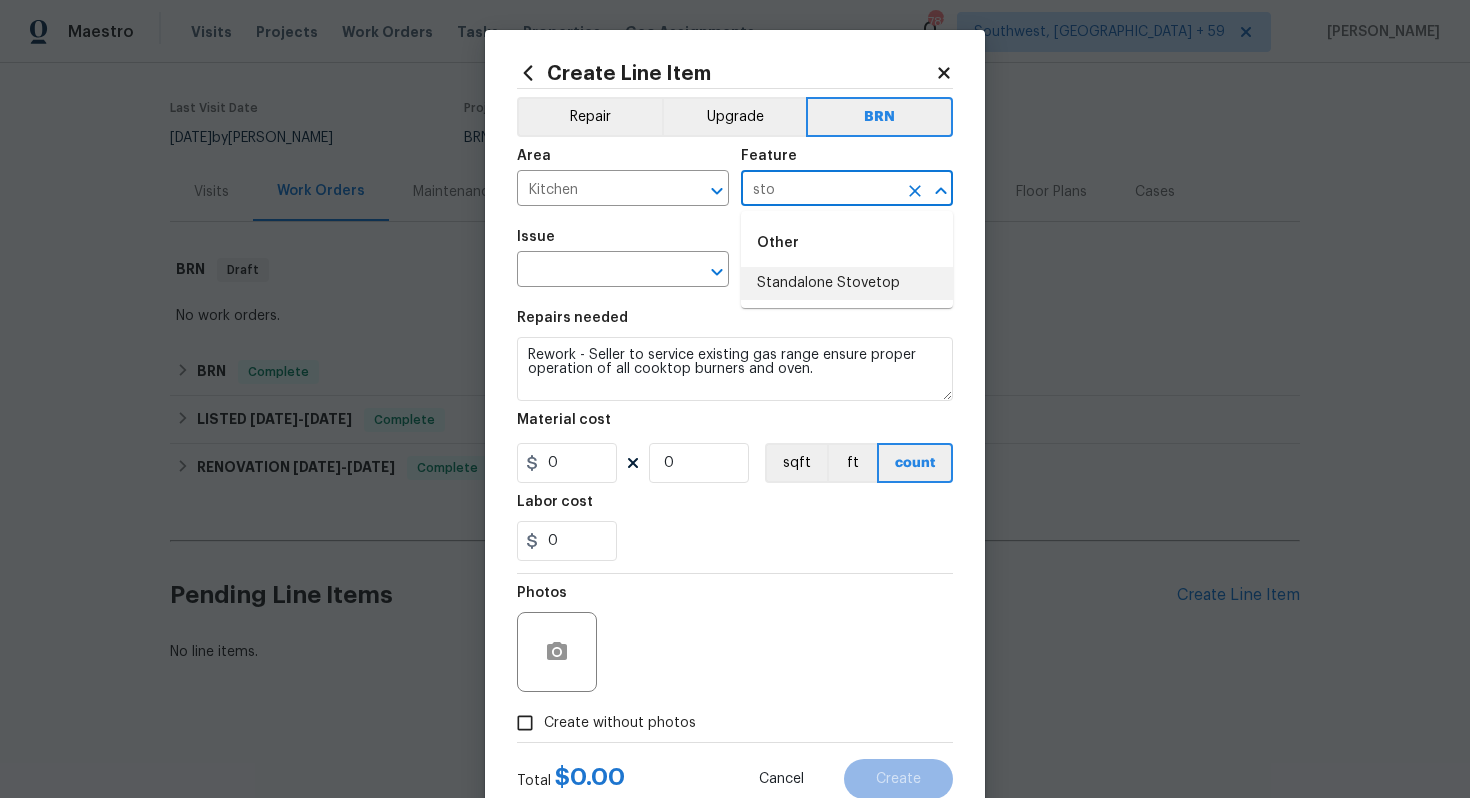 click on "Standalone Stovetop" at bounding box center [847, 283] 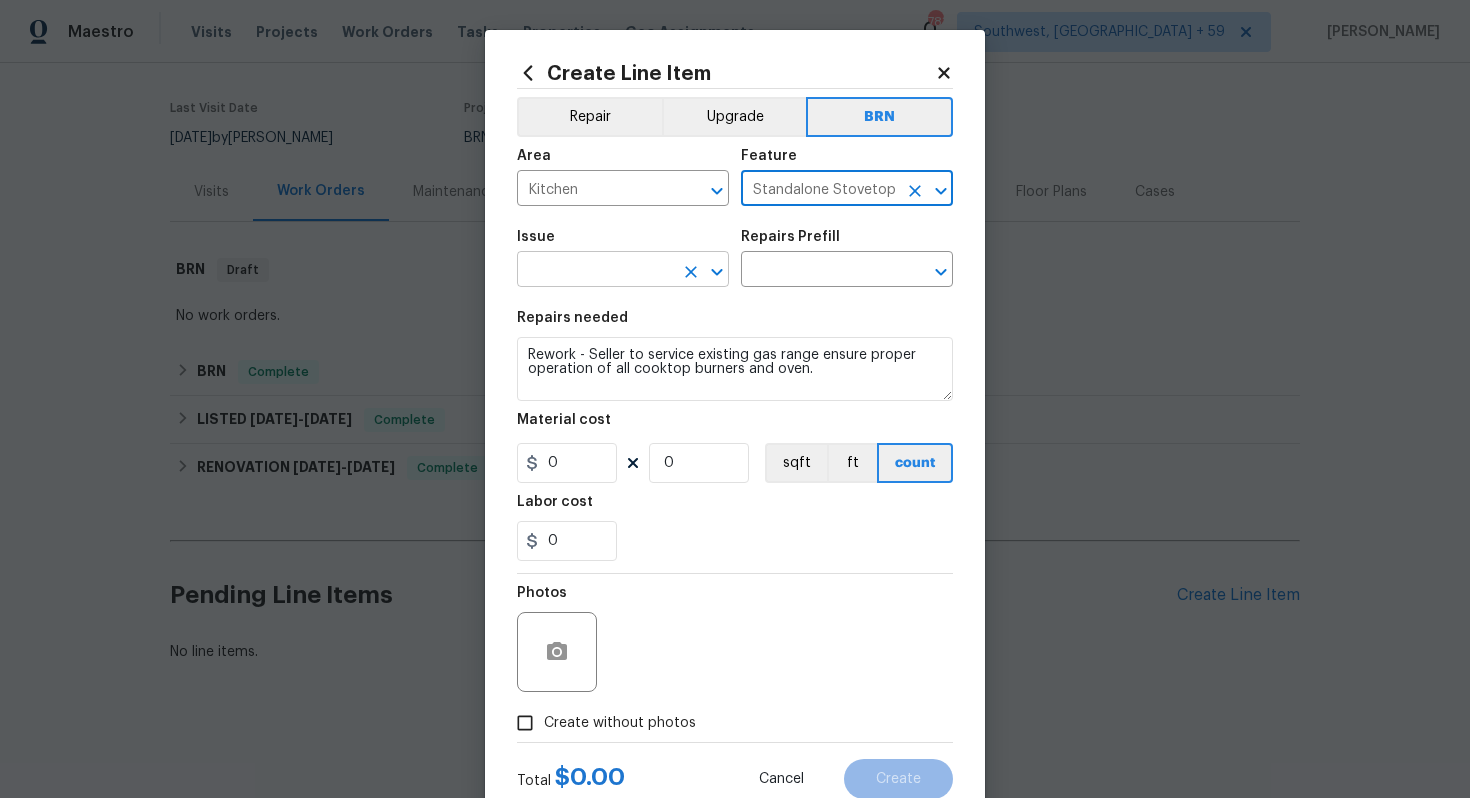 type on "Standalone Stovetop" 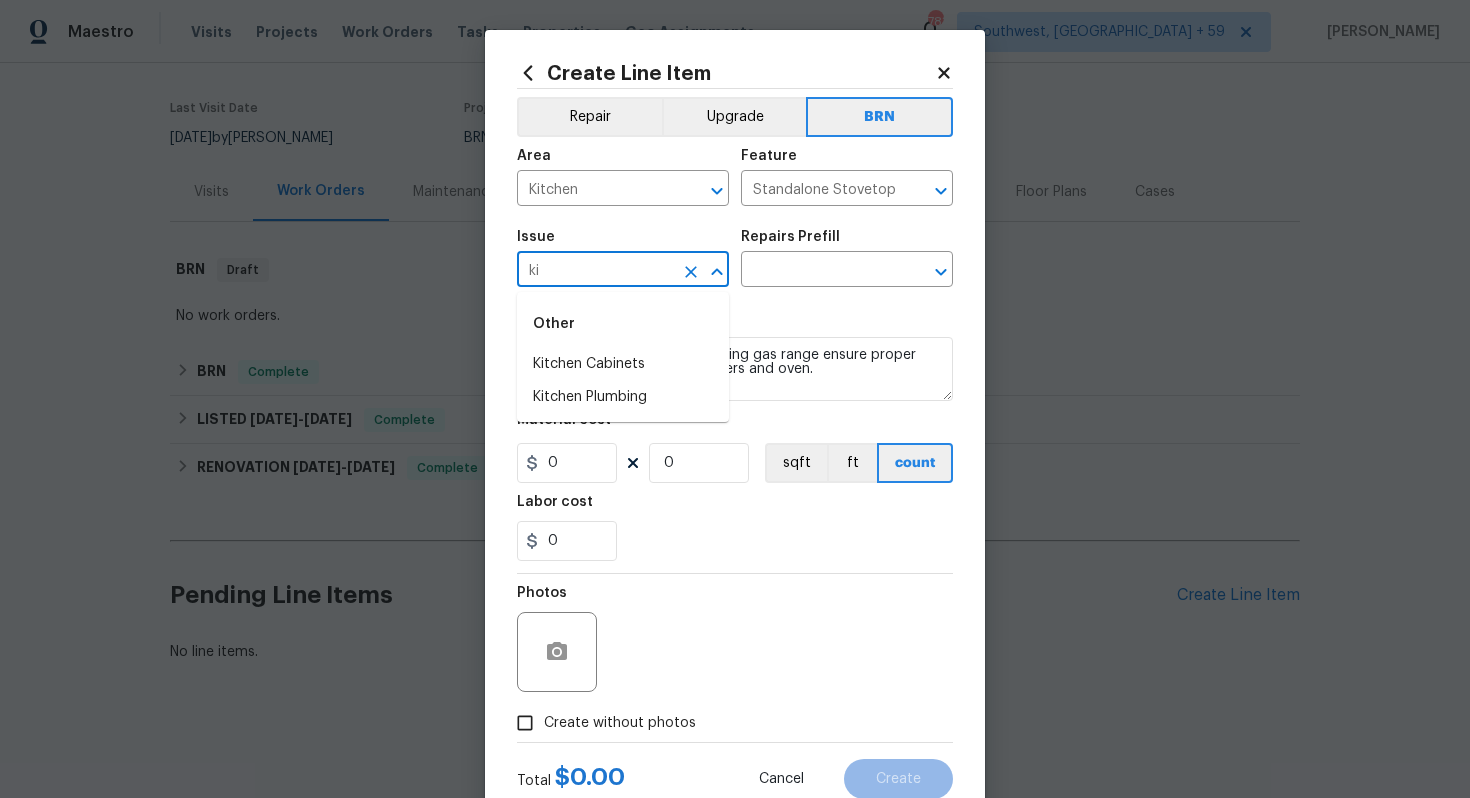 type on "k" 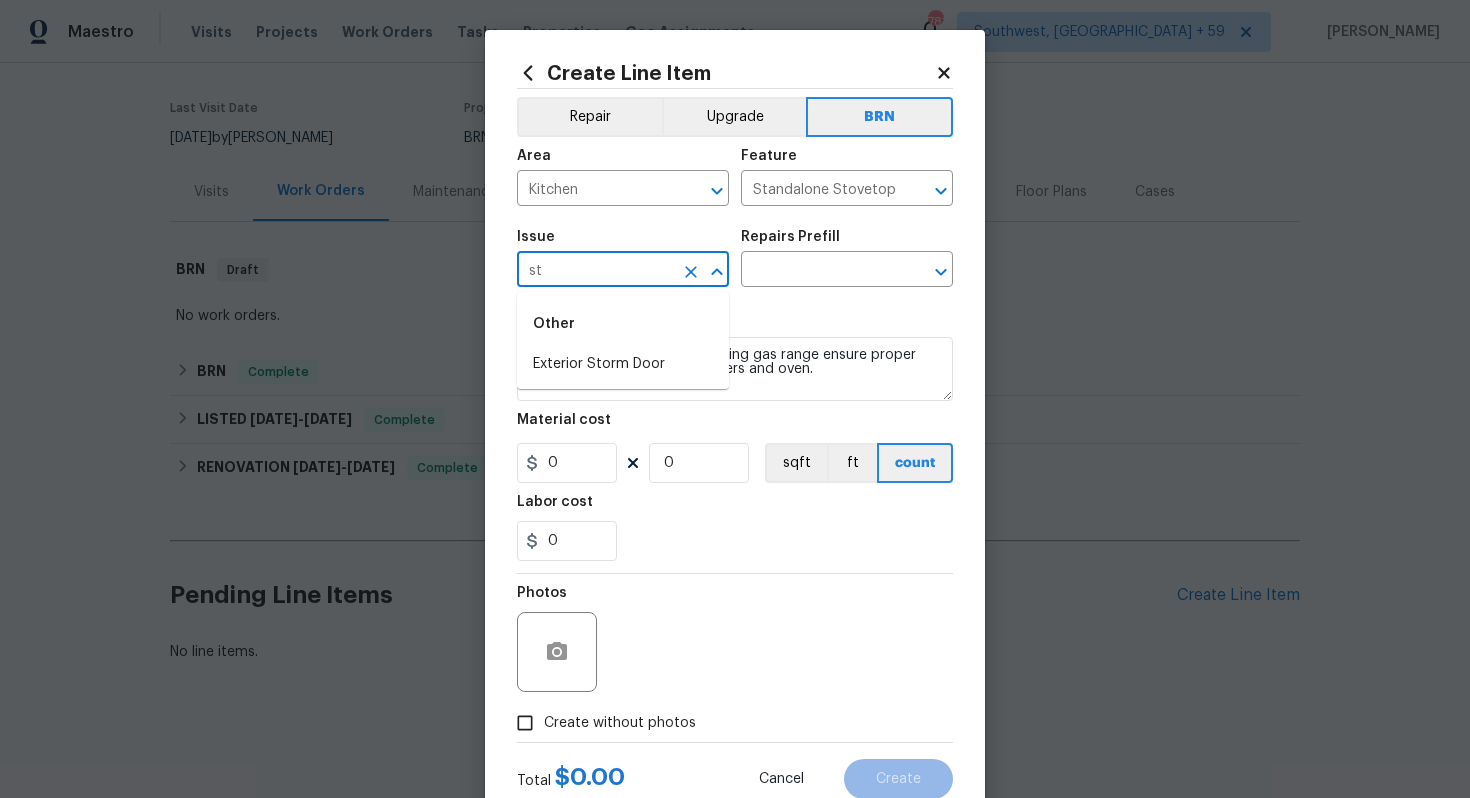 type on "s" 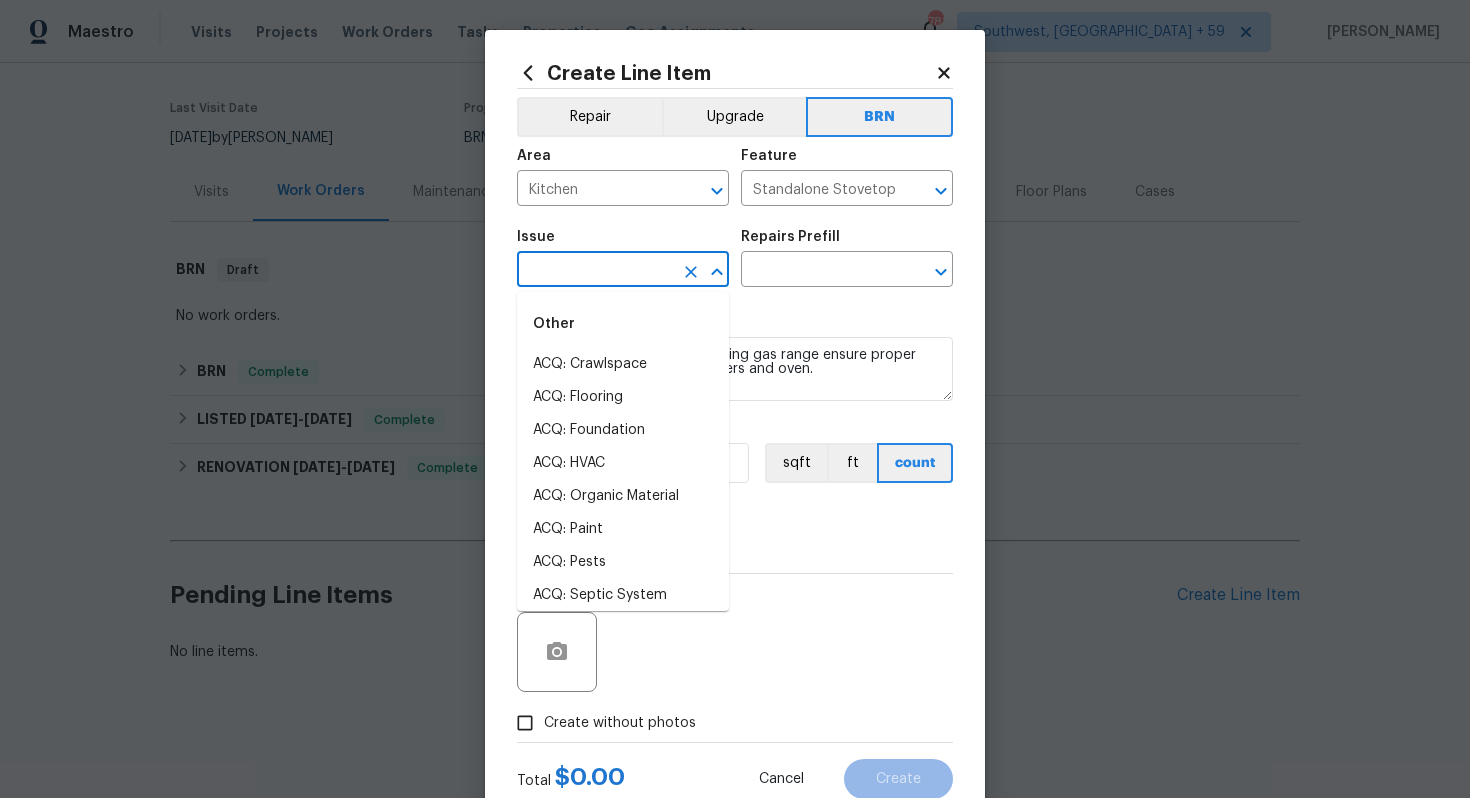 type on "j" 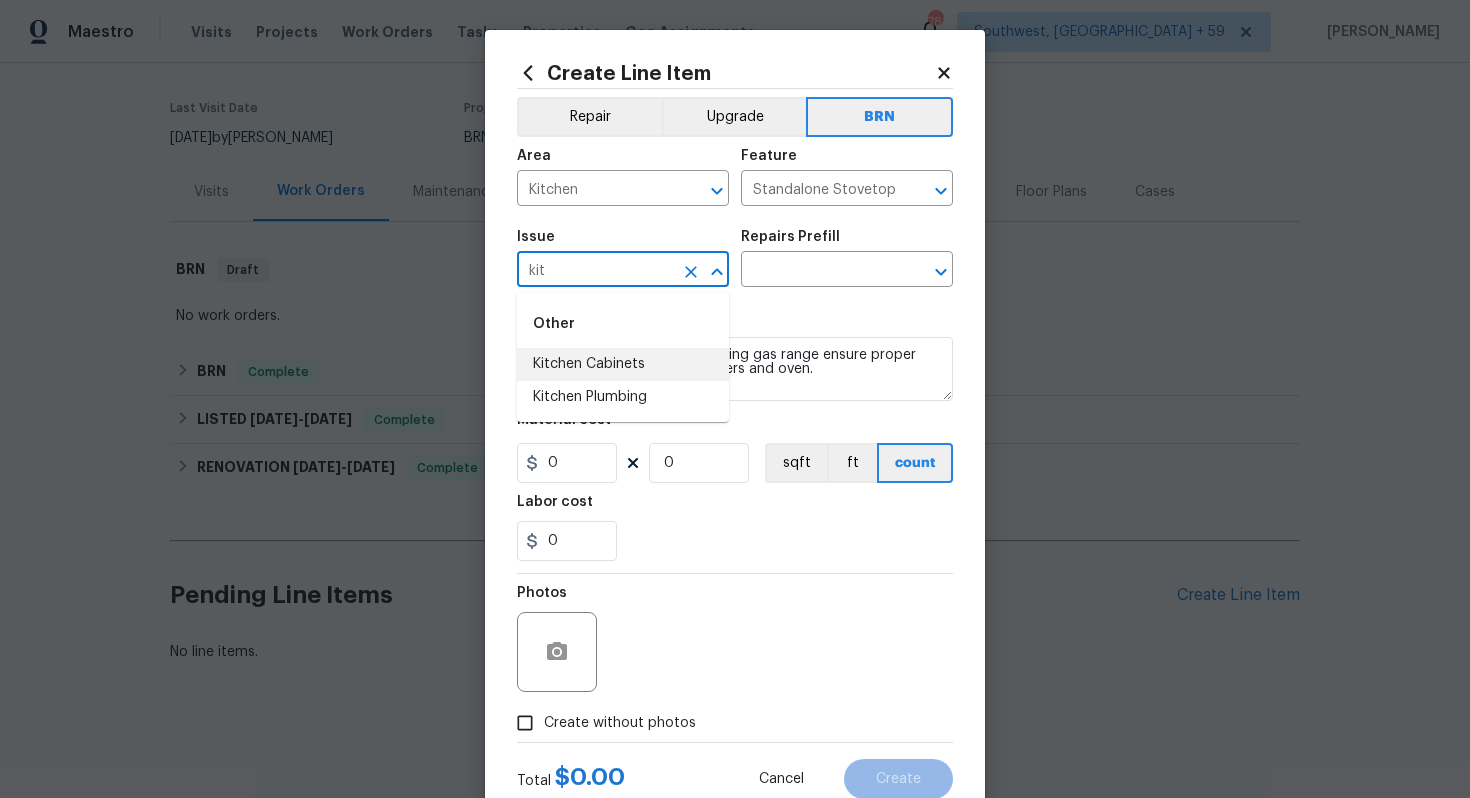 click on "Kitchen Cabinets" at bounding box center (623, 364) 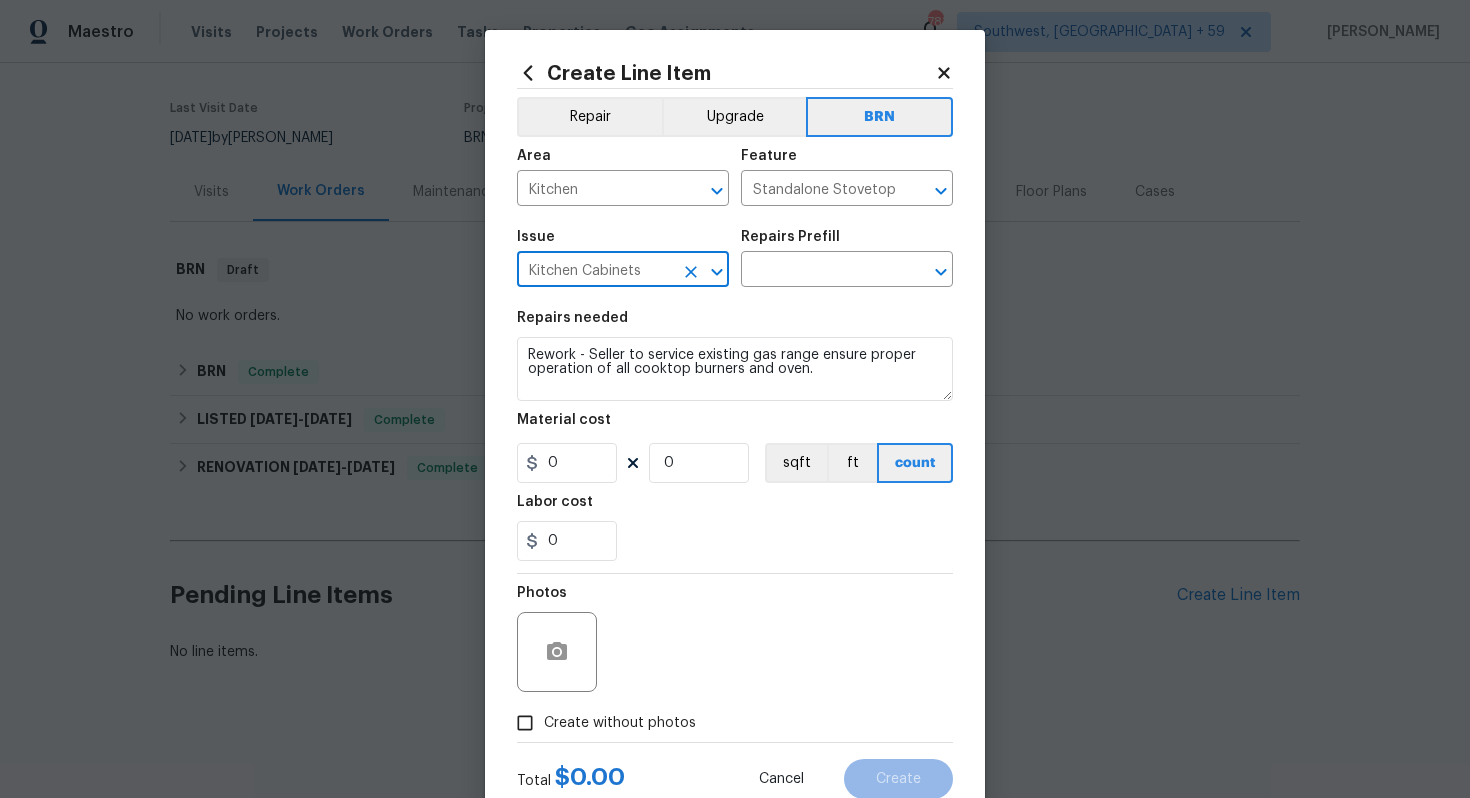 type on "Kitchen Cabinets" 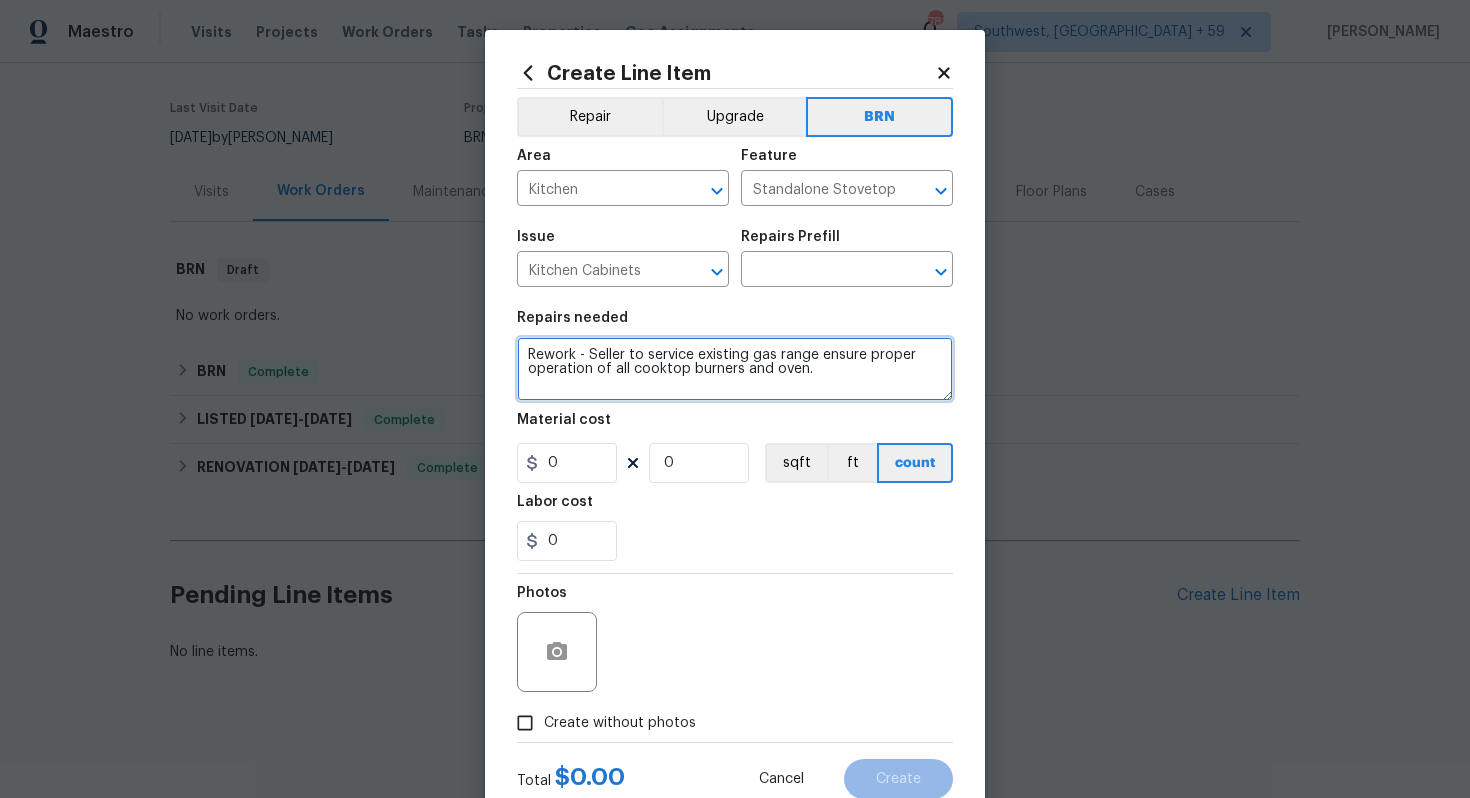 drag, startPoint x: 528, startPoint y: 359, endPoint x: 857, endPoint y: 410, distance: 332.9294 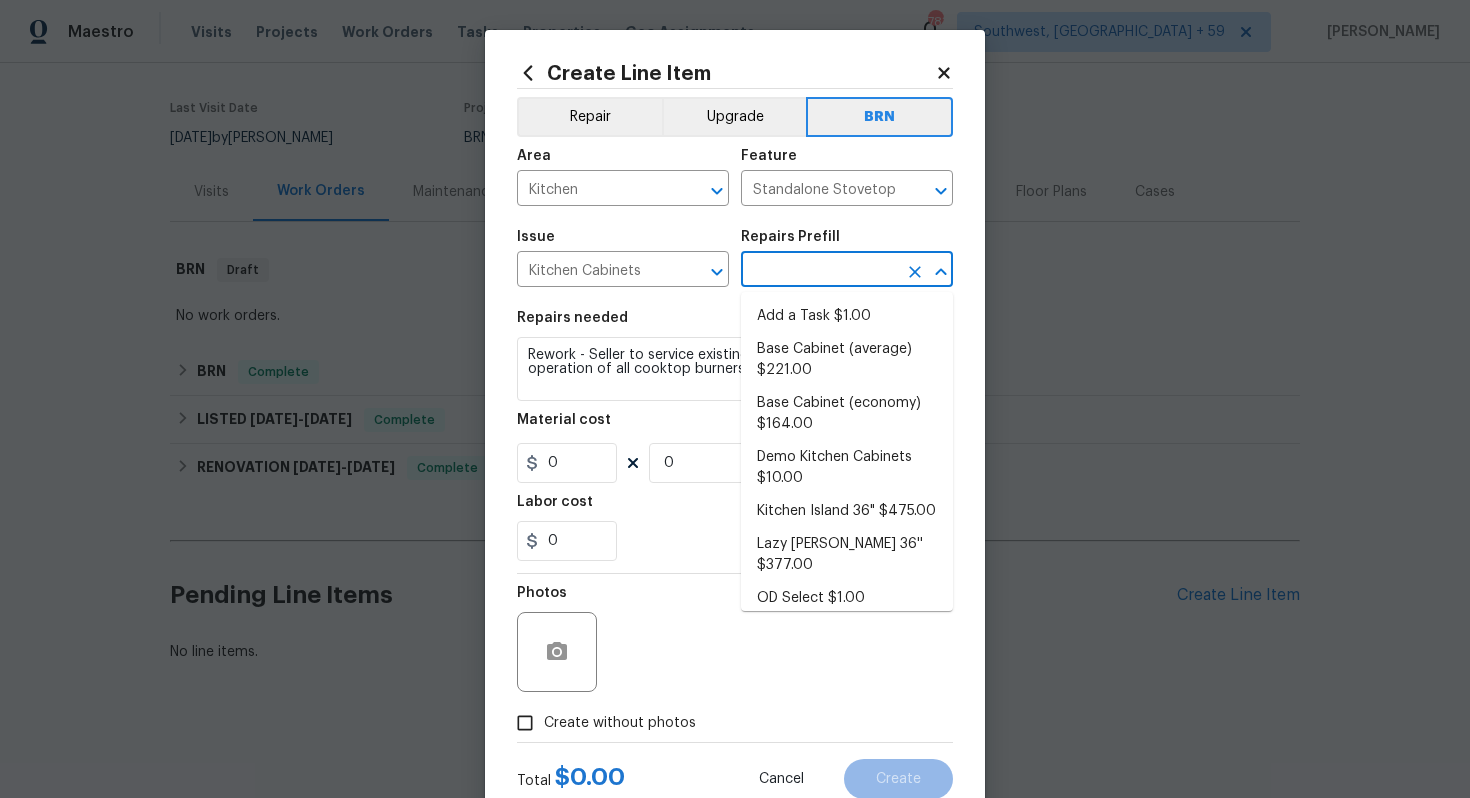 click at bounding box center (819, 271) 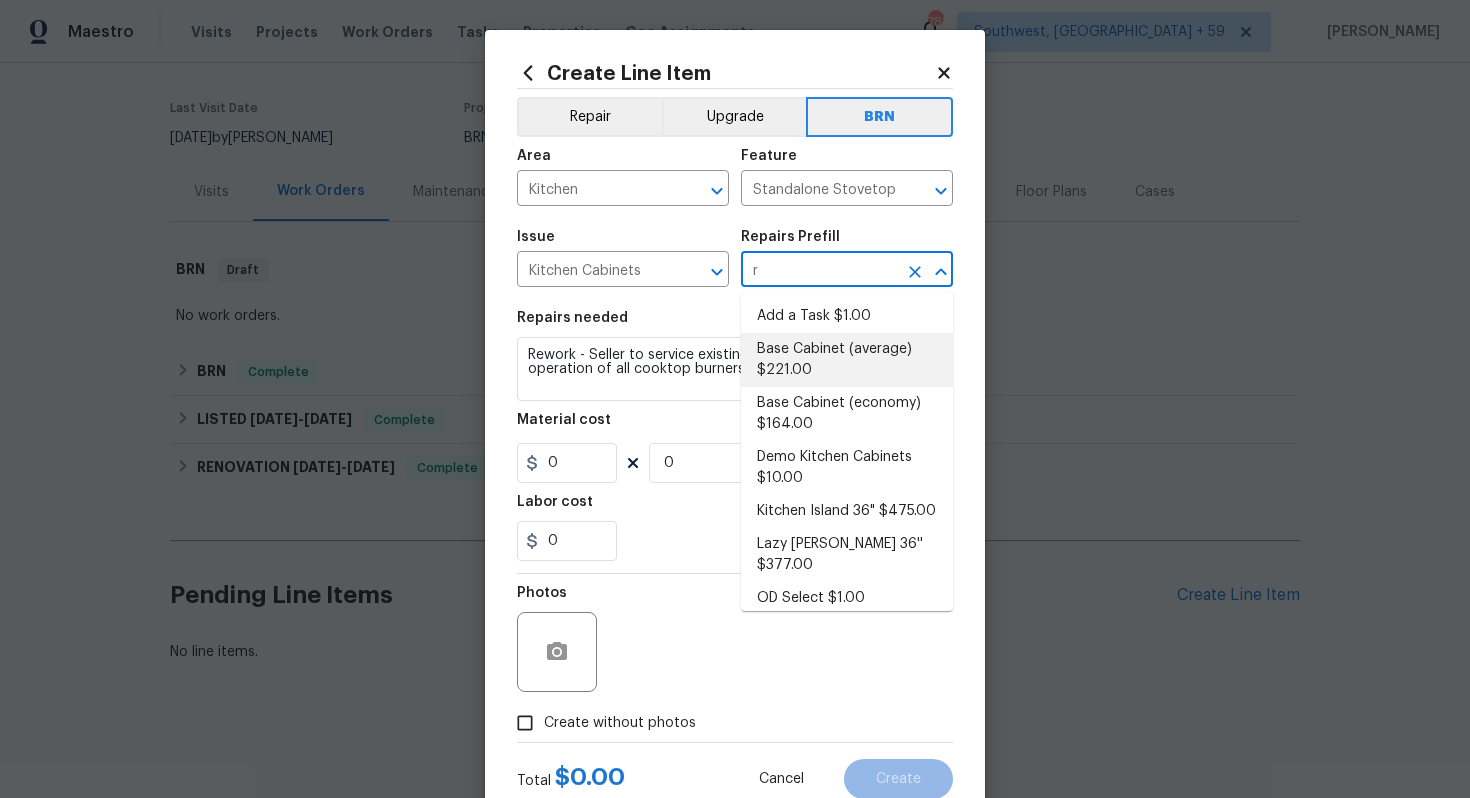 type on "ra" 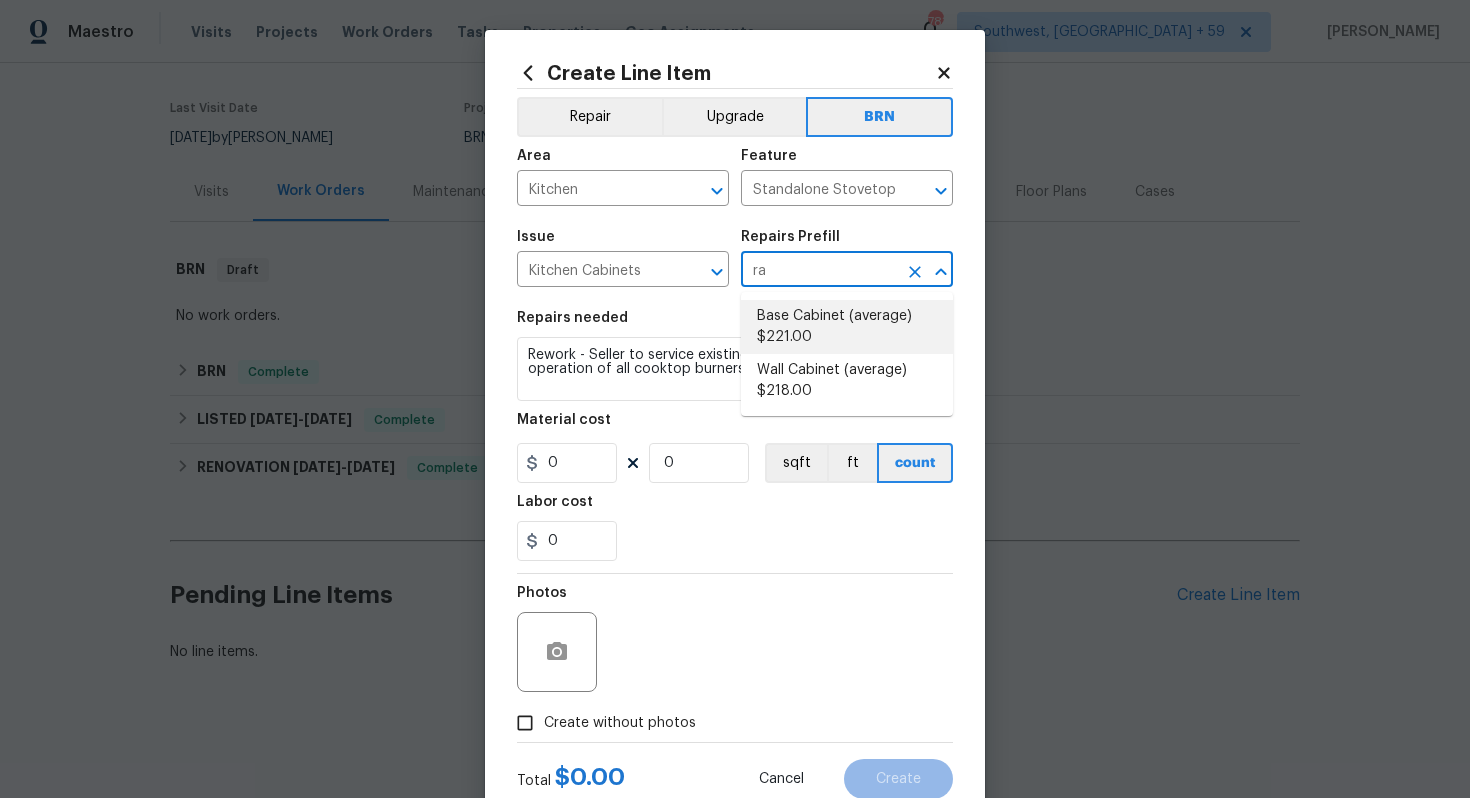 click on "Base Cabinet (average) $221.00" at bounding box center (847, 327) 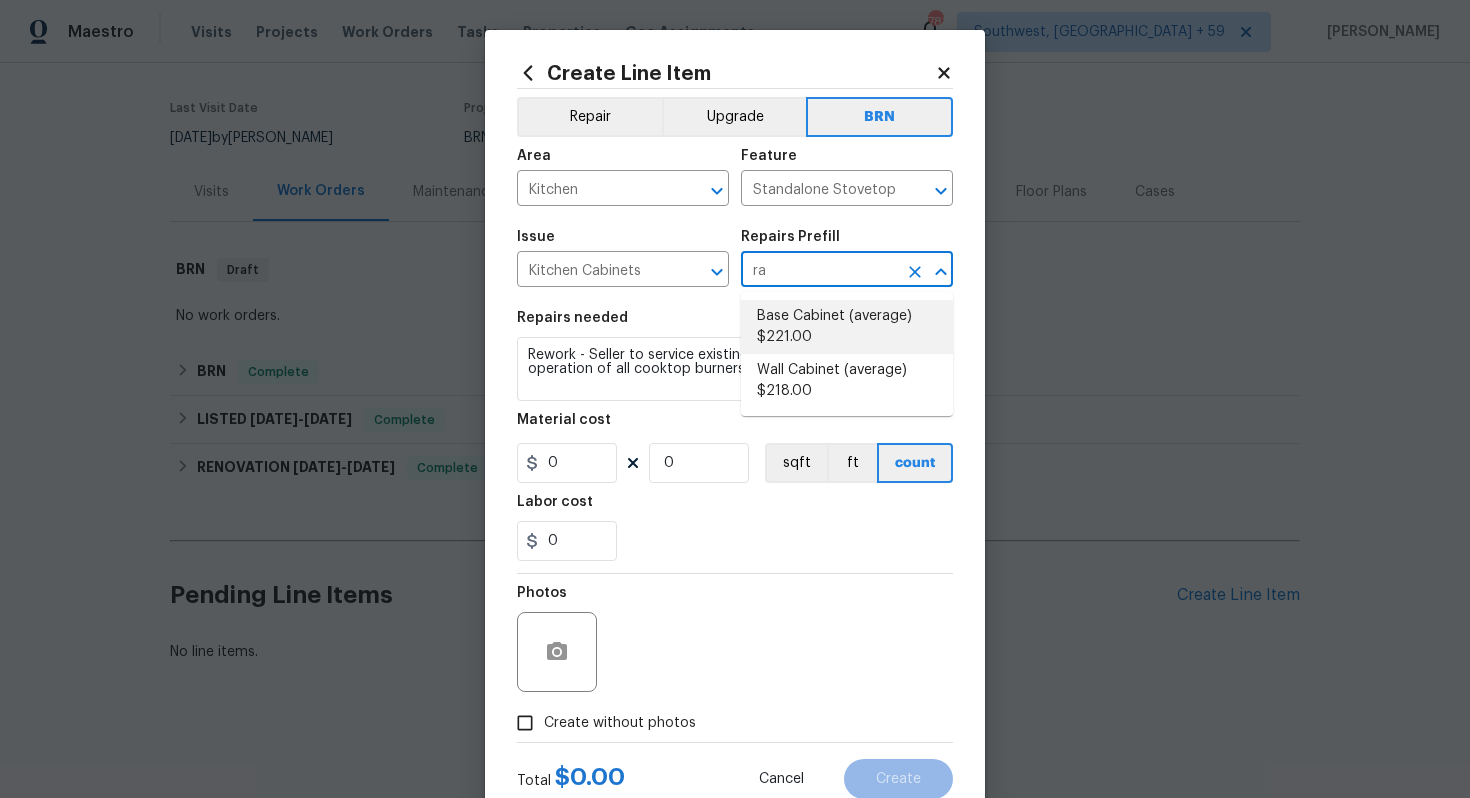 type on "Cabinets" 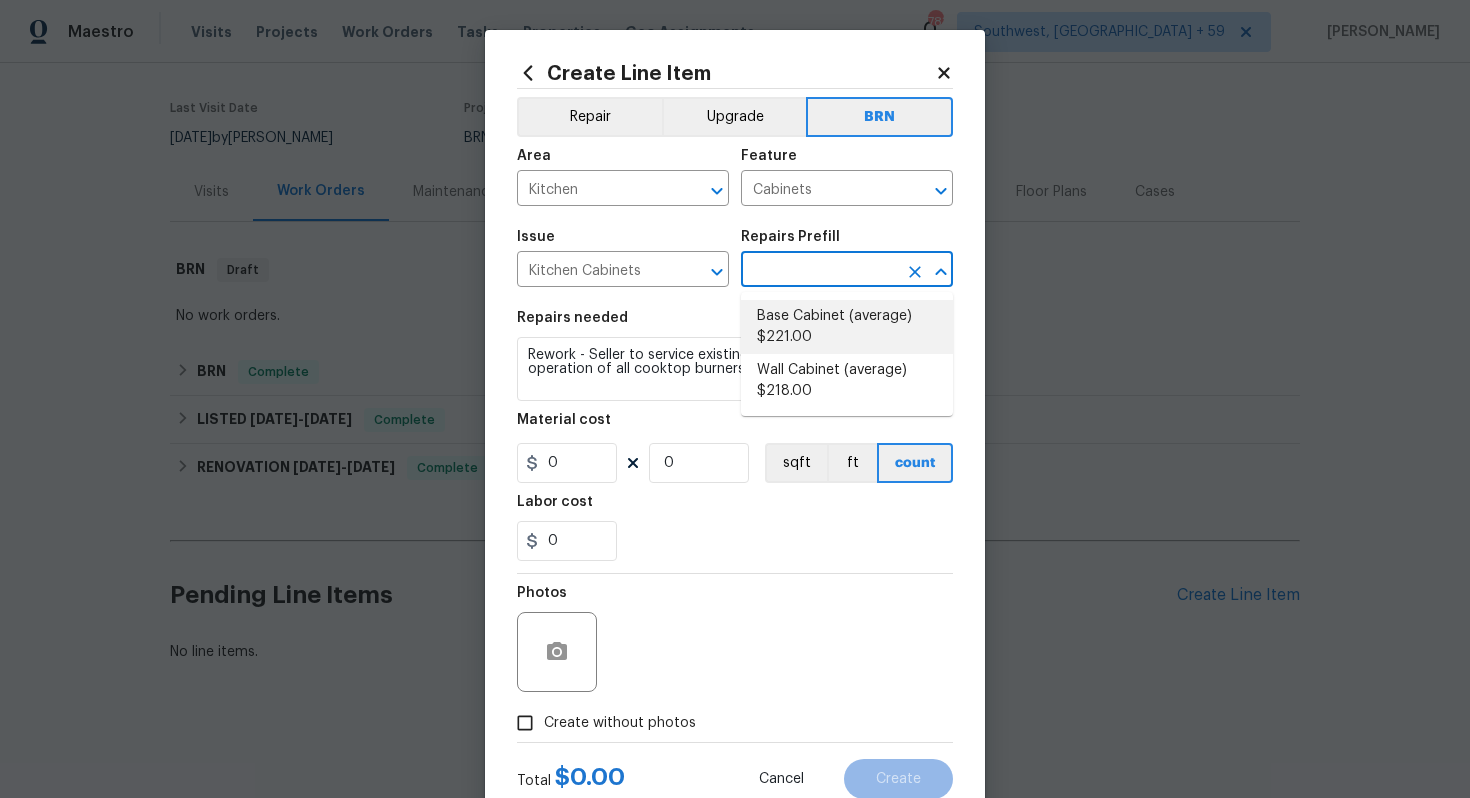 type on "Base Cabinet (average) $221.00" 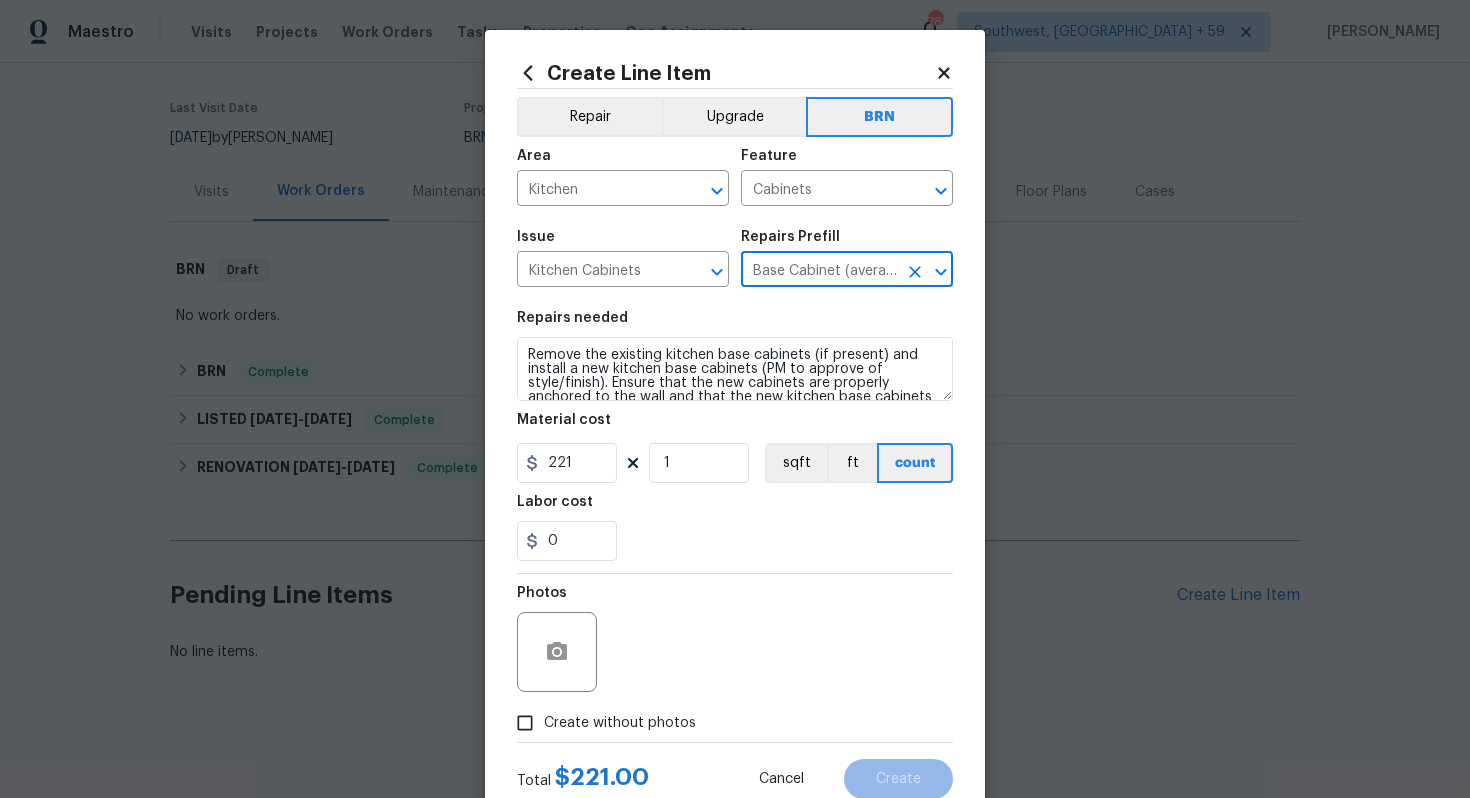 type on "Base Cabinet (average) $221.00" 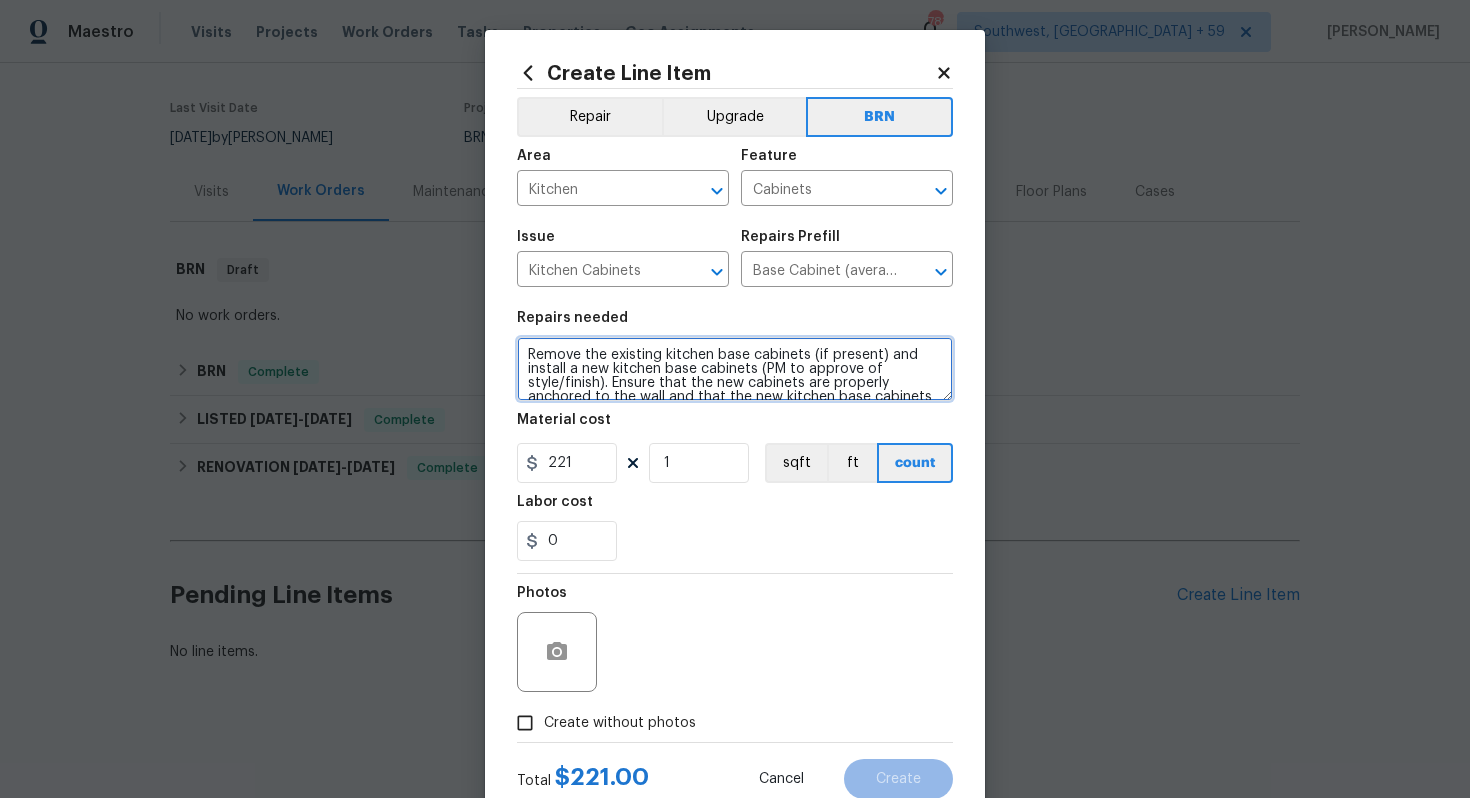 scroll, scrollTop: 42, scrollLeft: 0, axis: vertical 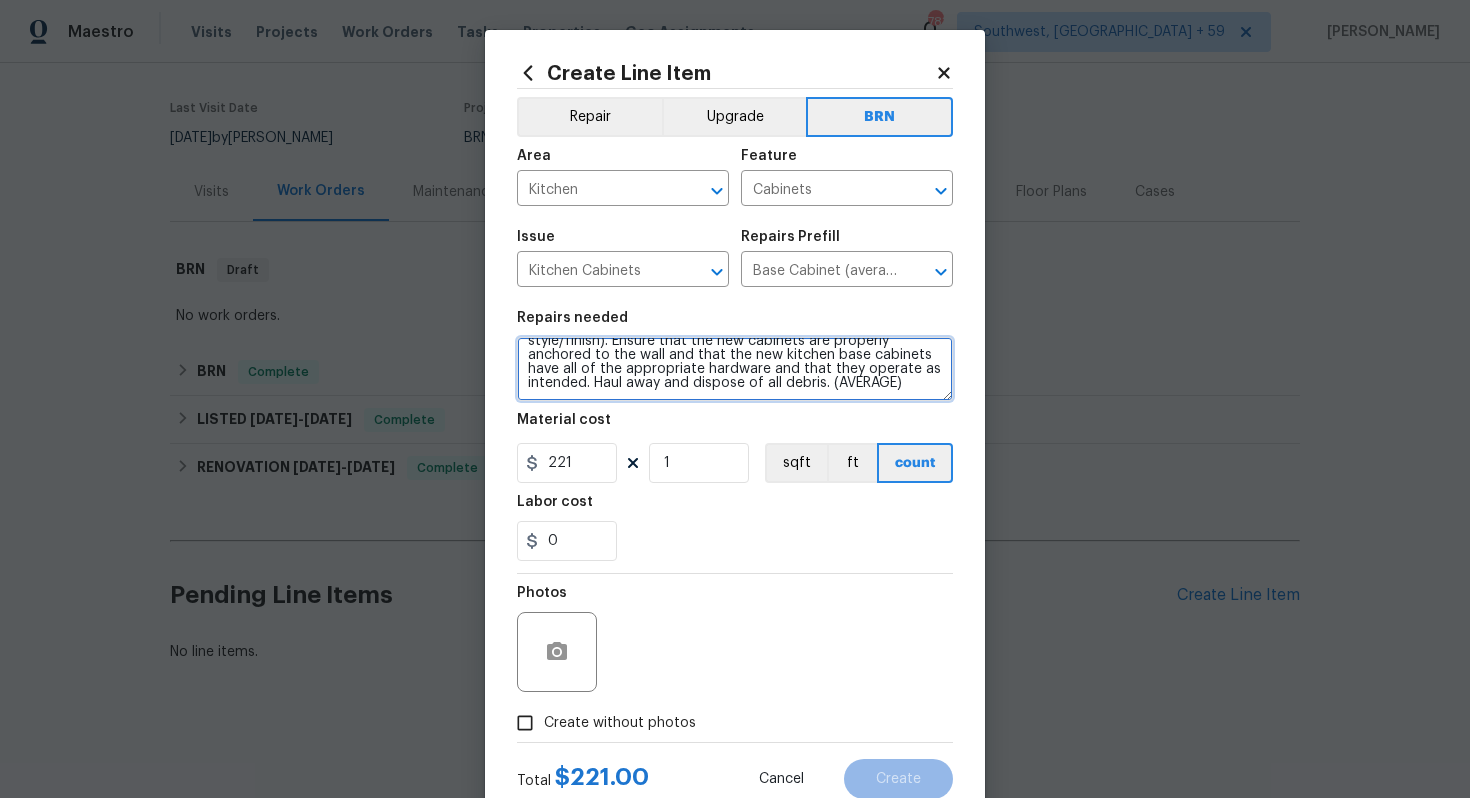 drag, startPoint x: 529, startPoint y: 358, endPoint x: 641, endPoint y: 422, distance: 128.99612 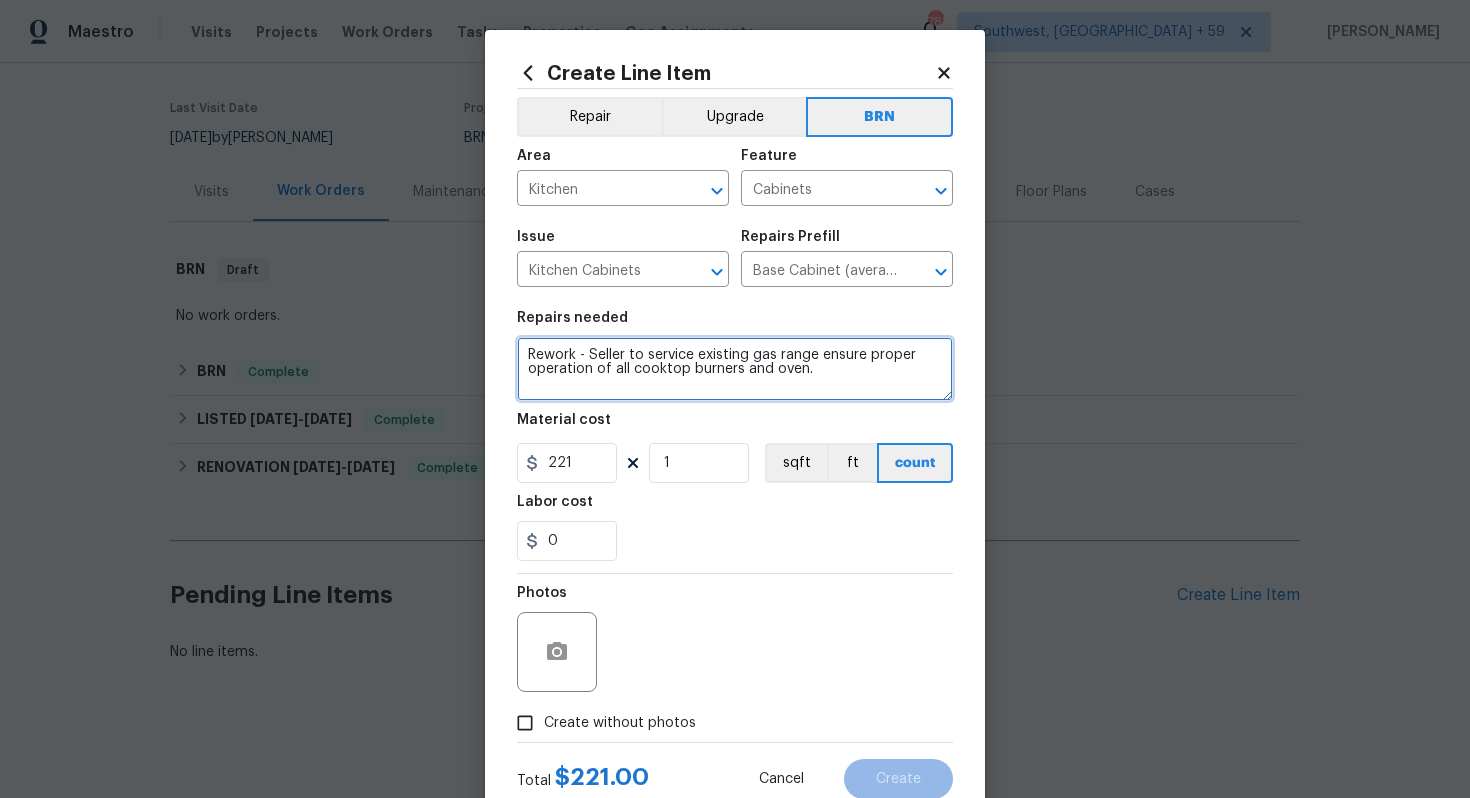 scroll, scrollTop: 0, scrollLeft: 0, axis: both 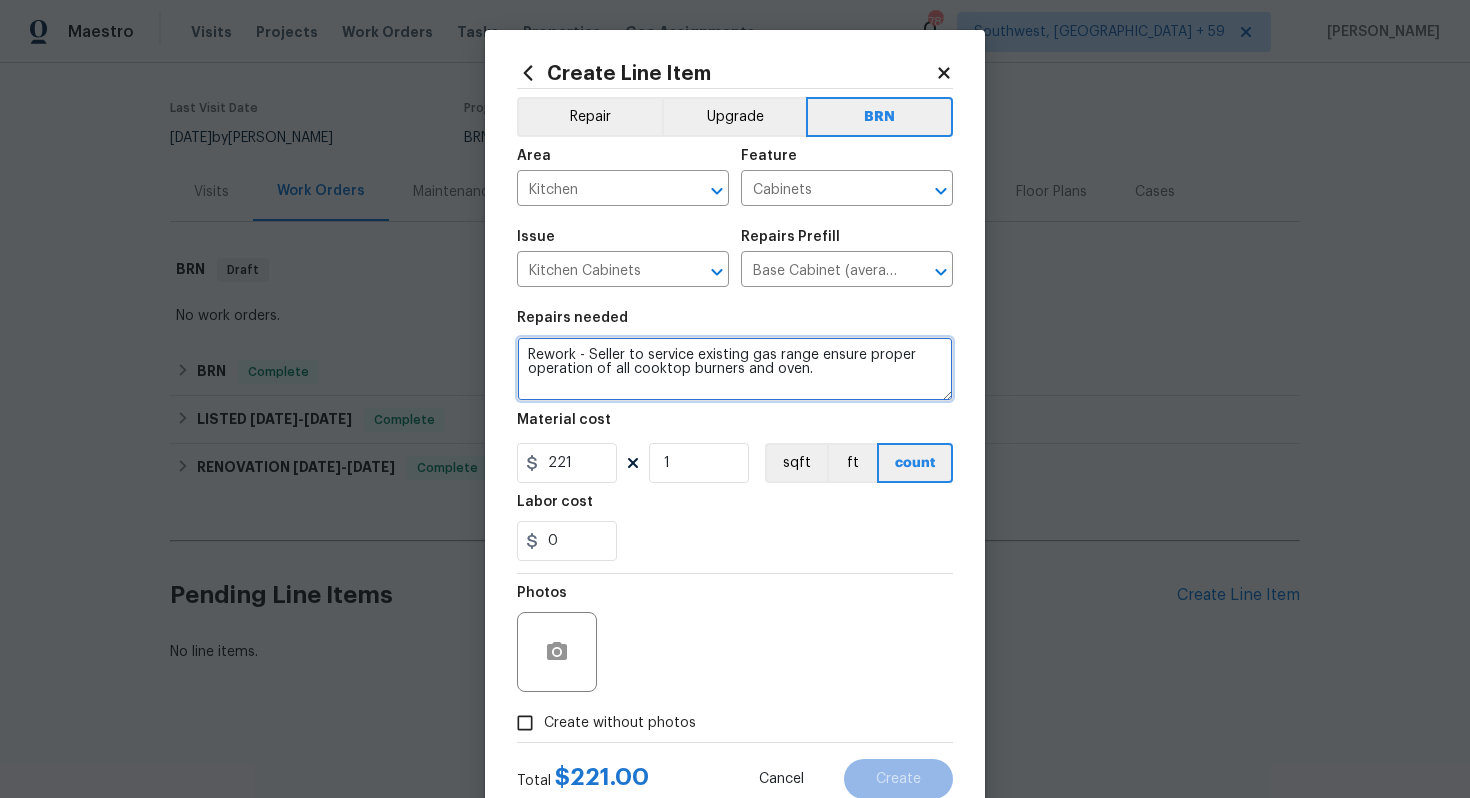 type on "Rework - Seller to service existing gas range ensure proper operation of all cooktop burners and oven." 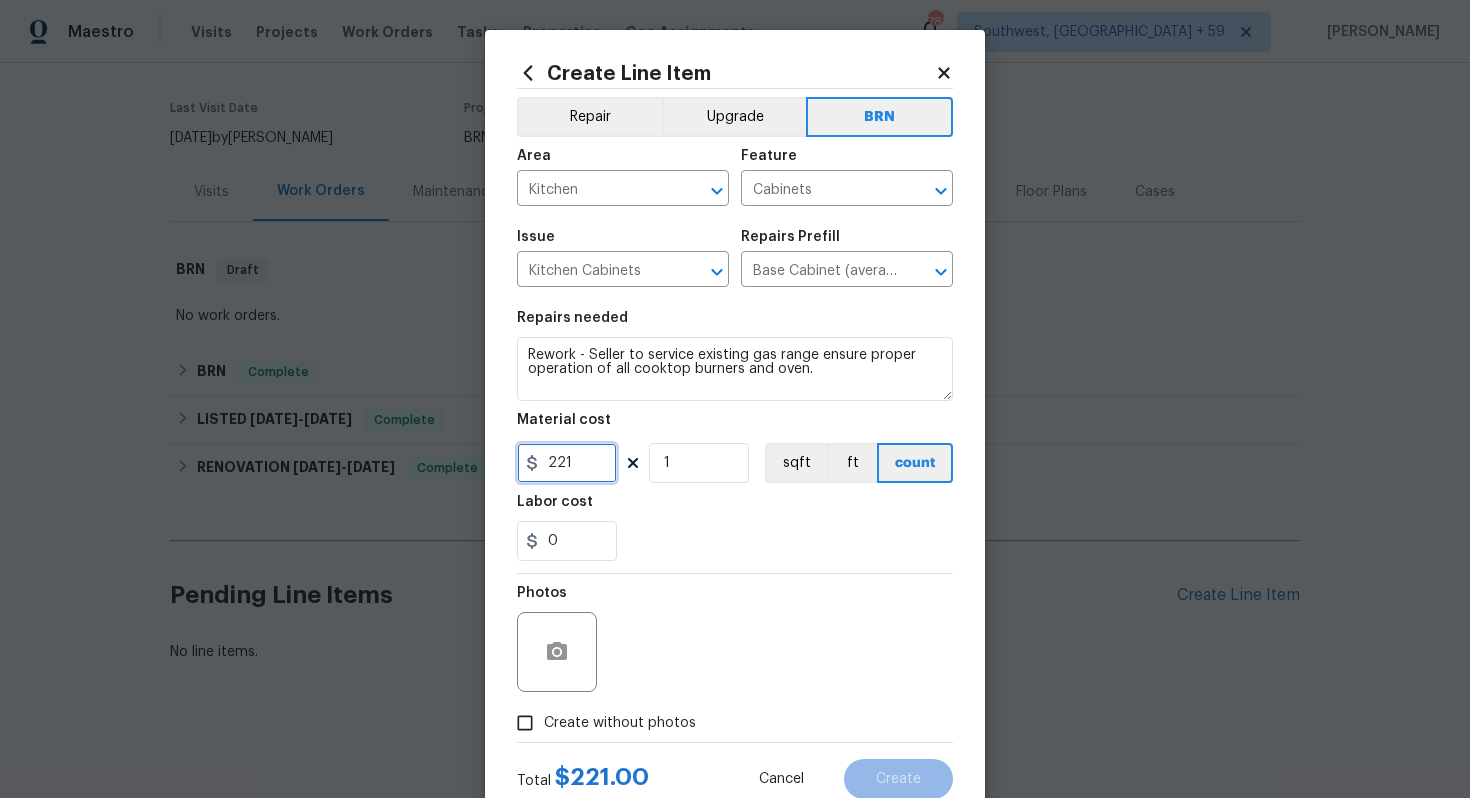 click on "221" at bounding box center [567, 463] 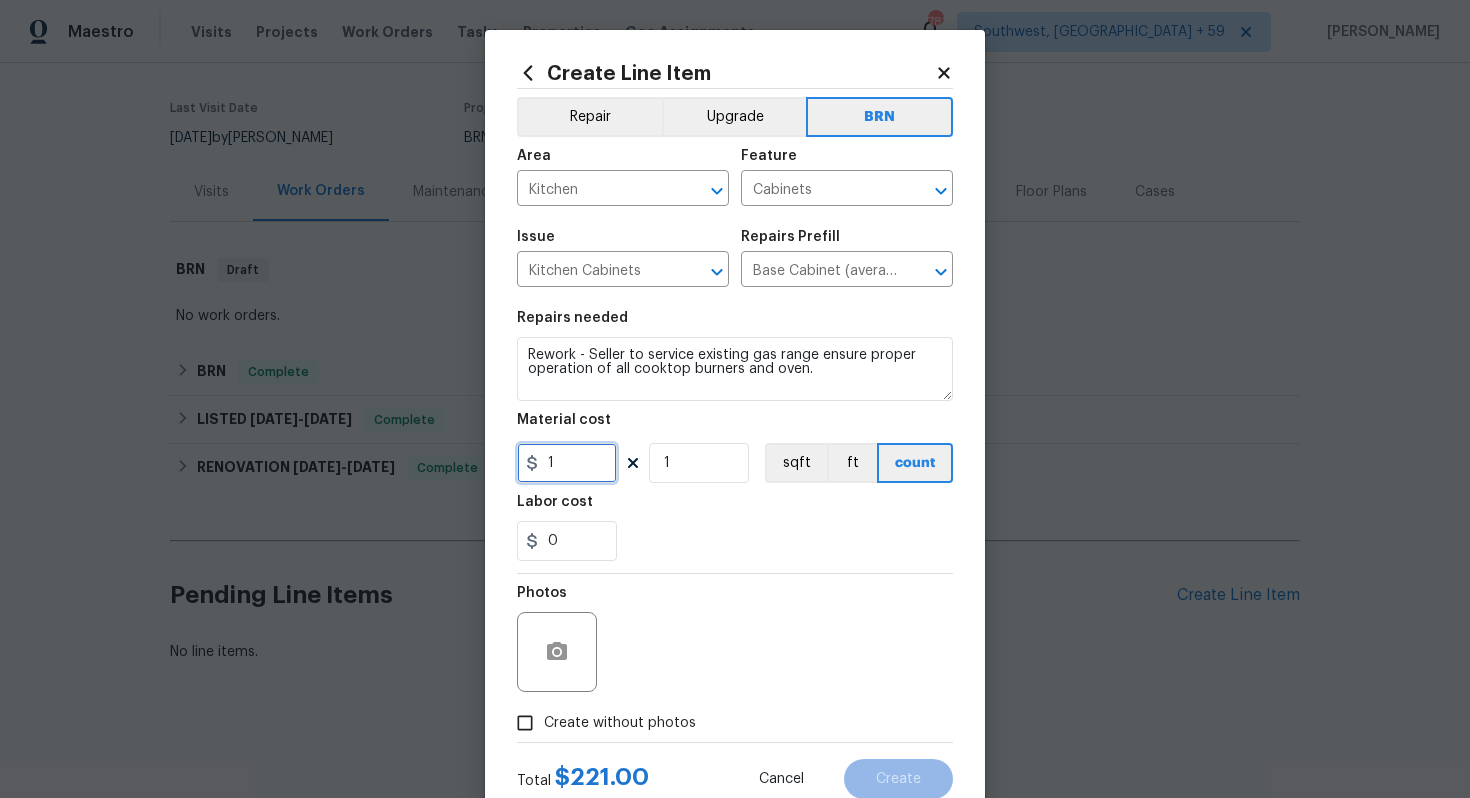 type on "1" 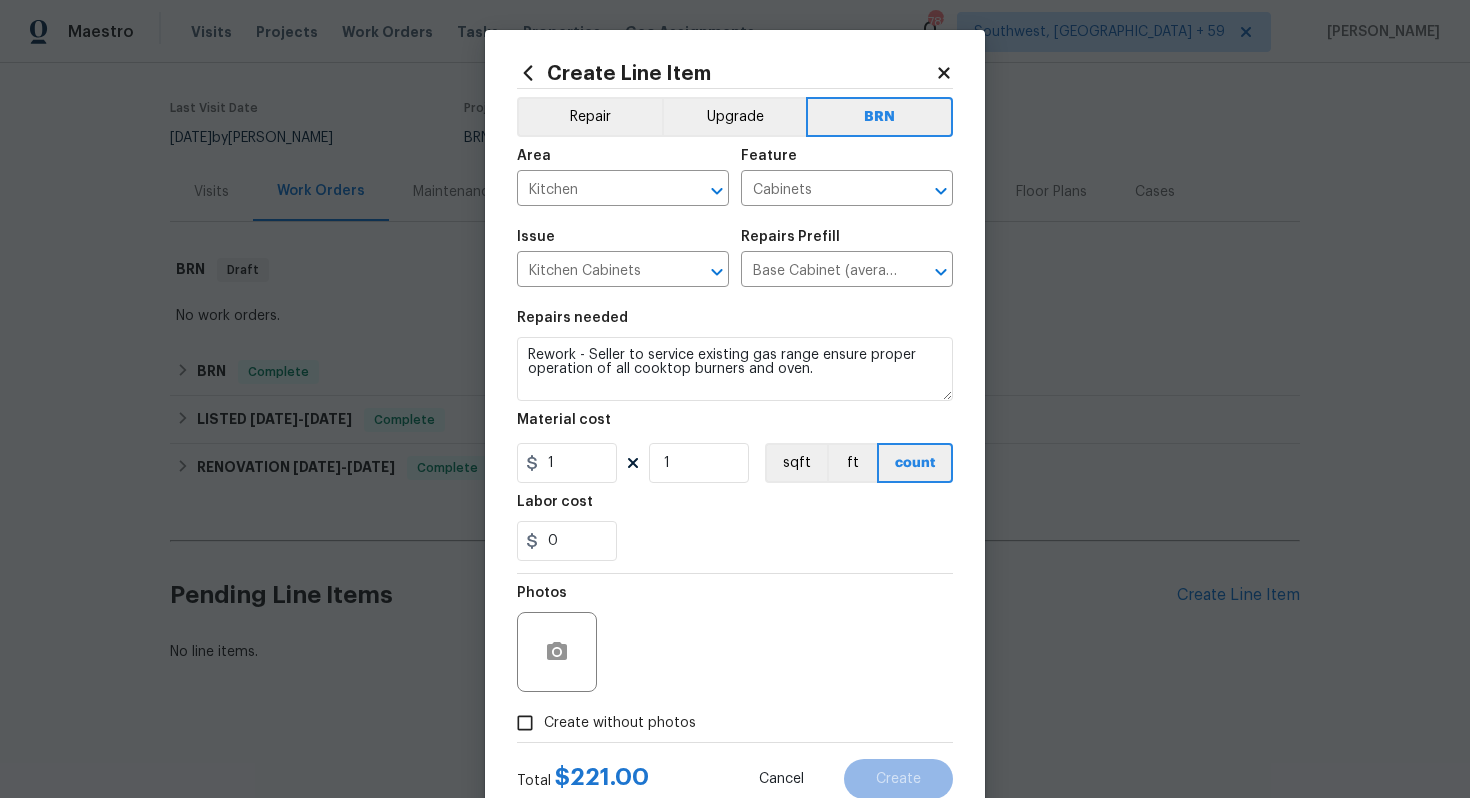 click on "Photos" at bounding box center (735, 639) 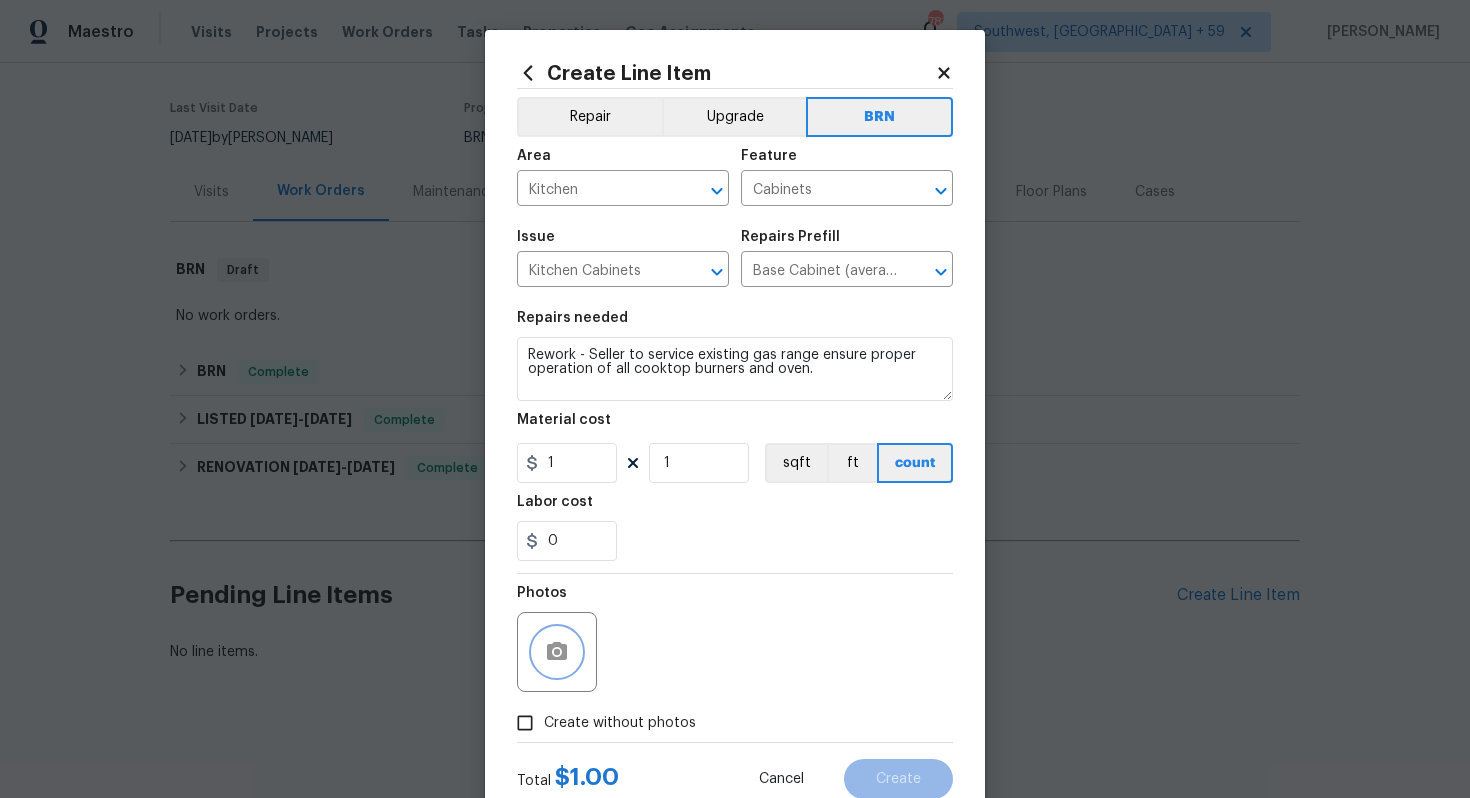 click at bounding box center [557, 652] 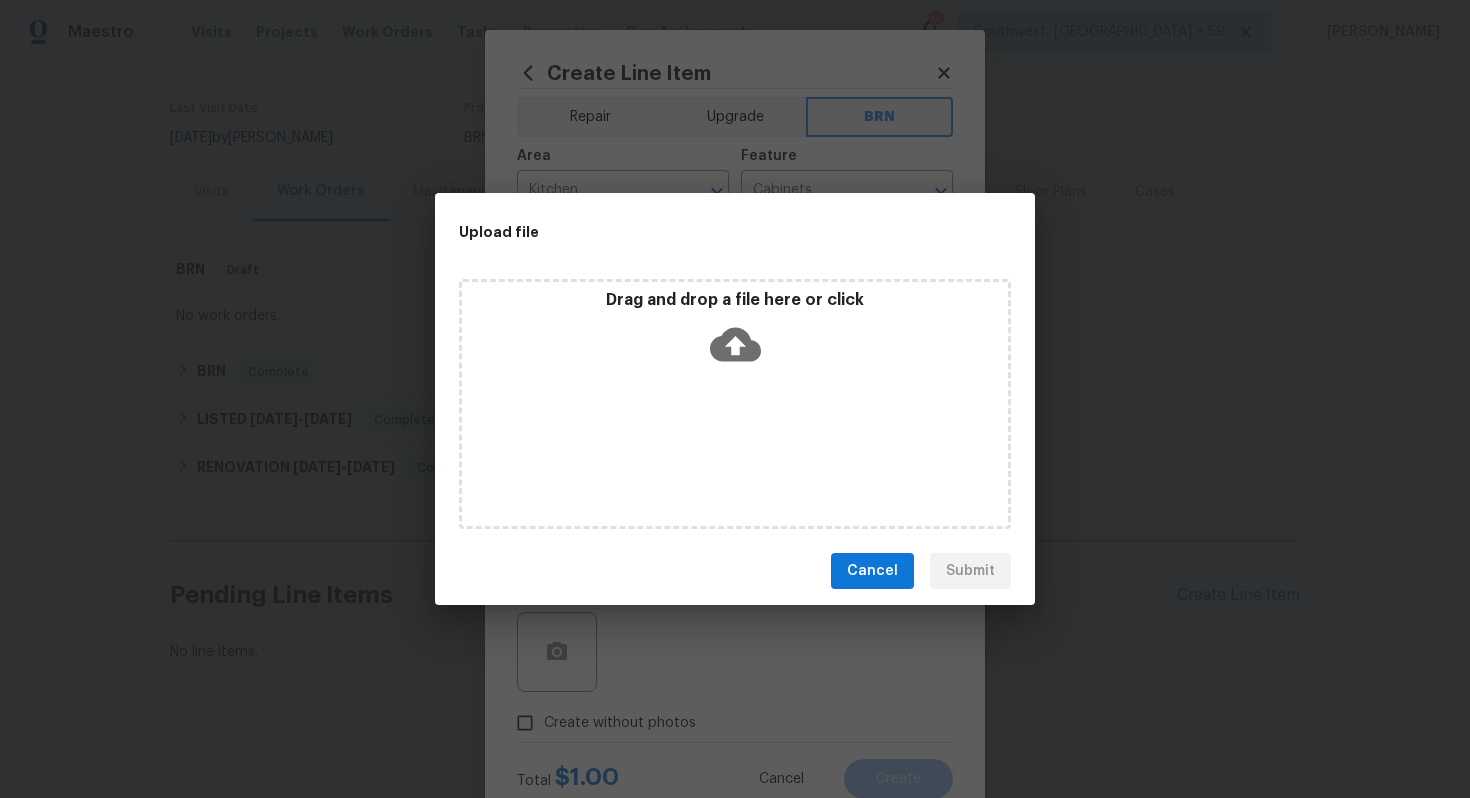 click 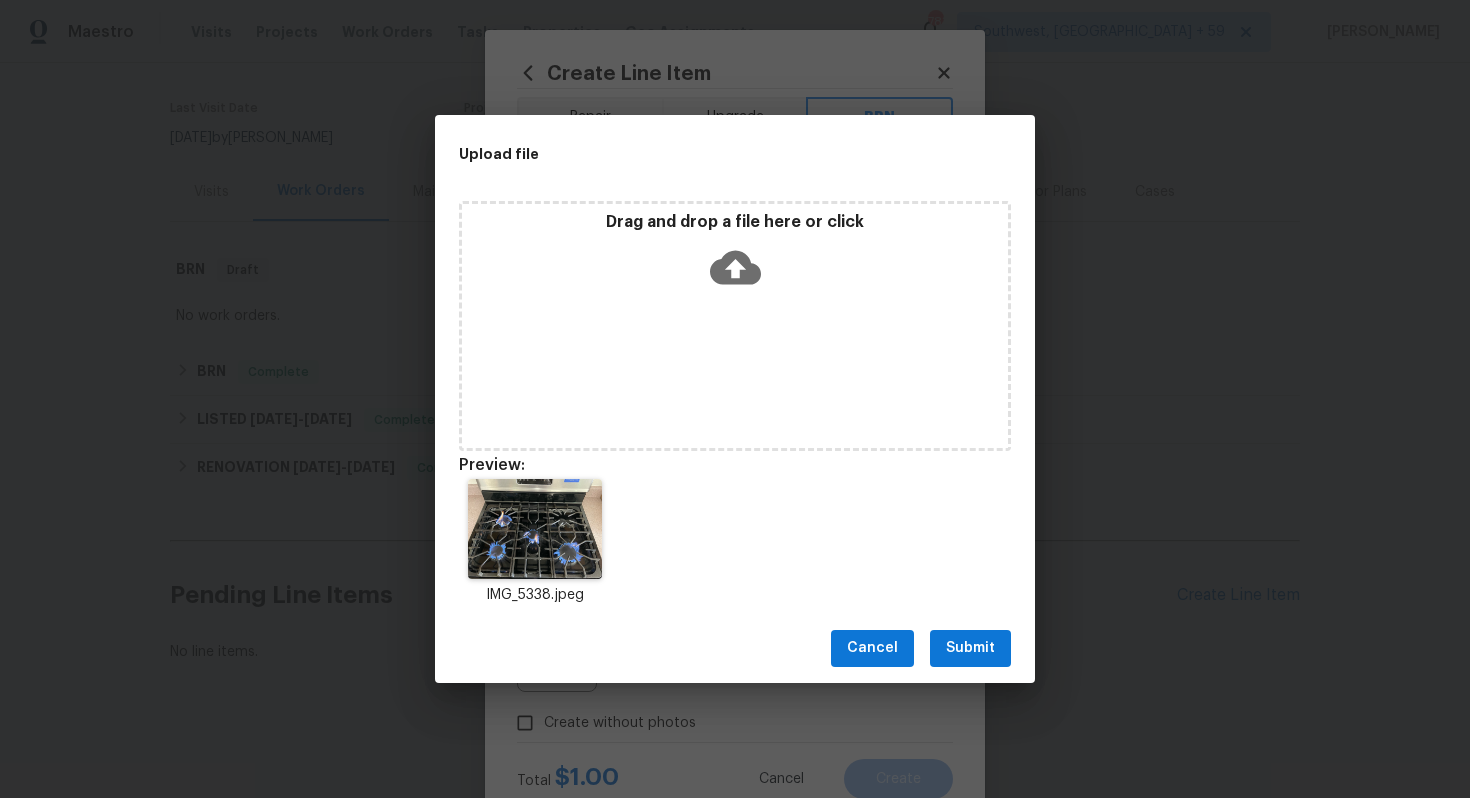 click on "Submit" at bounding box center (970, 648) 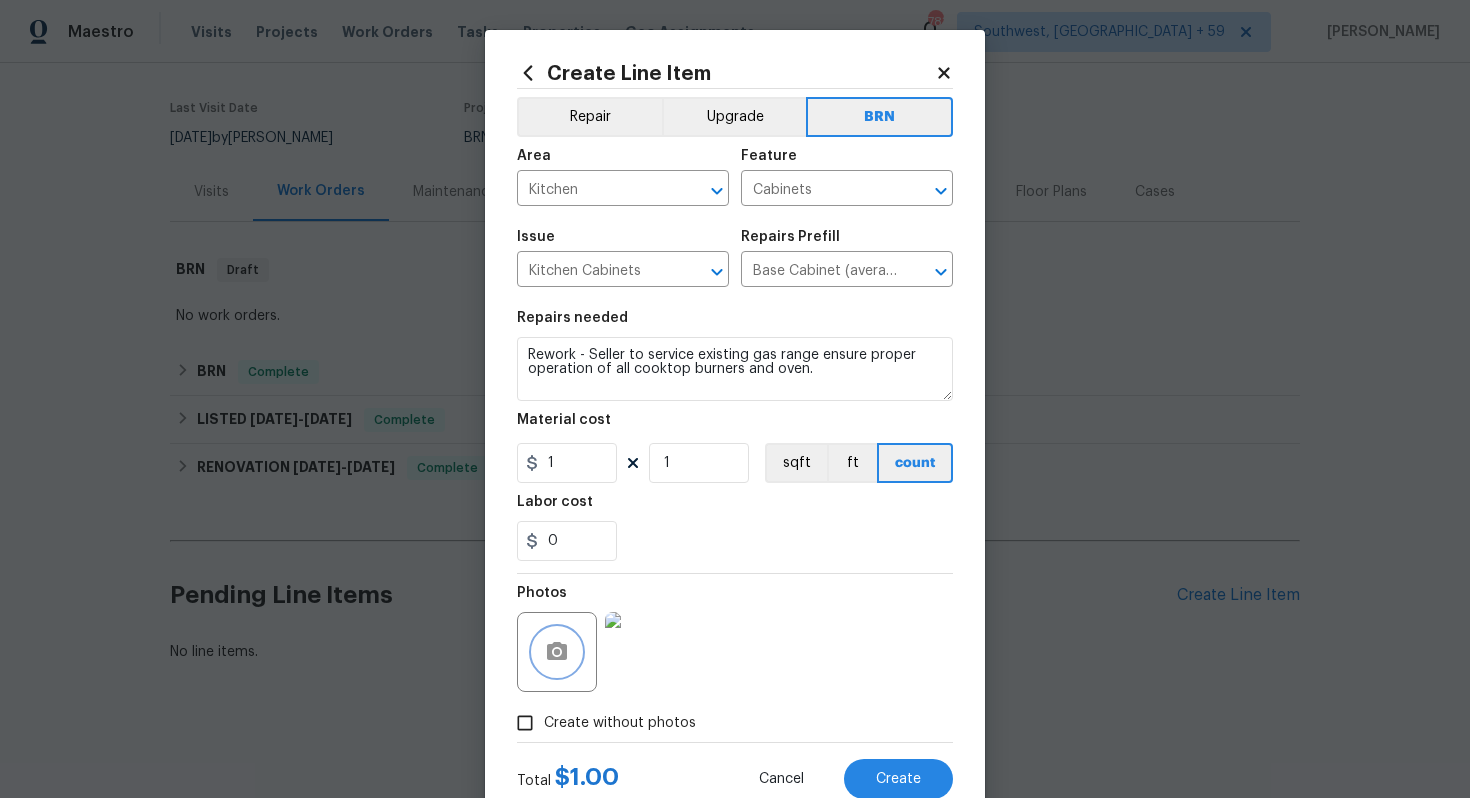 scroll, scrollTop: 64, scrollLeft: 0, axis: vertical 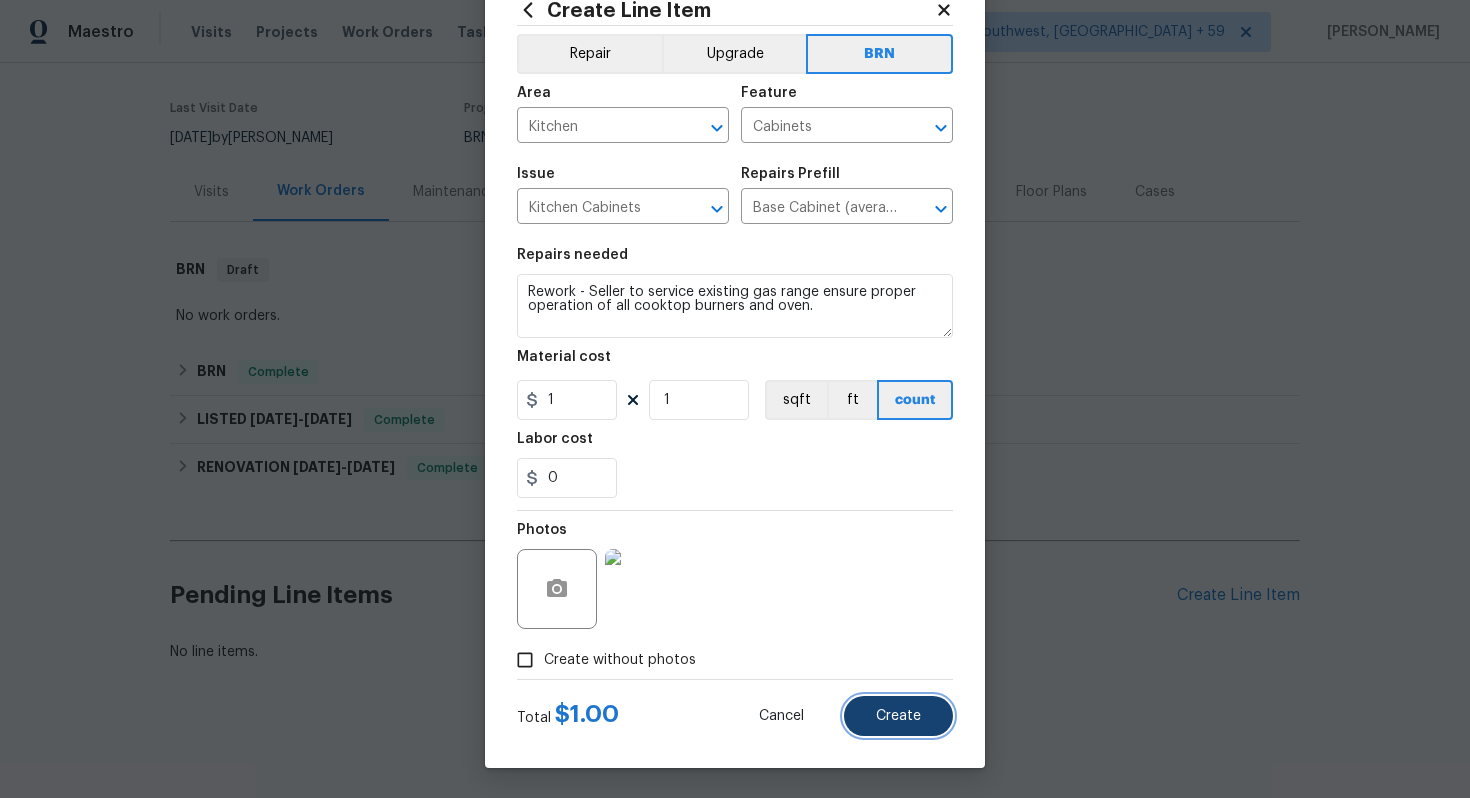 click on "Create" at bounding box center [898, 716] 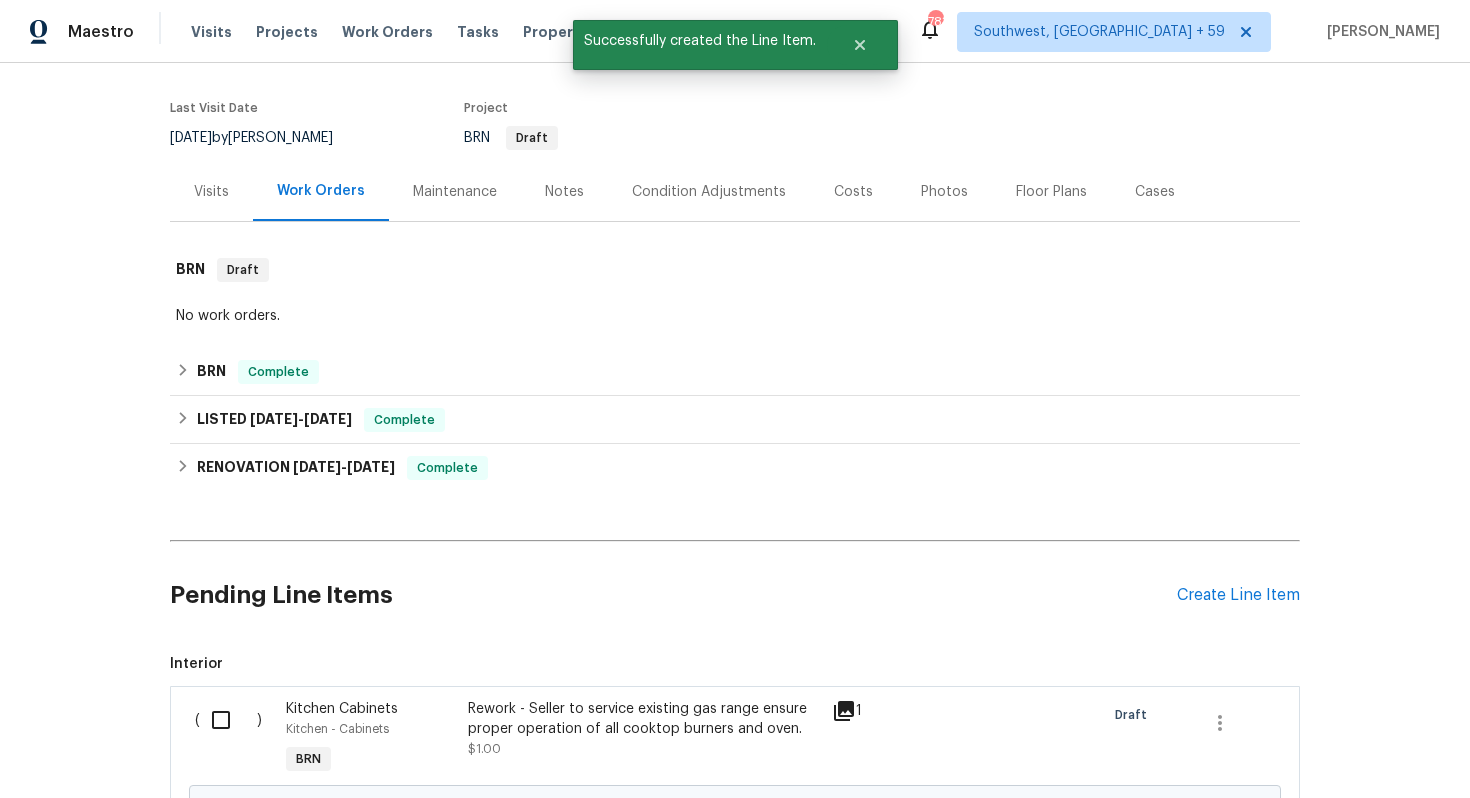 scroll, scrollTop: 369, scrollLeft: 0, axis: vertical 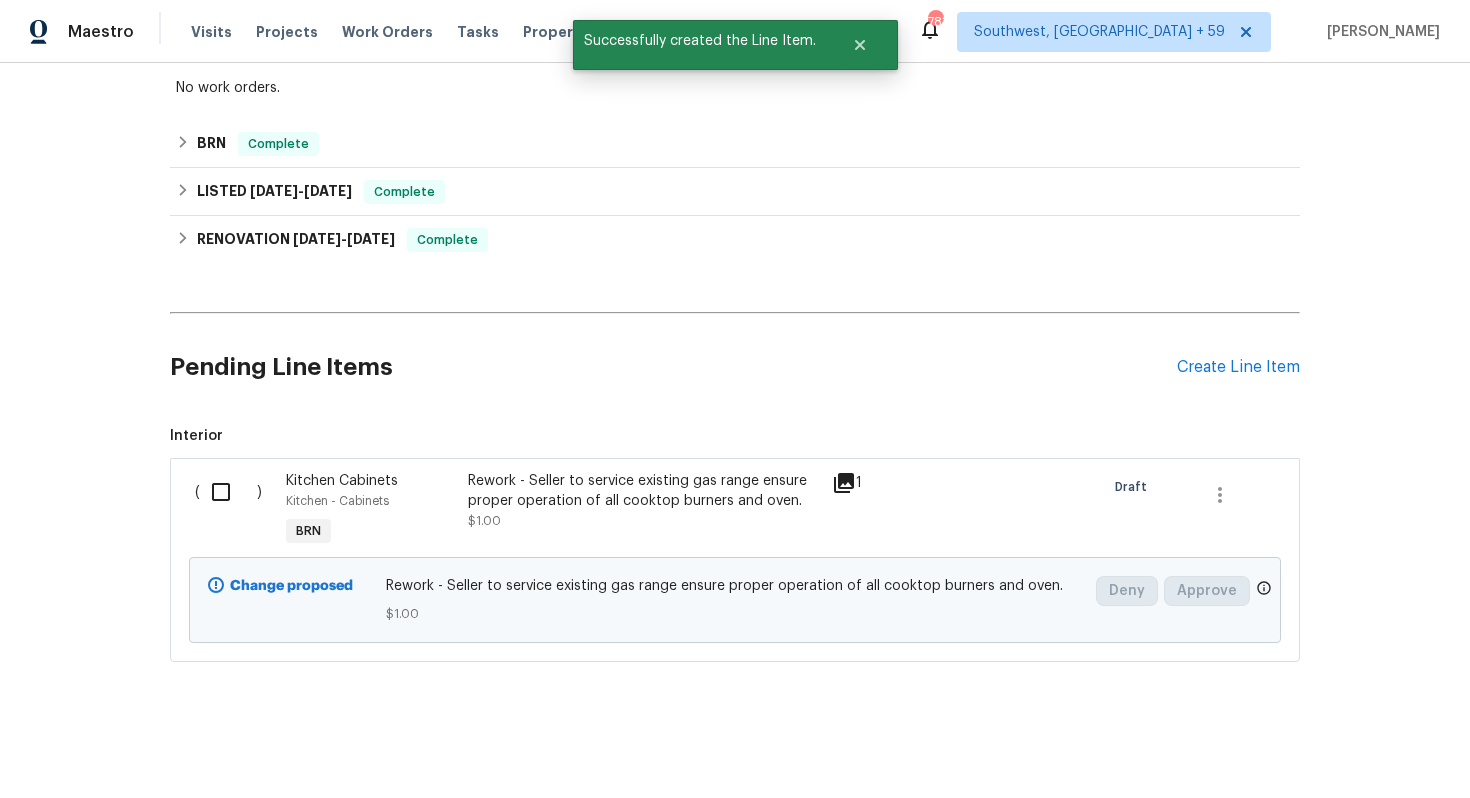 click at bounding box center (228, 492) 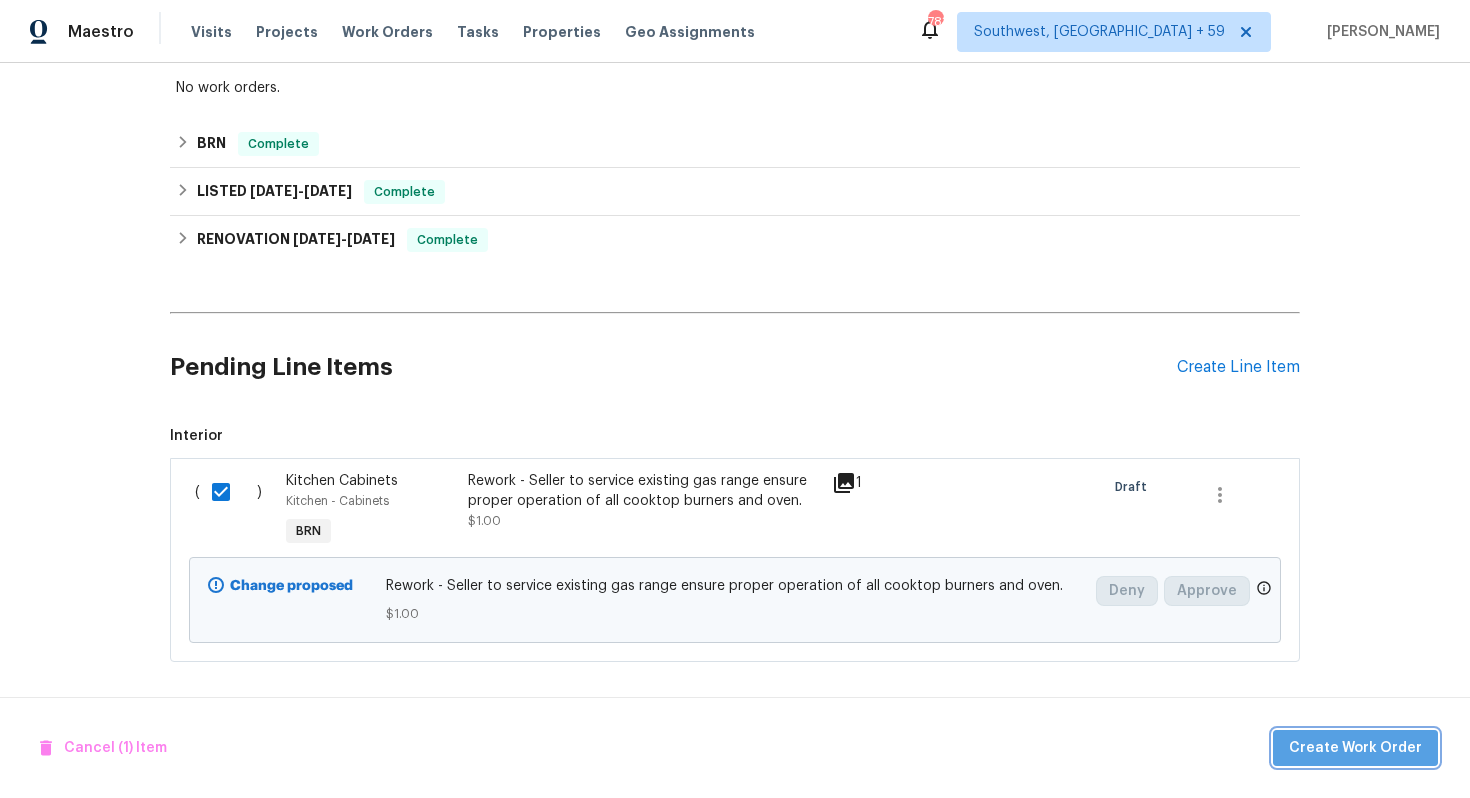 click on "Create Work Order" at bounding box center [1355, 748] 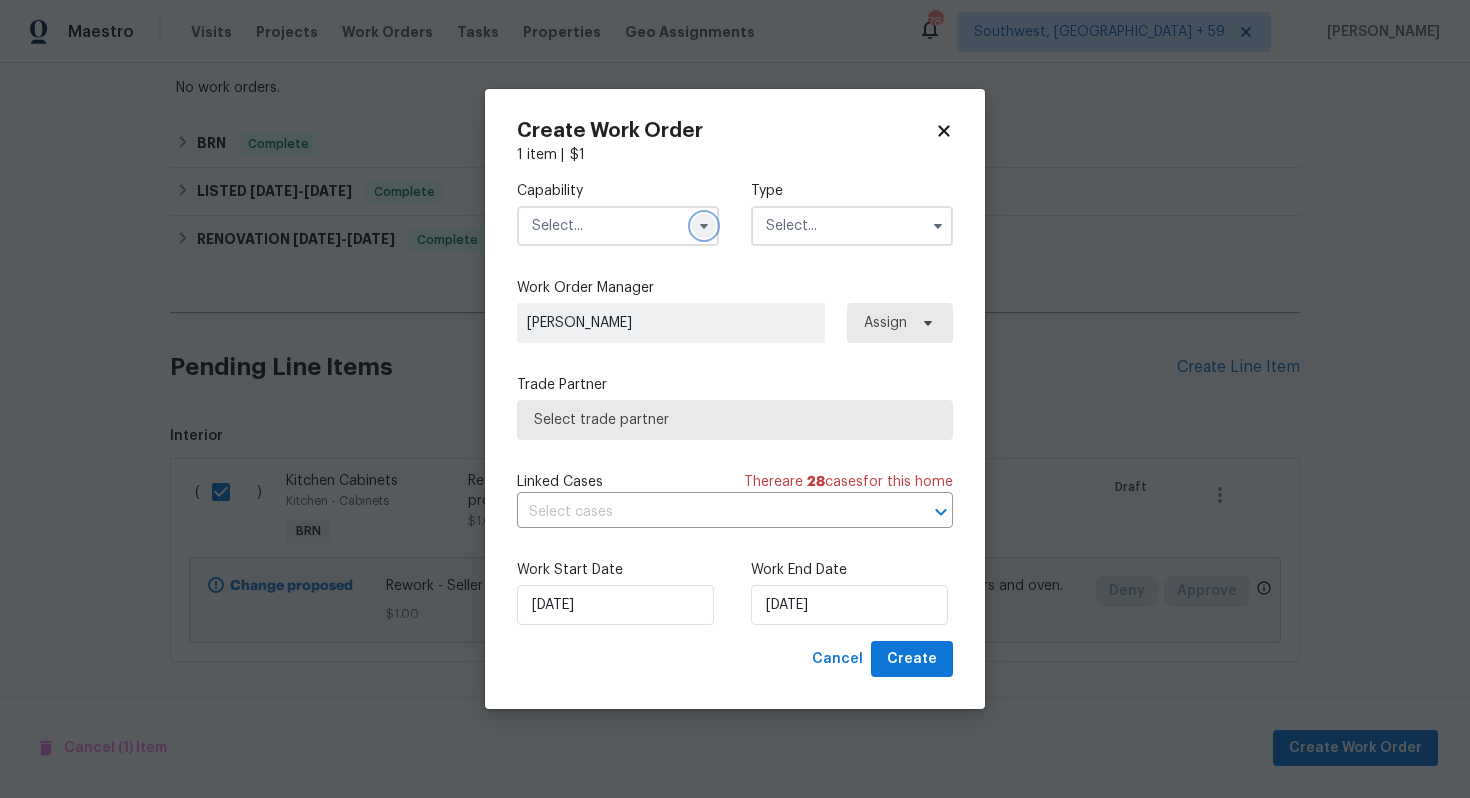 click 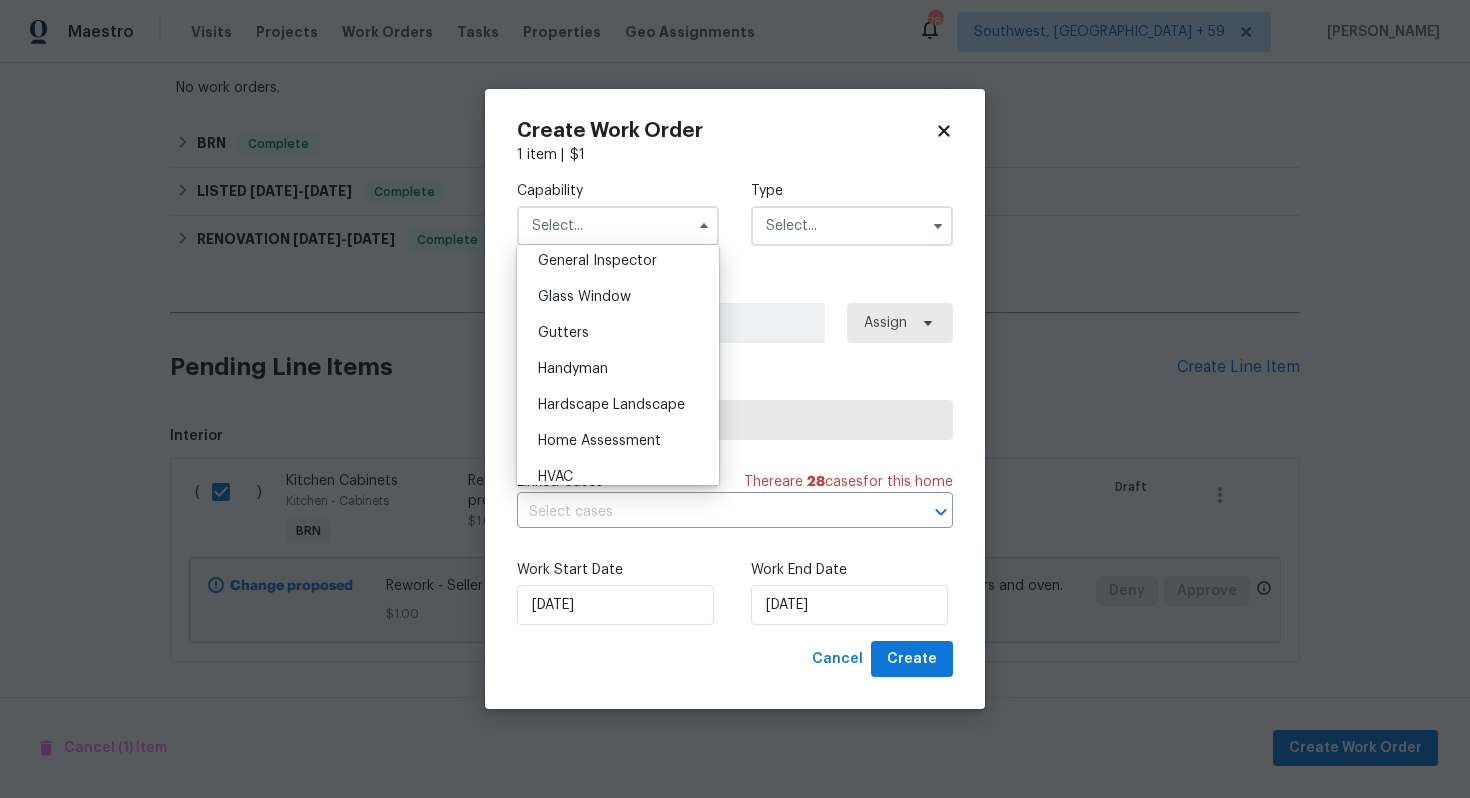 scroll, scrollTop: 1003, scrollLeft: 0, axis: vertical 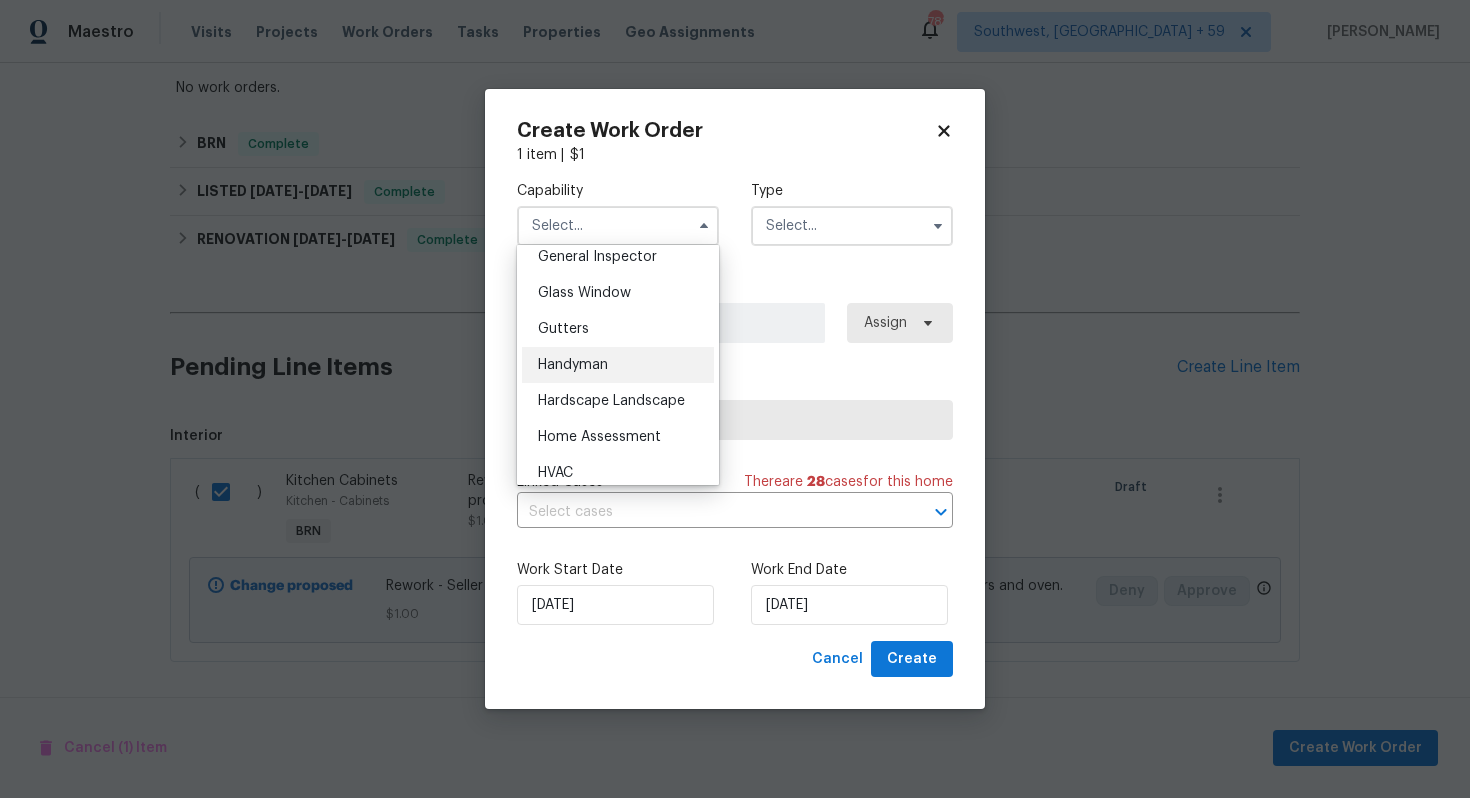 click on "Handyman" at bounding box center [618, 365] 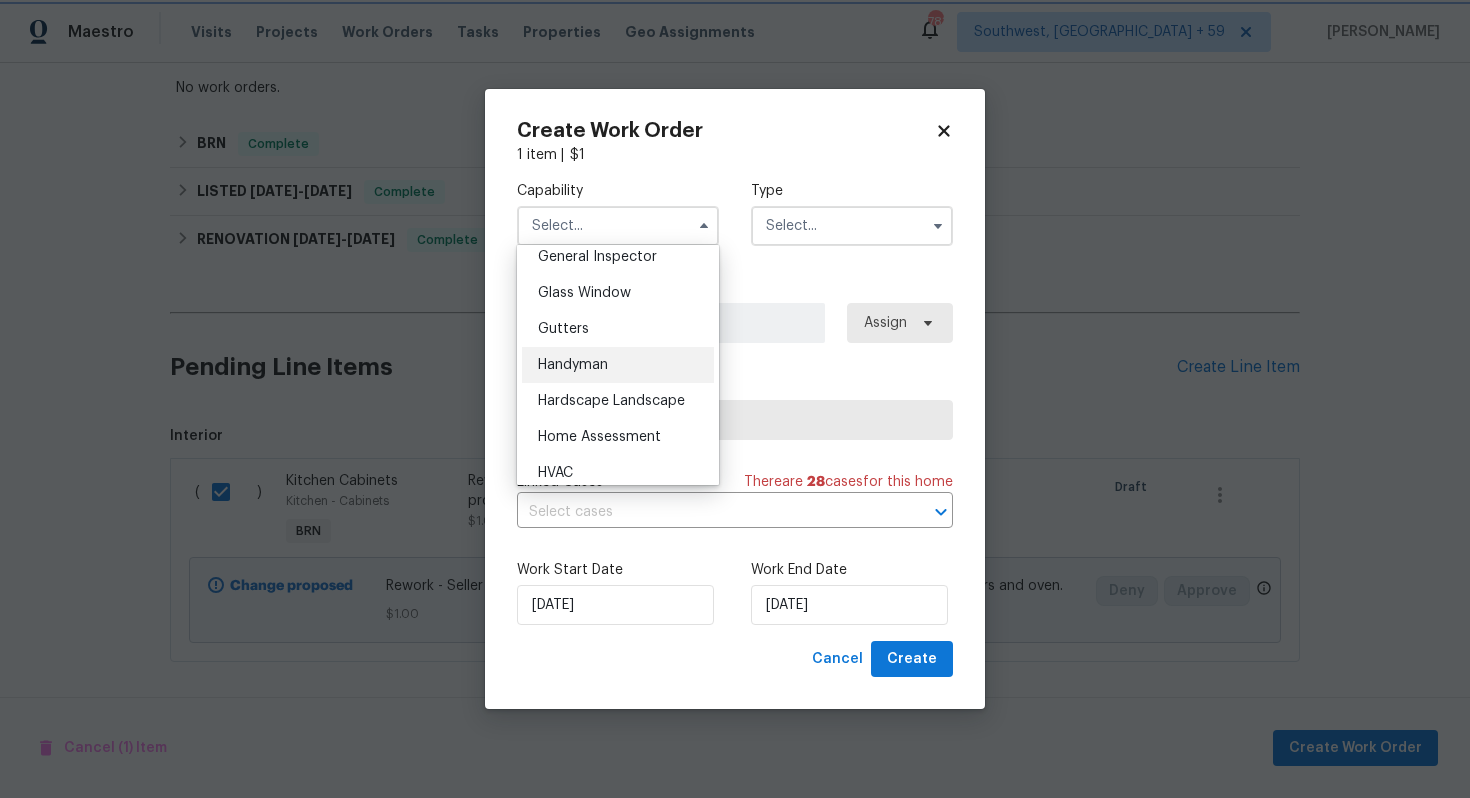 type on "Handyman" 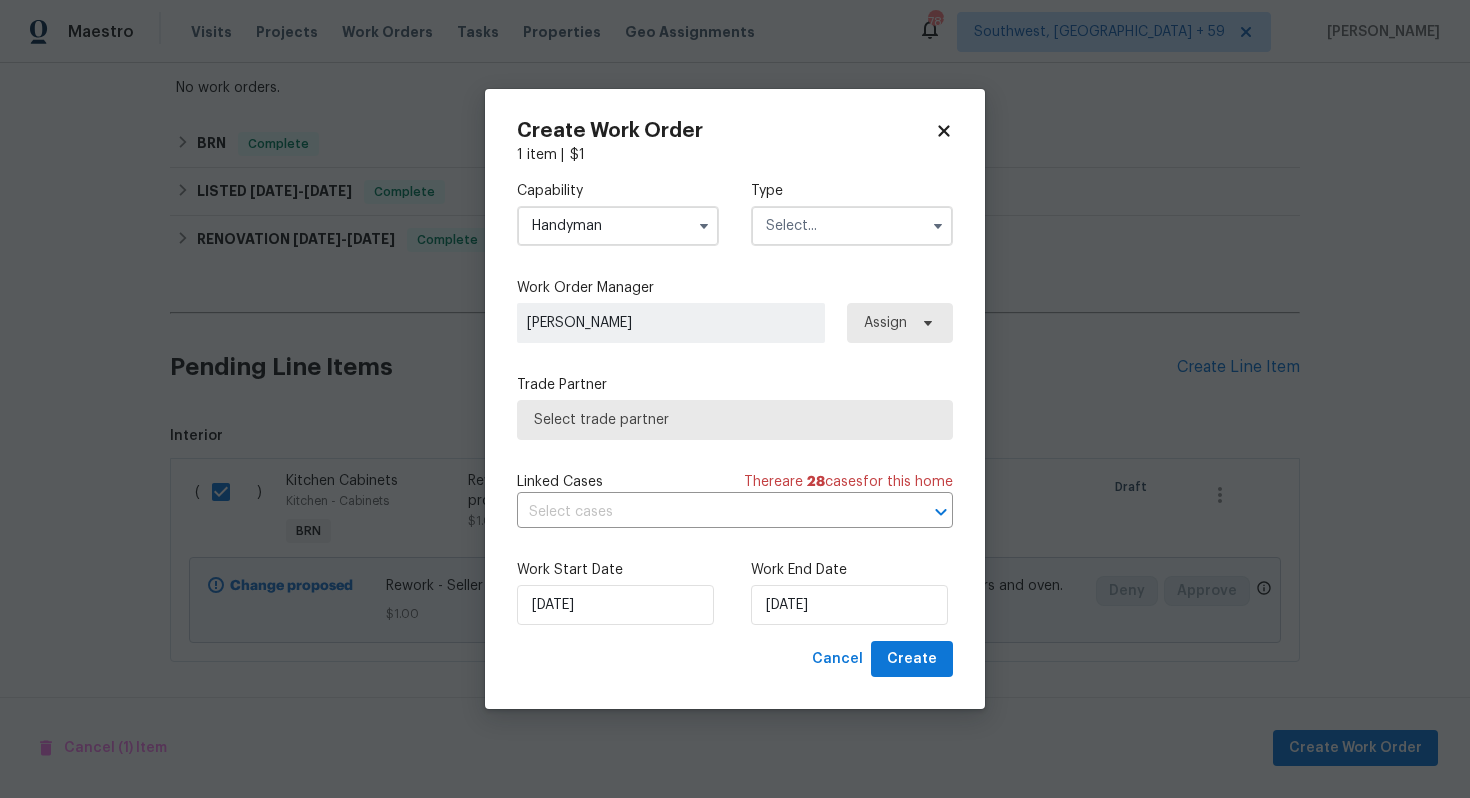 click at bounding box center [852, 226] 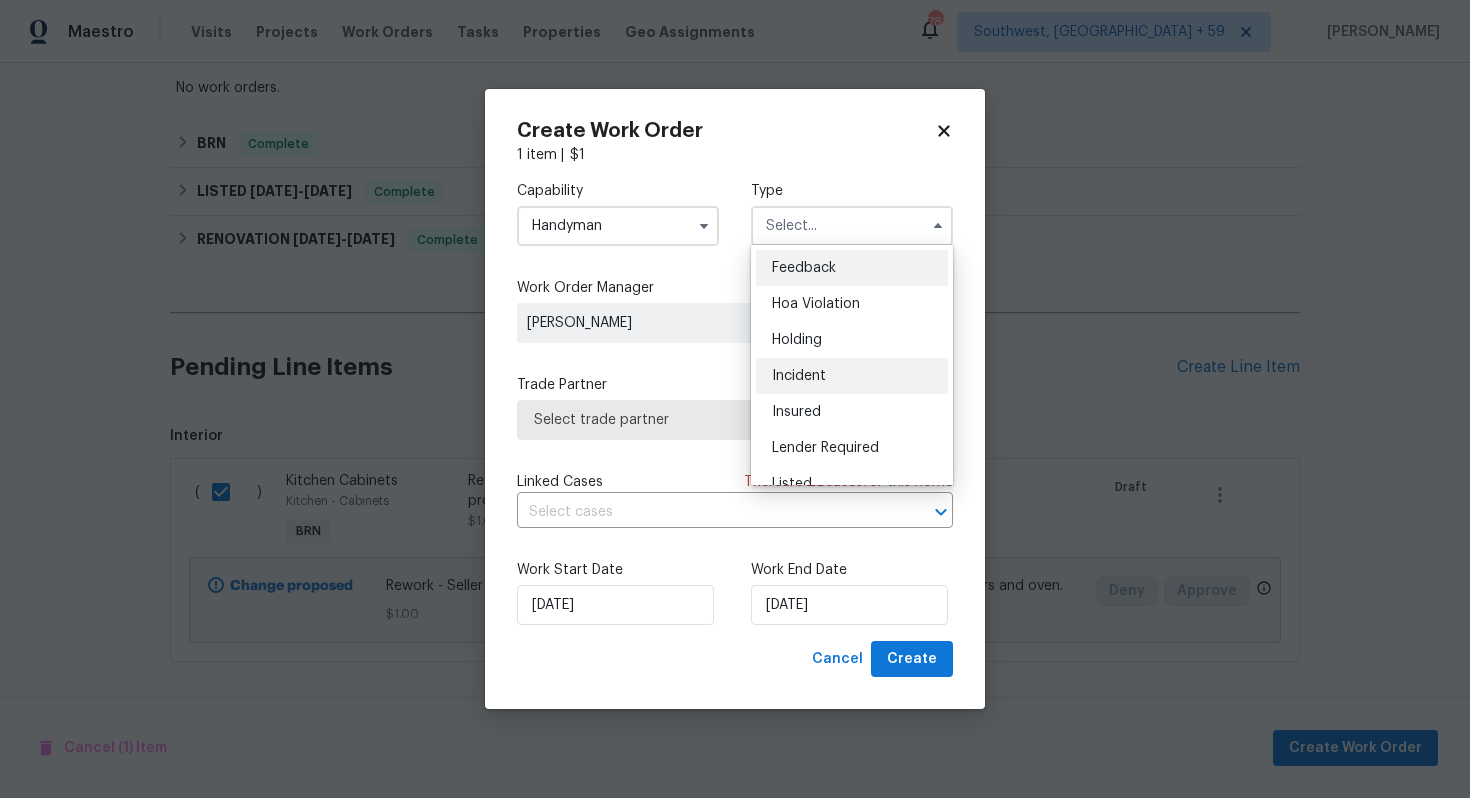 scroll, scrollTop: 454, scrollLeft: 0, axis: vertical 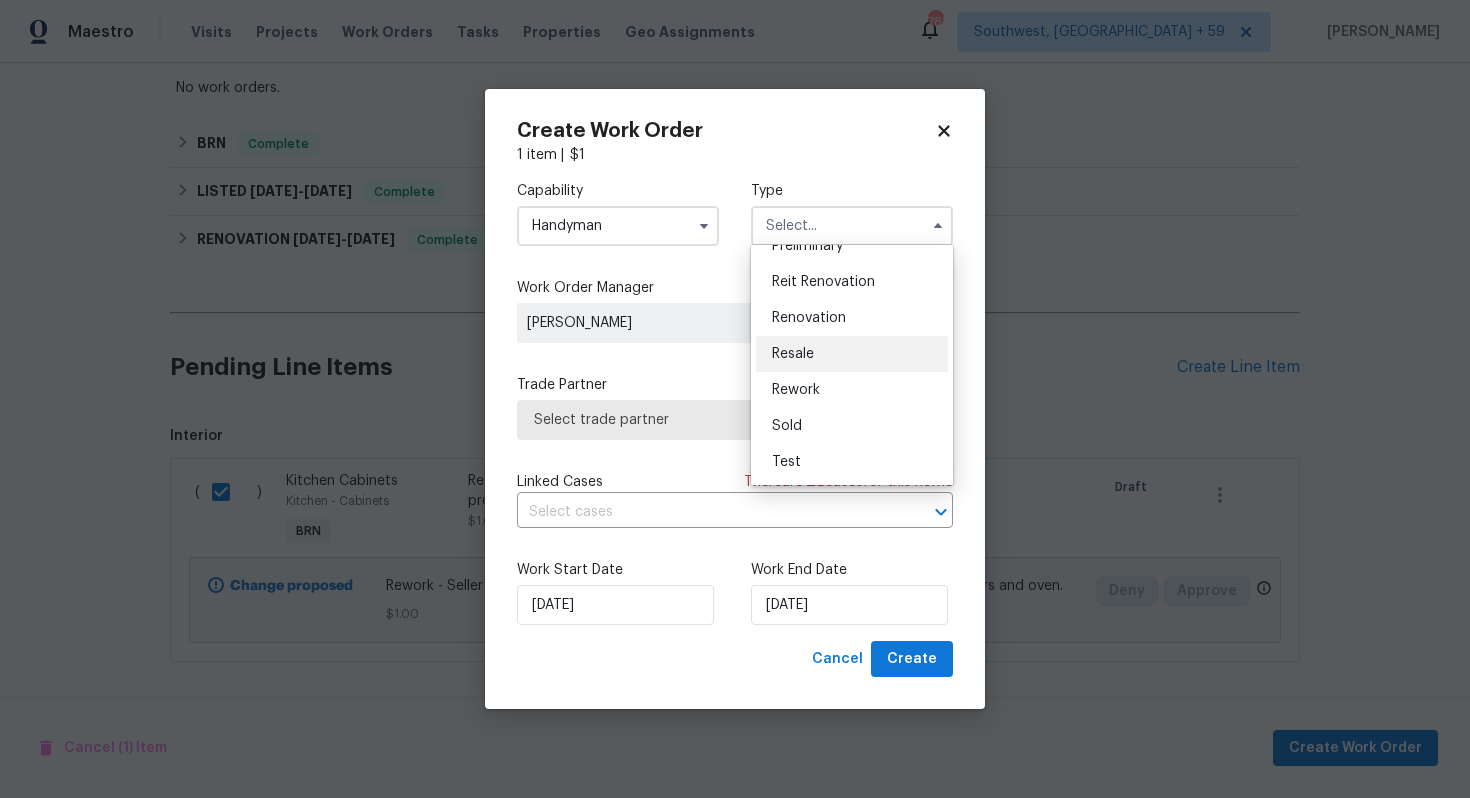 click on "Resale" at bounding box center [852, 354] 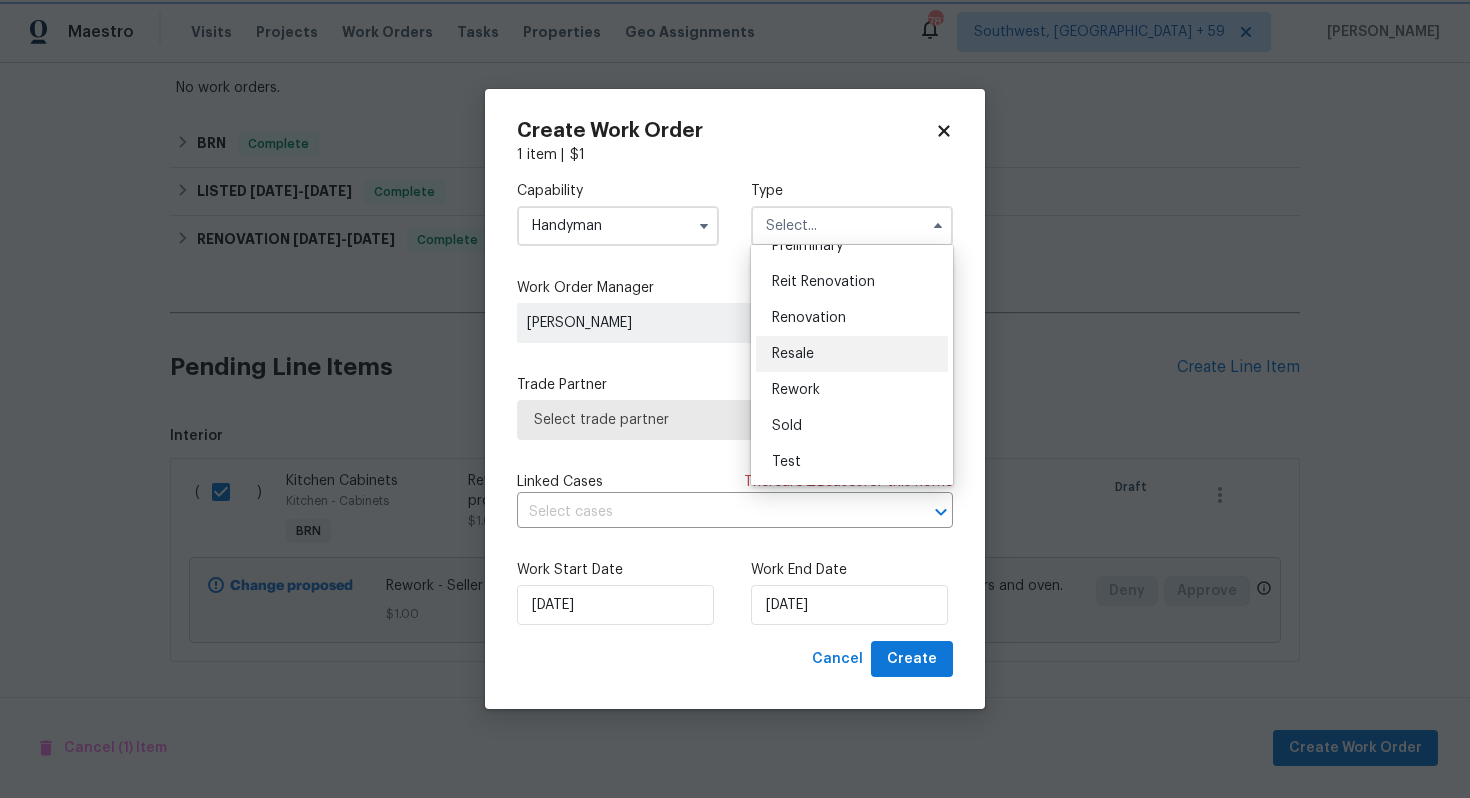 type on "Resale" 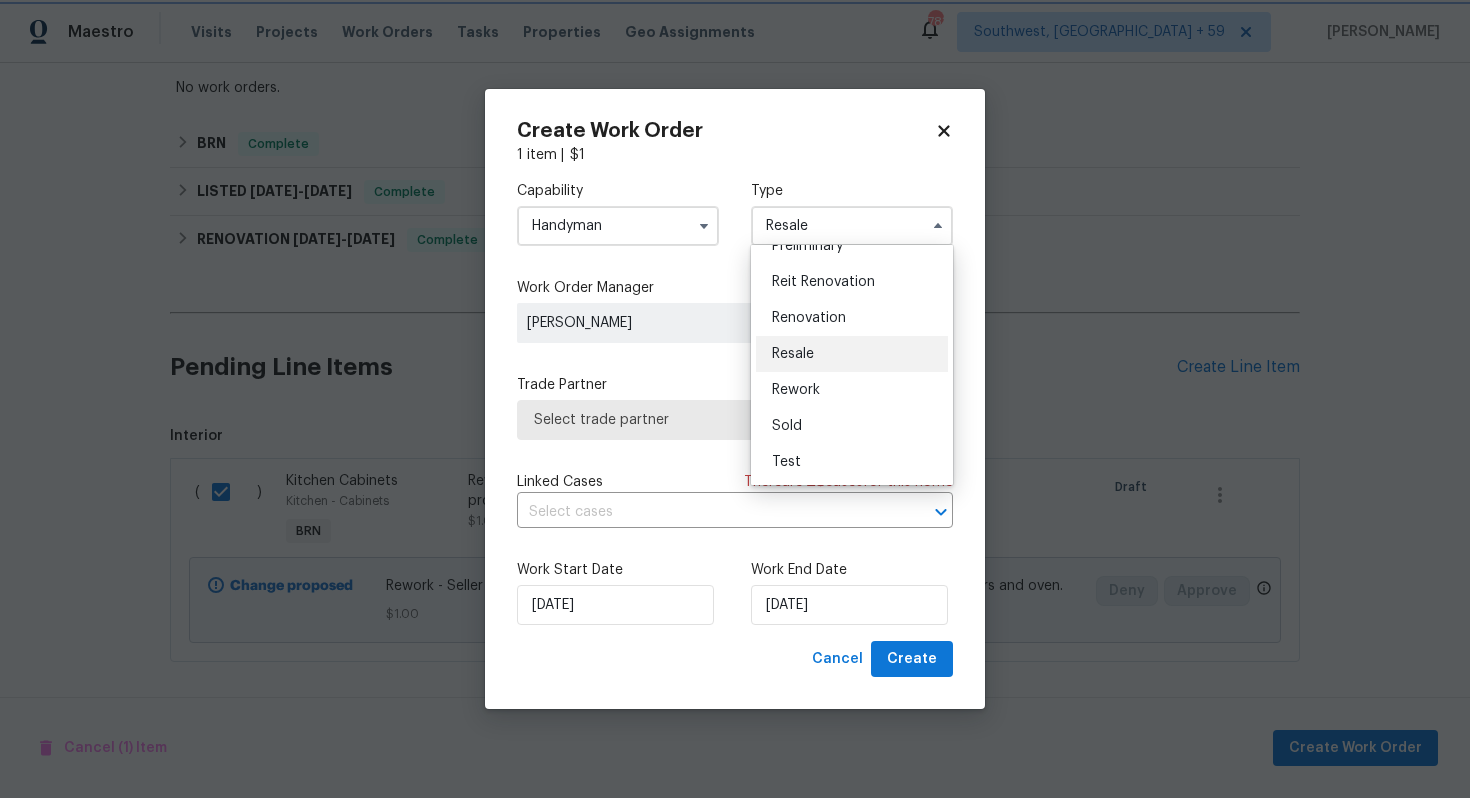 scroll, scrollTop: 0, scrollLeft: 0, axis: both 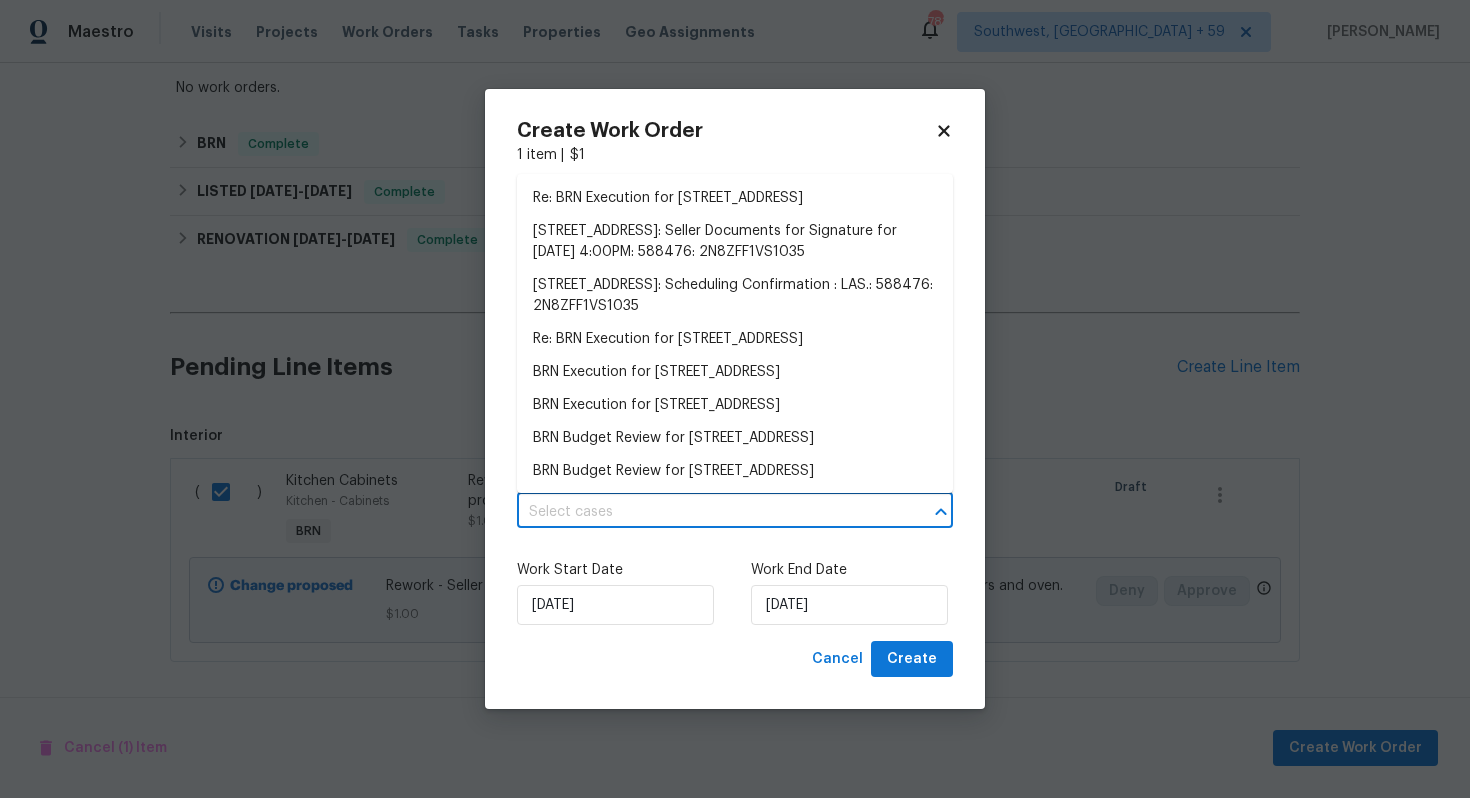 click at bounding box center (707, 512) 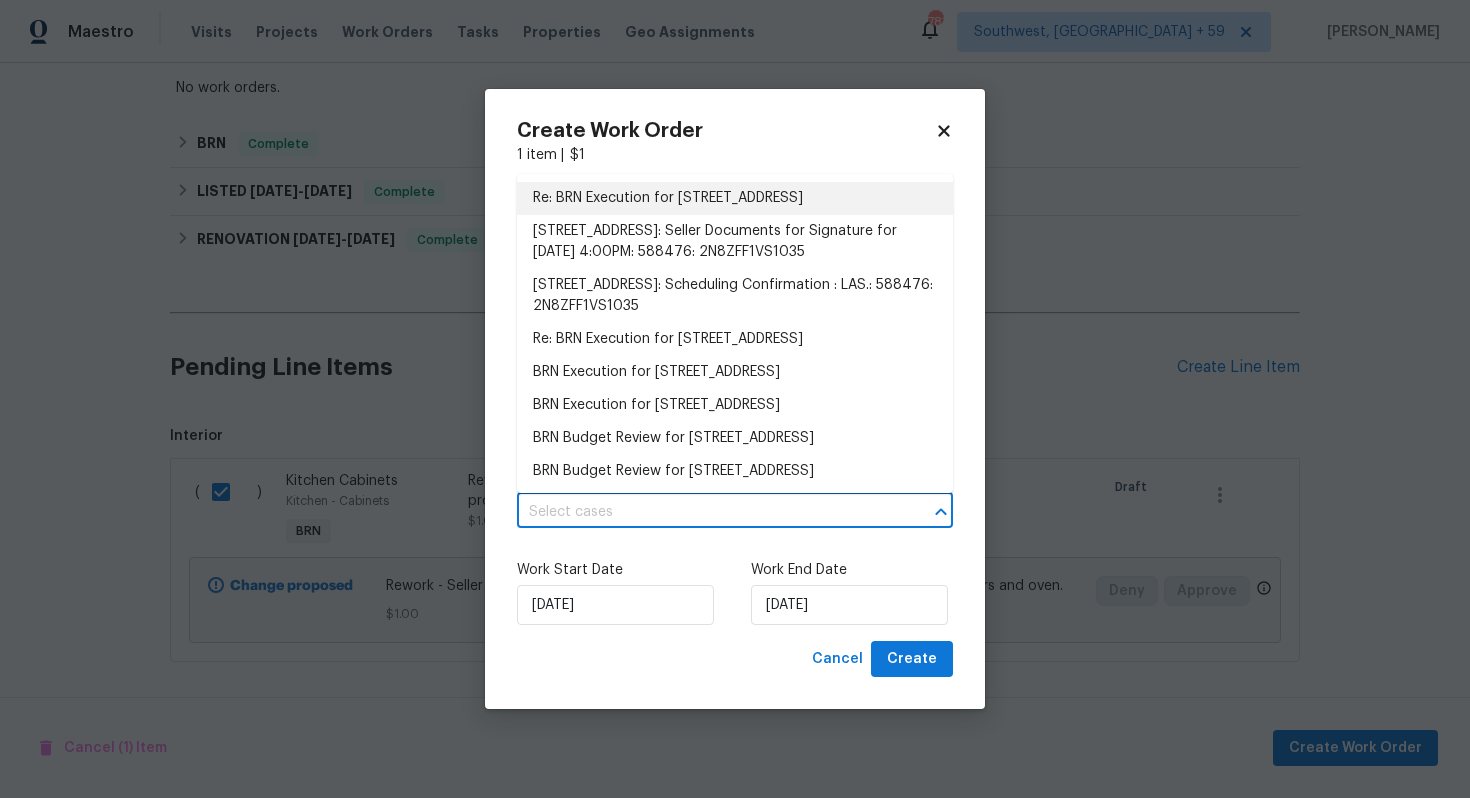 click on "Re: BRN Execution for 7873 Running Doe Ct, Las Vegas, NV 89149" at bounding box center [735, 198] 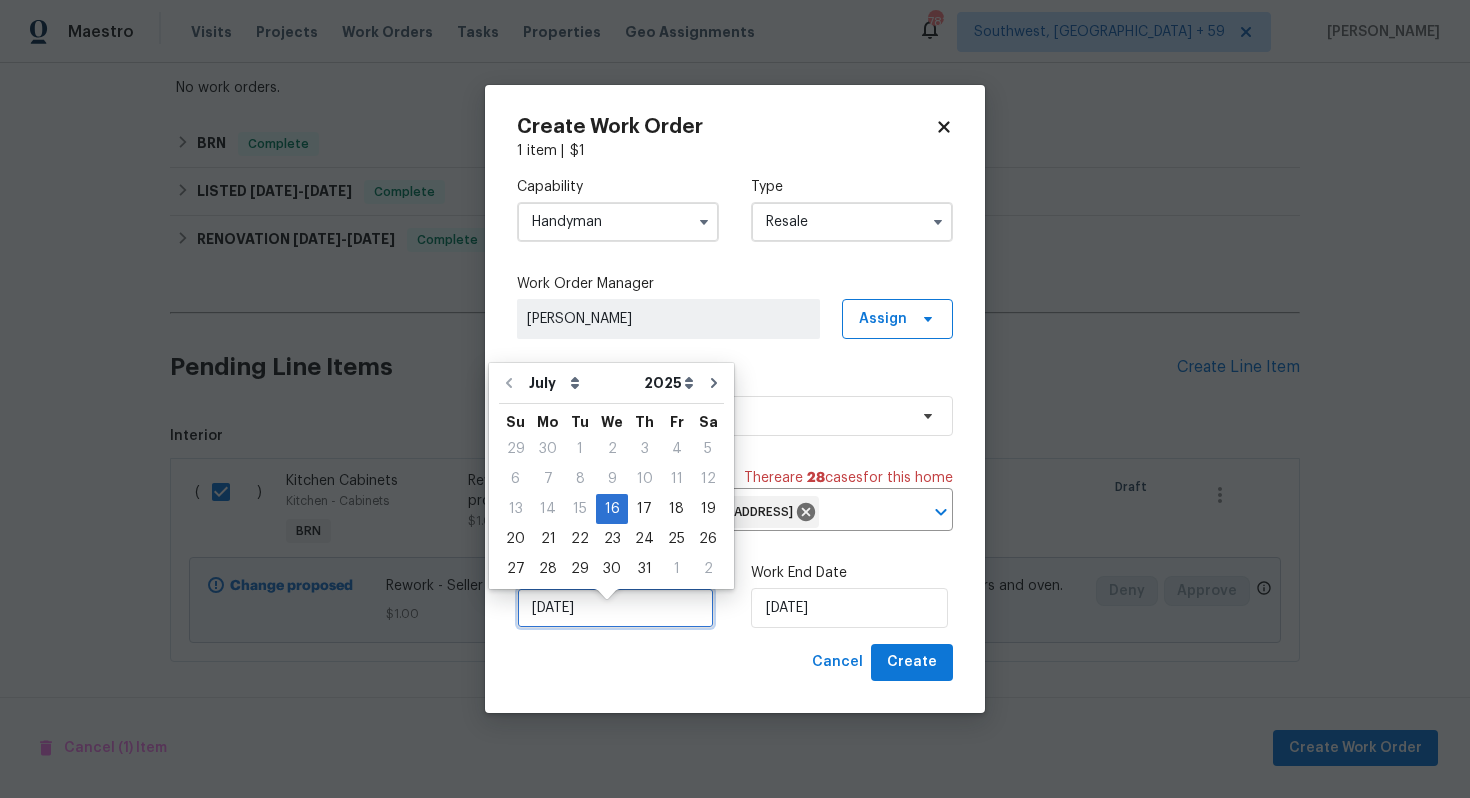 click on "7/16/2025" at bounding box center [615, 608] 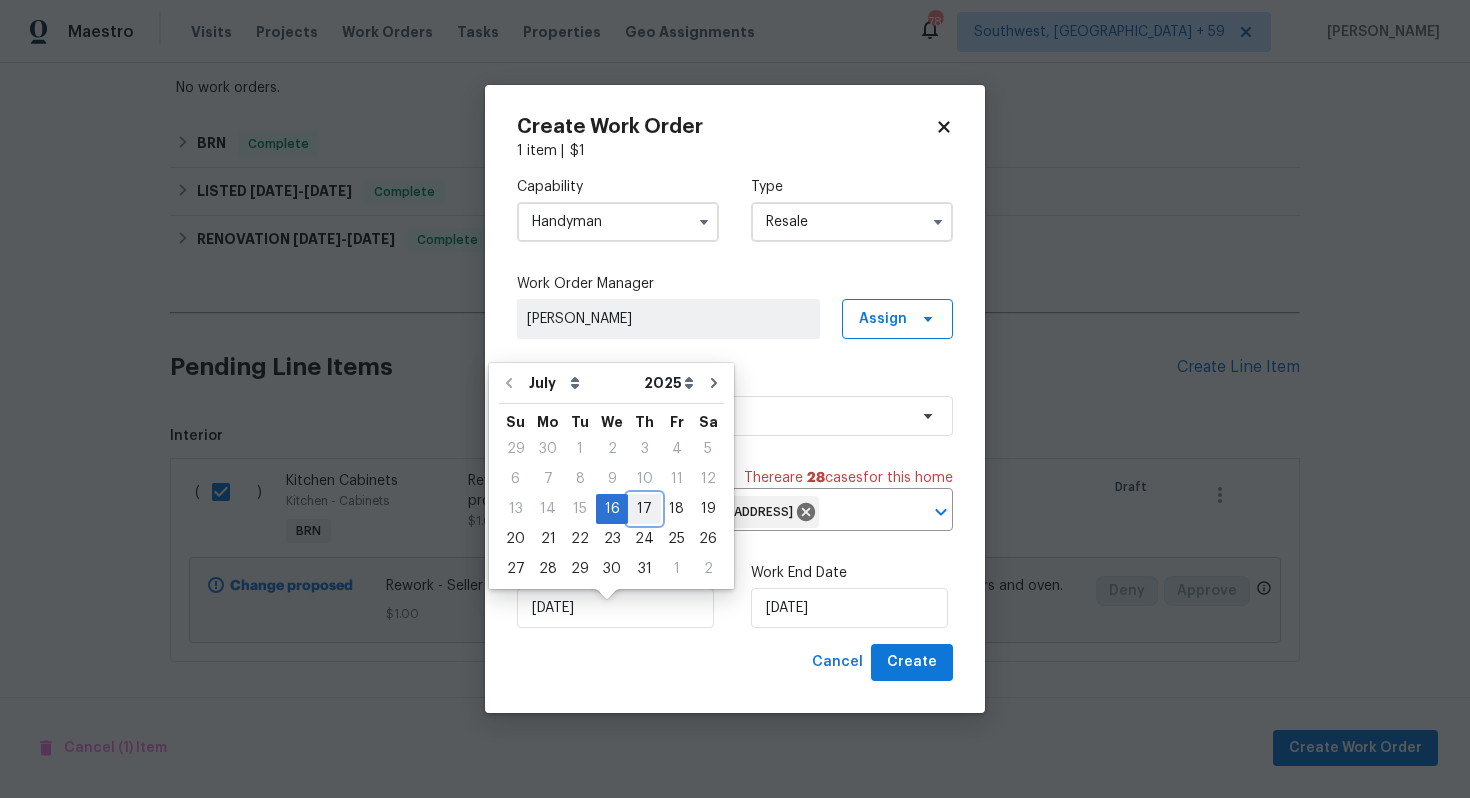 click on "17" at bounding box center [644, 509] 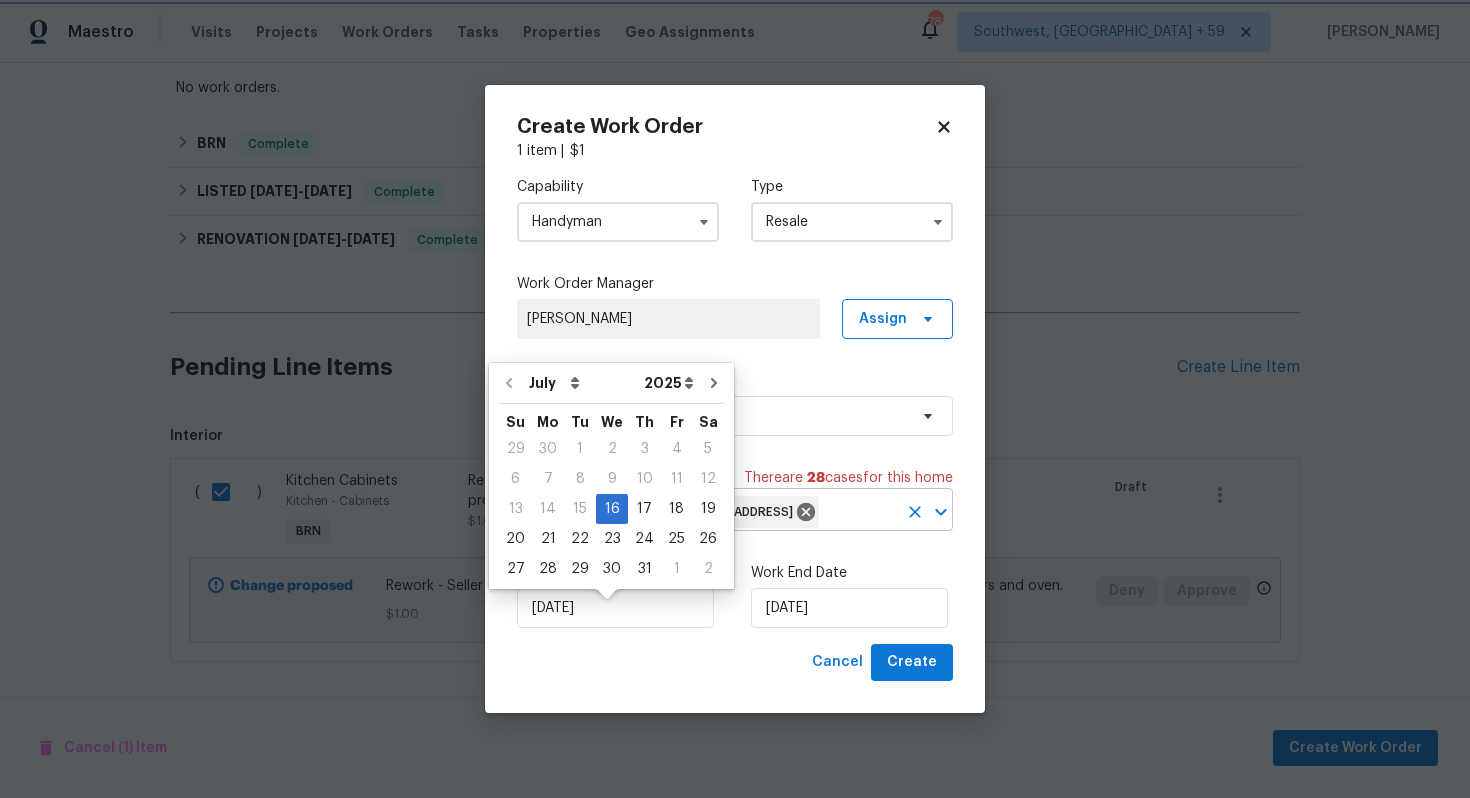 type on "7/17/2025" 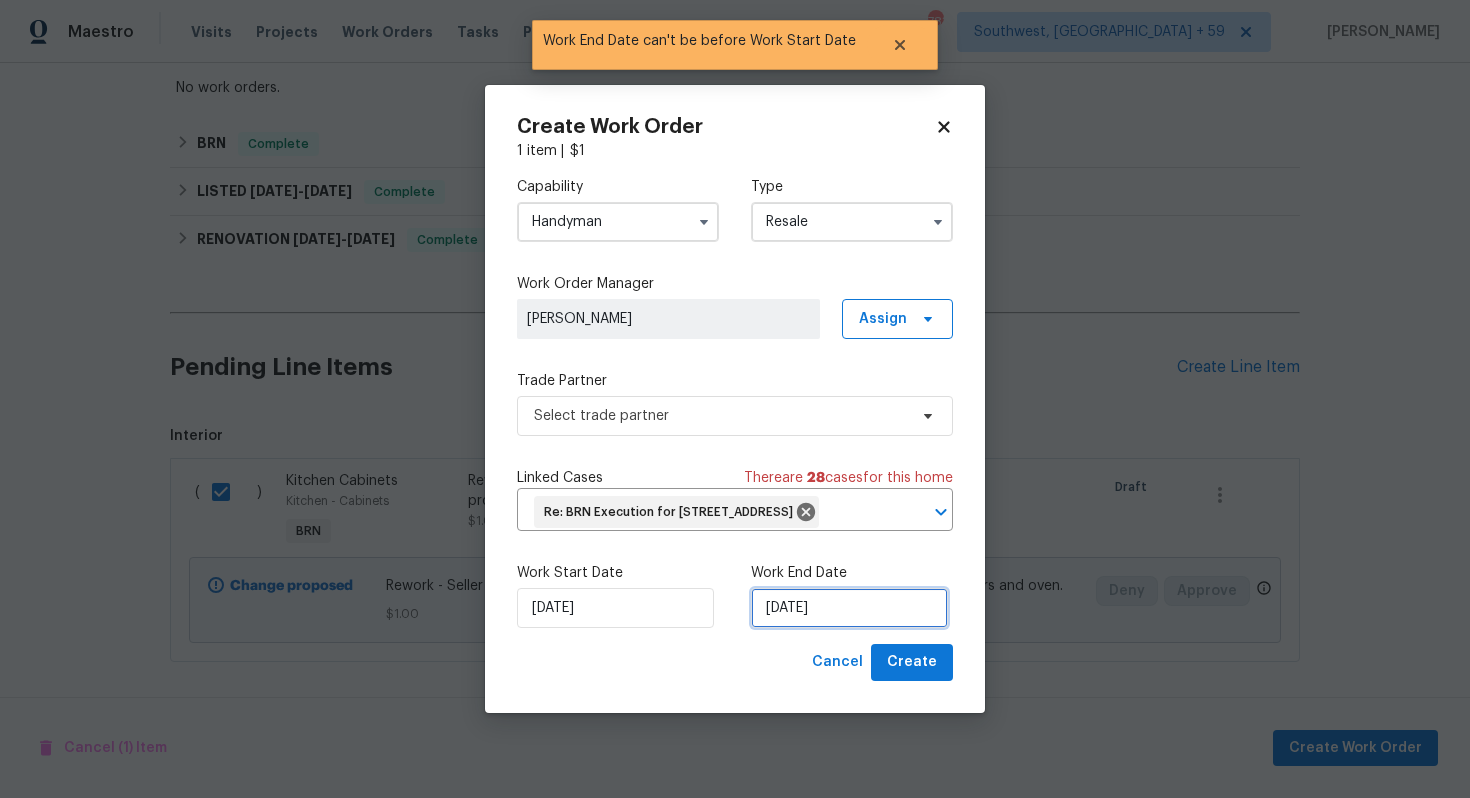 click on "7/17/2025" at bounding box center [849, 608] 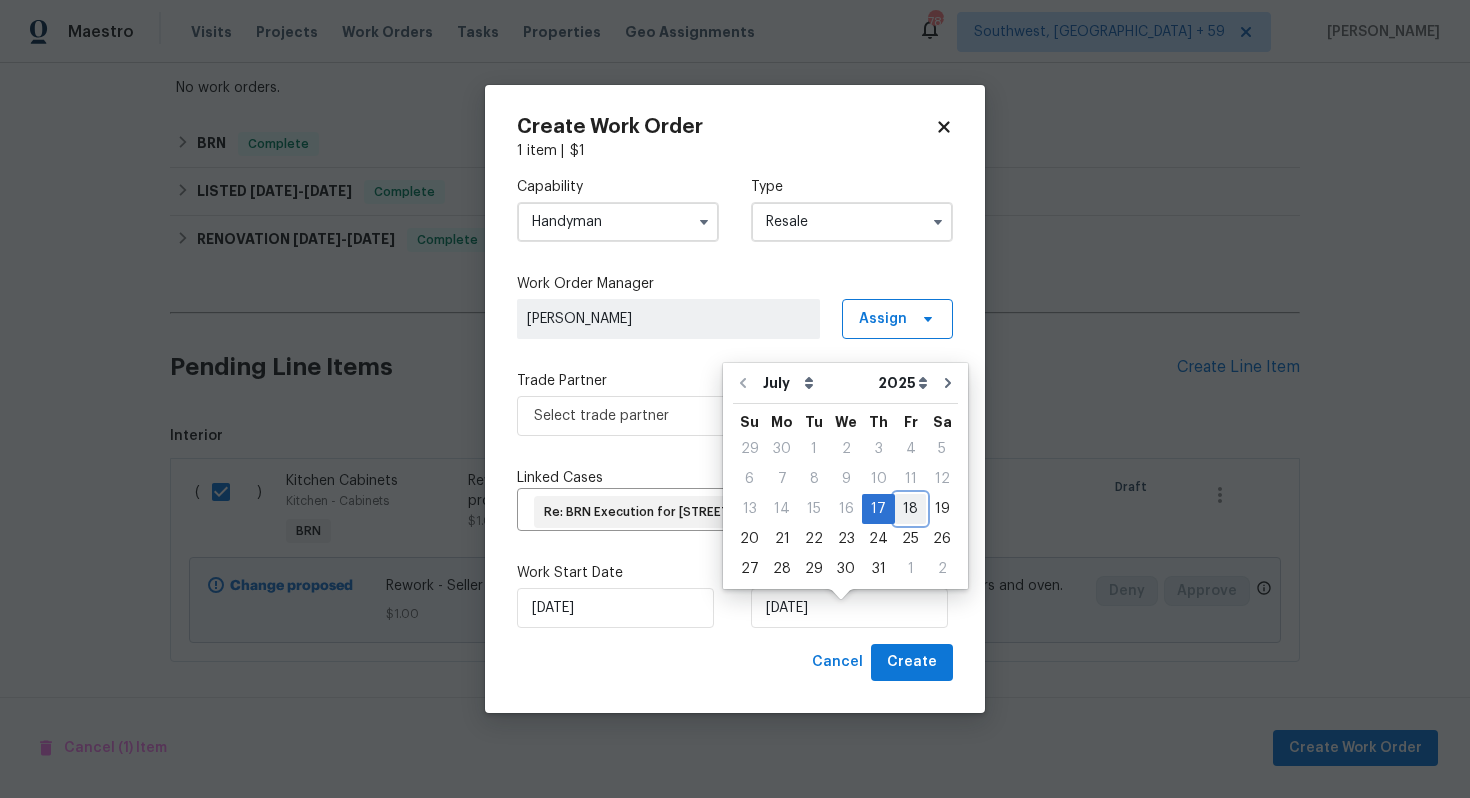 click on "18" at bounding box center [910, 509] 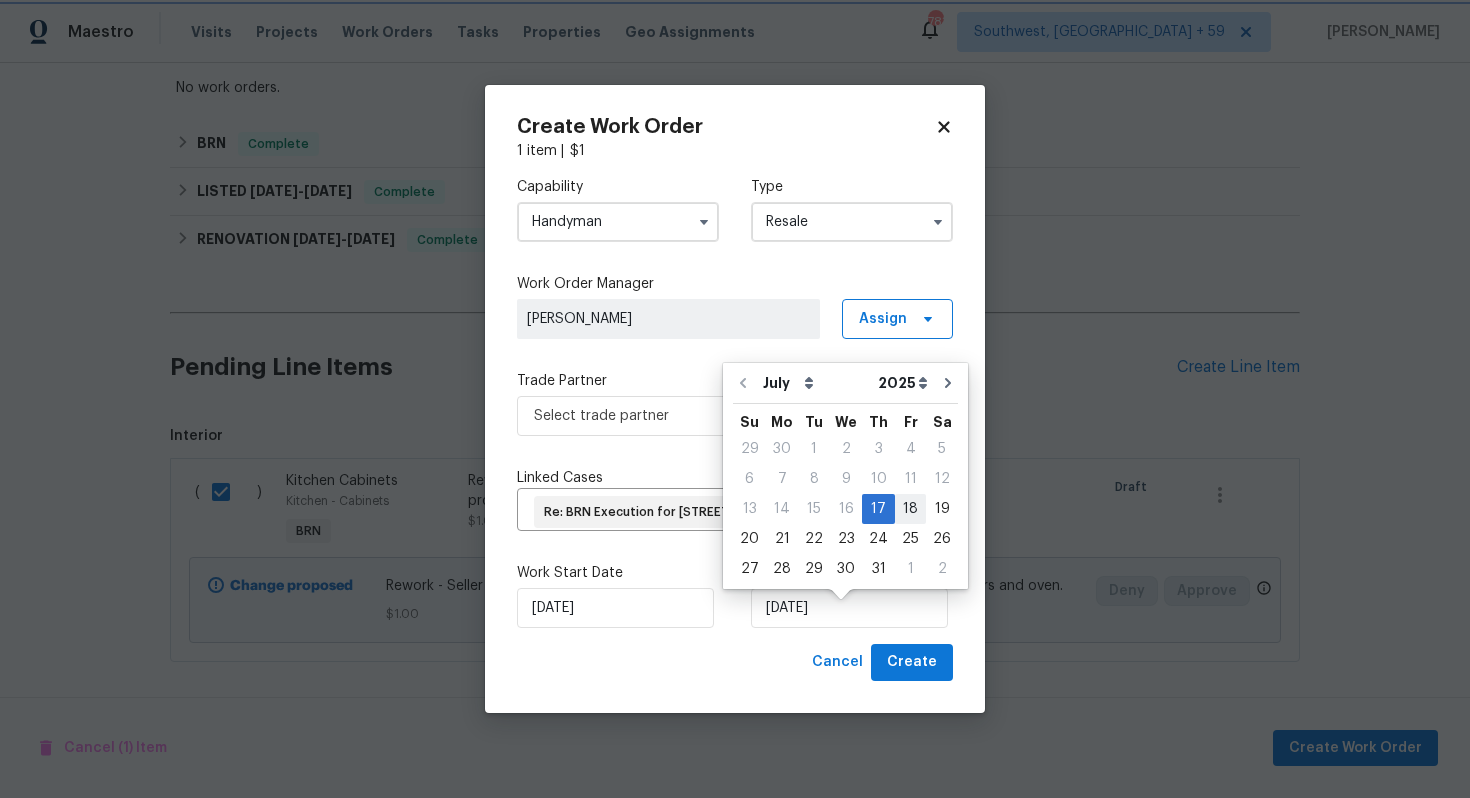 type on "7/18/2025" 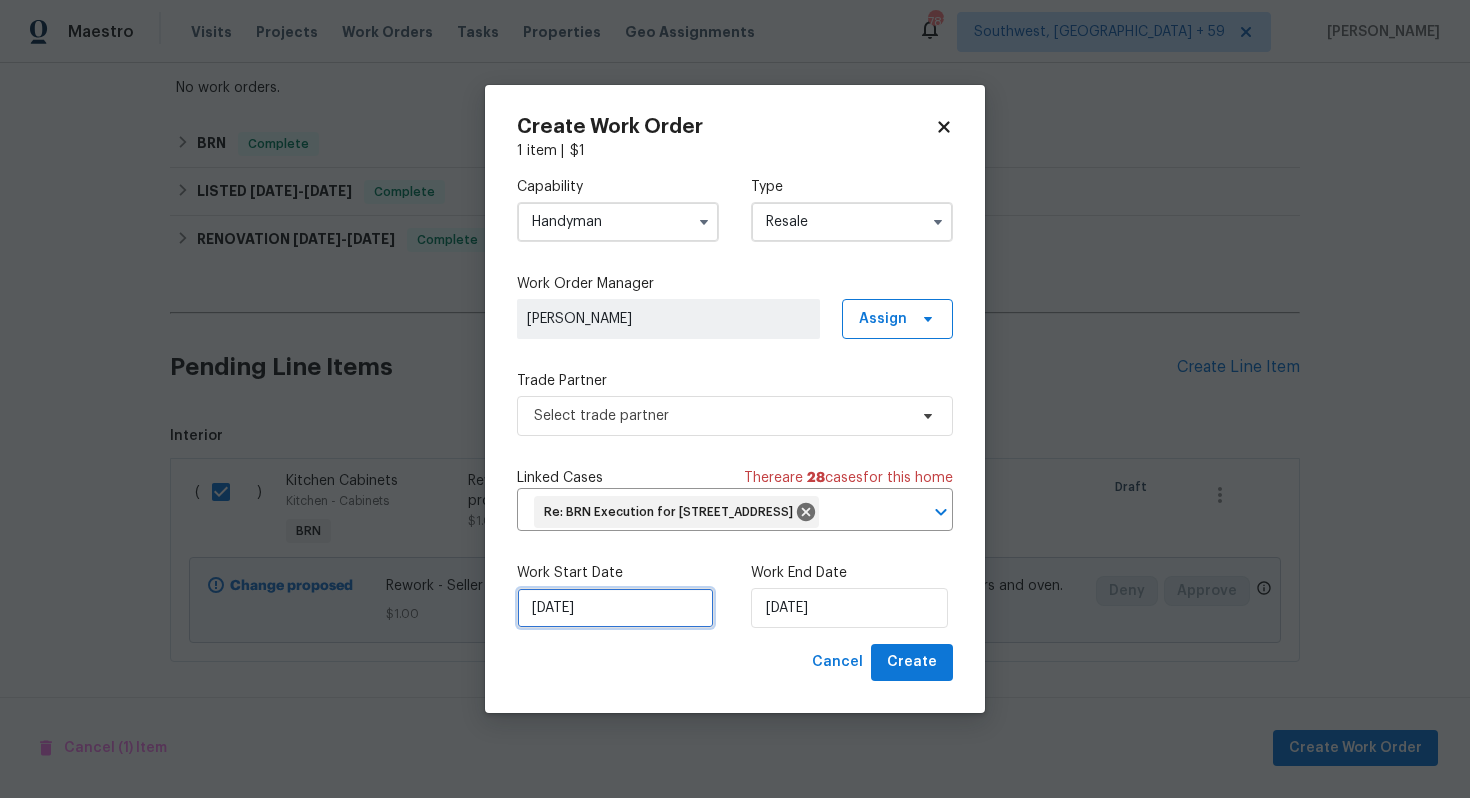 click on "7/17/2025" at bounding box center (615, 608) 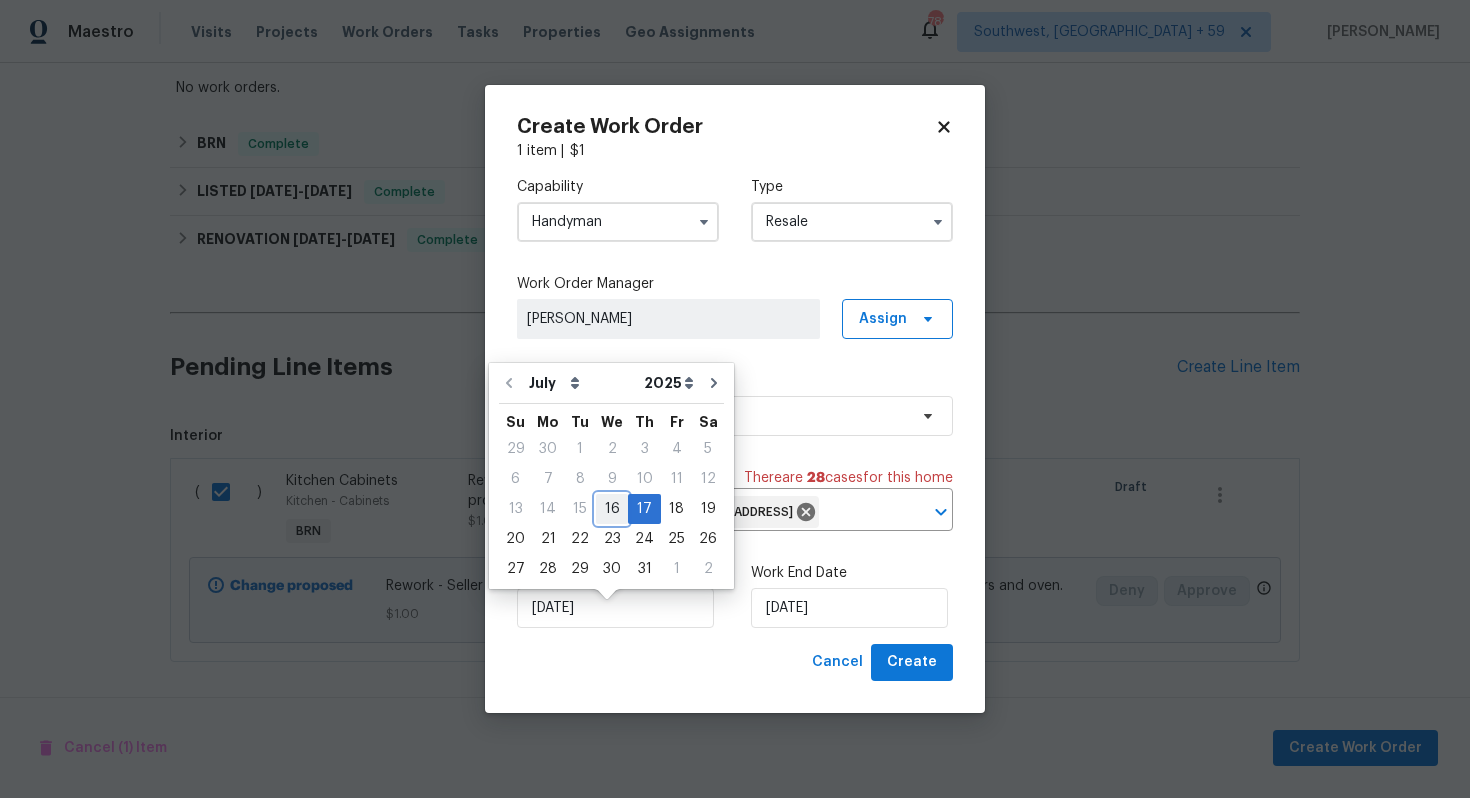 click on "16" at bounding box center (612, 509) 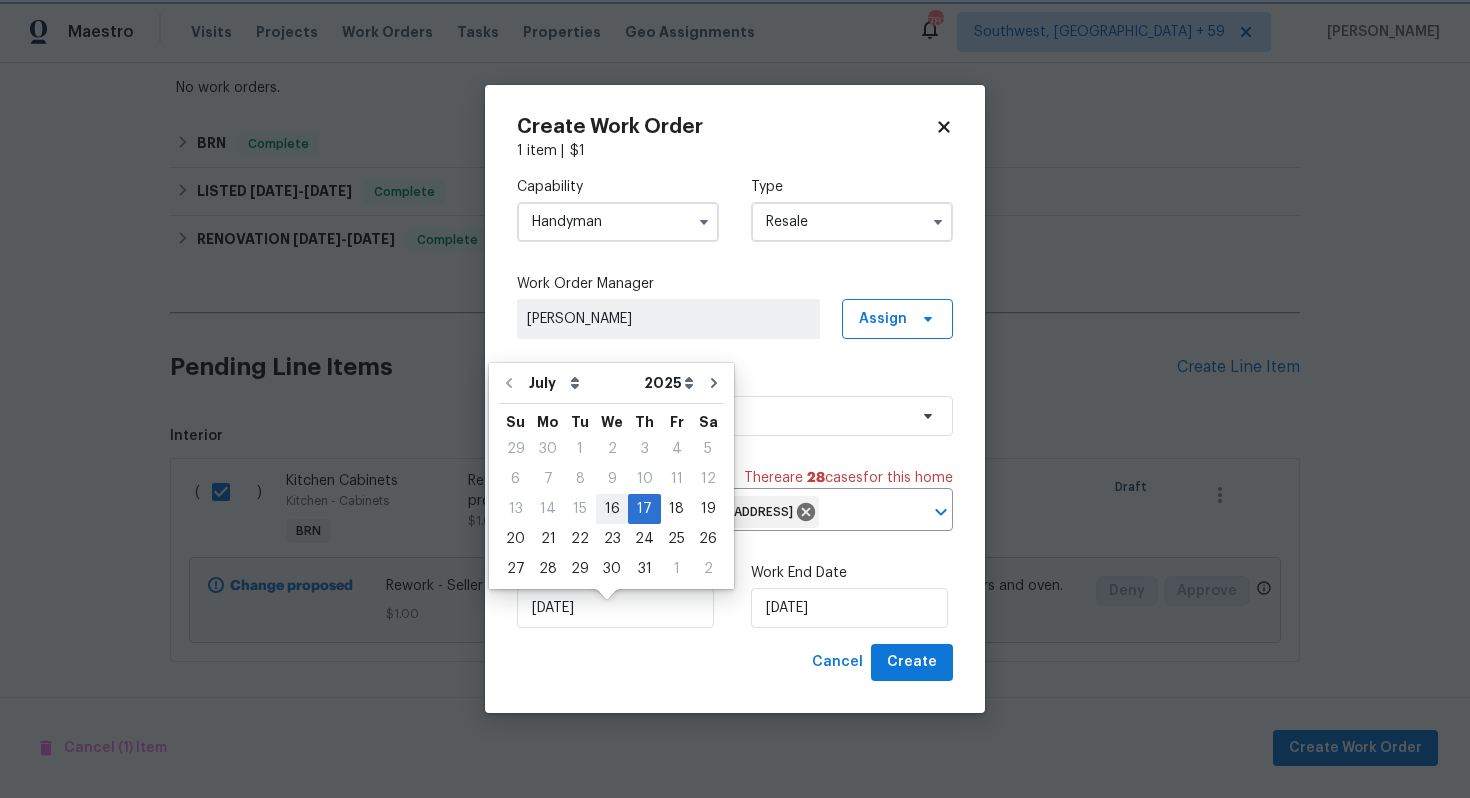 type on "7/16/2025" 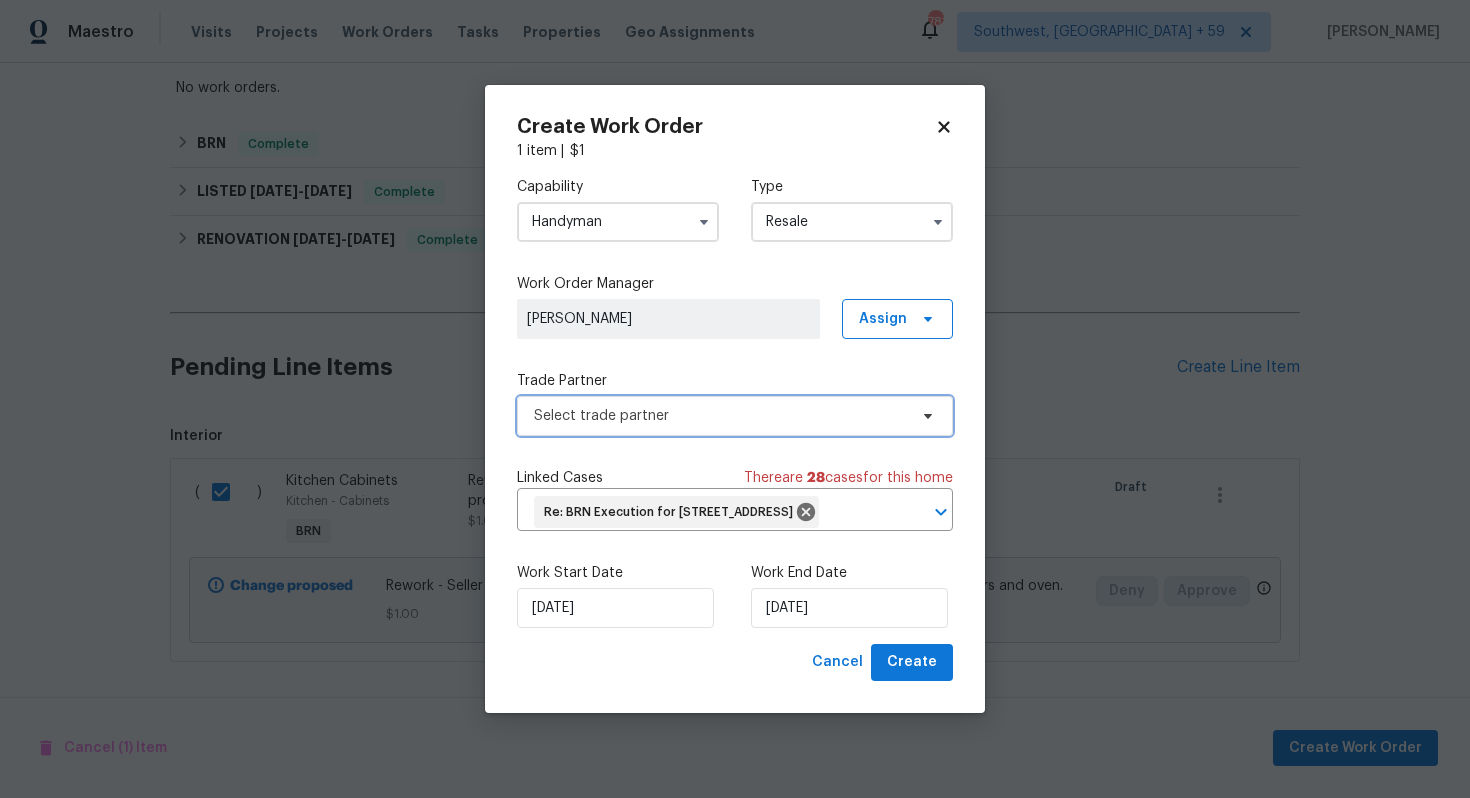 click on "Select trade partner" at bounding box center [720, 416] 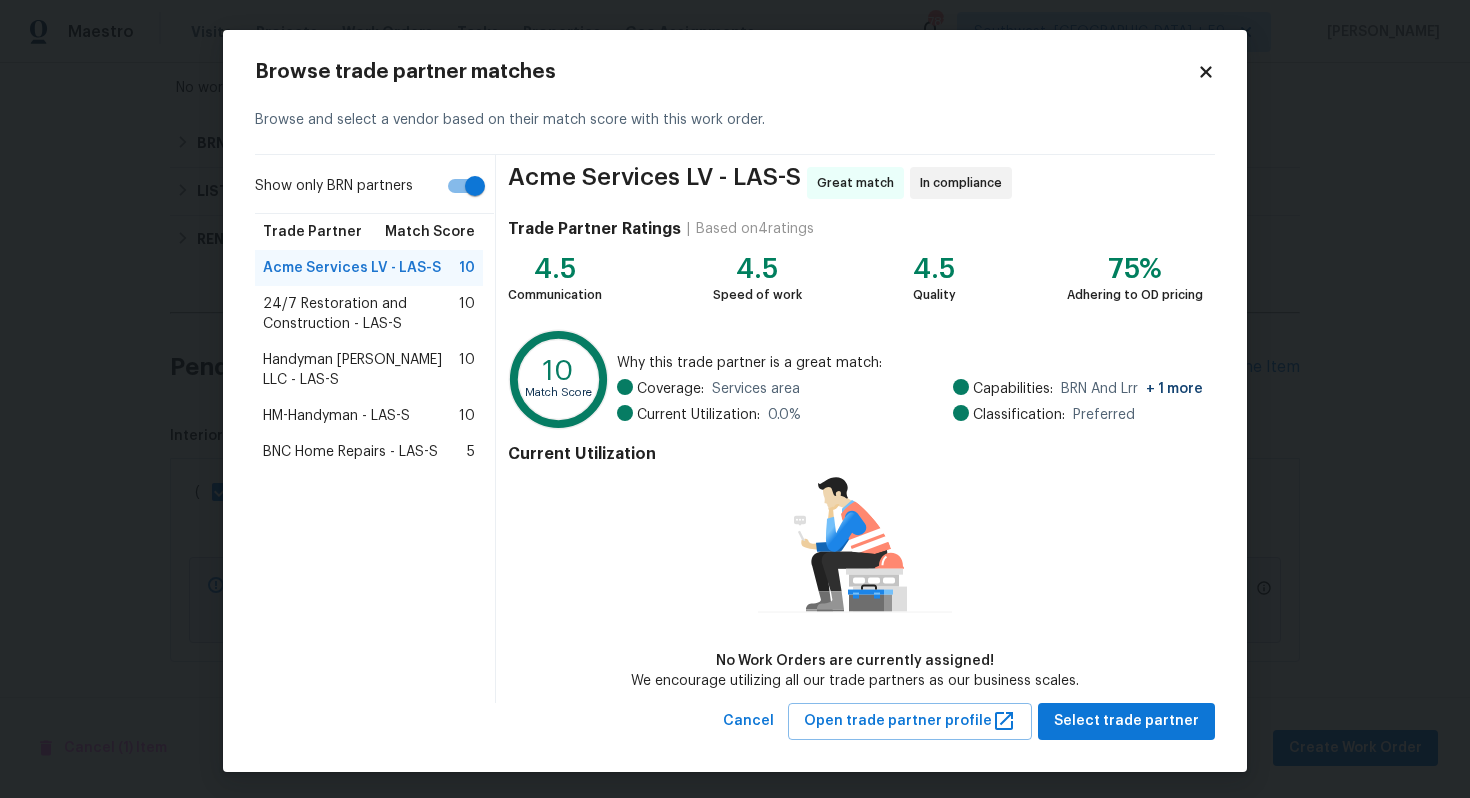 click on "HM-Handyman - LAS-S 10" at bounding box center (369, 416) 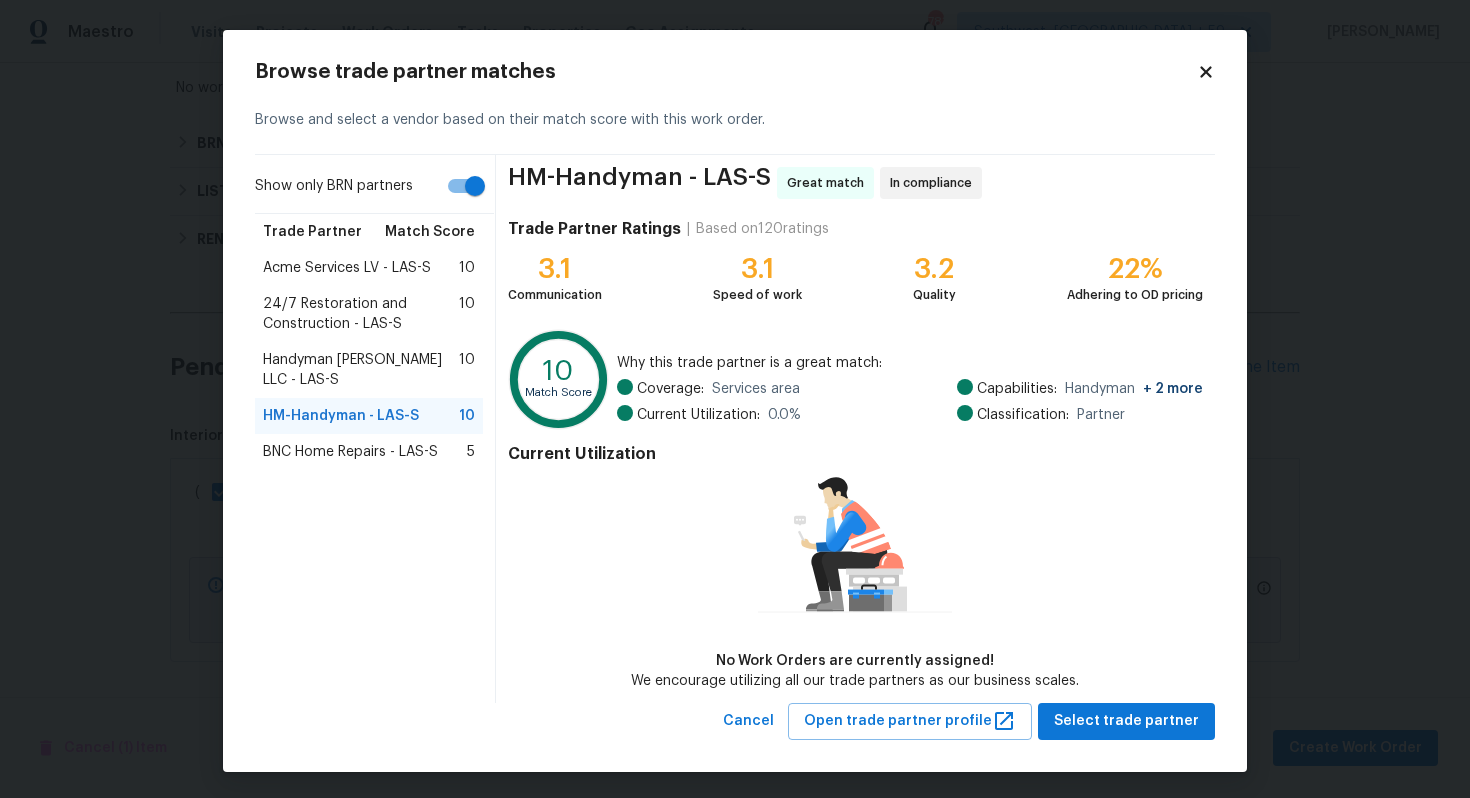 scroll, scrollTop: 2, scrollLeft: 0, axis: vertical 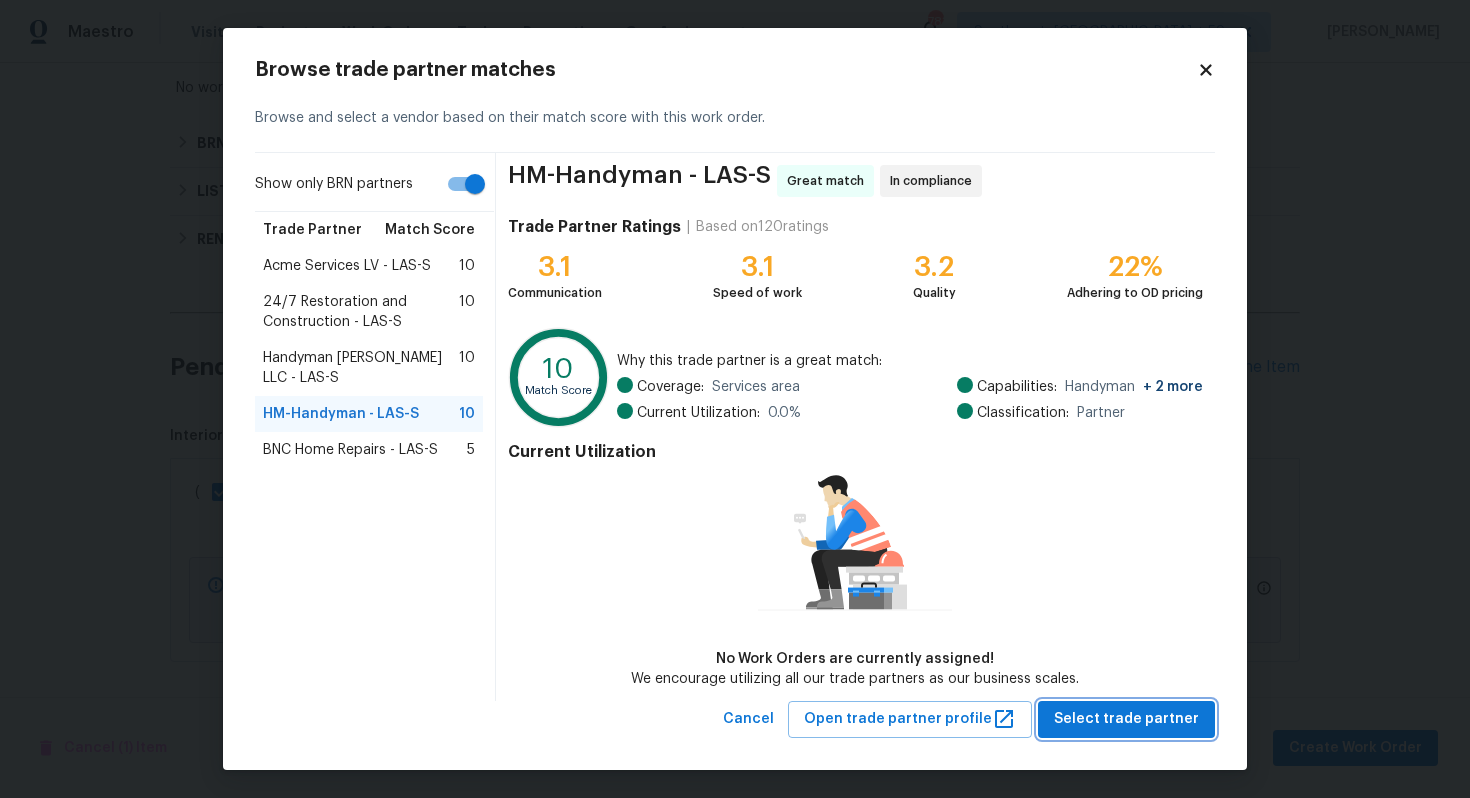 click on "Select trade partner" at bounding box center [1126, 719] 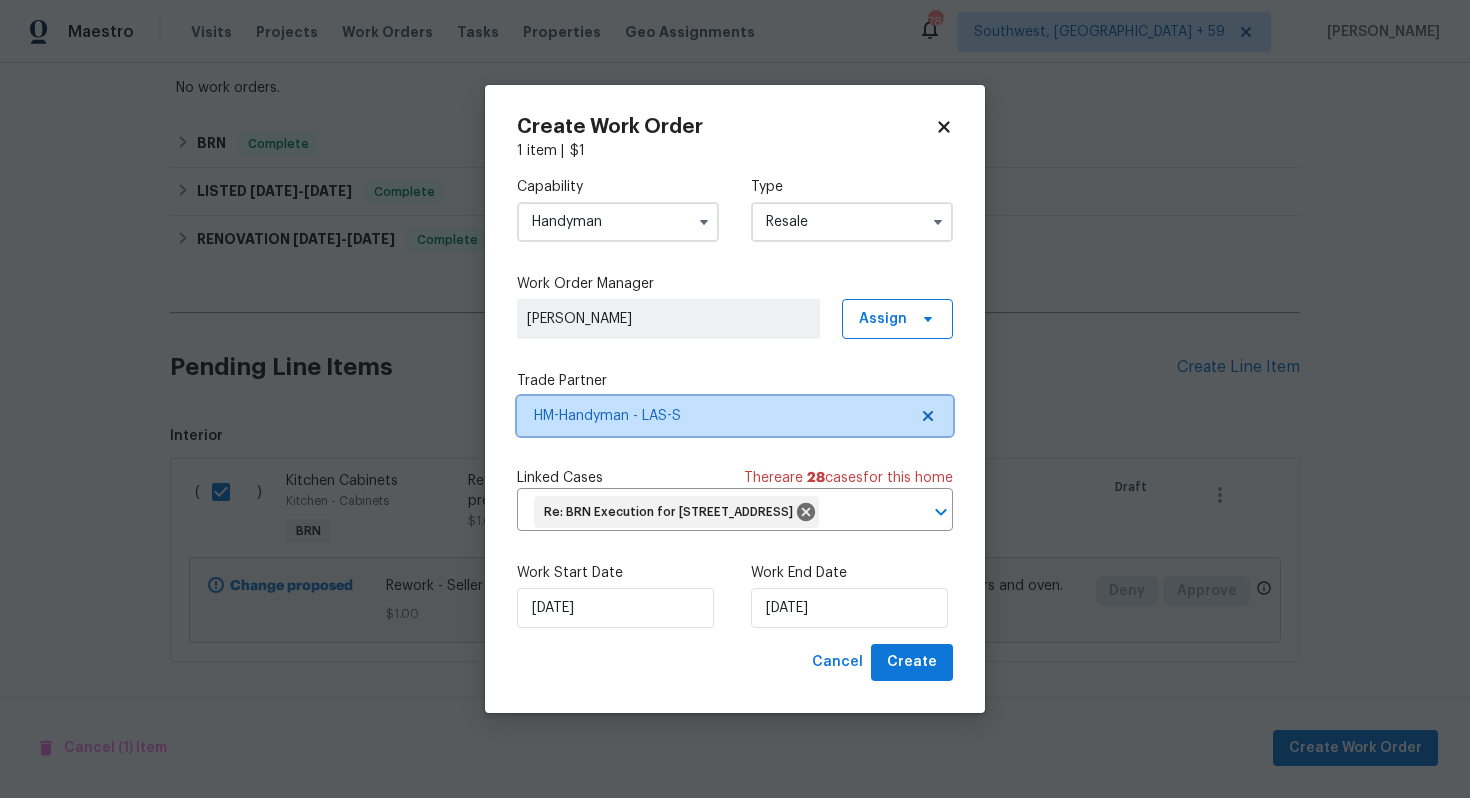 scroll, scrollTop: 0, scrollLeft: 0, axis: both 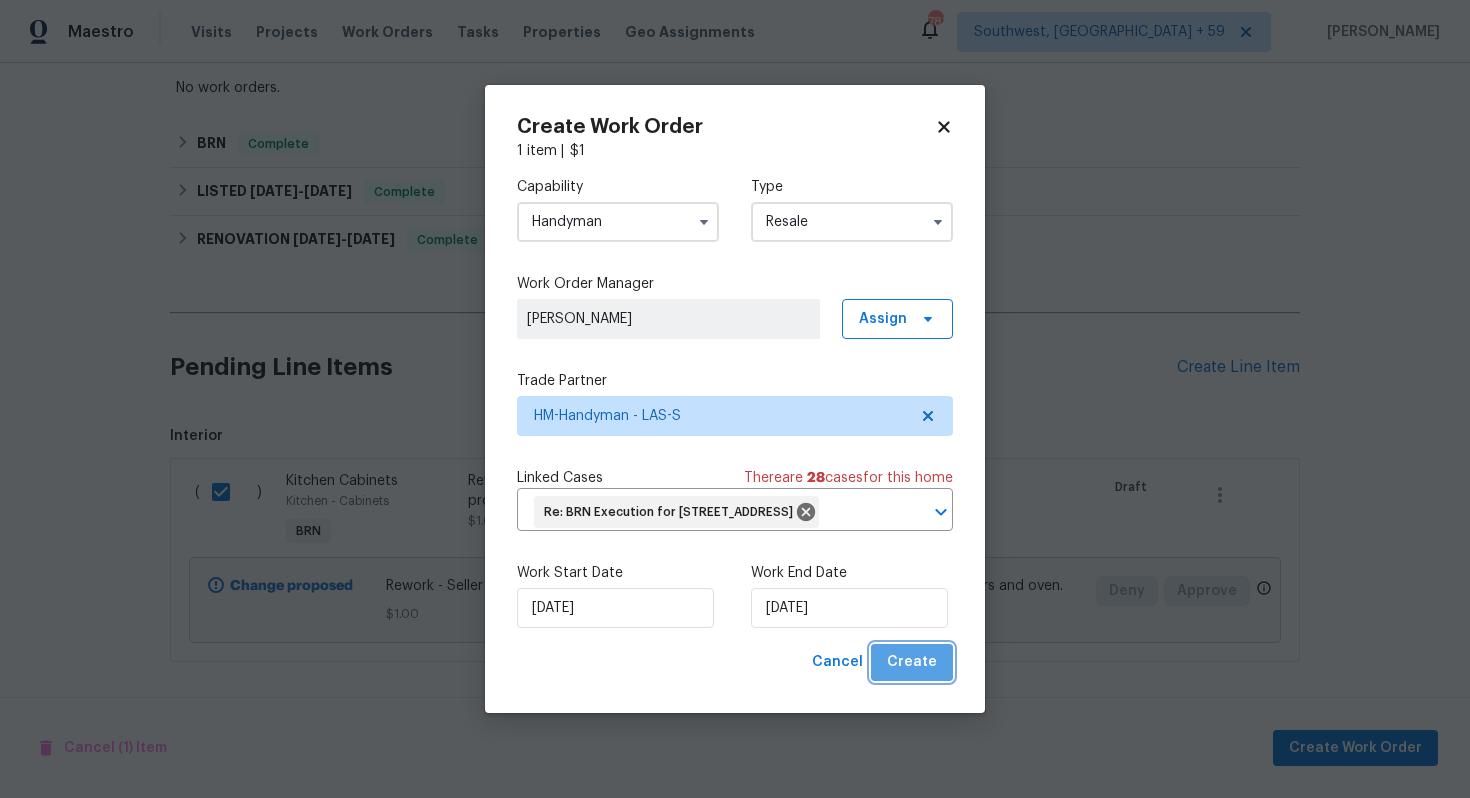 click on "Create" at bounding box center (912, 662) 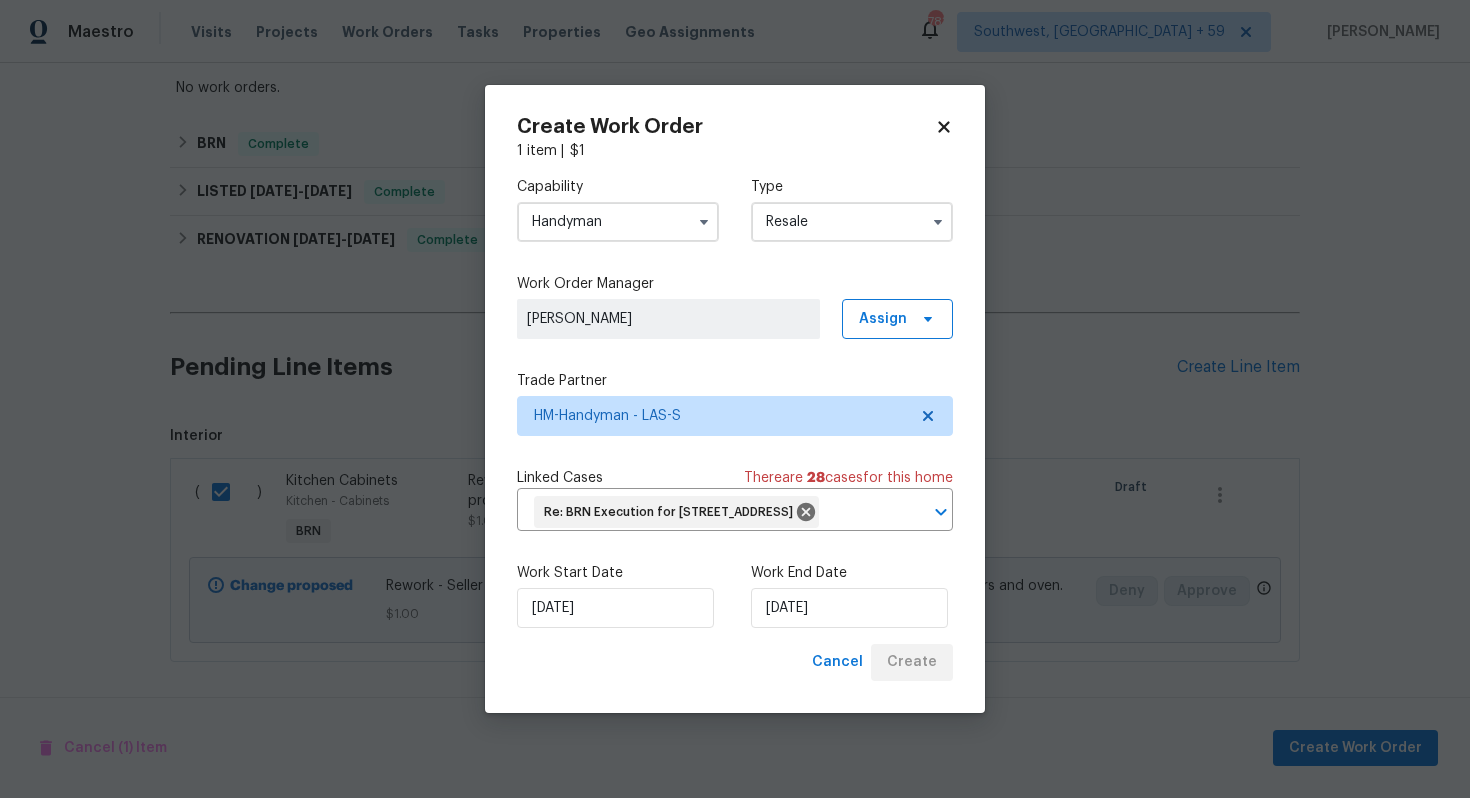 scroll, scrollTop: 194, scrollLeft: 0, axis: vertical 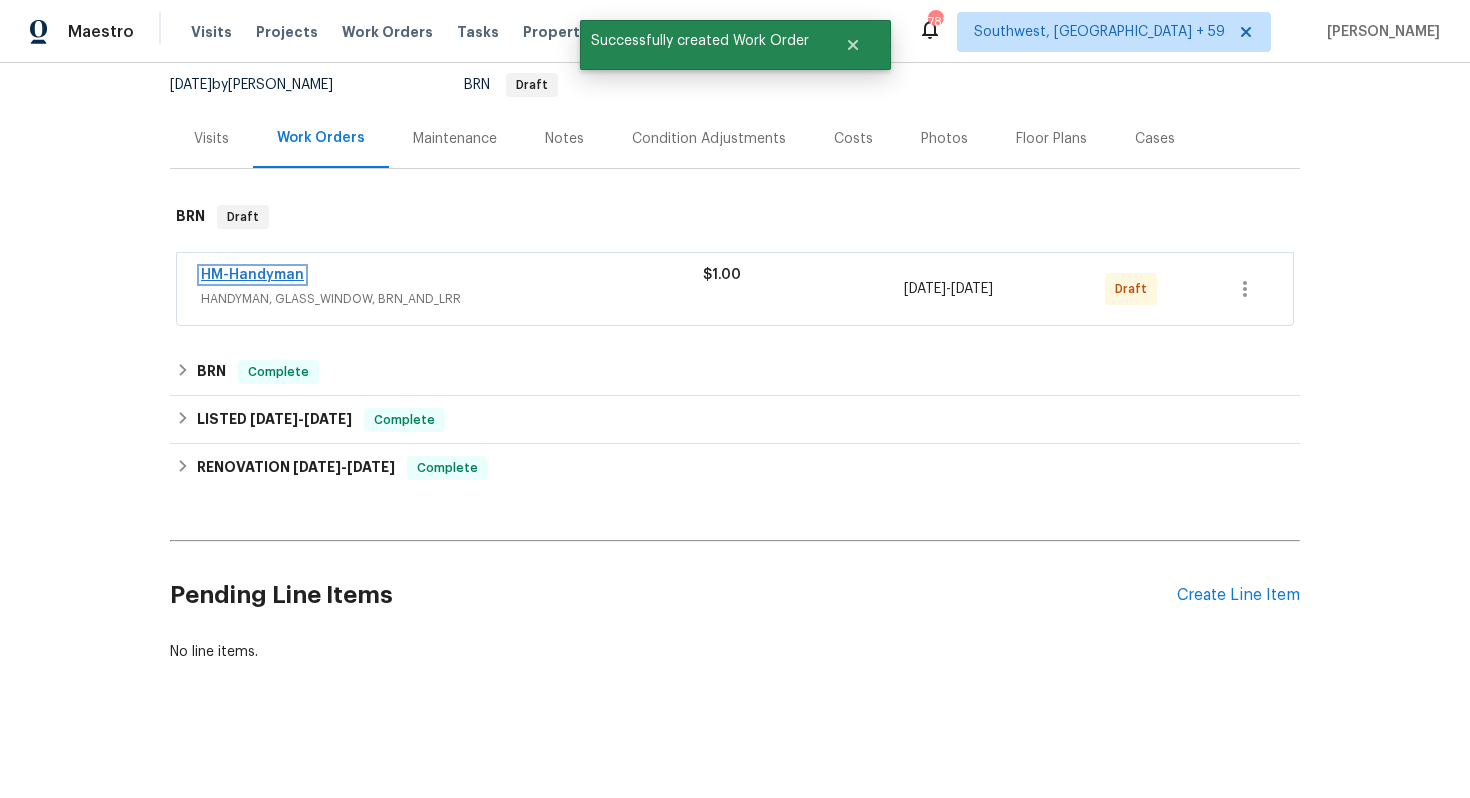 click on "HM-Handyman" at bounding box center [252, 275] 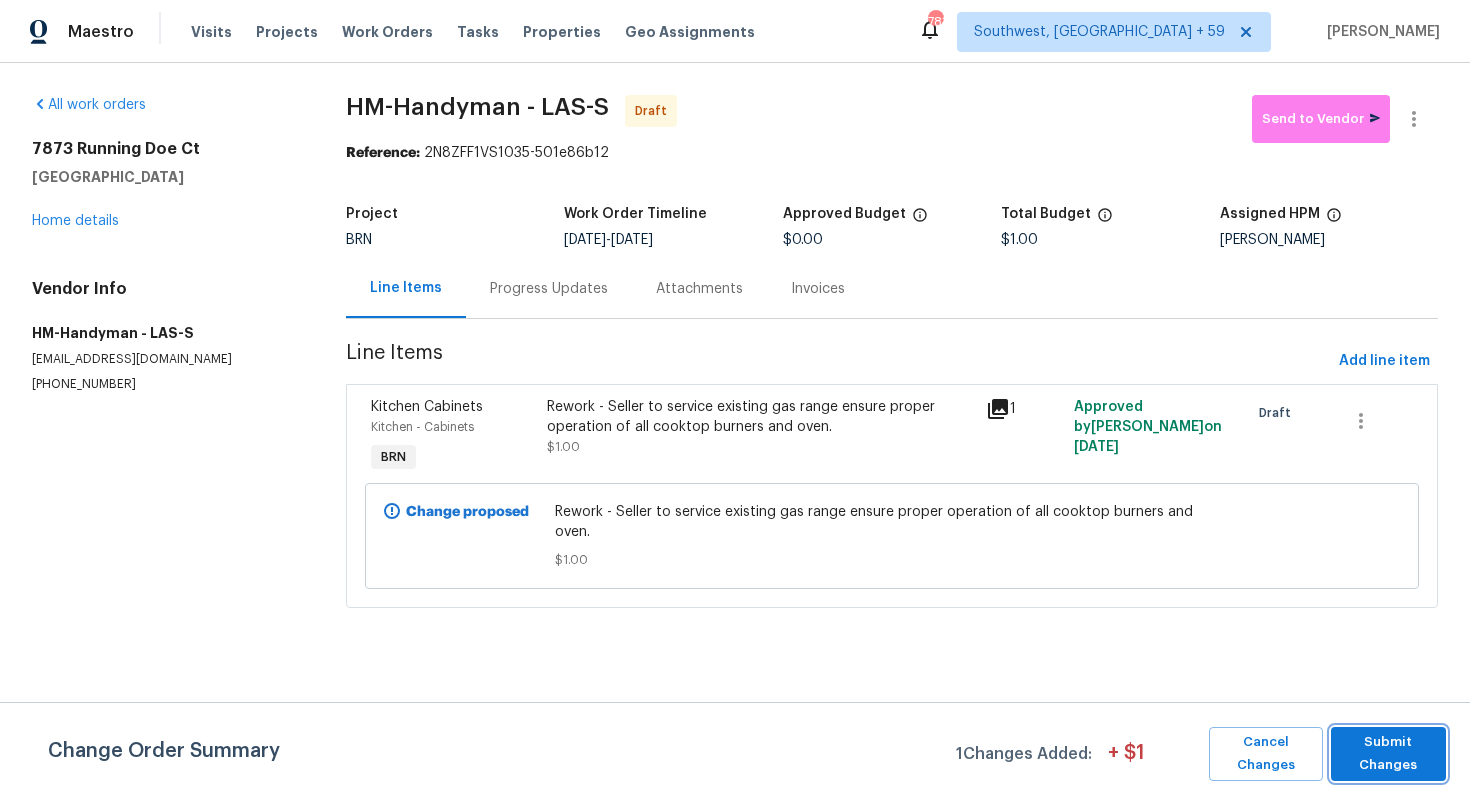 click on "Submit Changes" at bounding box center (1388, 754) 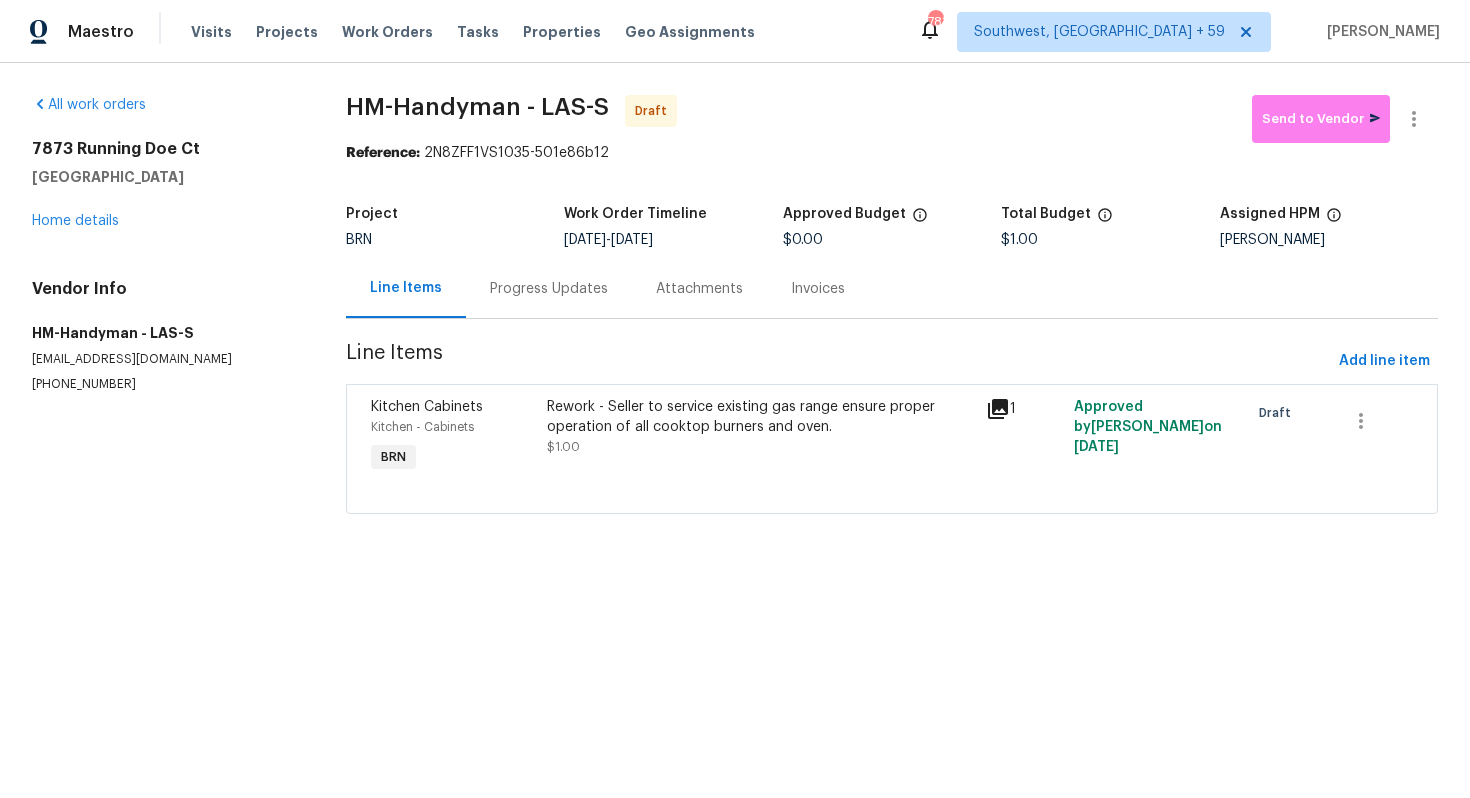 click on "Progress Updates" at bounding box center (549, 289) 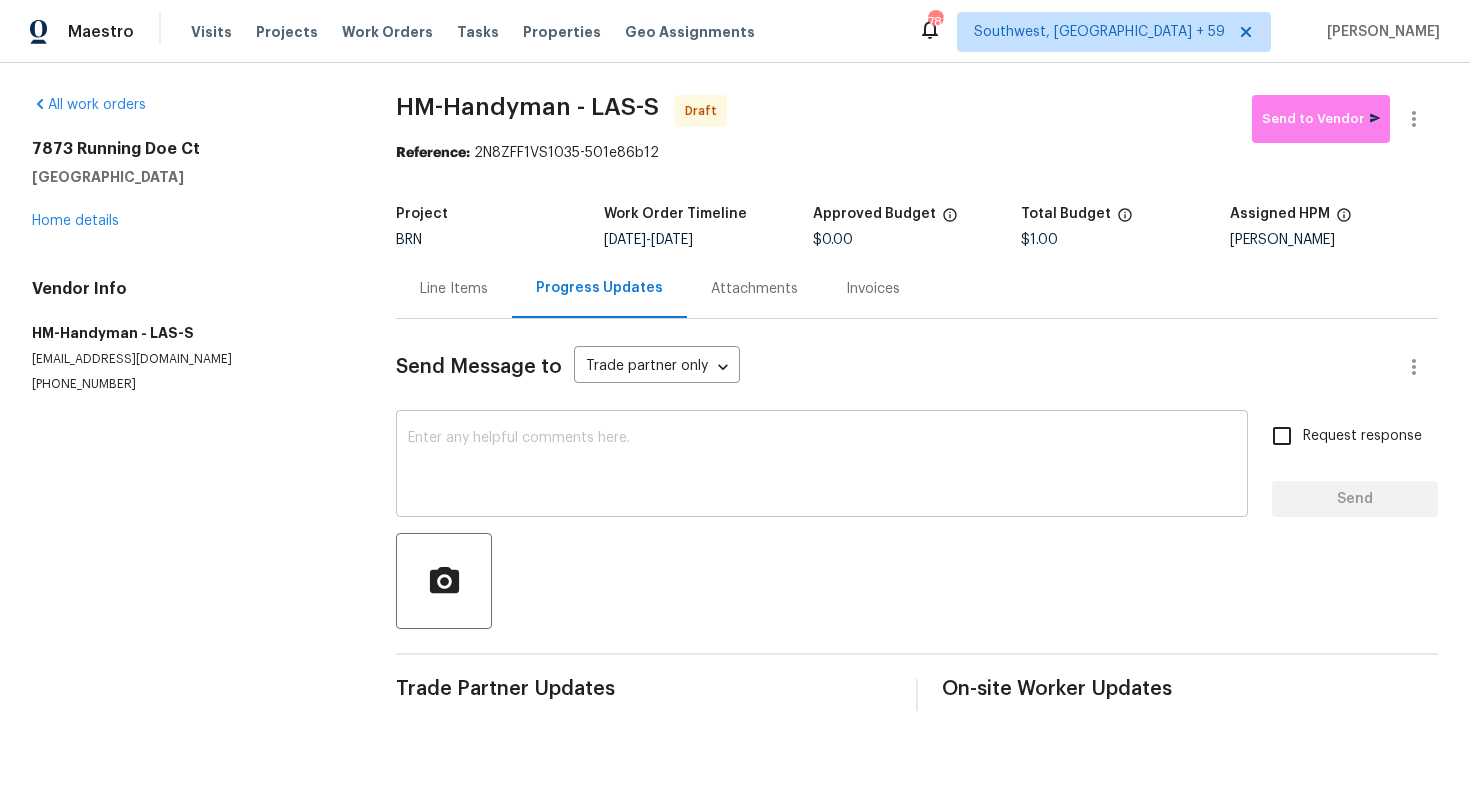 click at bounding box center (822, 466) 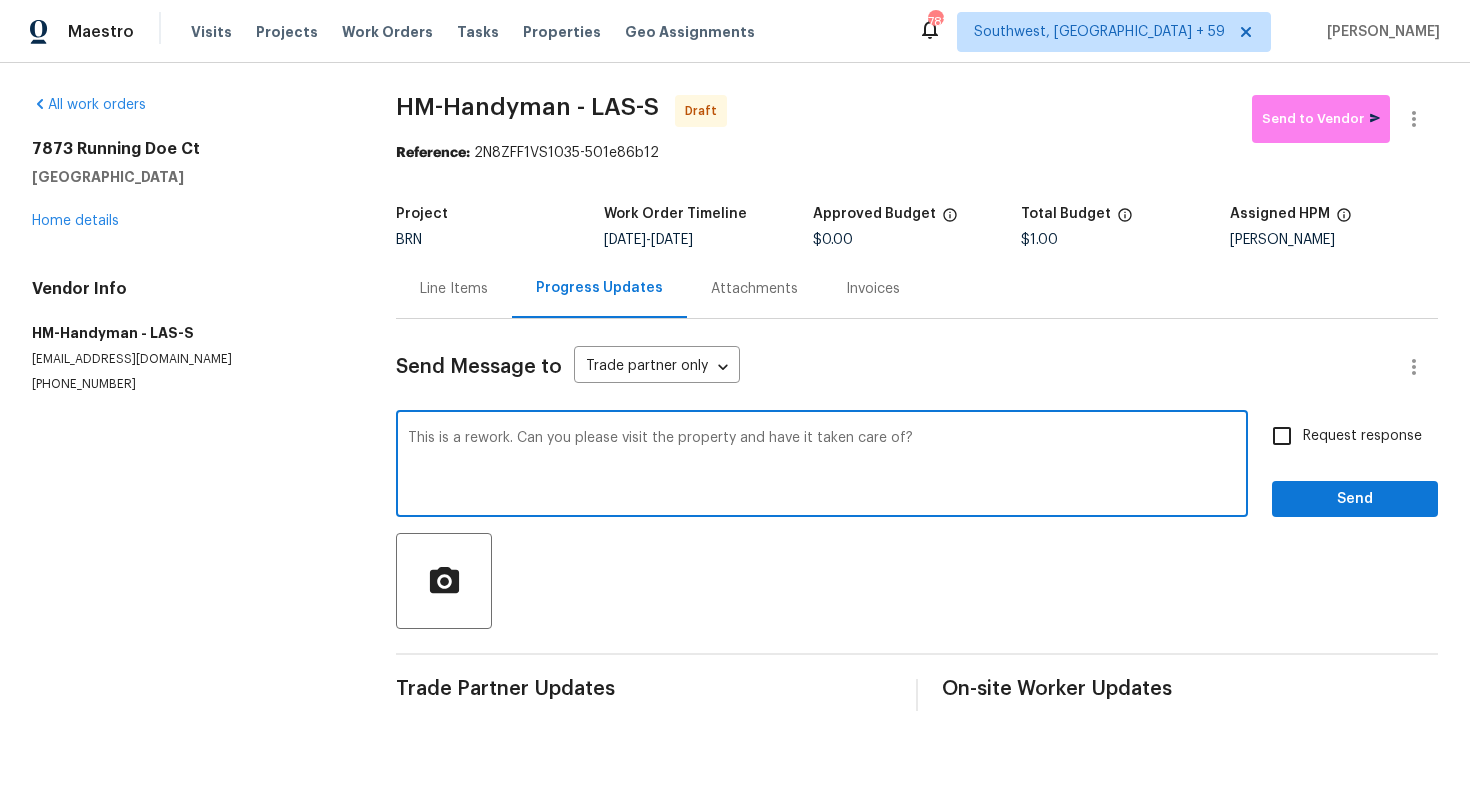 type on "This is a rework. Can you please visit the property and have it taken care of?" 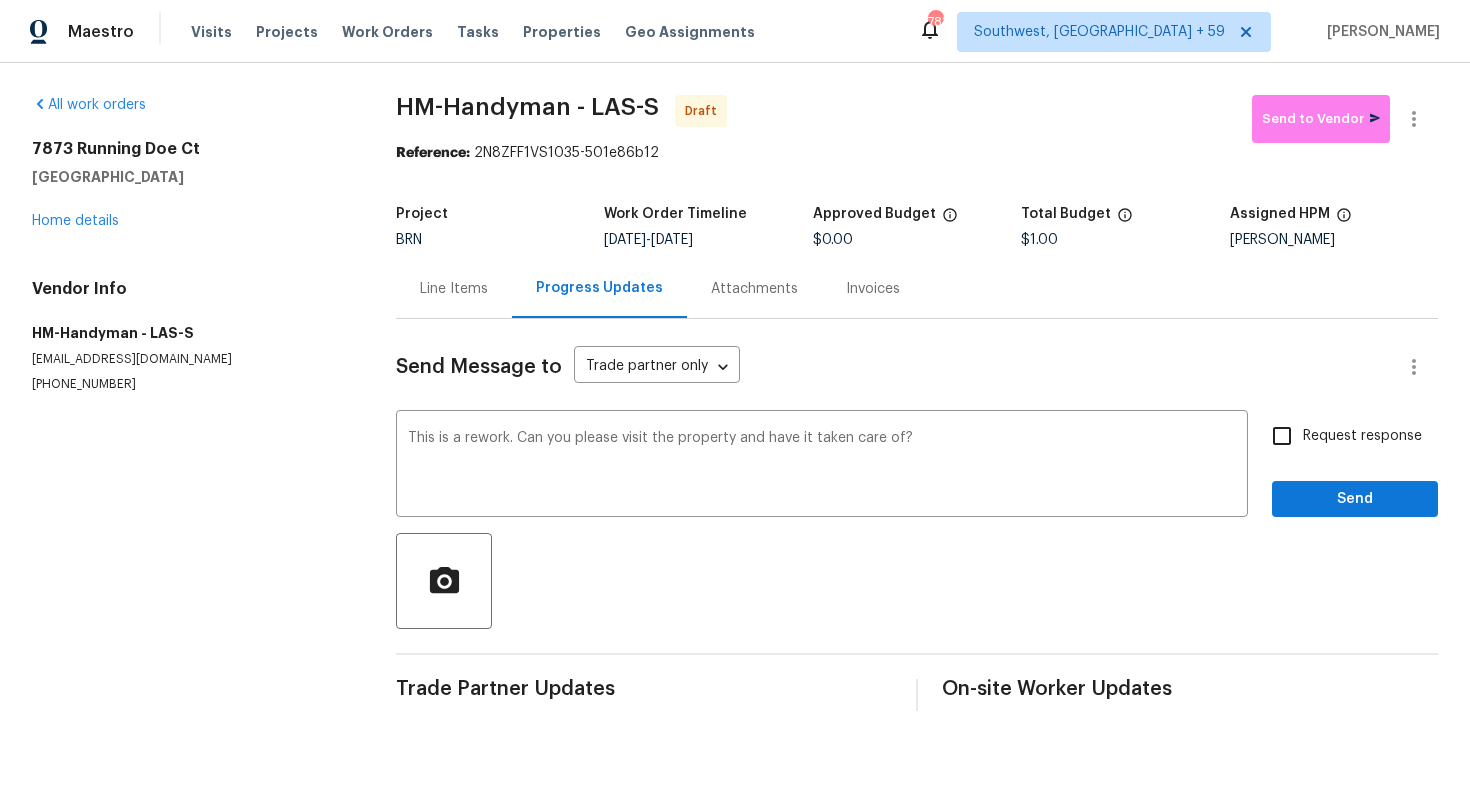 click on "Request response" at bounding box center [1282, 436] 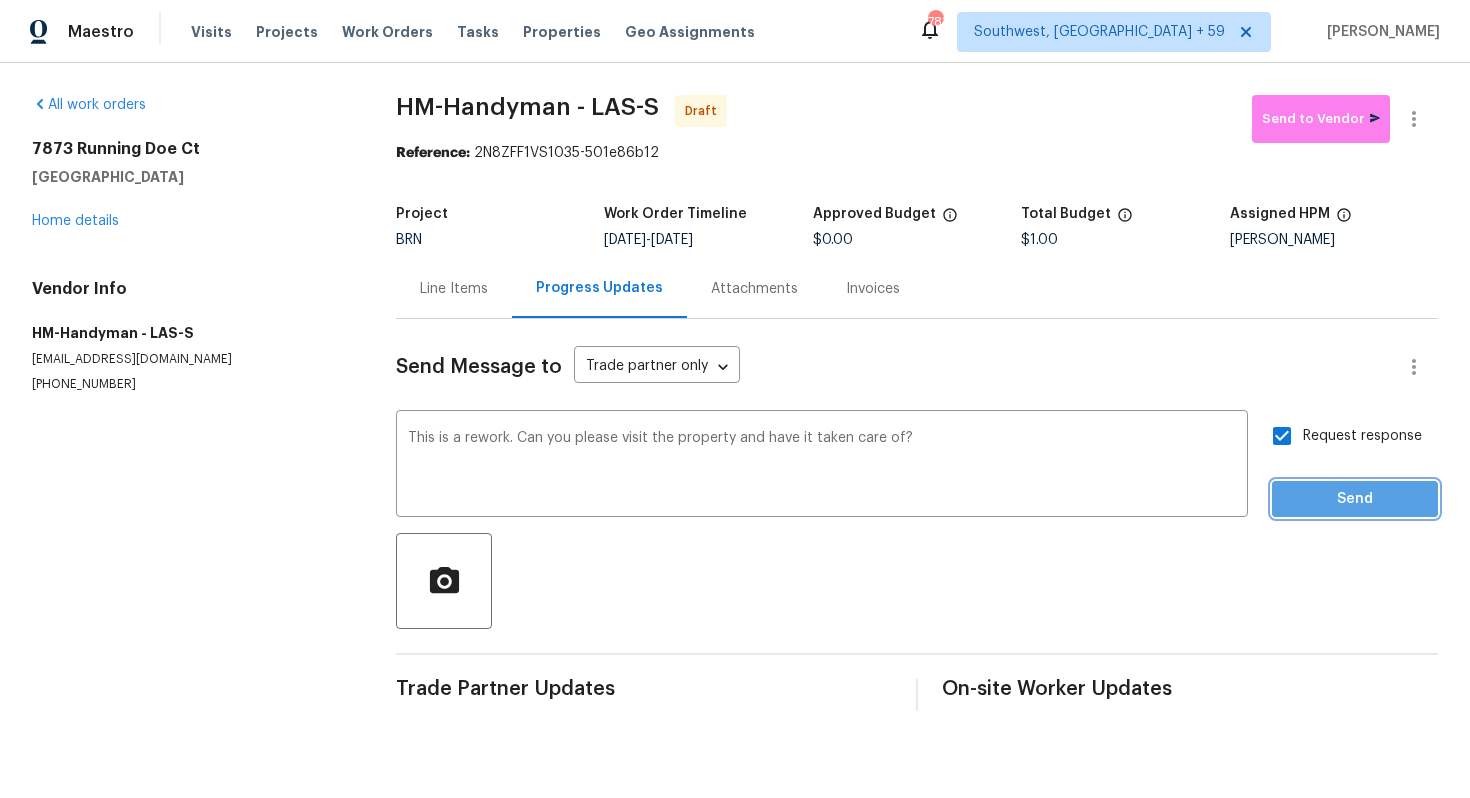 click on "Send" at bounding box center (1355, 499) 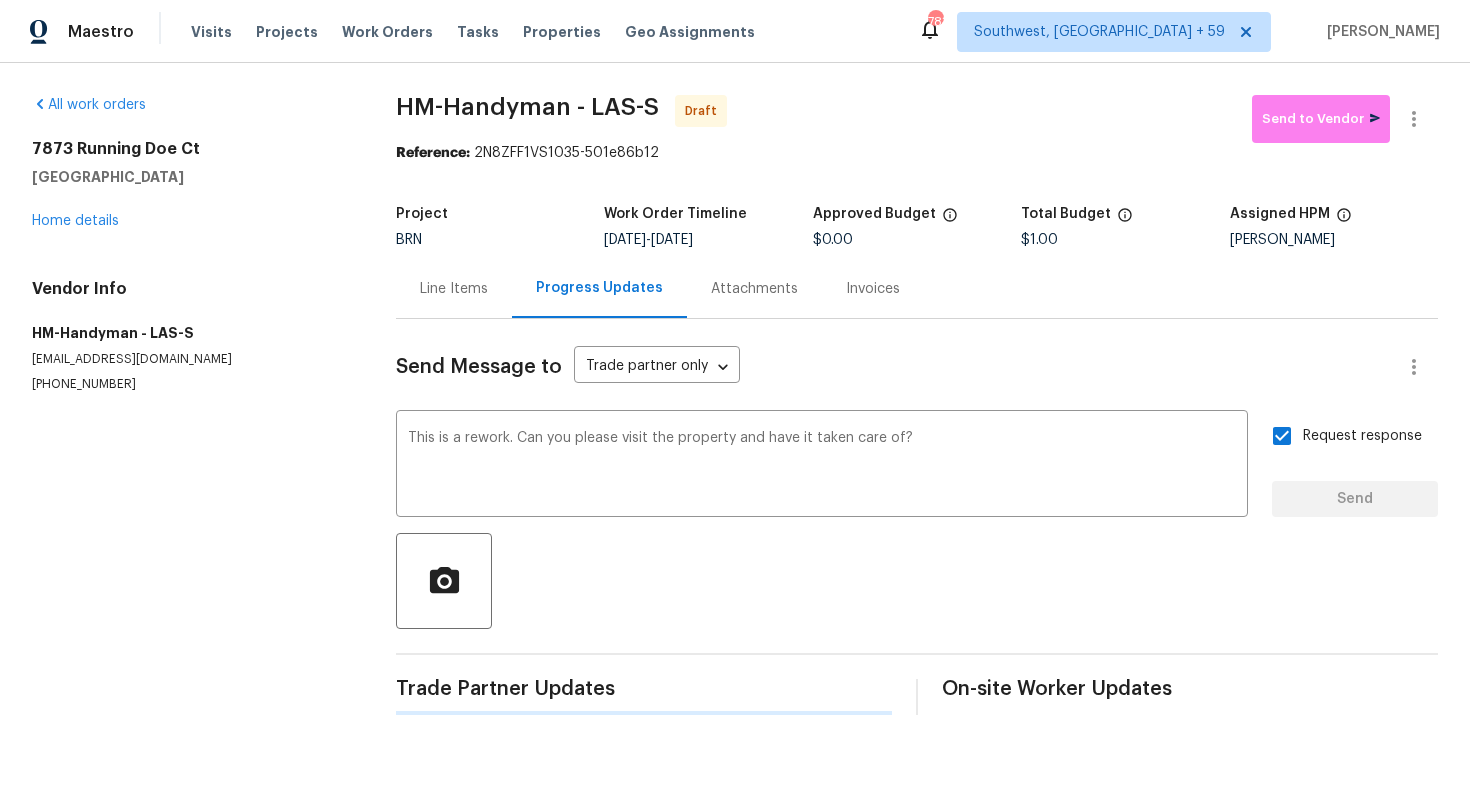 type 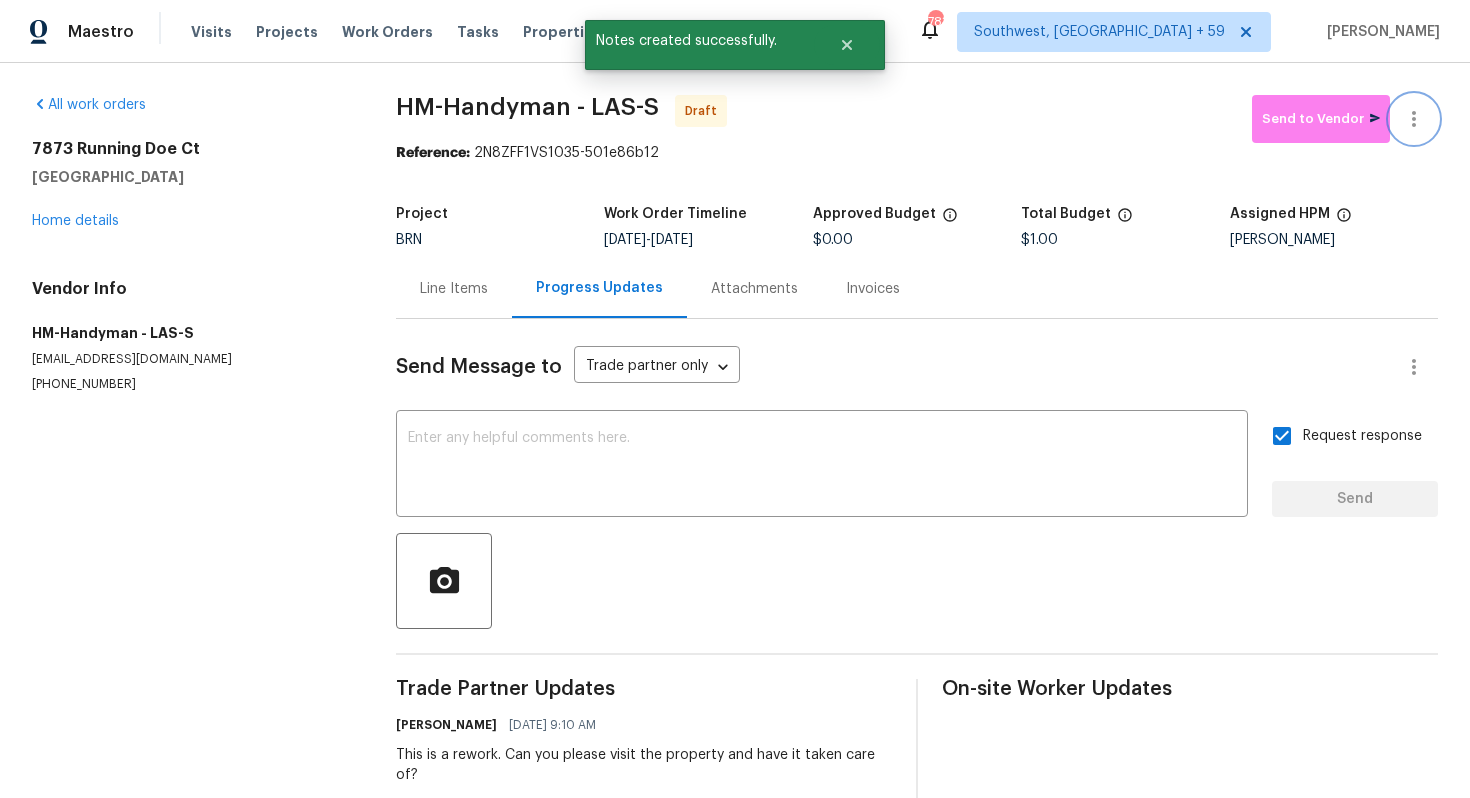 click at bounding box center [1414, 119] 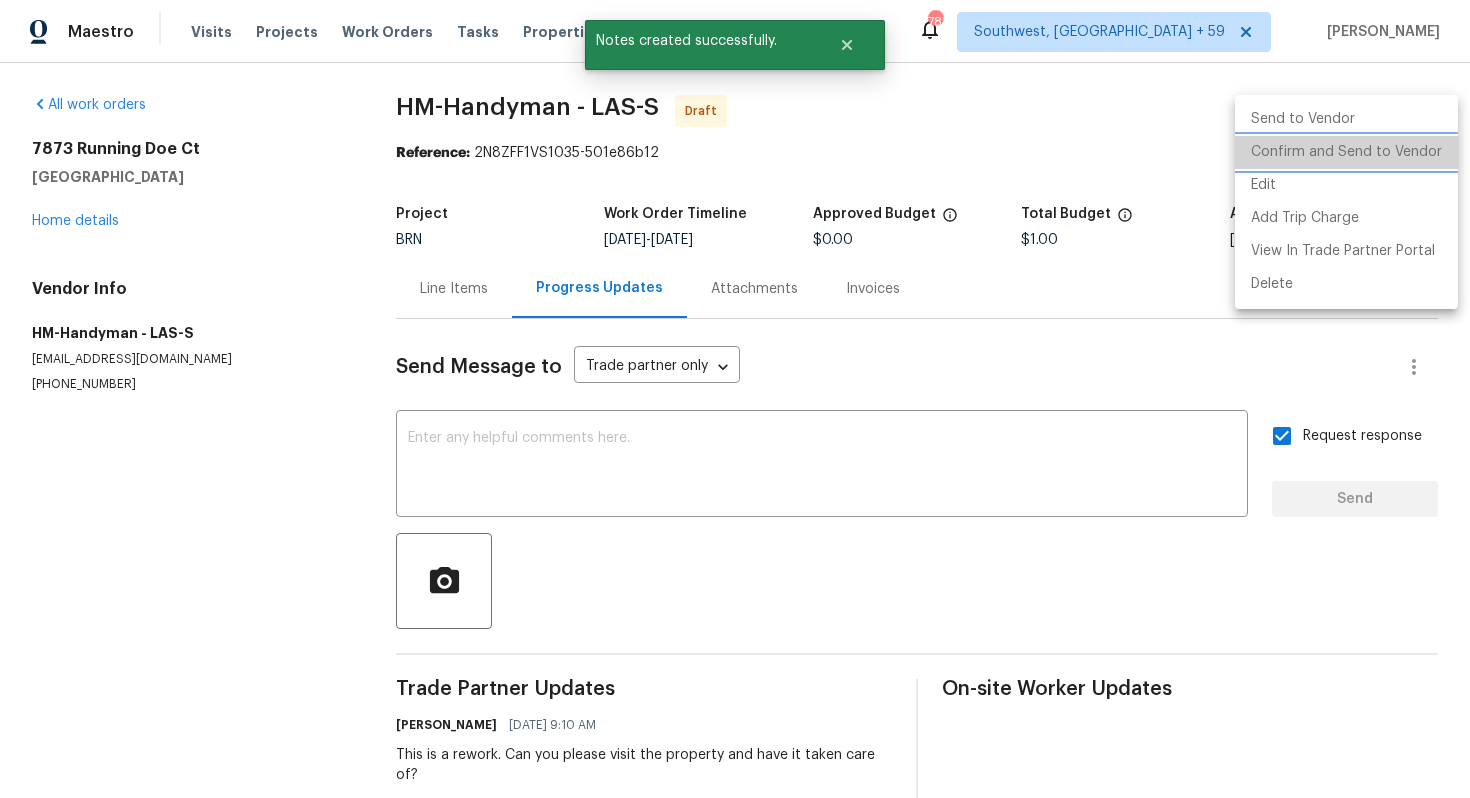 click on "Confirm and Send to Vendor" at bounding box center (1346, 152) 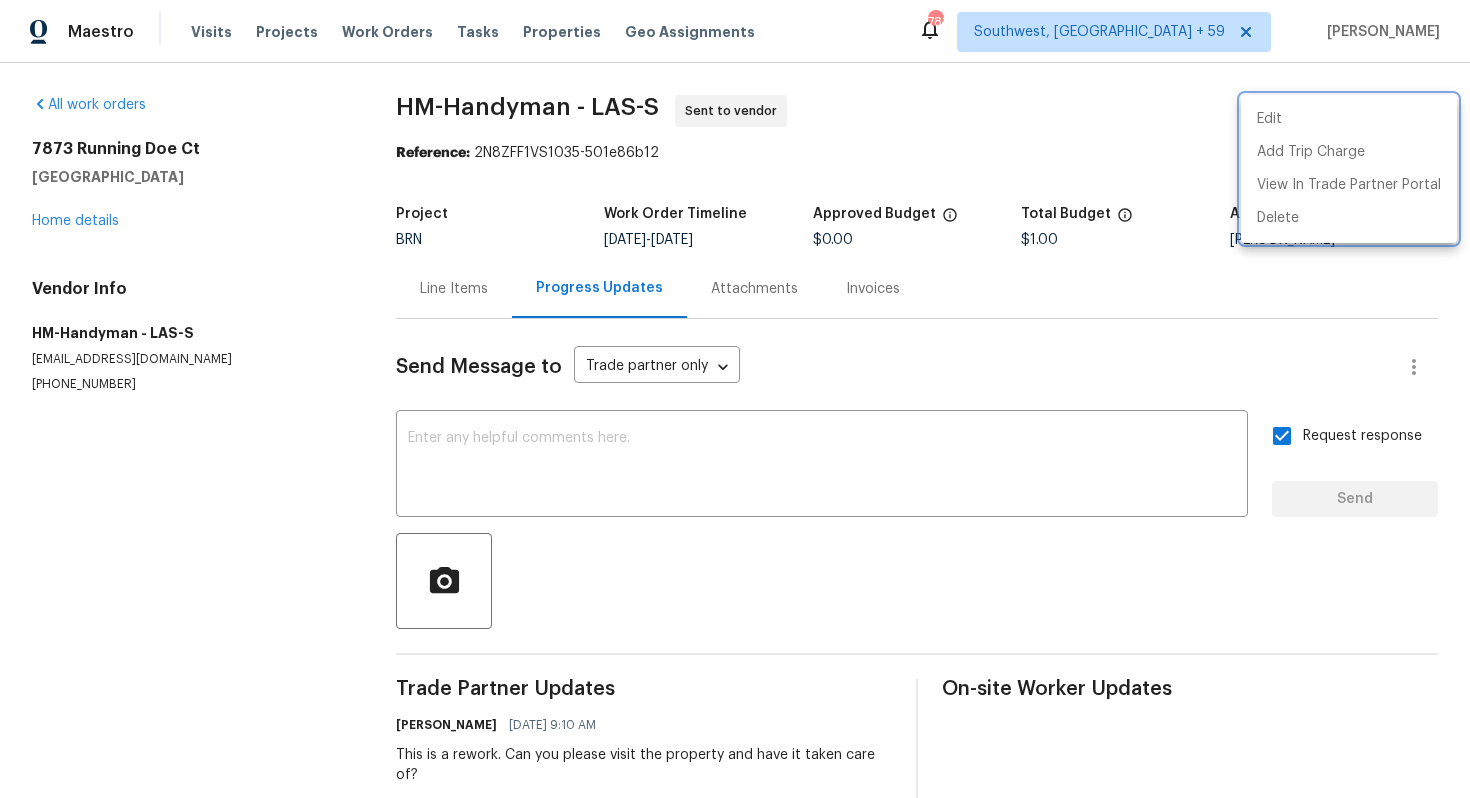 click at bounding box center [735, 399] 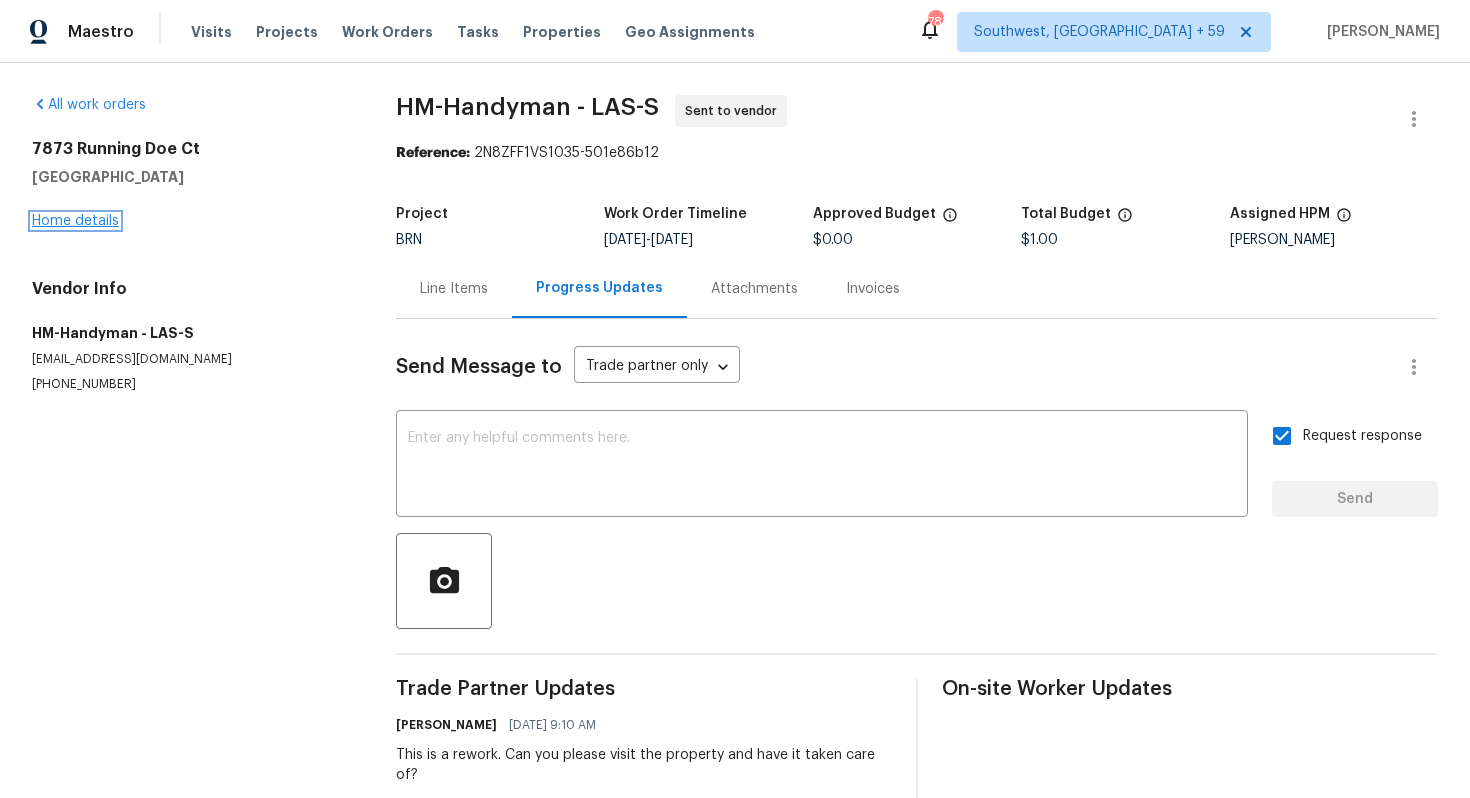 click on "Home details" at bounding box center (75, 221) 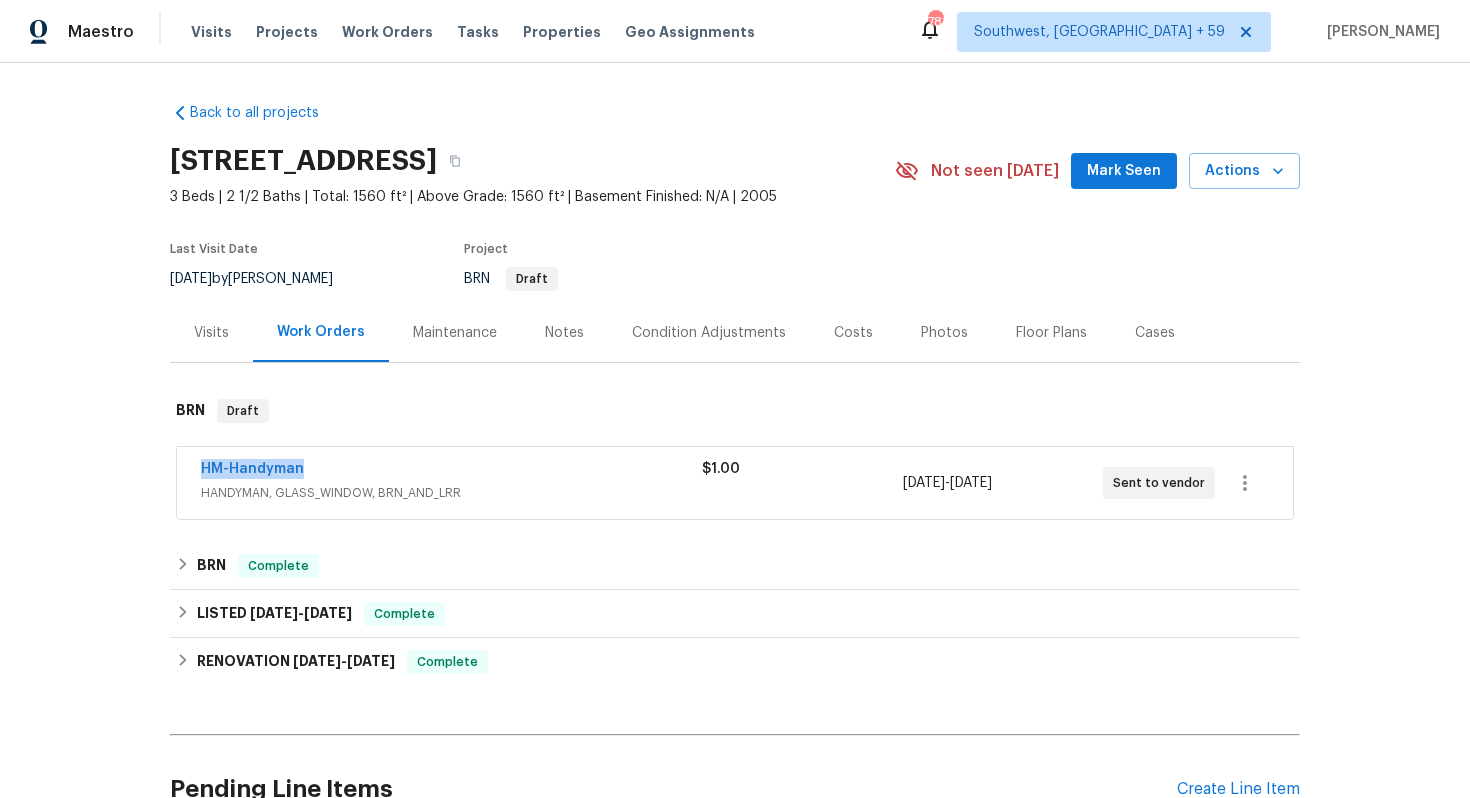 drag, startPoint x: 193, startPoint y: 472, endPoint x: 312, endPoint y: 475, distance: 119.03781 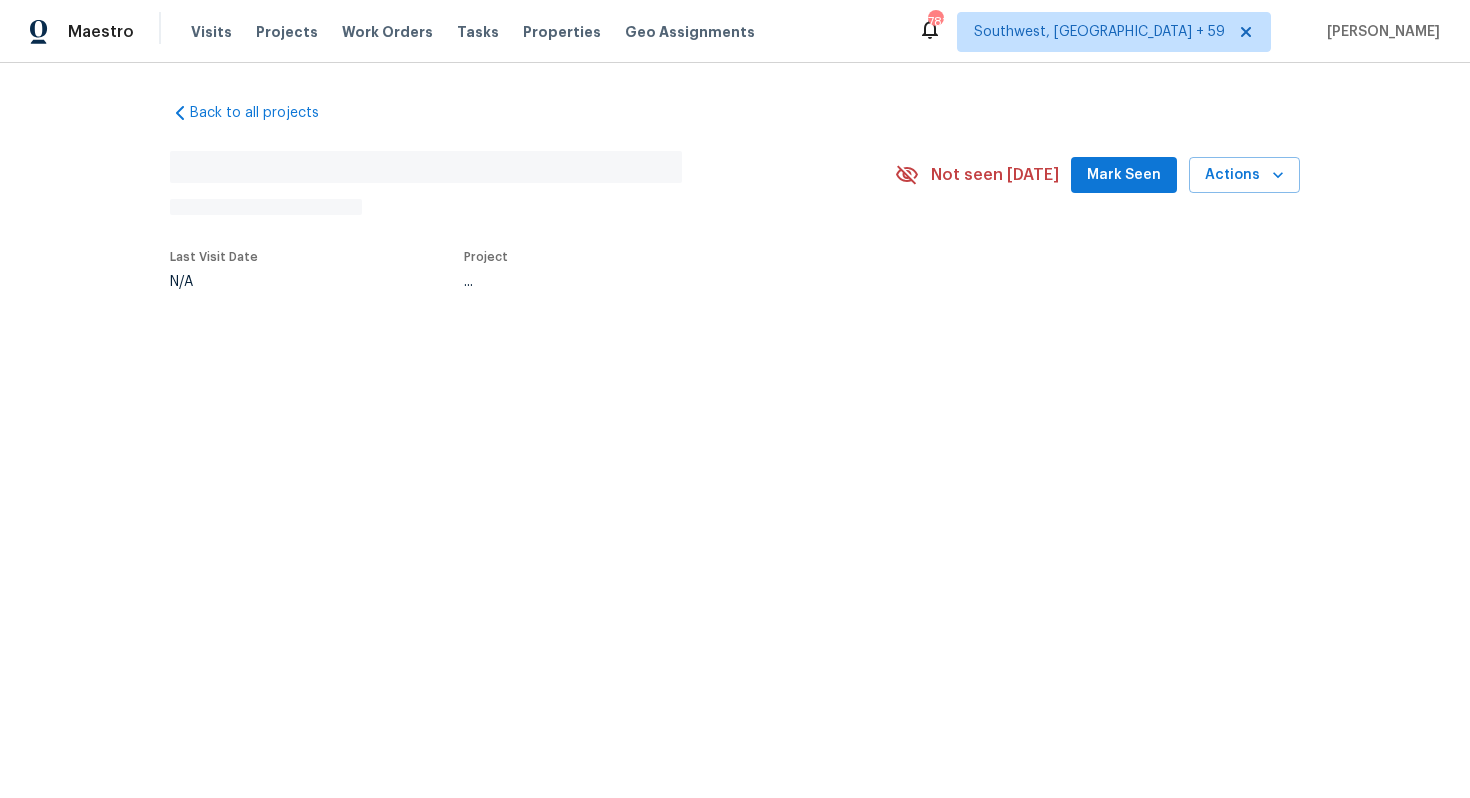 scroll, scrollTop: 0, scrollLeft: 0, axis: both 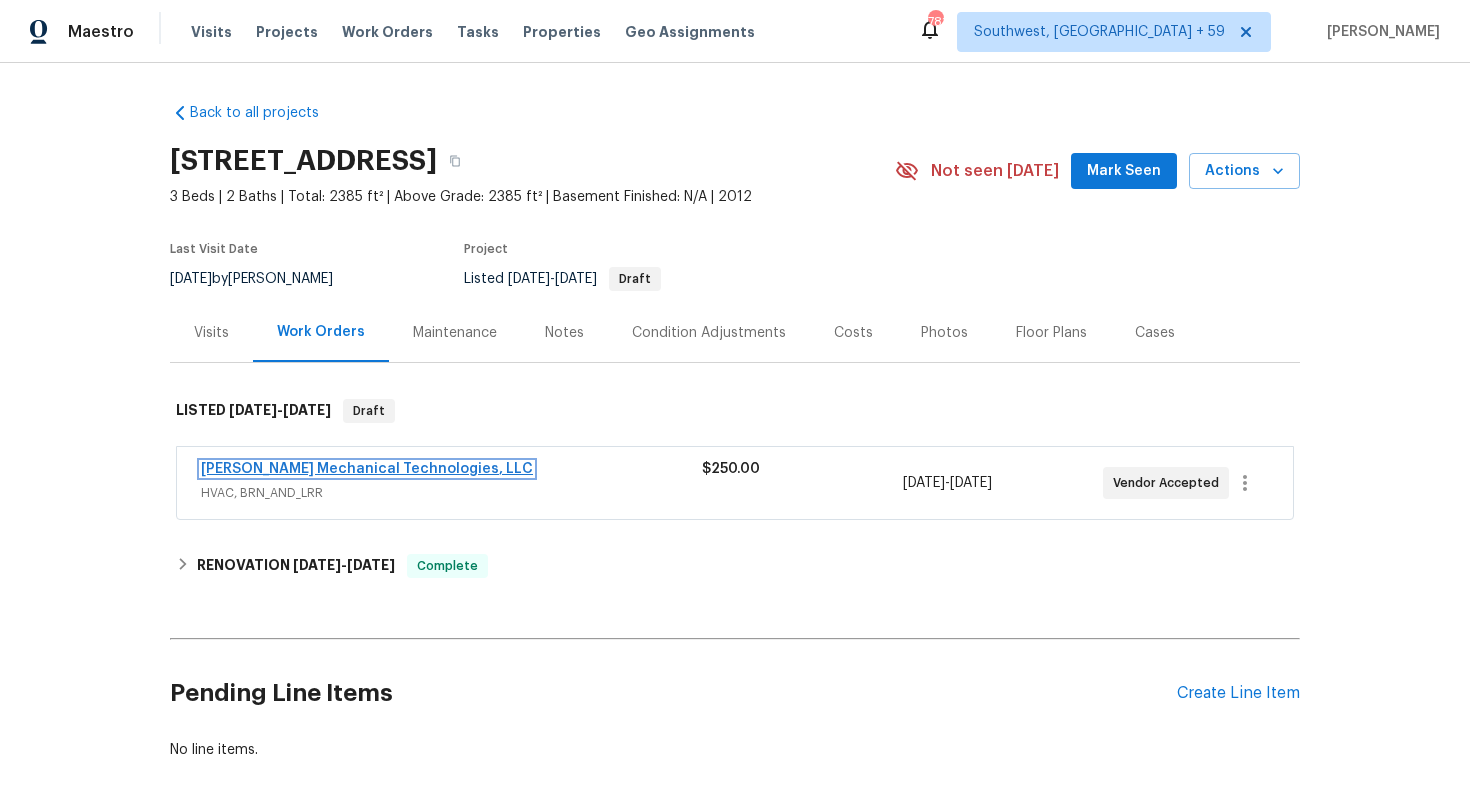 click on "Johnson's Mechanical Technologies, LLC" at bounding box center (367, 469) 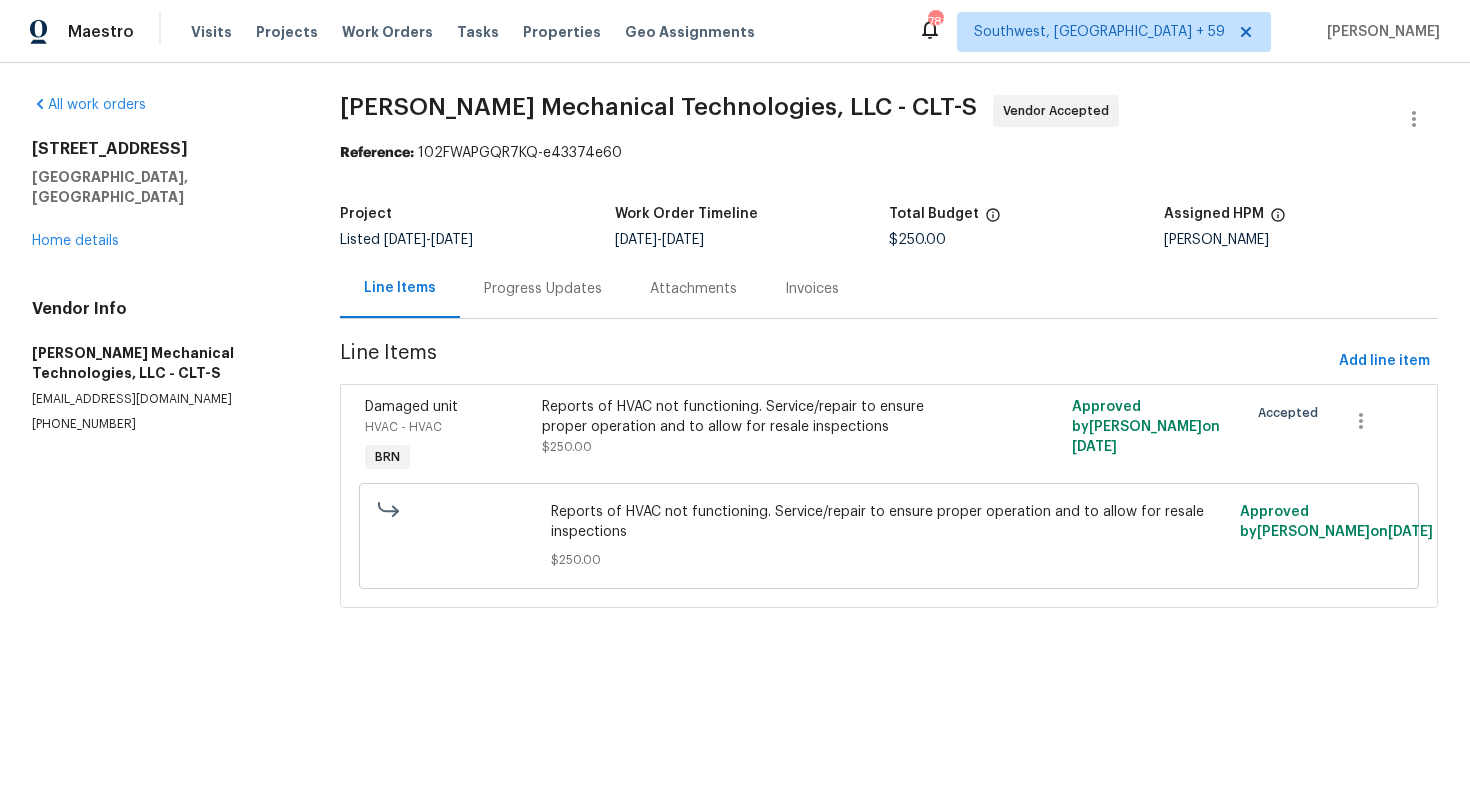 click on "Progress Updates" at bounding box center (543, 289) 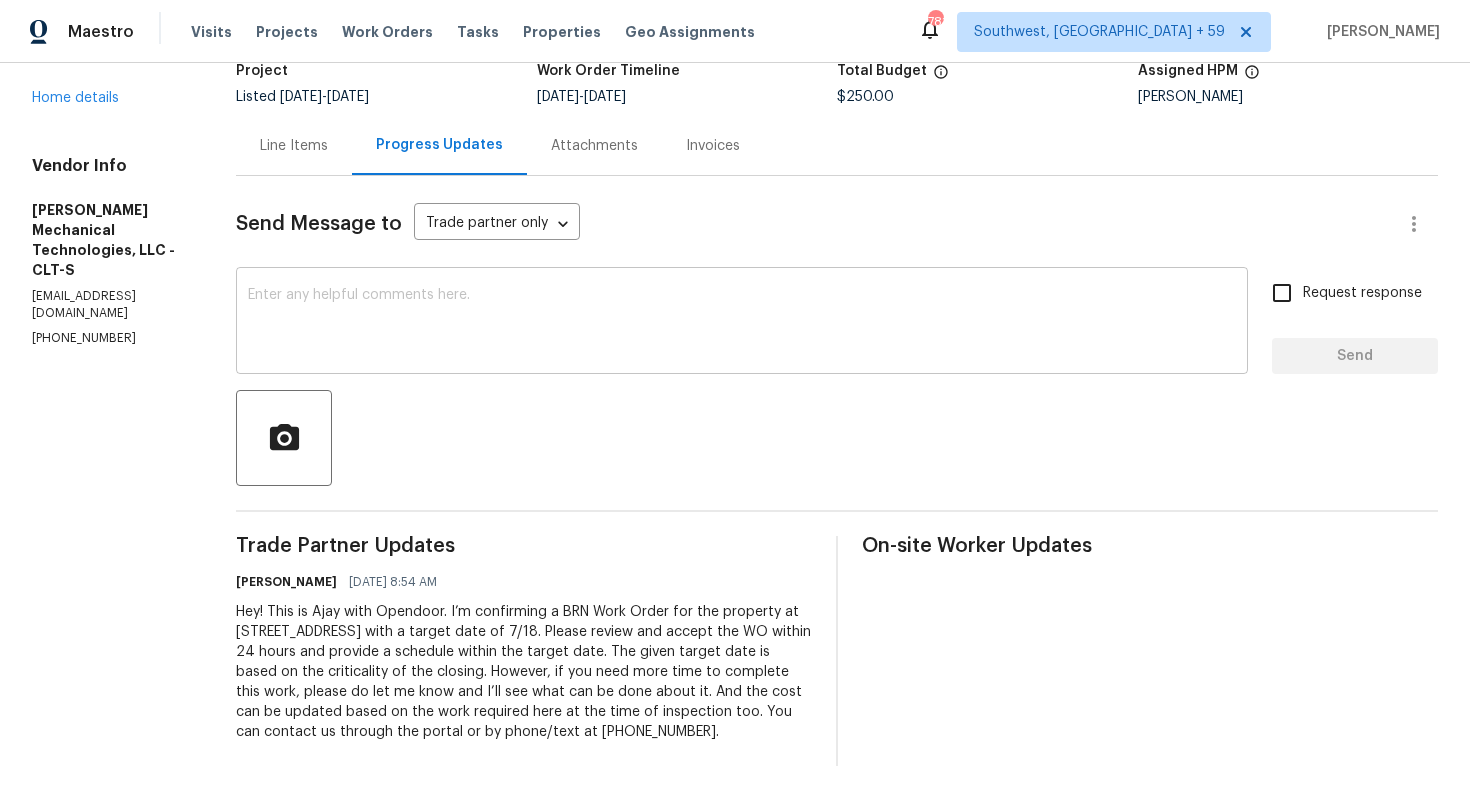 scroll, scrollTop: 0, scrollLeft: 0, axis: both 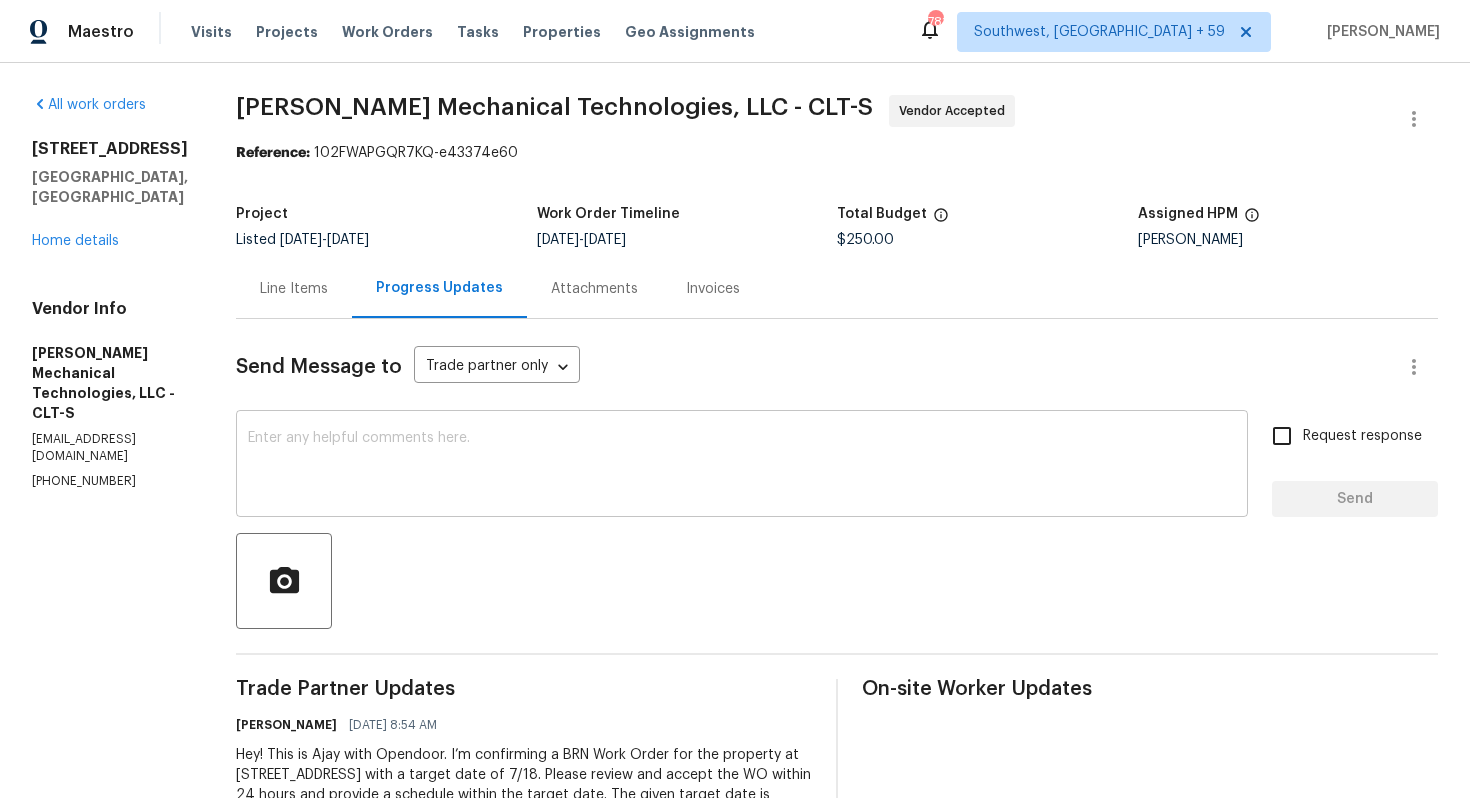 click at bounding box center (742, 466) 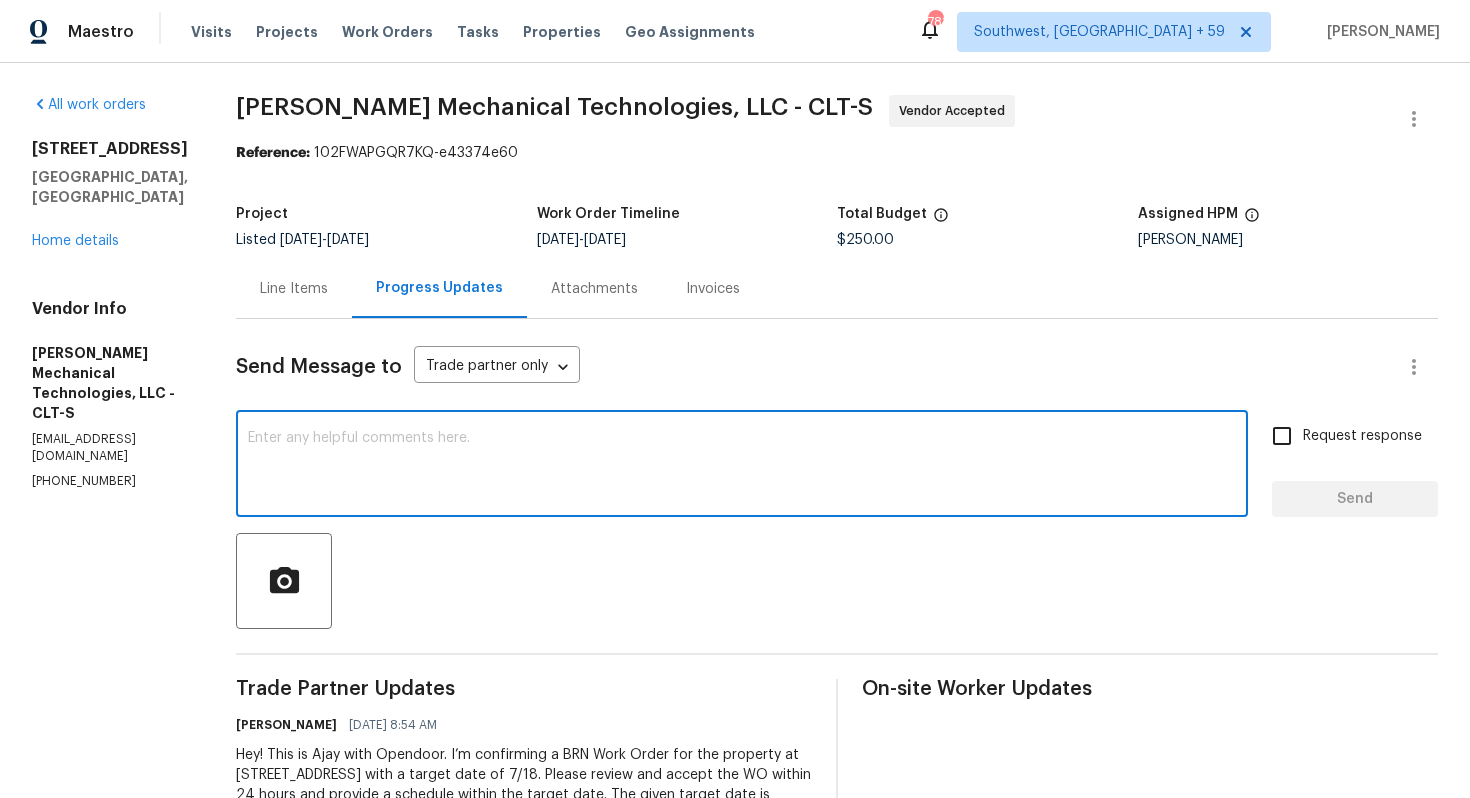 paste on "Thank you for accepting the WO! Could you please provide me with the scheduled start?" 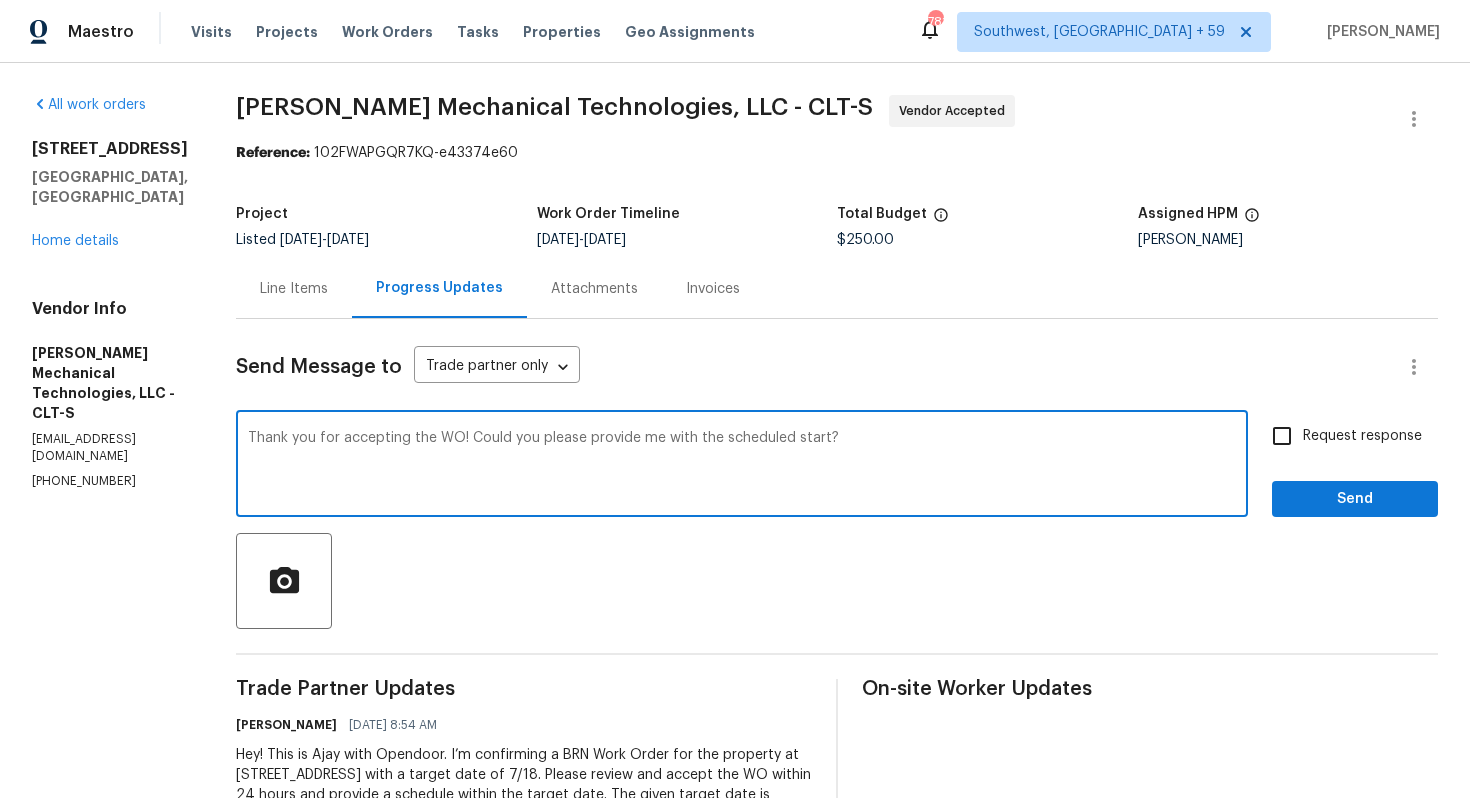 type on "Thank you for accepting the WO! Could you please provide me with the scheduled start?" 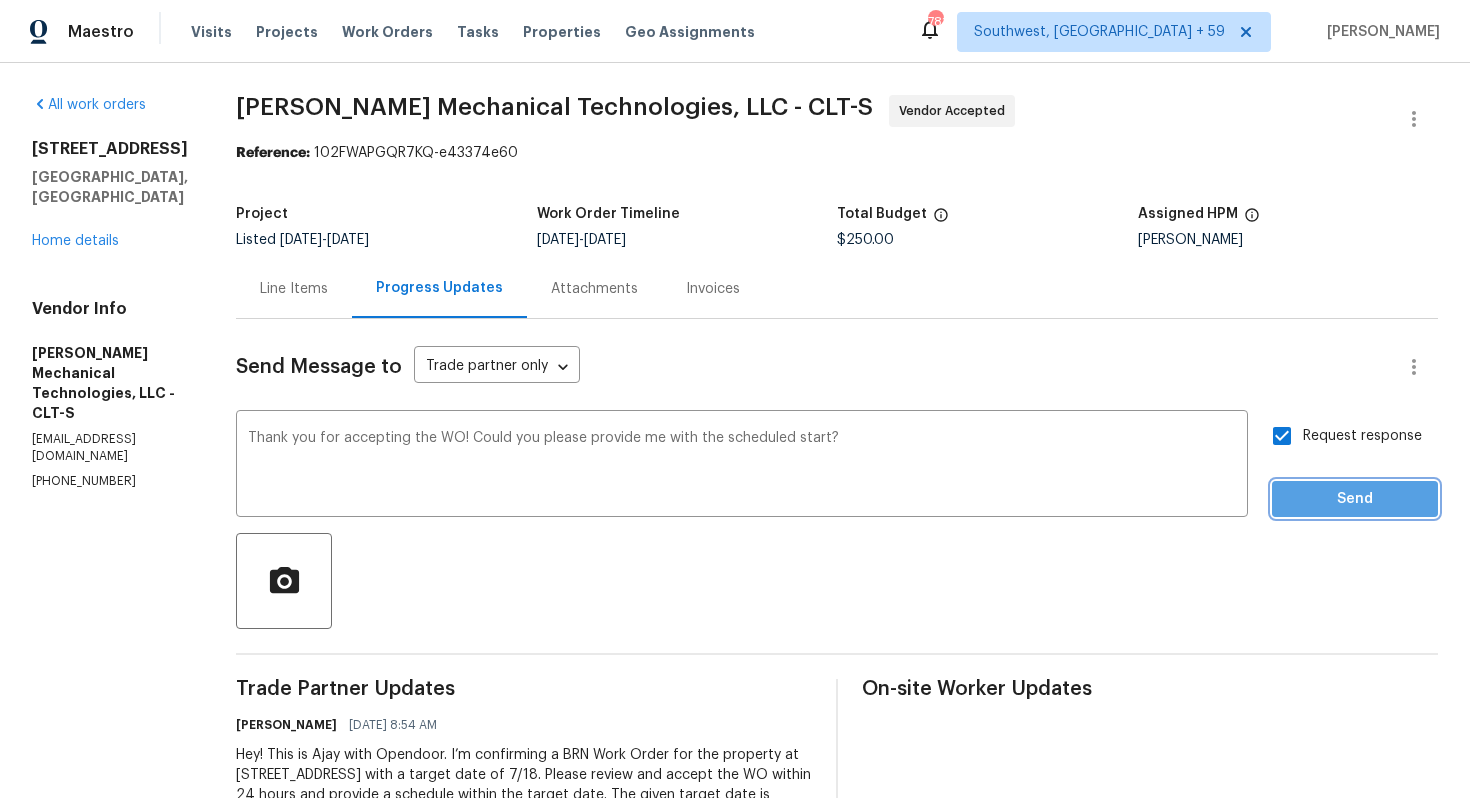 click on "Send" at bounding box center (1355, 499) 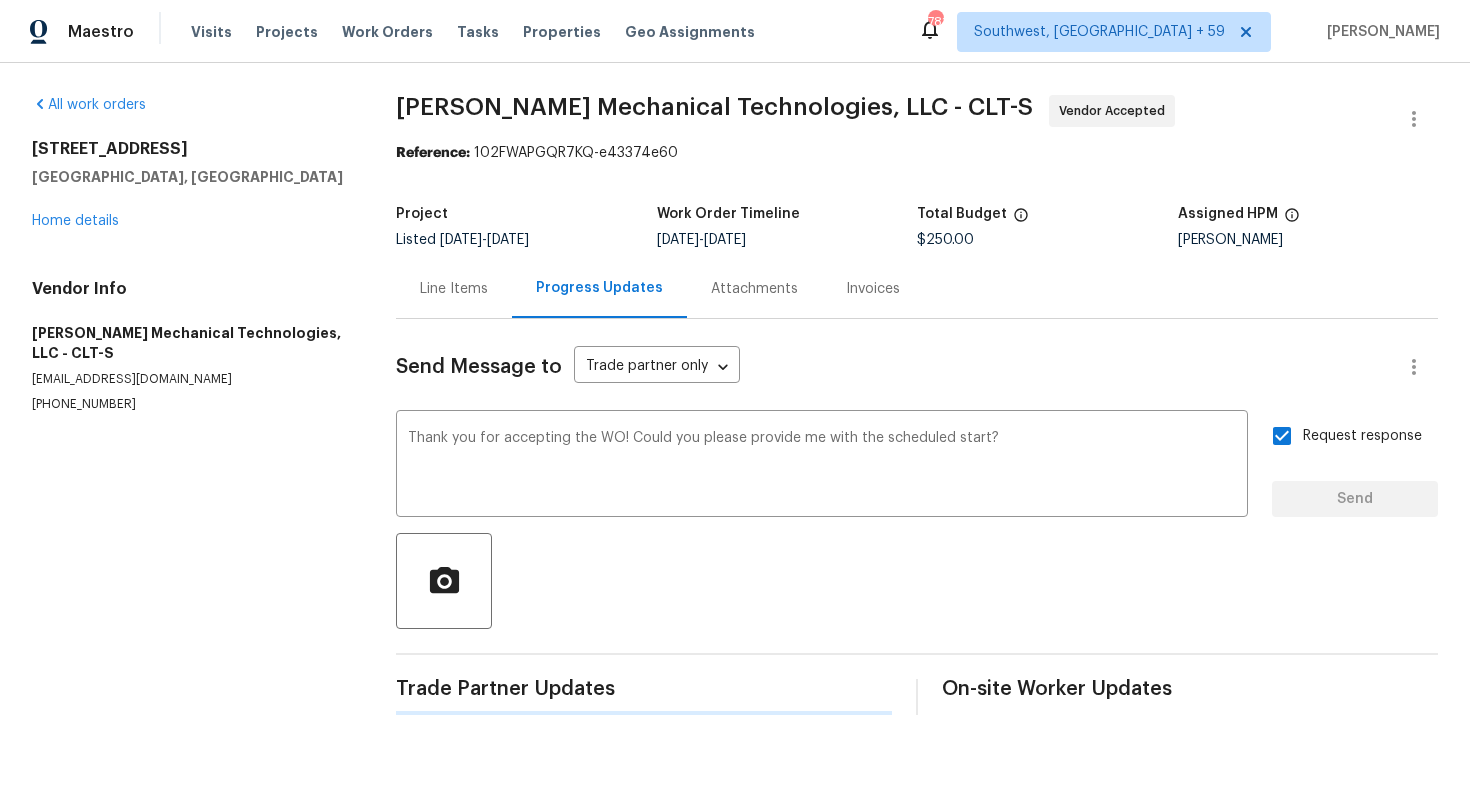 type 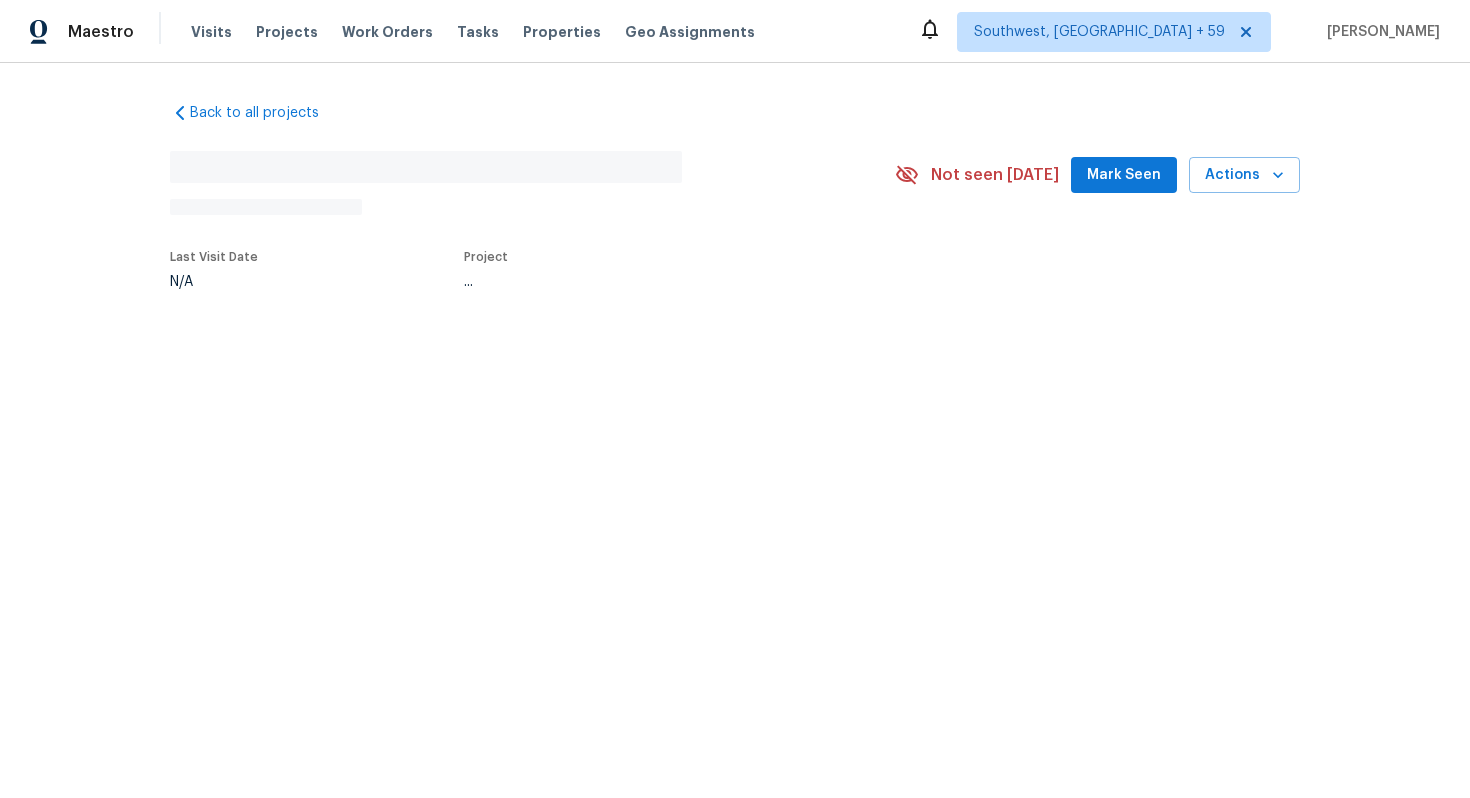 scroll, scrollTop: 0, scrollLeft: 0, axis: both 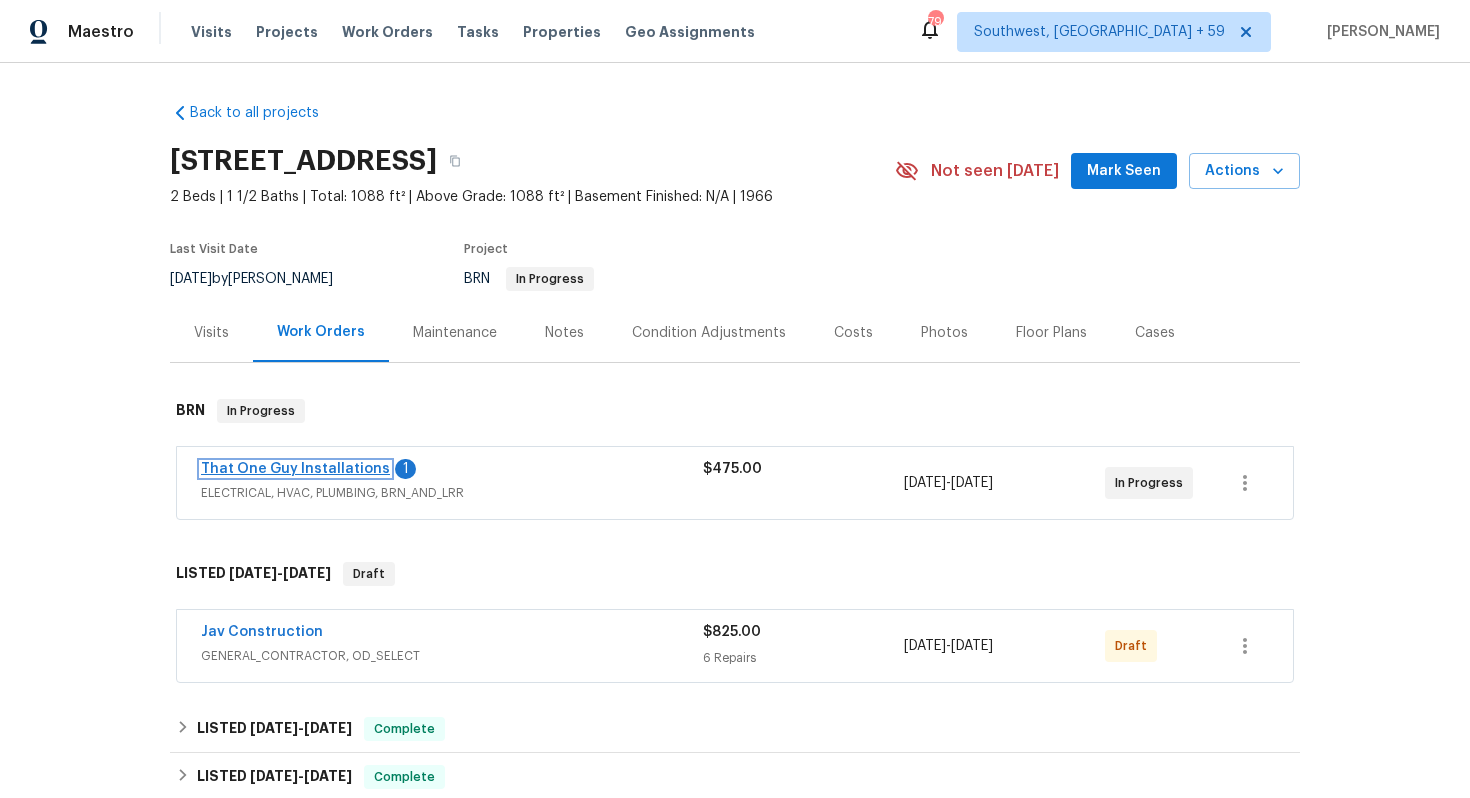 click on "That One Guy Installations" at bounding box center [295, 469] 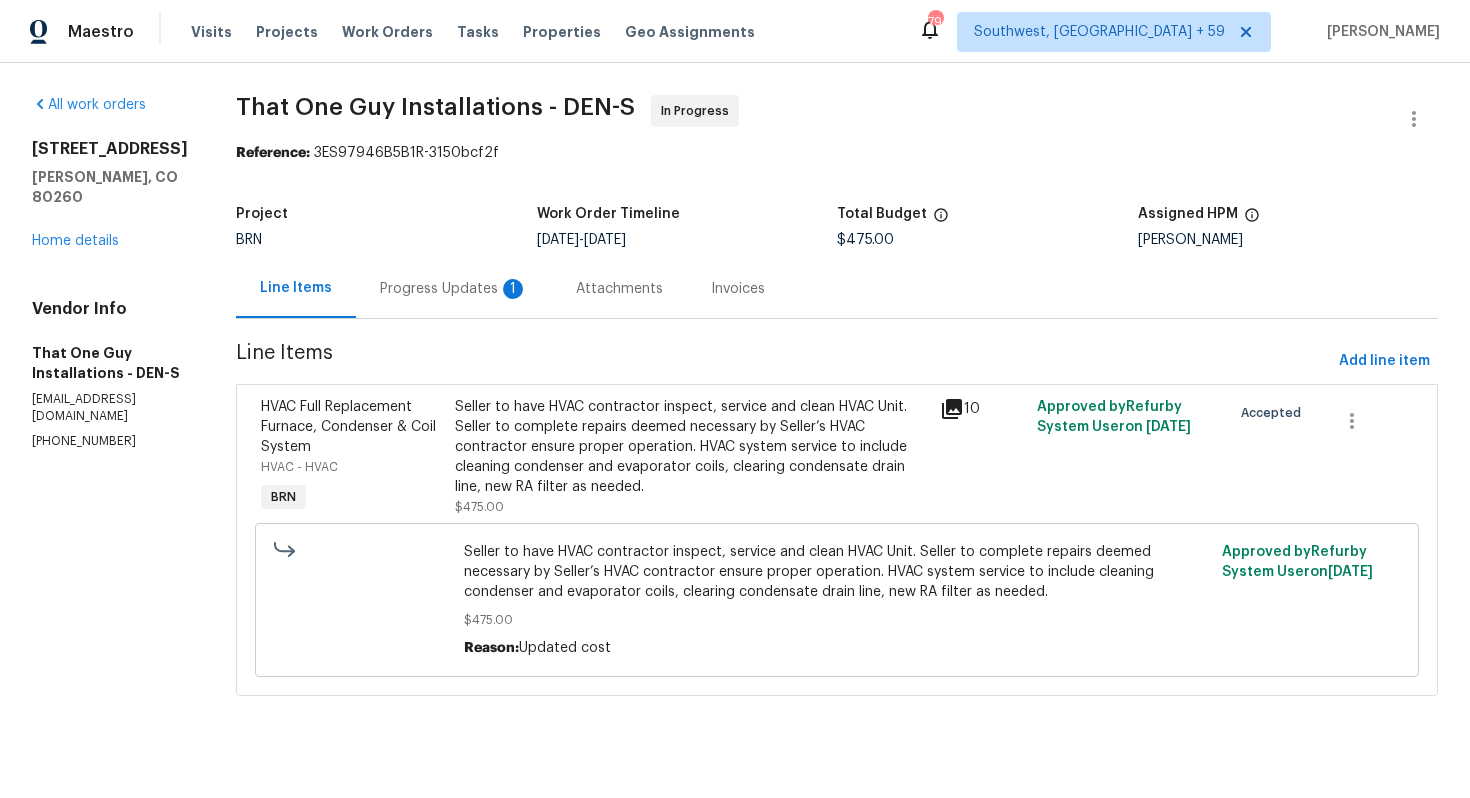 click on "Progress Updates 1" at bounding box center (454, 288) 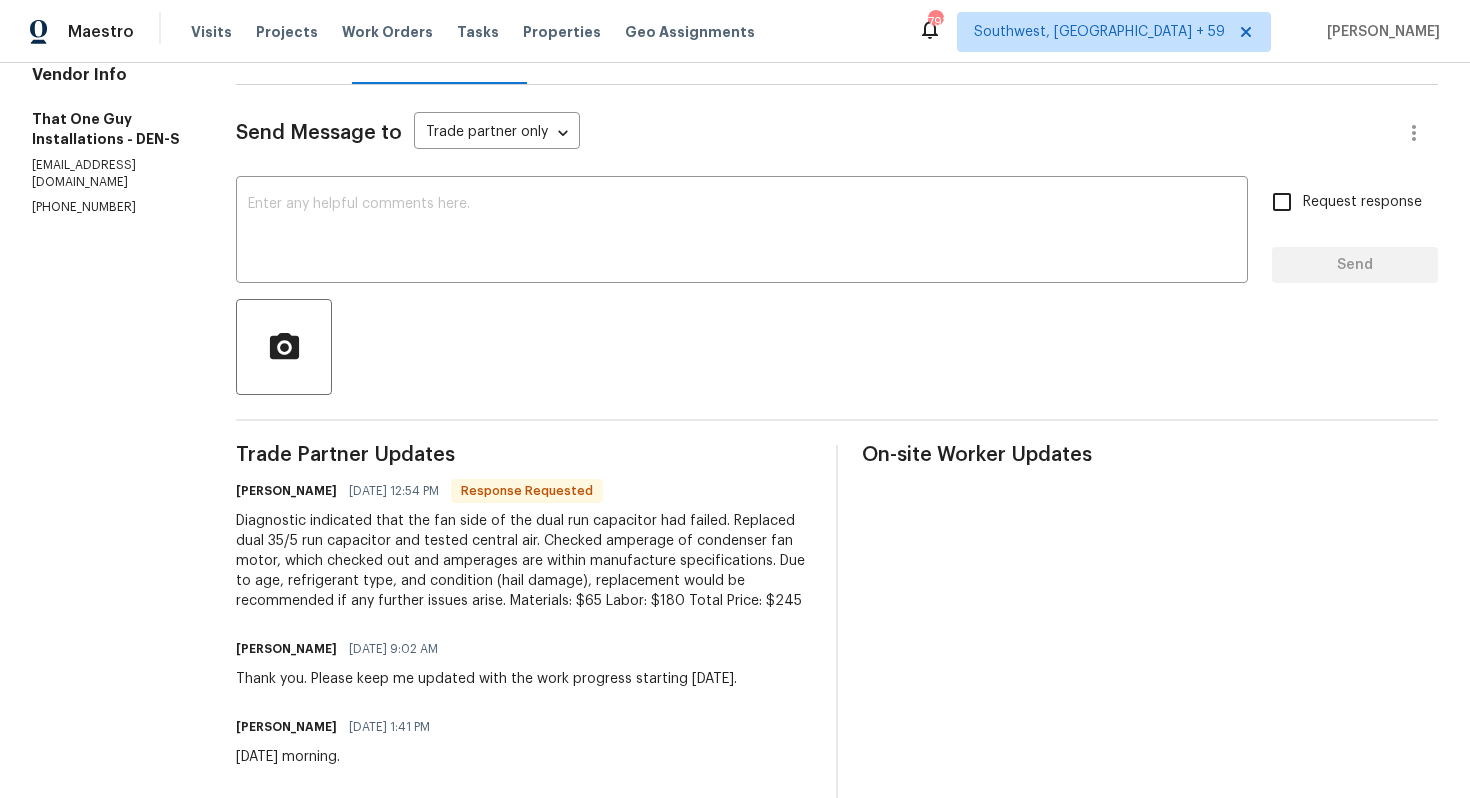 scroll, scrollTop: 0, scrollLeft: 0, axis: both 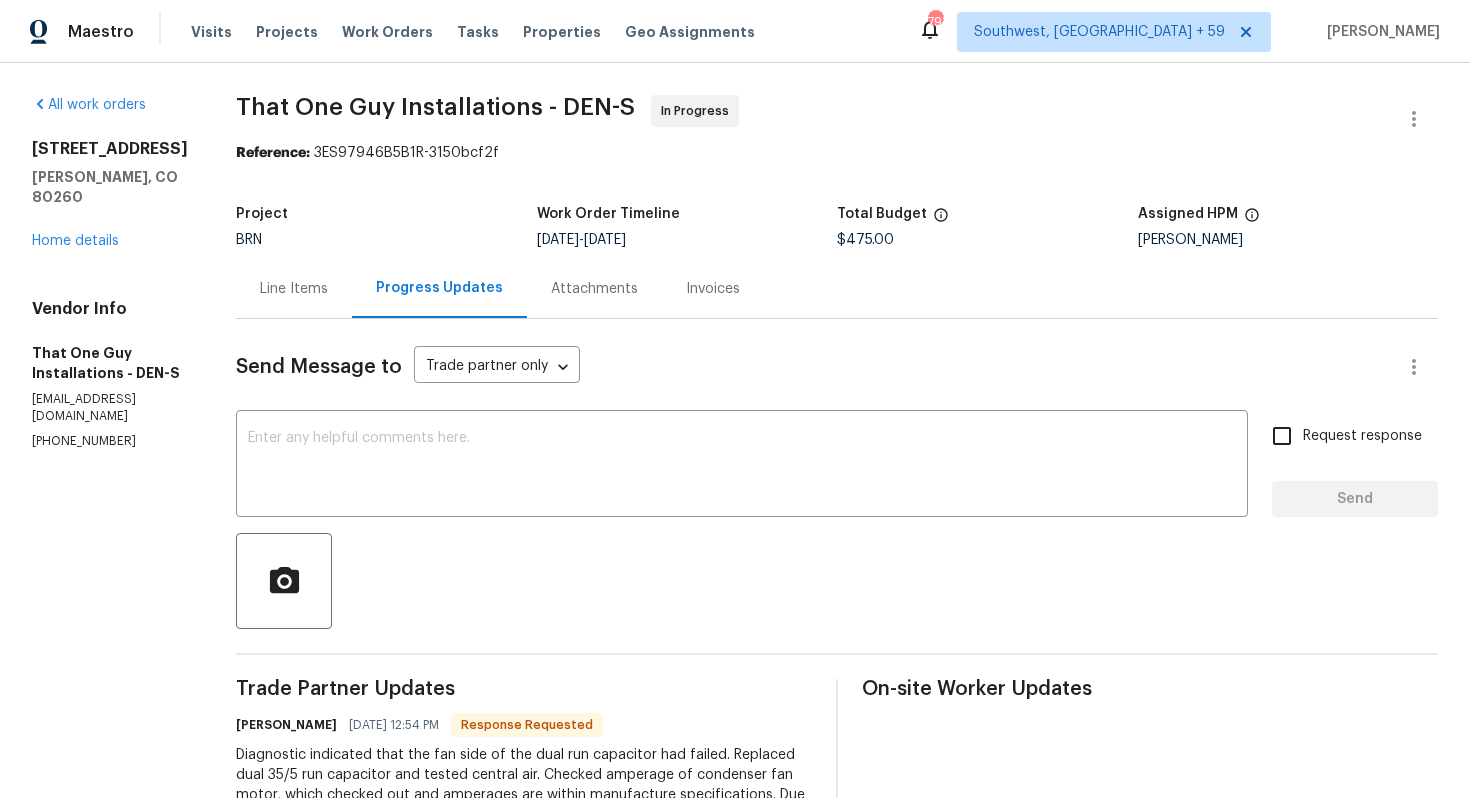 click on "Line Items" at bounding box center [294, 288] 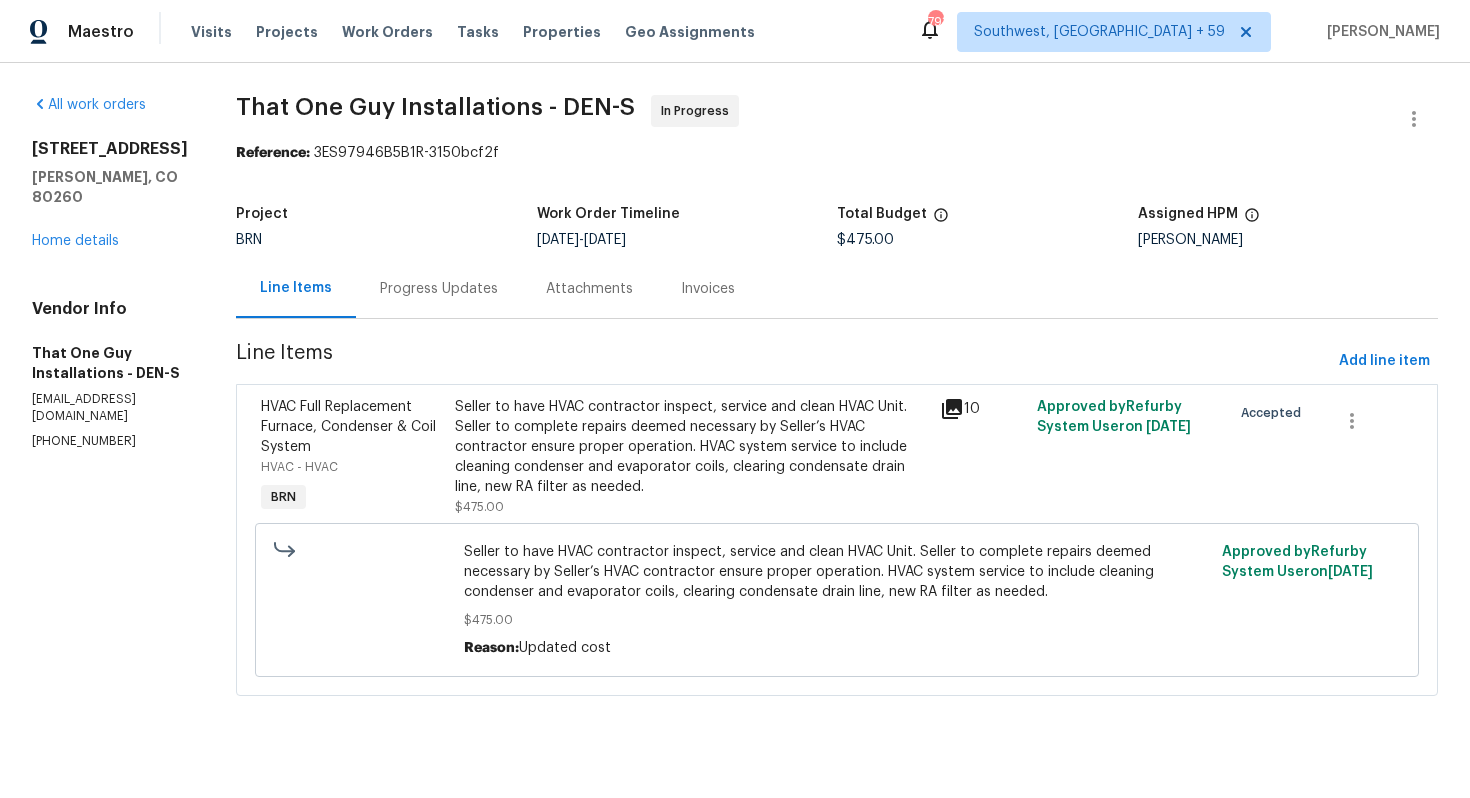 click on "Seller to have HVAC contractor inspect, service and clean HVAC Unit. Seller to complete repairs deemed necessary by Seller’s HVAC contractor ensure proper operation. HVAC system service to include cleaning condenser and evaporator coils, clearing condensate drain line, new RA filter as needed." at bounding box center [691, 447] 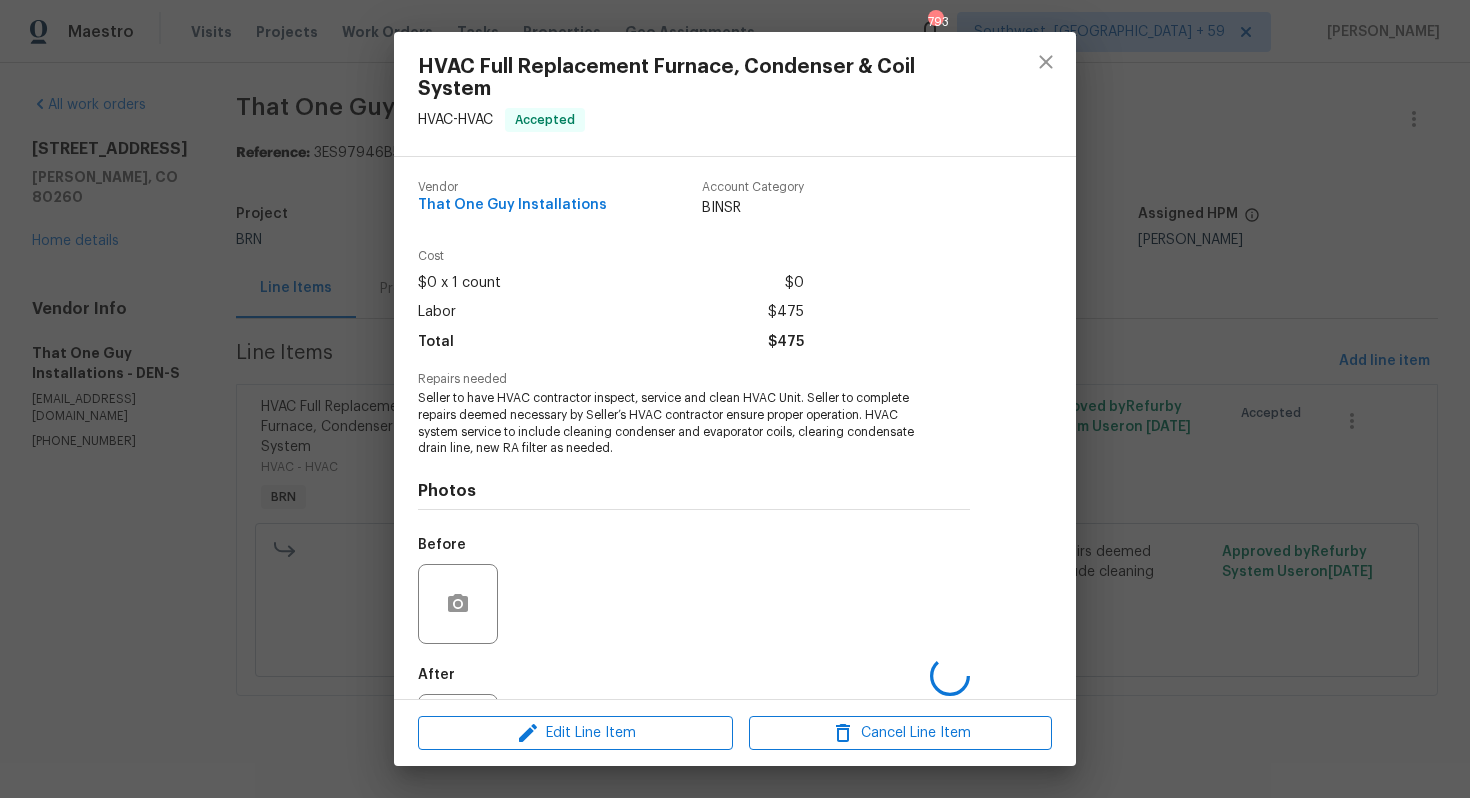 scroll, scrollTop: 95, scrollLeft: 0, axis: vertical 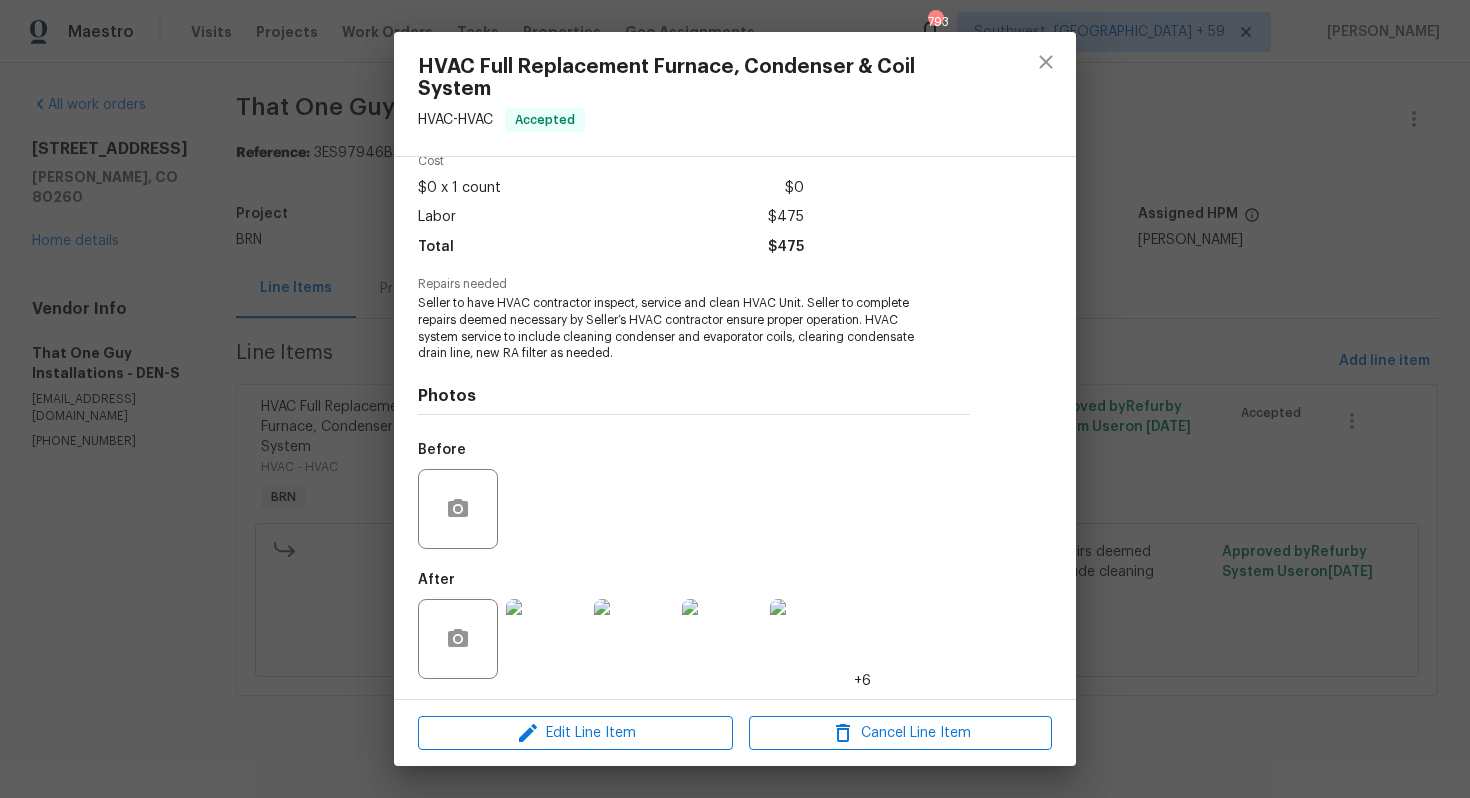 click at bounding box center (546, 639) 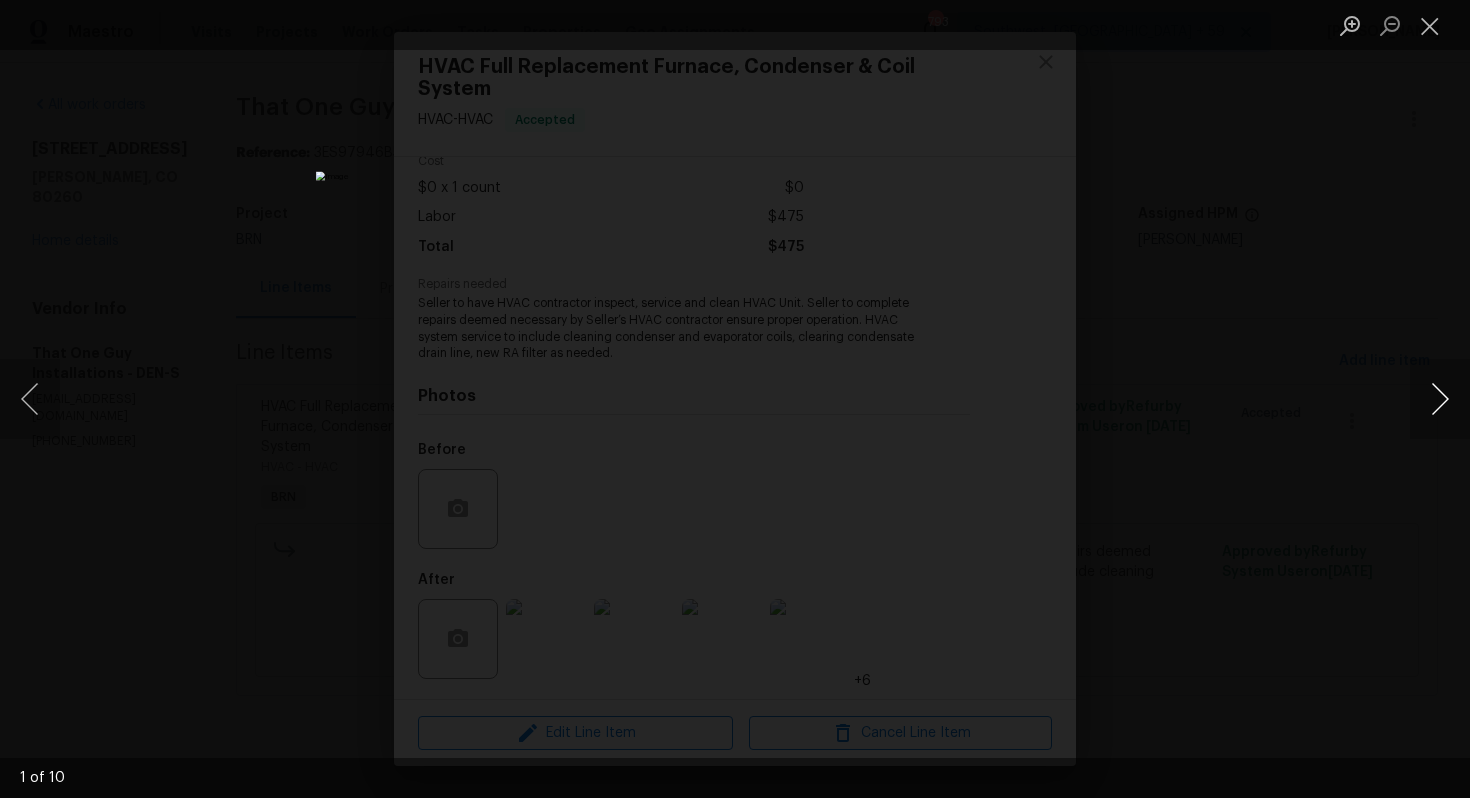 click at bounding box center (1440, 399) 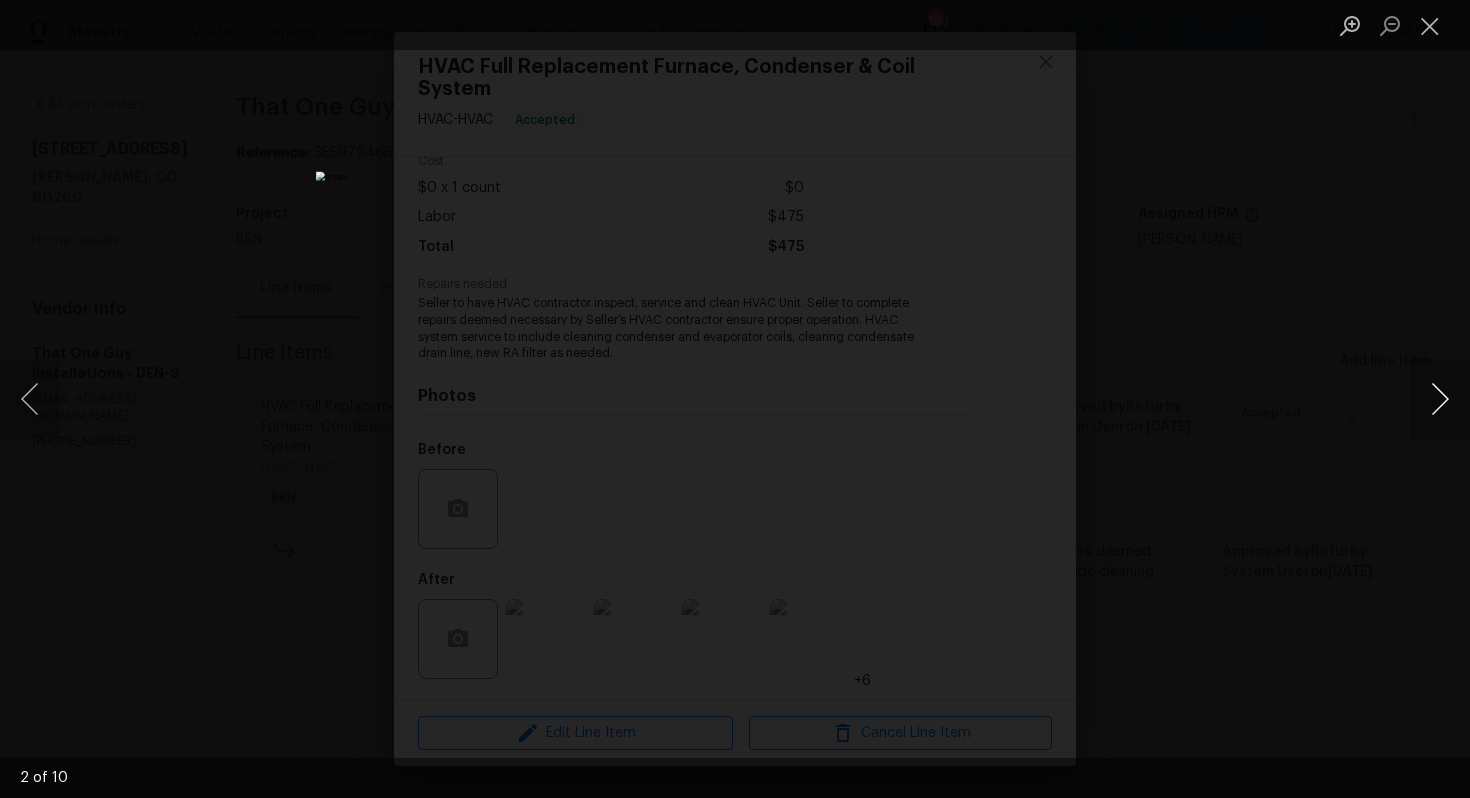 click at bounding box center (1440, 399) 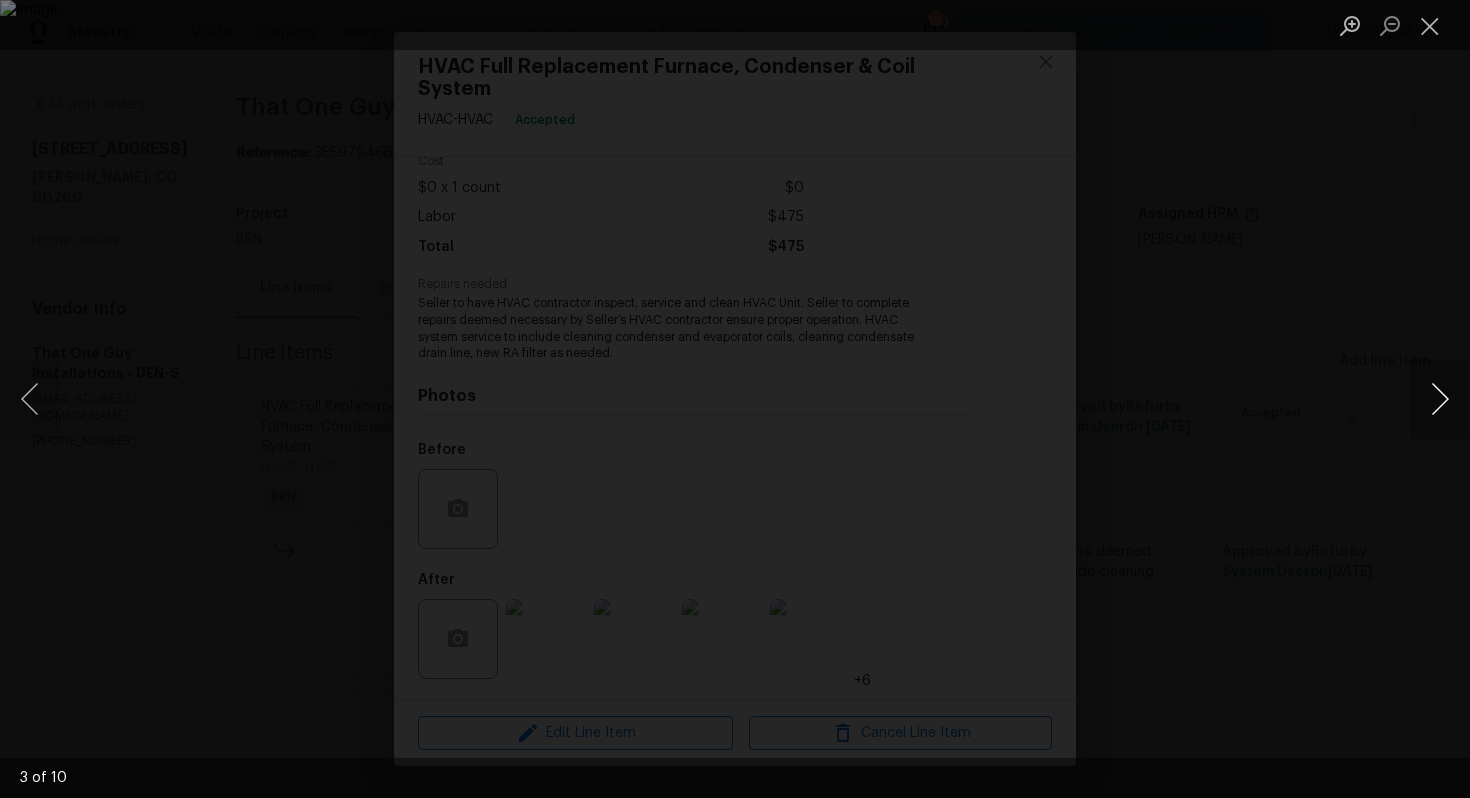 click at bounding box center (1440, 399) 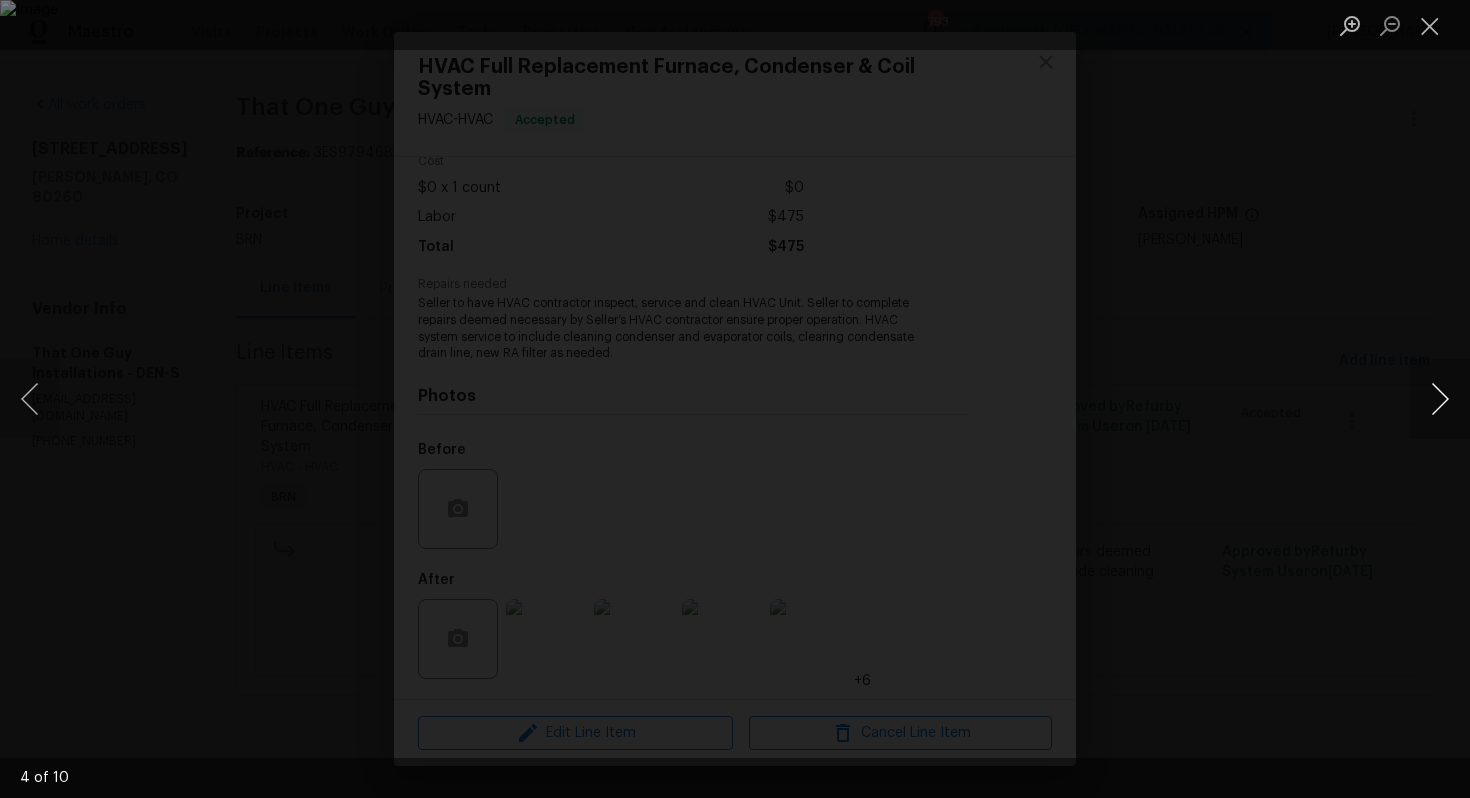 click at bounding box center (1440, 399) 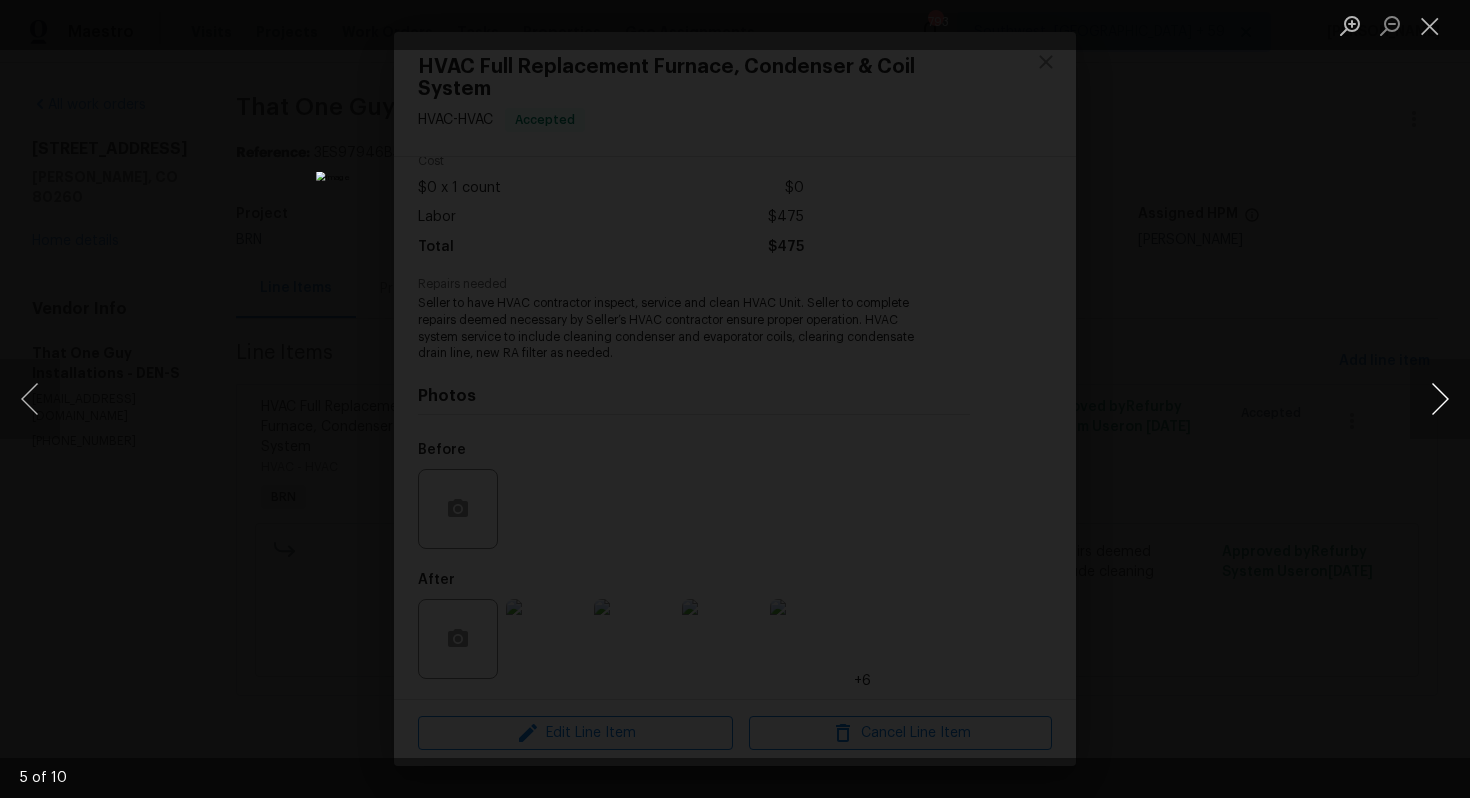 click at bounding box center [1440, 399] 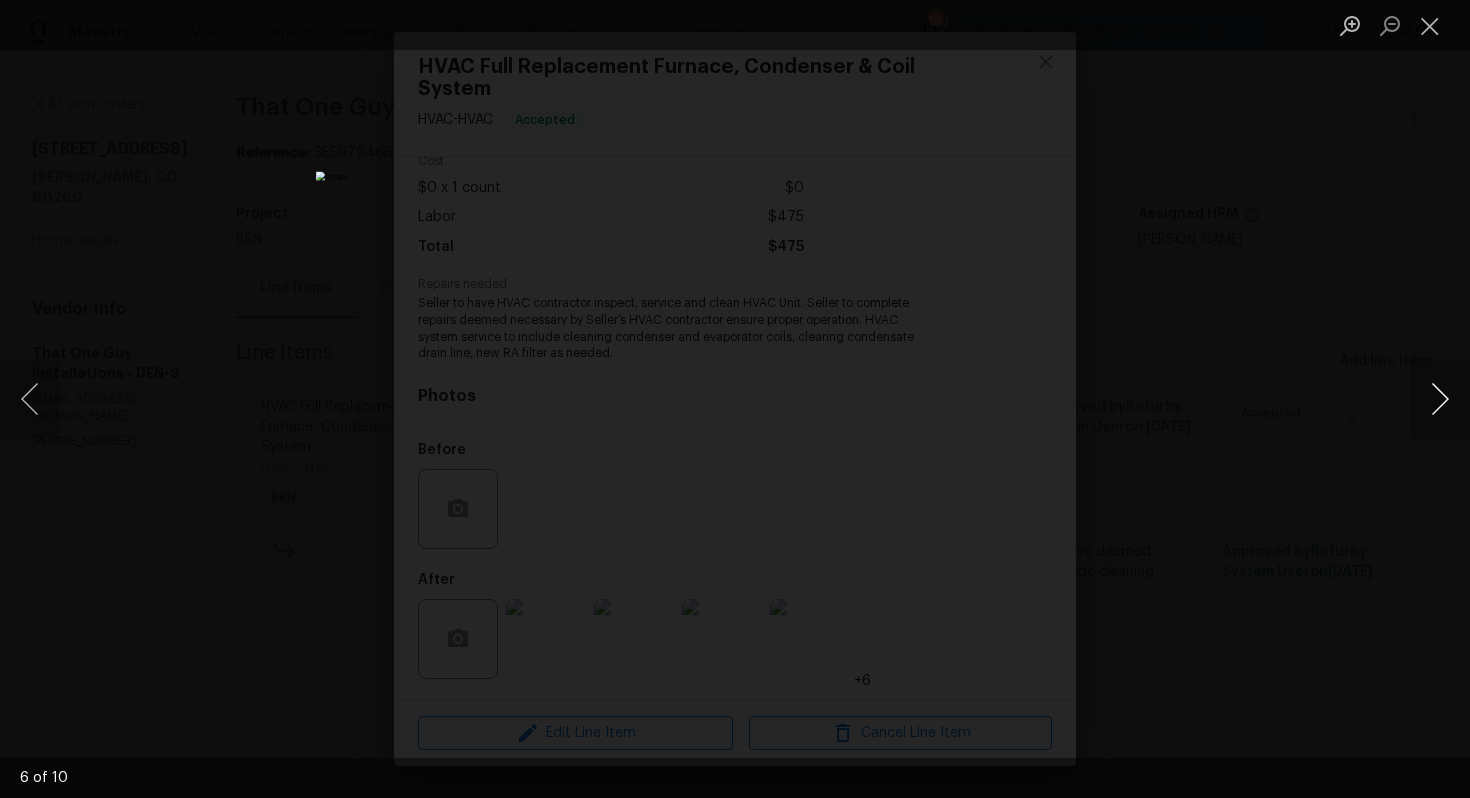 click at bounding box center (1440, 399) 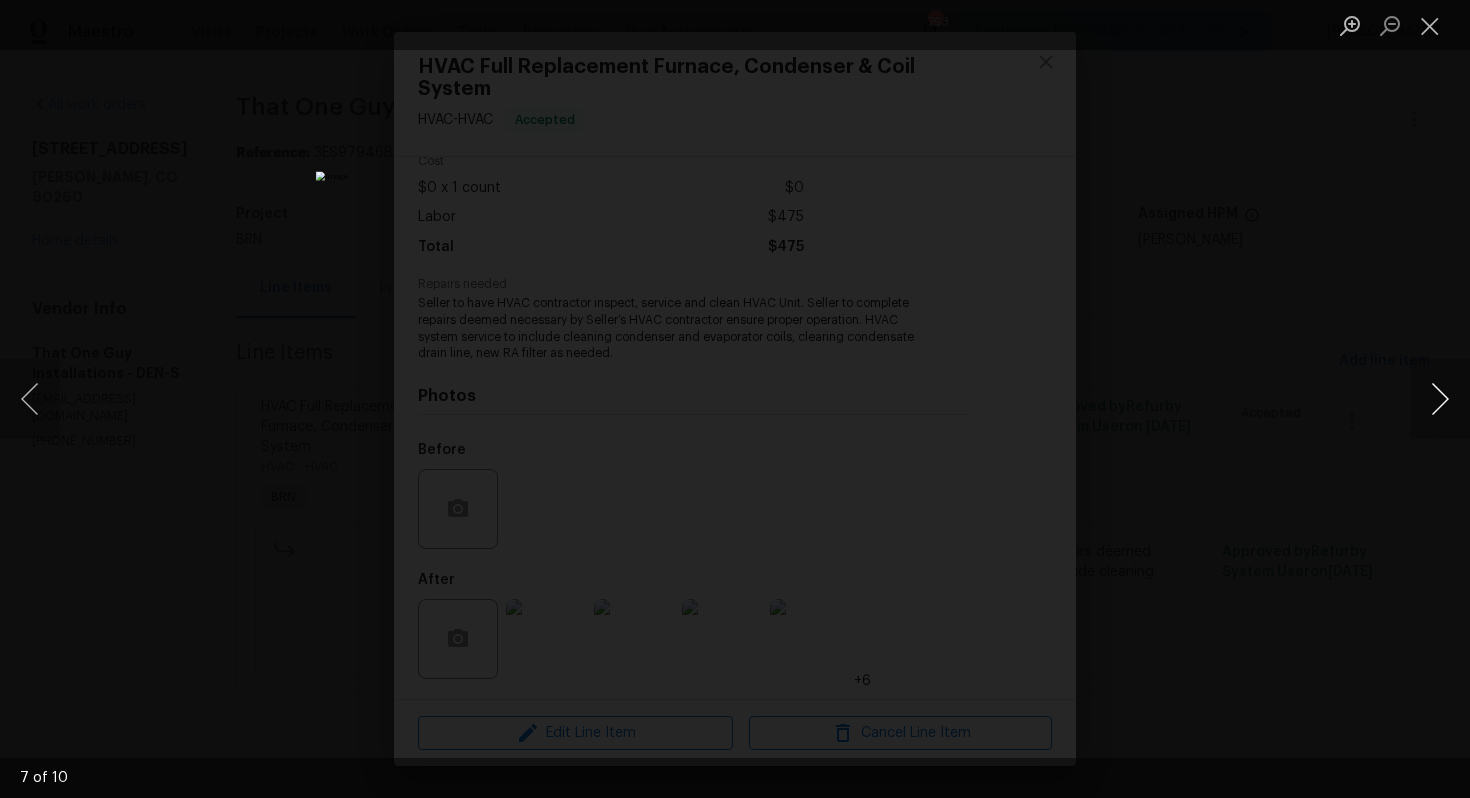 click at bounding box center (1440, 399) 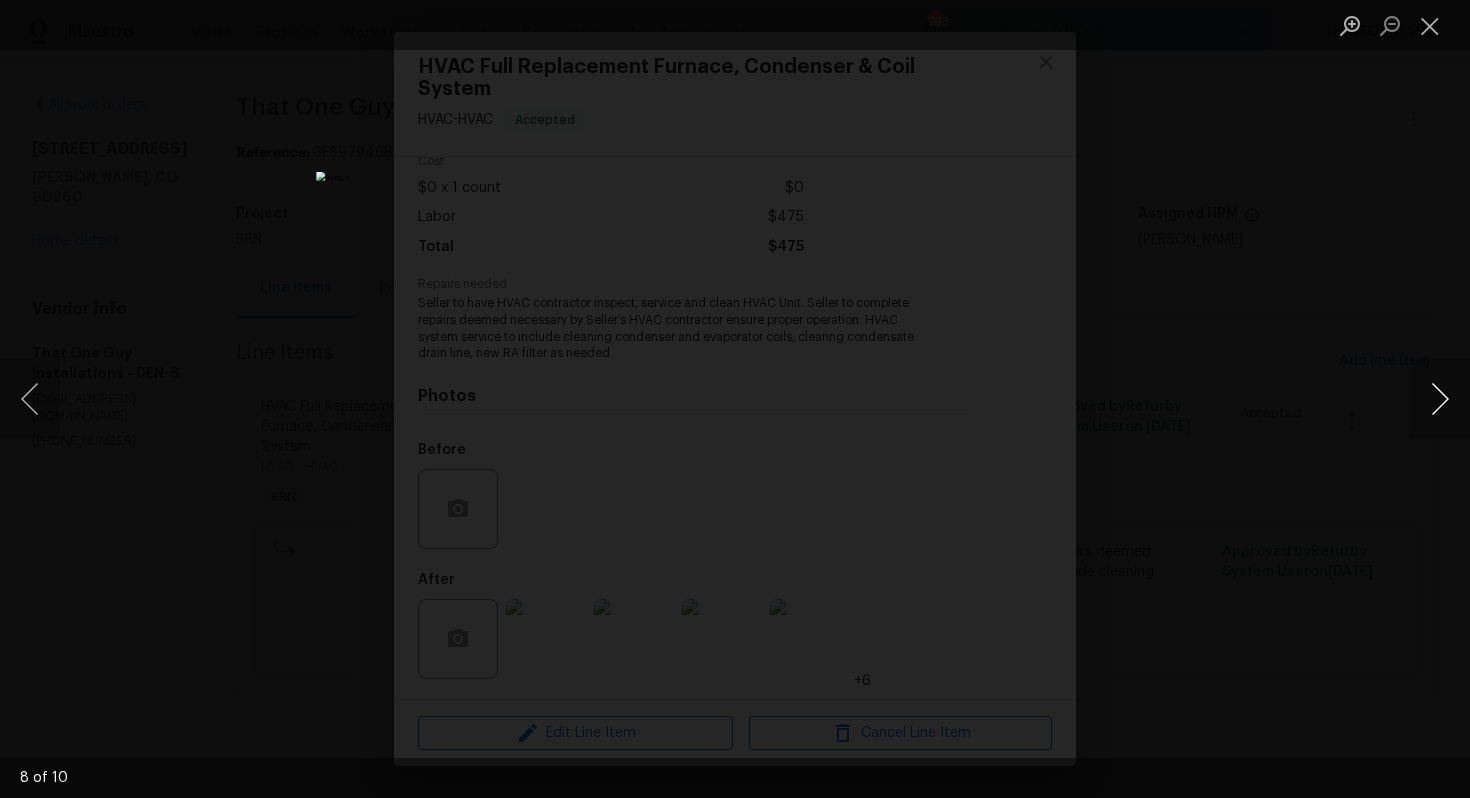 click at bounding box center (1440, 399) 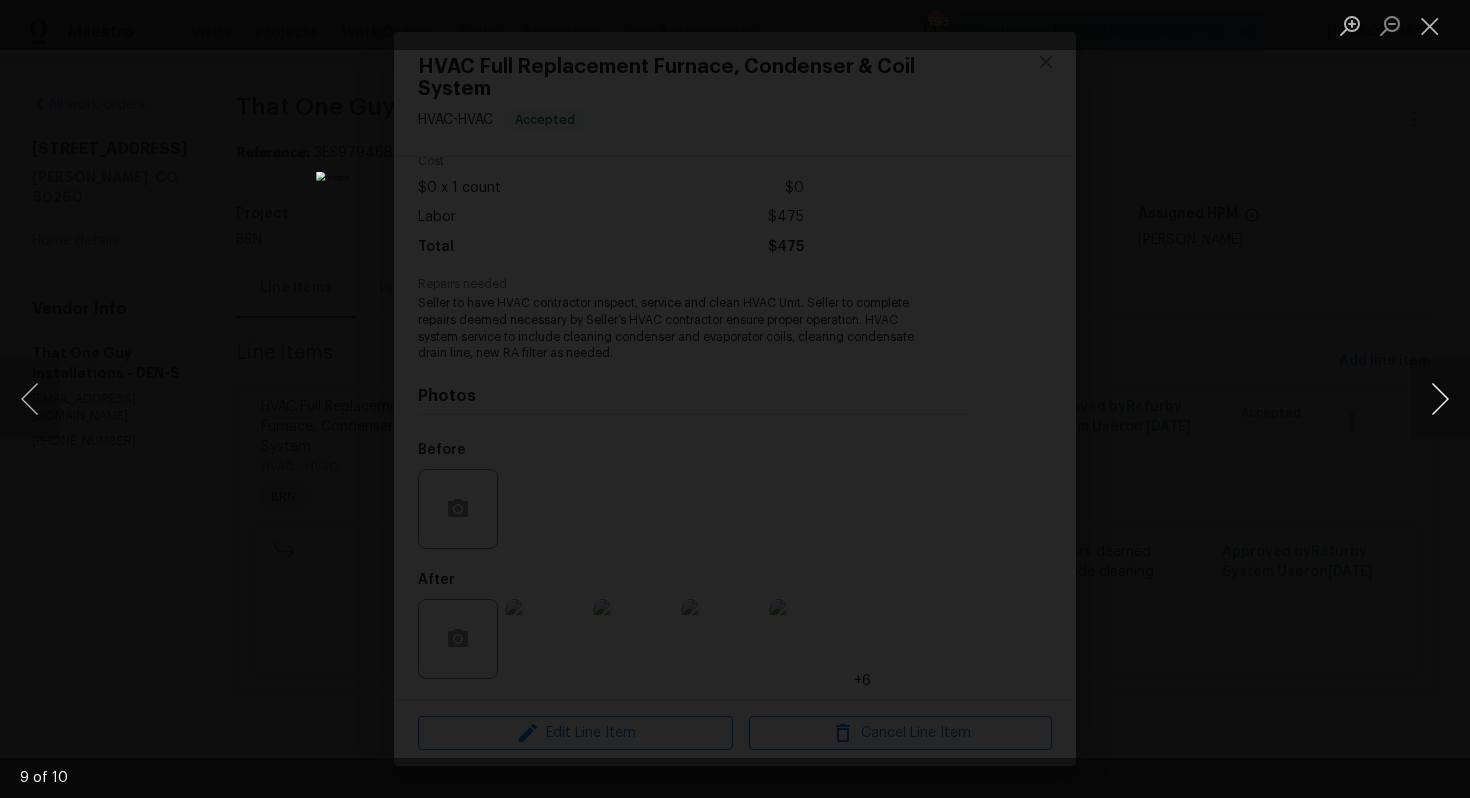 click at bounding box center (1440, 399) 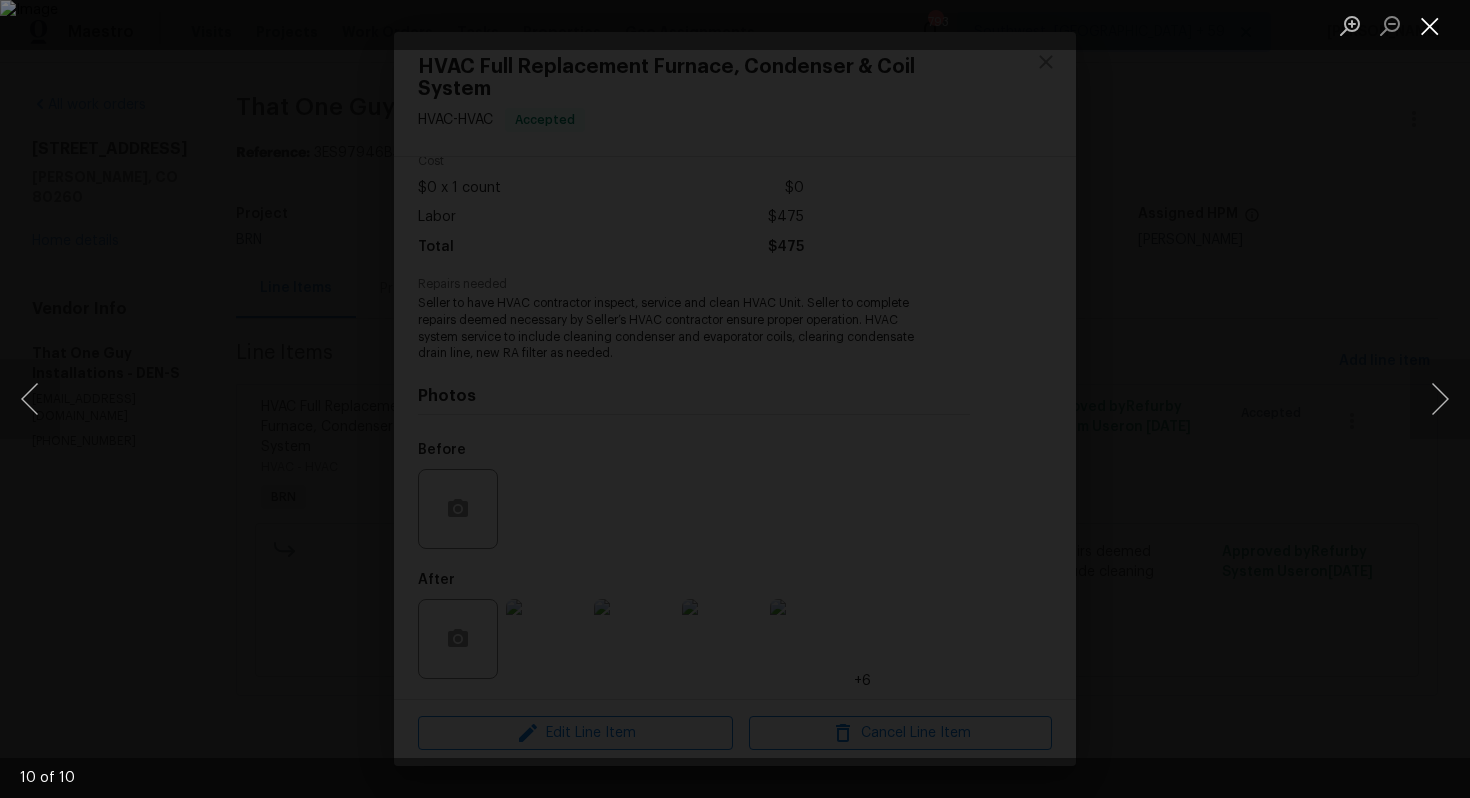 click at bounding box center [1430, 25] 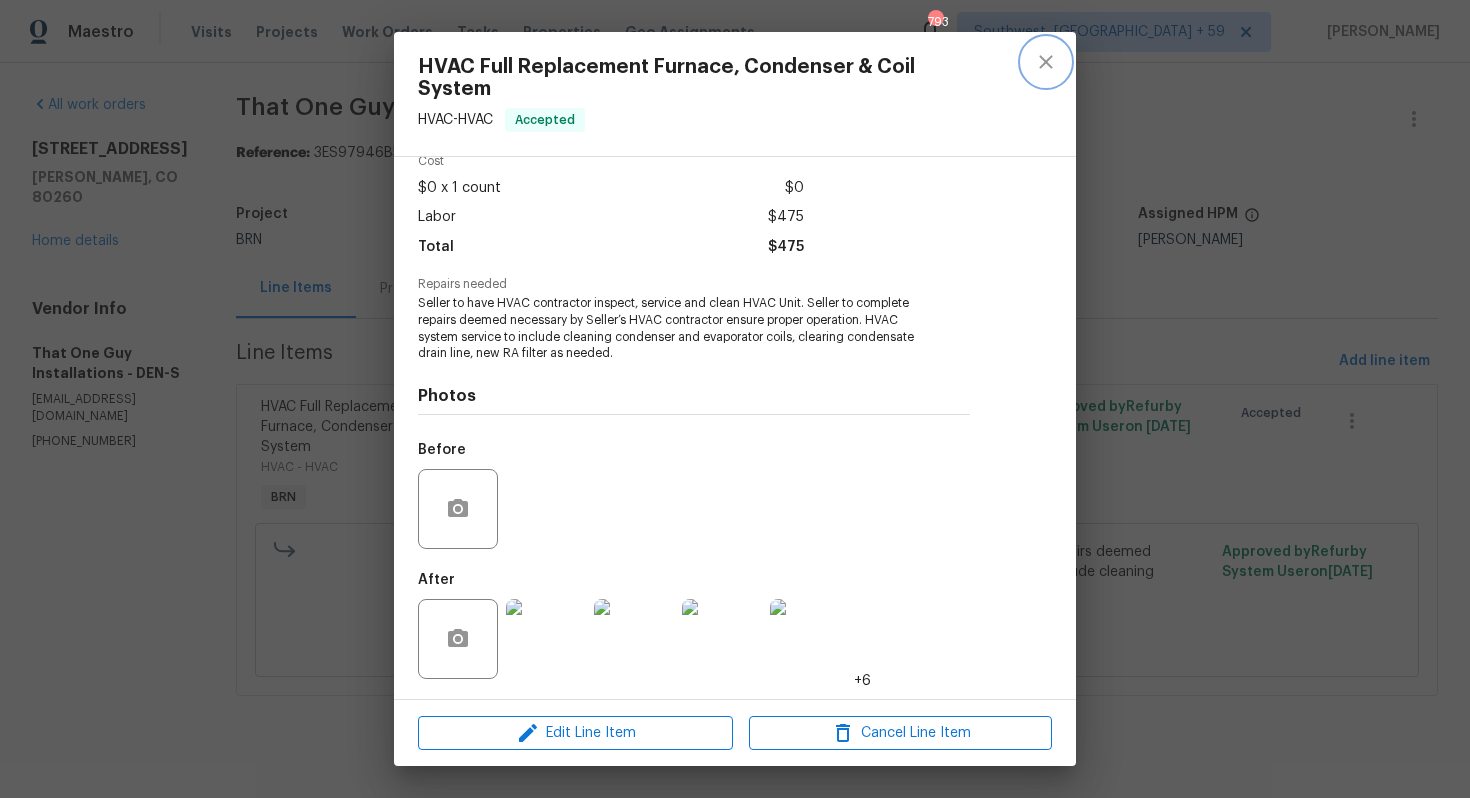 click 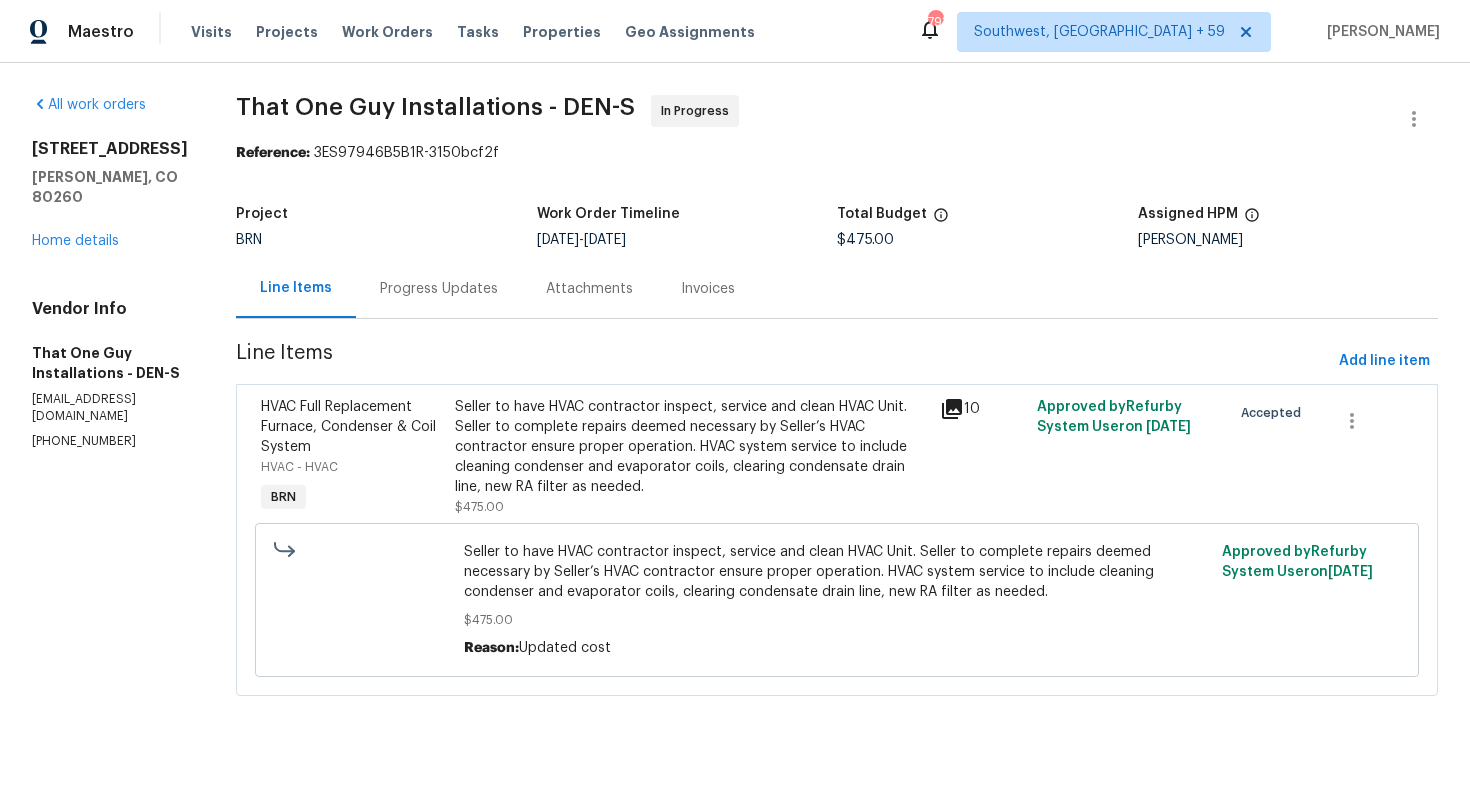 click on "Progress Updates" at bounding box center [439, 288] 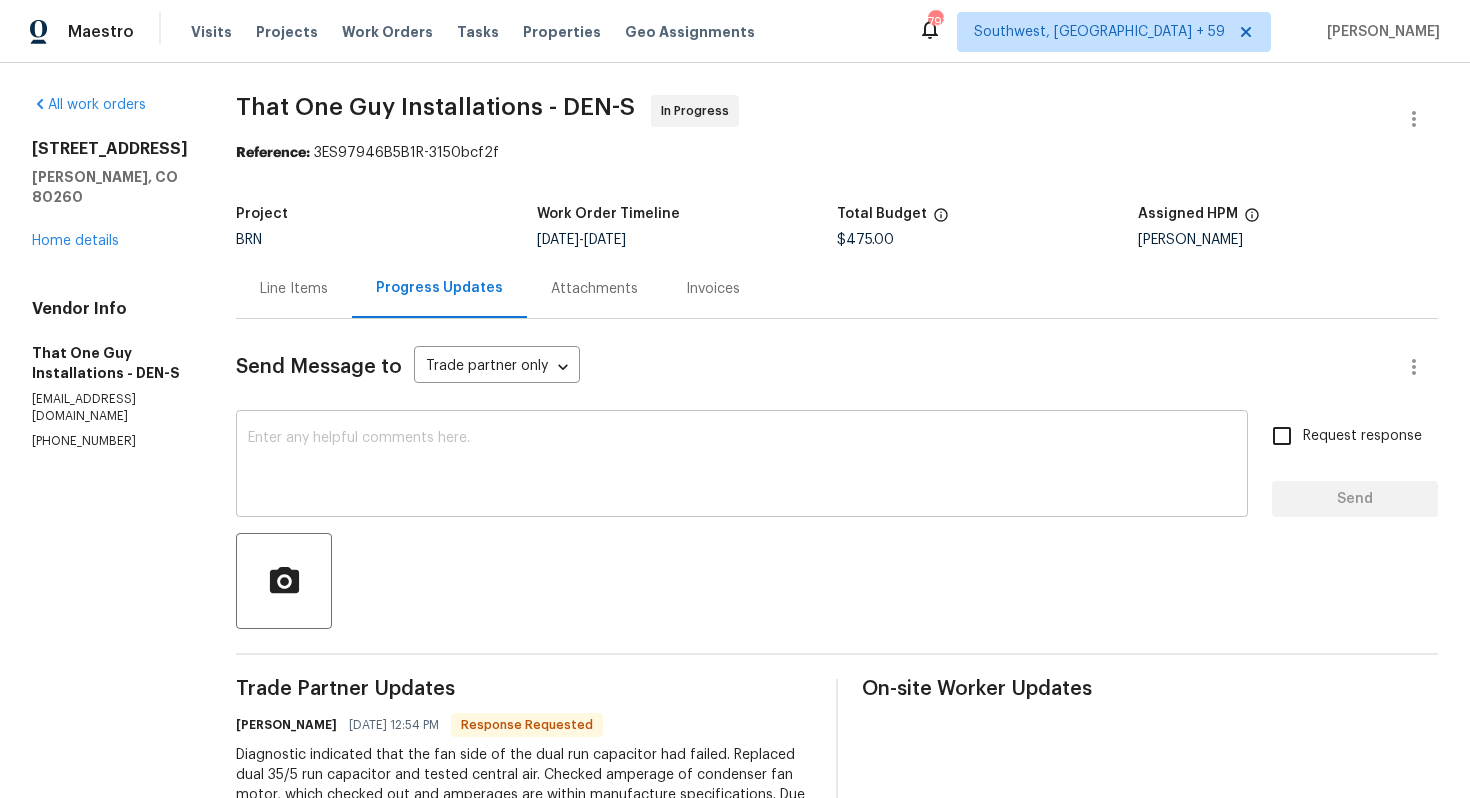 click at bounding box center [742, 466] 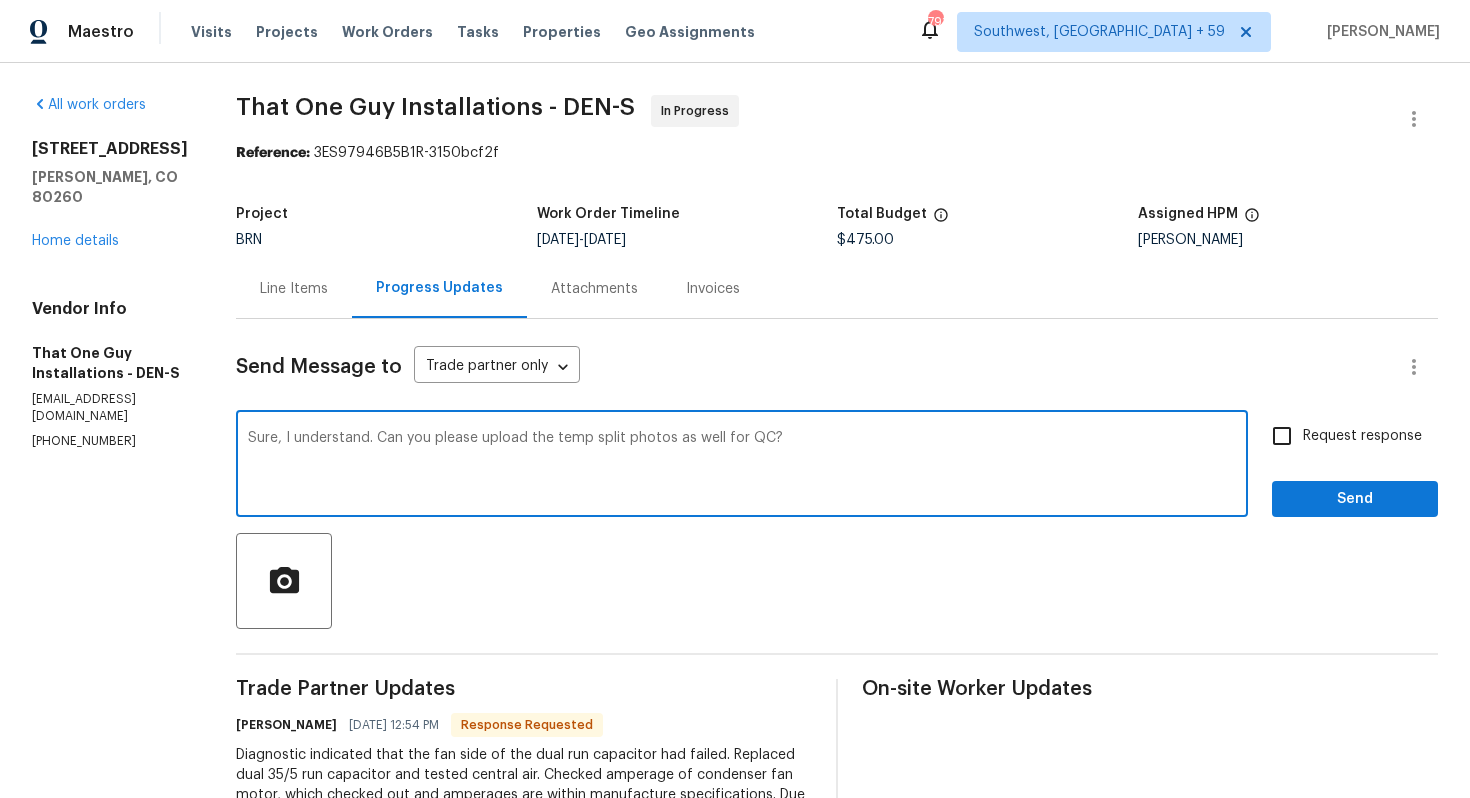 type on "Sure, I understand. Can you please upload the temp split photos as well for QC?" 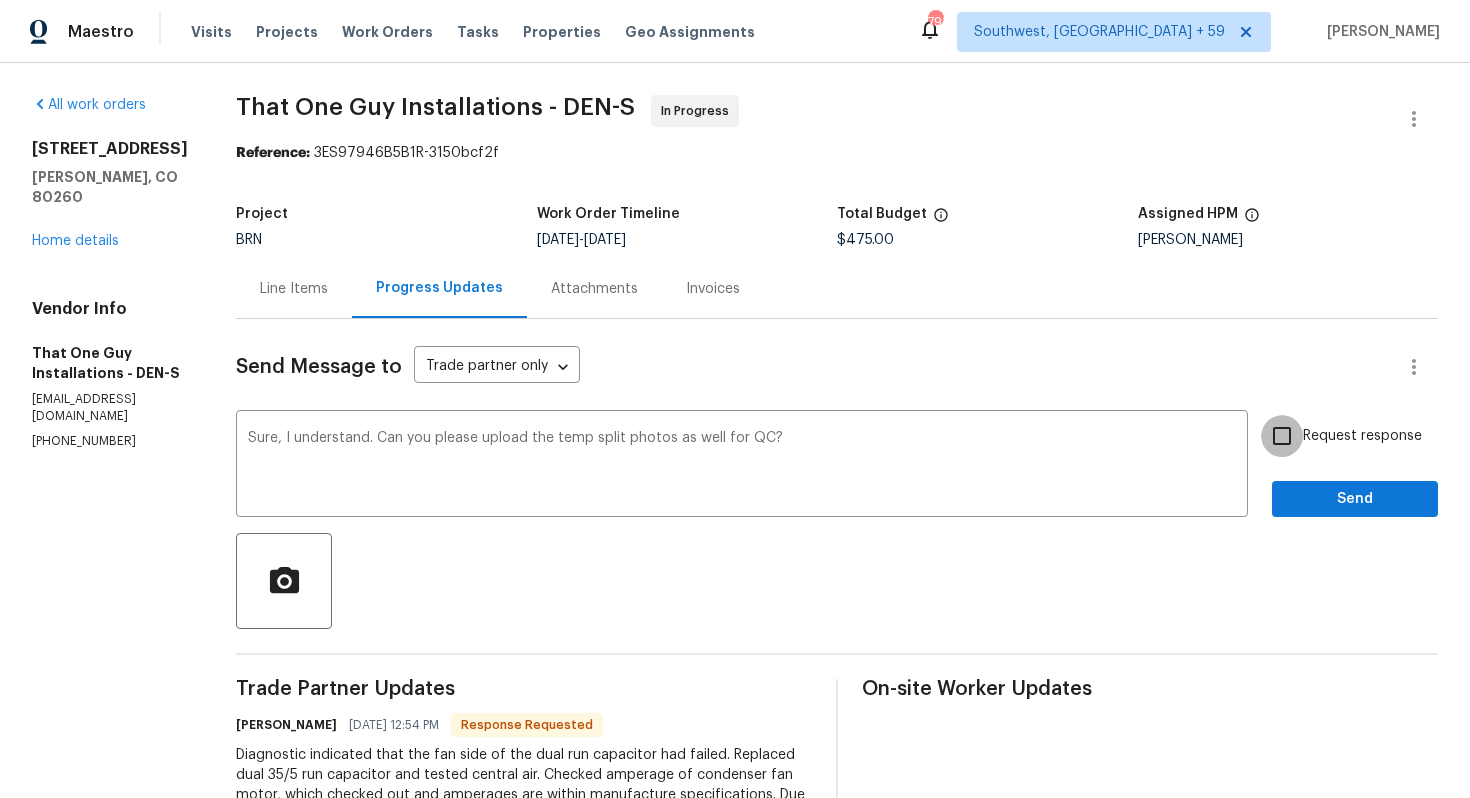 click on "Request response" at bounding box center [1282, 436] 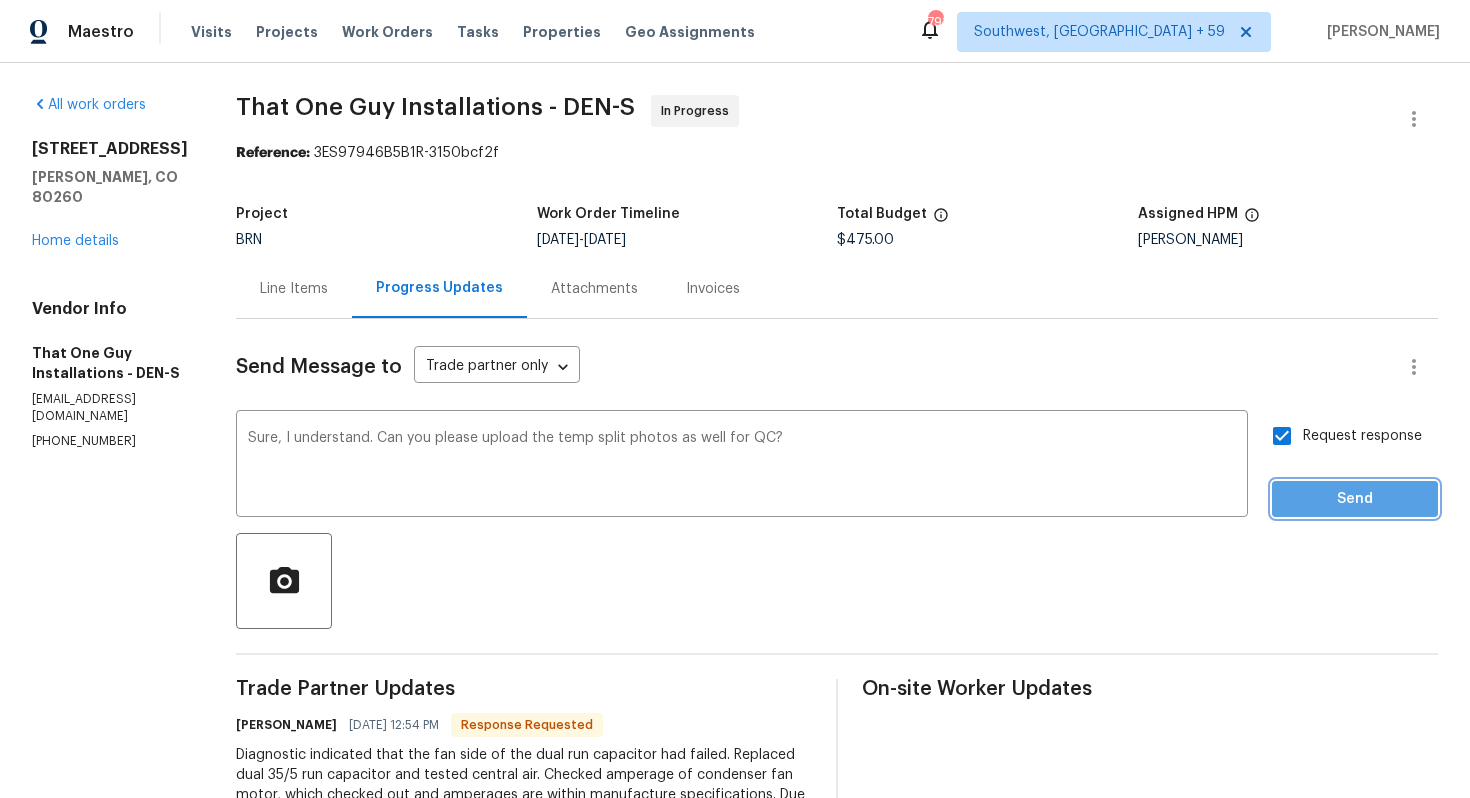 click on "Send" at bounding box center (1355, 499) 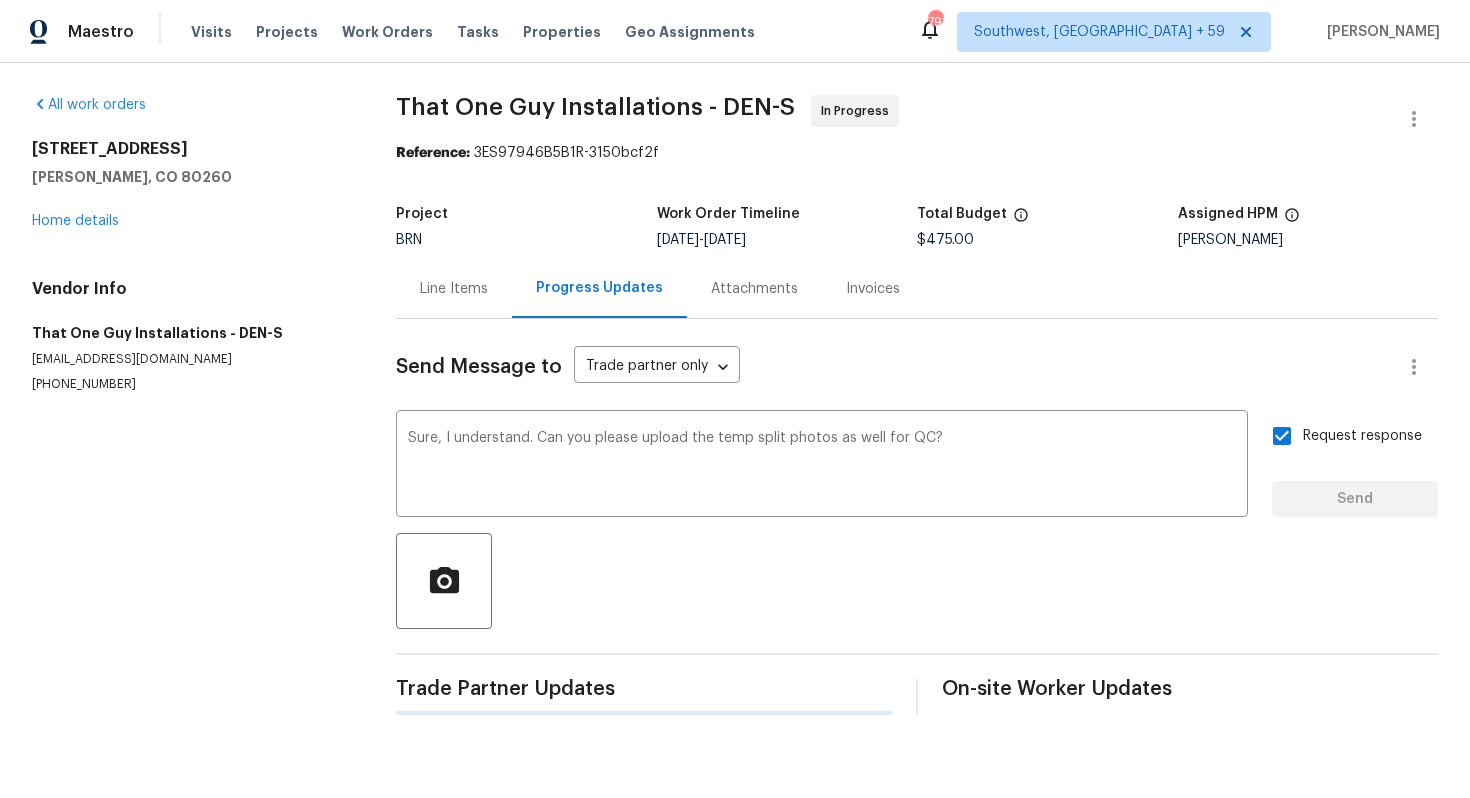 type 